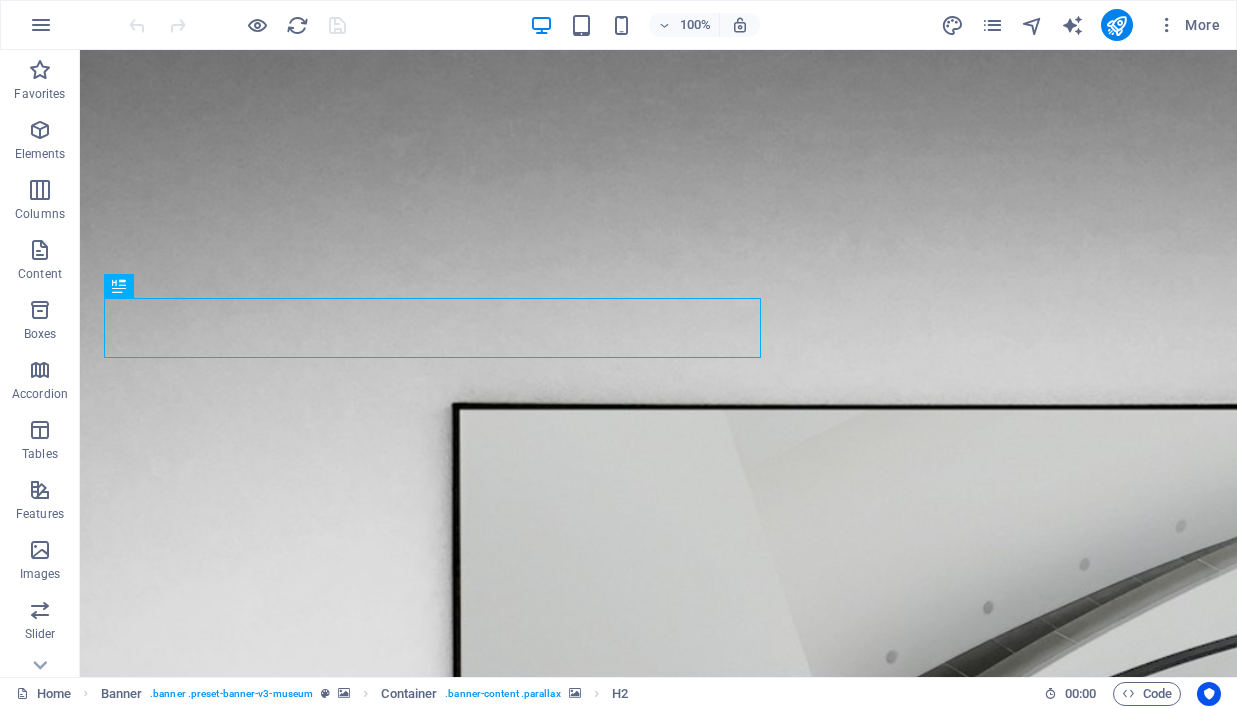 scroll, scrollTop: 0, scrollLeft: 0, axis: both 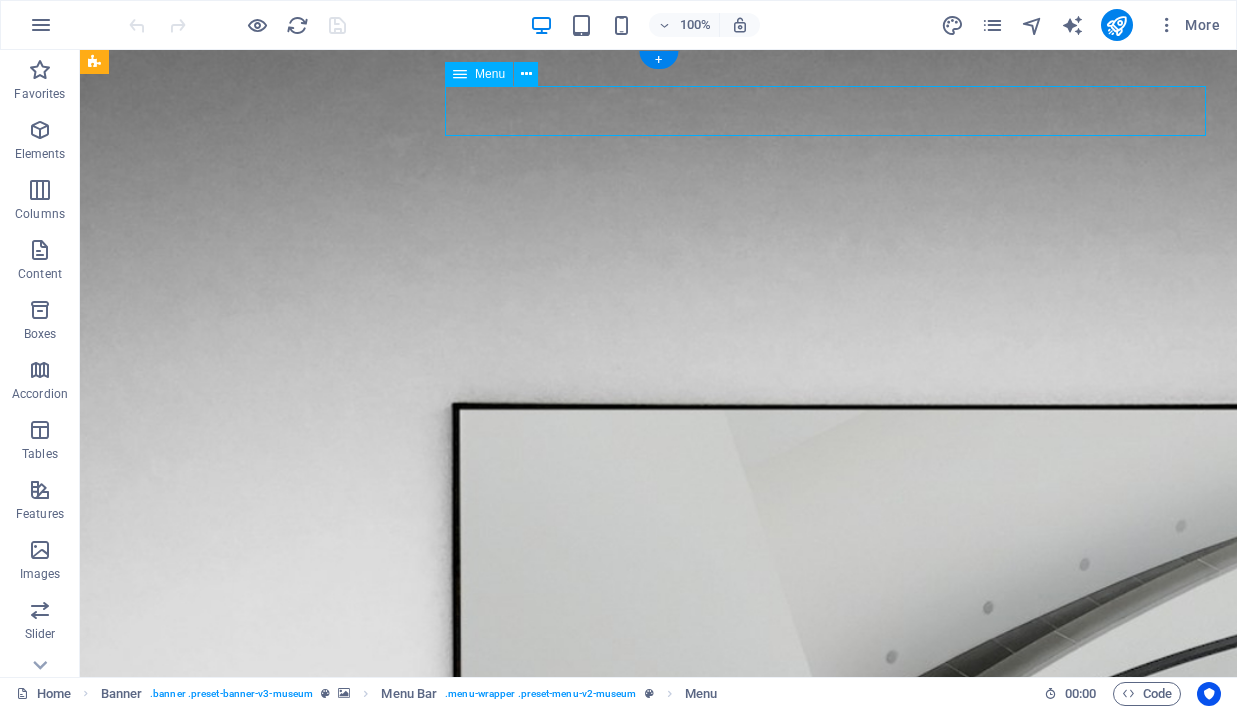click at bounding box center [992, 25] 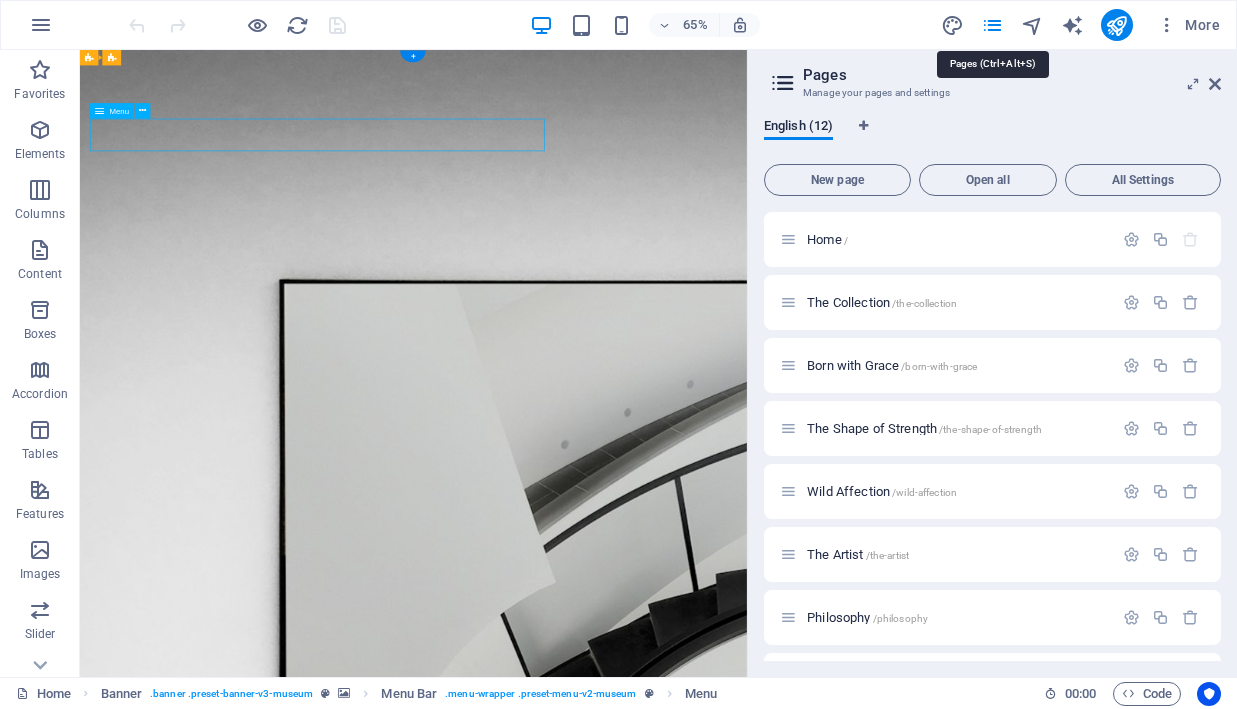 click on "The Collection /the-collection" at bounding box center [882, 302] 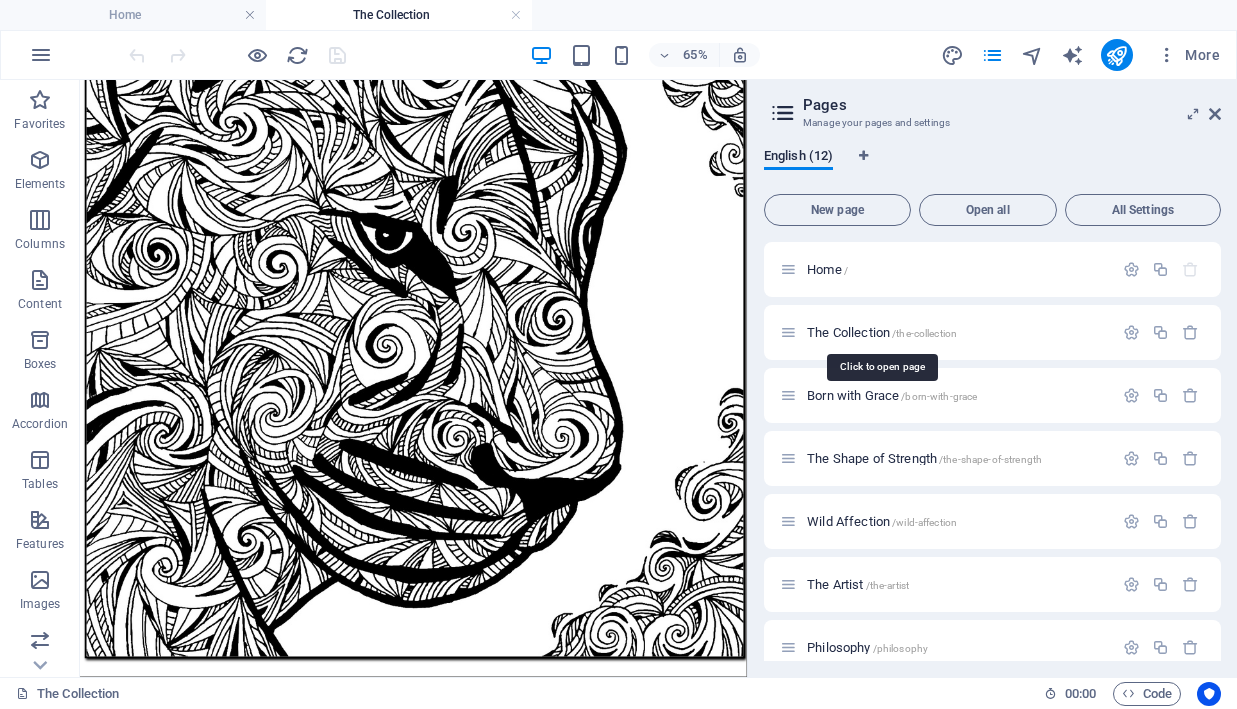 scroll, scrollTop: 899, scrollLeft: 0, axis: vertical 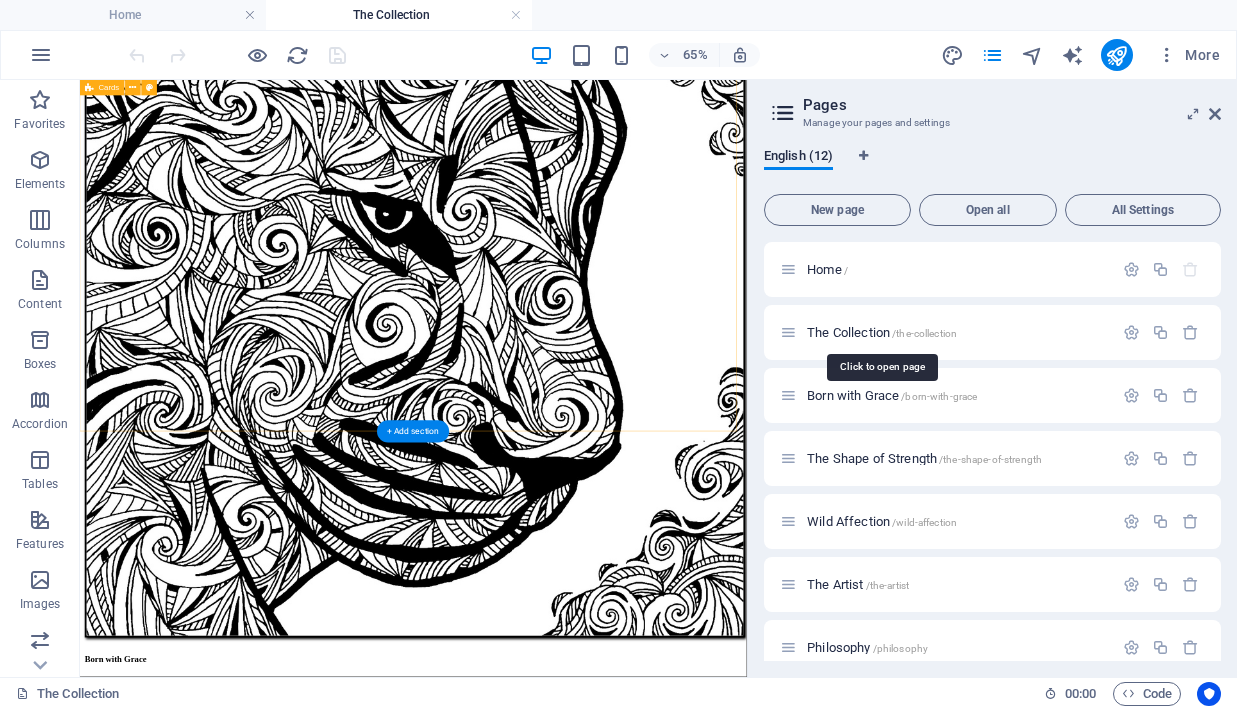 click on "Born with Grace A quiet alignment of strength,  clarity and calm. View the Artwork Wild Affection Connection, presence  and trust. View the Artwork The Shape of Strength Still and steady.  Fully aware. View the Artwork" at bounding box center [593, 1755] 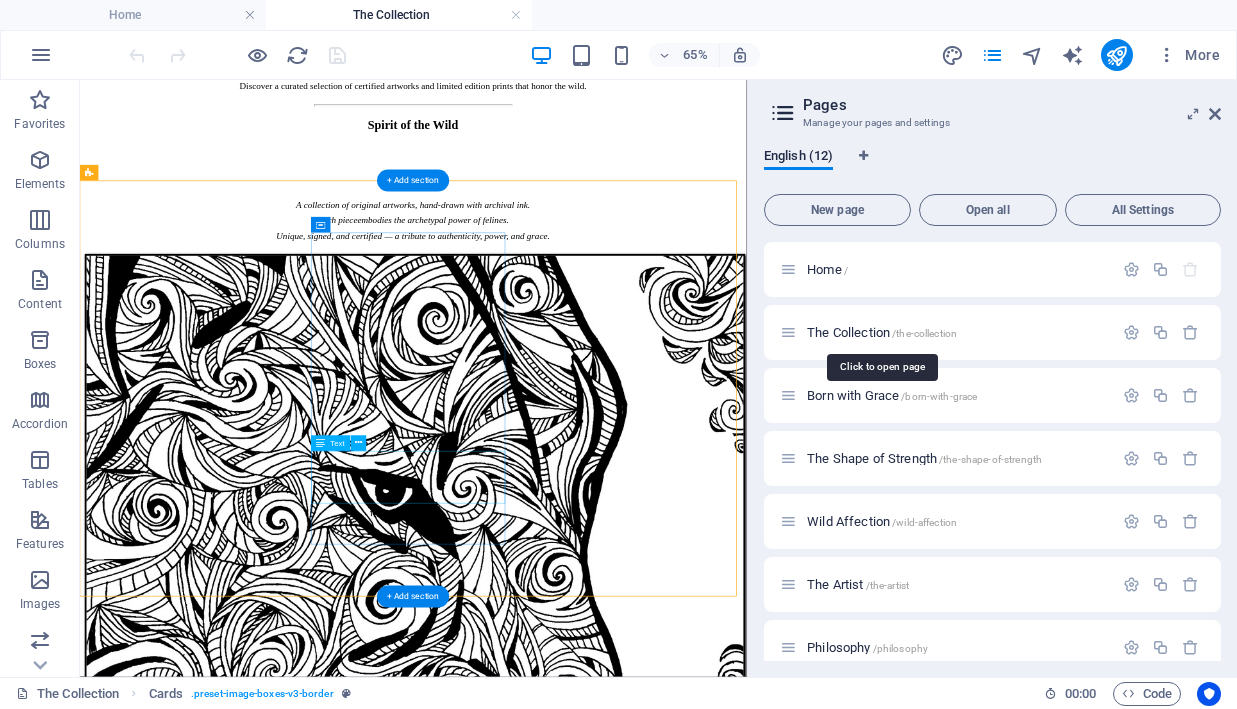scroll, scrollTop: 438, scrollLeft: 0, axis: vertical 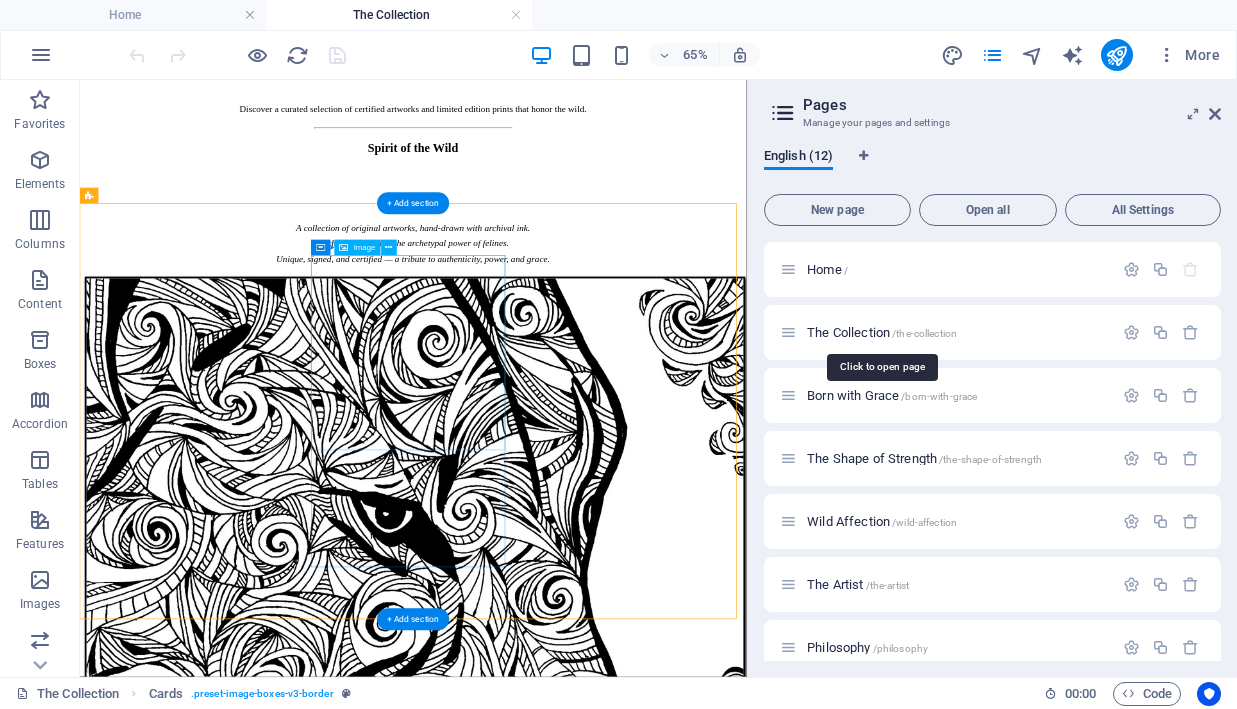 click on "Born with Grace A quiet alignment of strength,  clarity and calm. View the Artwork Wild Affection Connection, presence  and trust. View the Artwork The Shape of Strength Still and steady.  Fully aware. View the Artwork" at bounding box center [593, 2216] 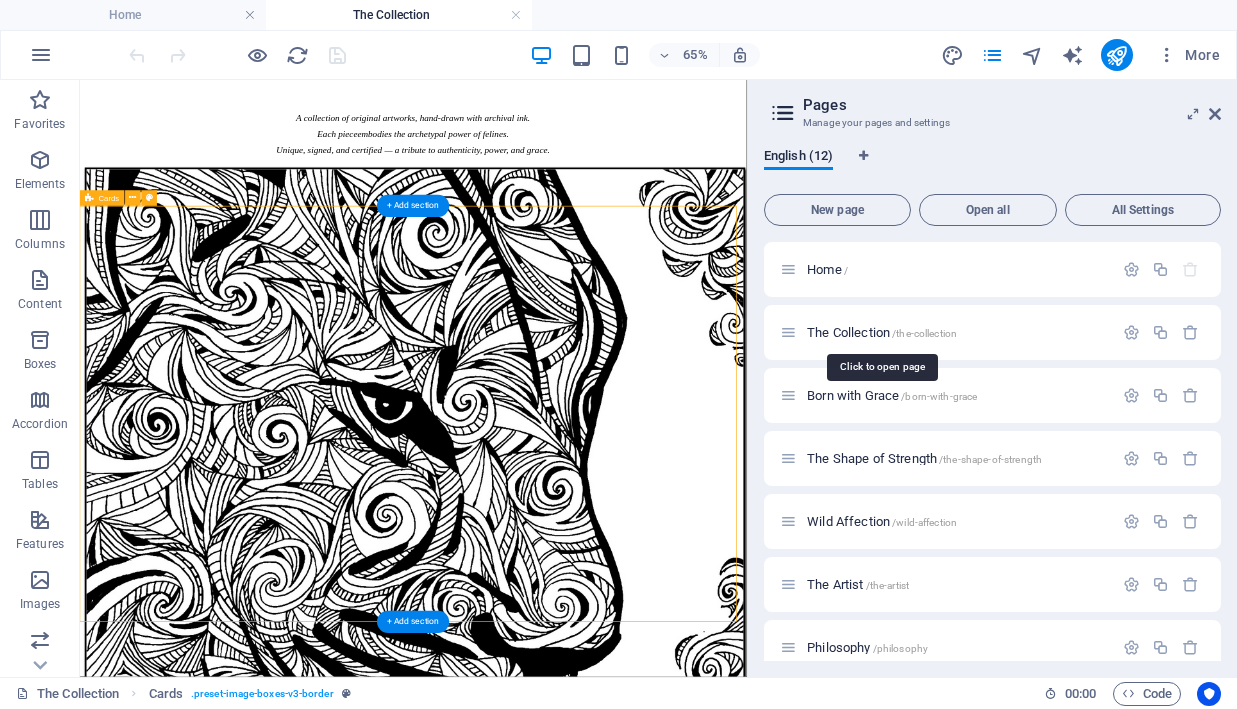scroll, scrollTop: 396, scrollLeft: 0, axis: vertical 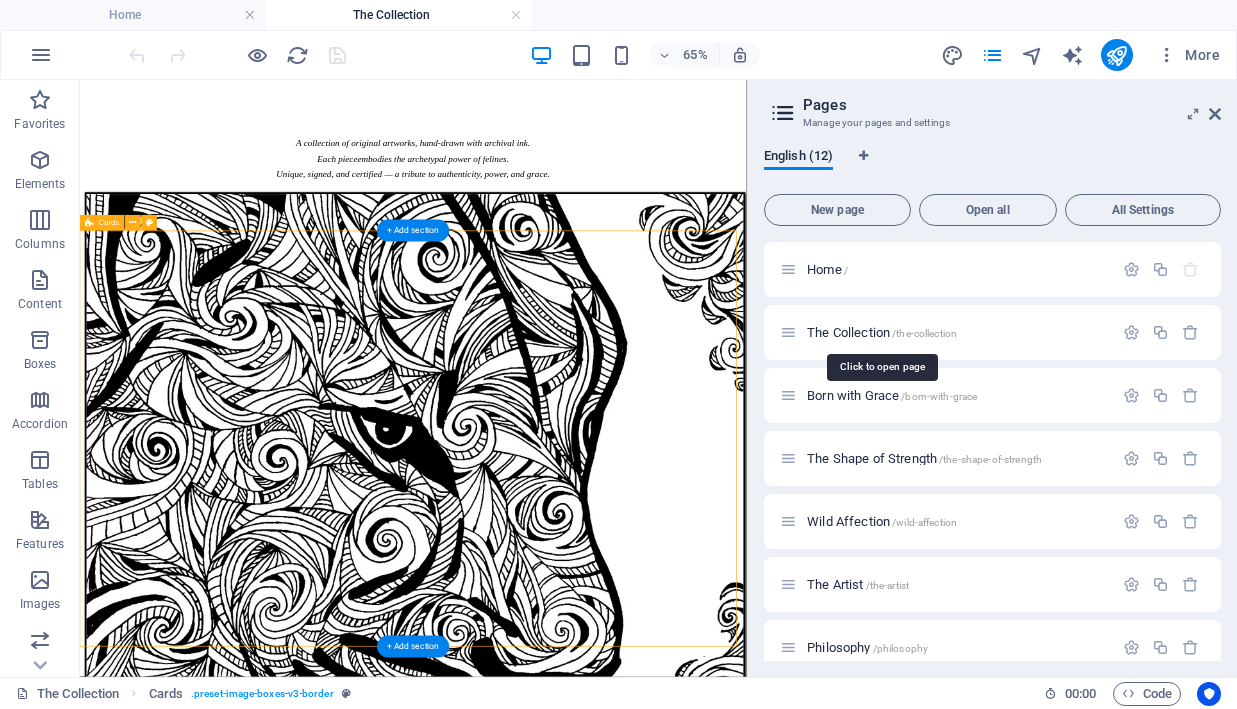 click at bounding box center (133, 223) 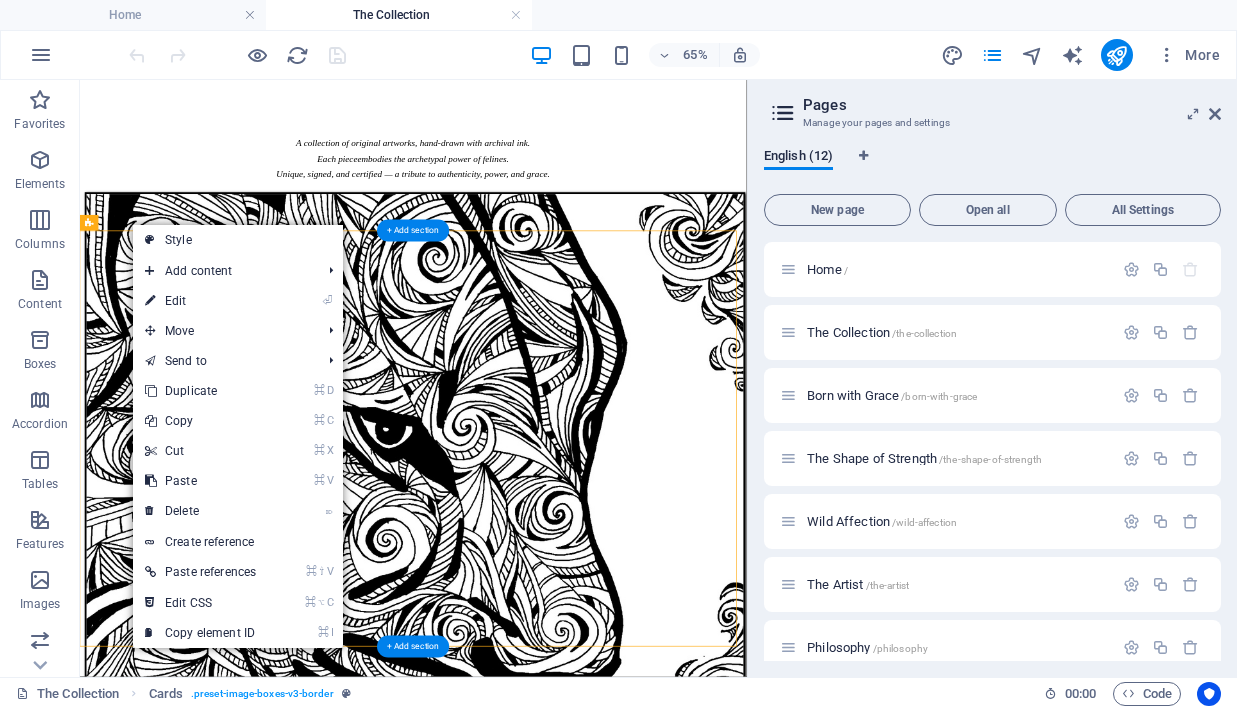 click on "⌘ D  Duplicate" at bounding box center (200, 391) 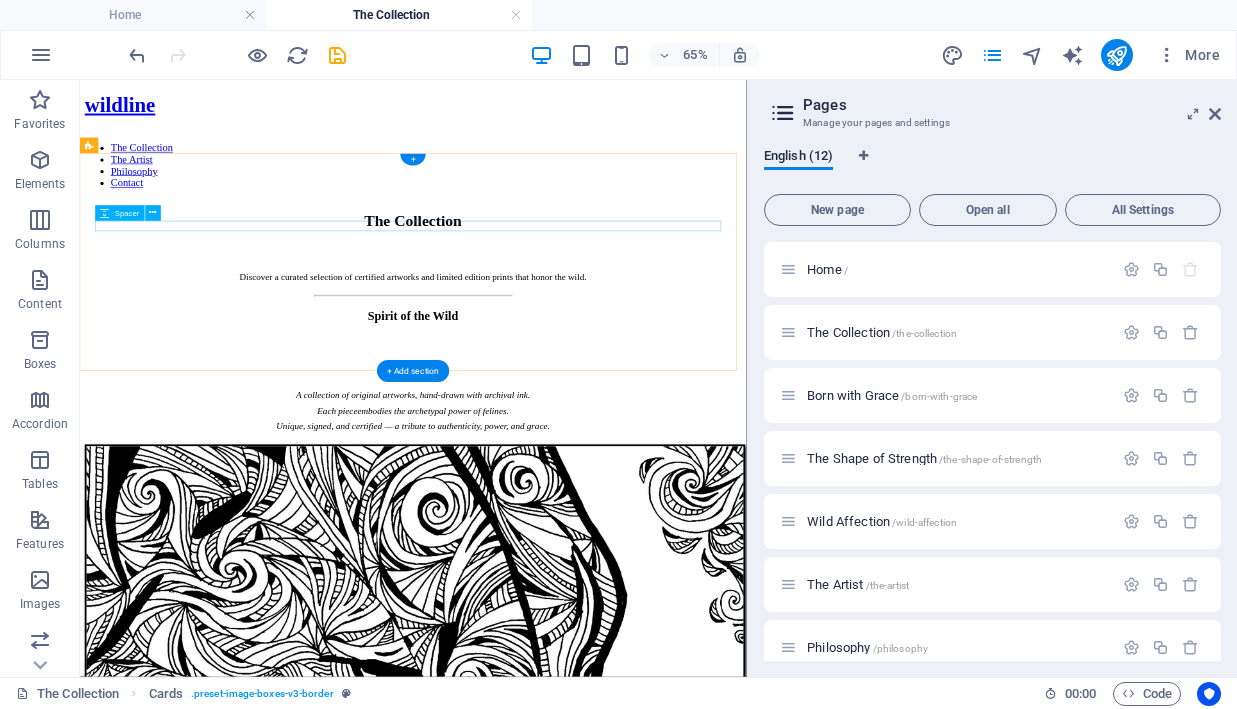 scroll, scrollTop: 139, scrollLeft: 0, axis: vertical 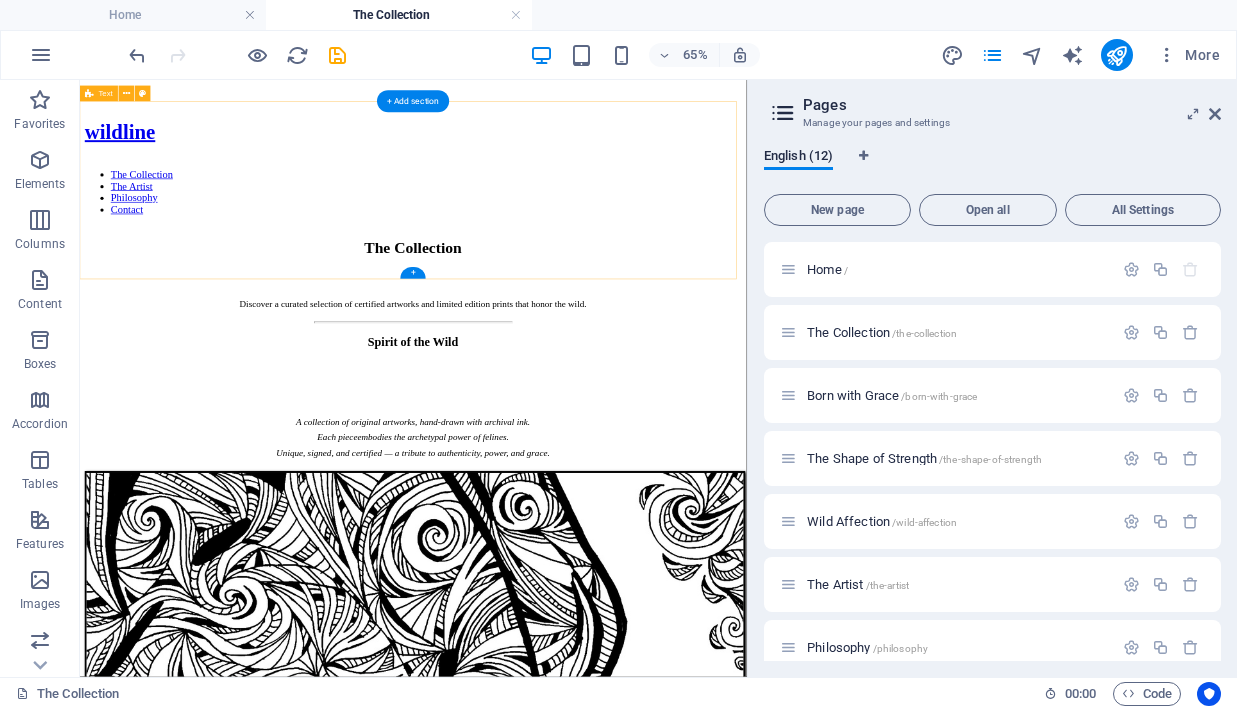 click on "Spirit of the Wild A collection of original artworks, hand-drawn with archival ink. Each piece  embodies   the archetypal power of felines. Unique, signed, and certified — a tribute to authenticity, power, and grace." at bounding box center [593, 569] 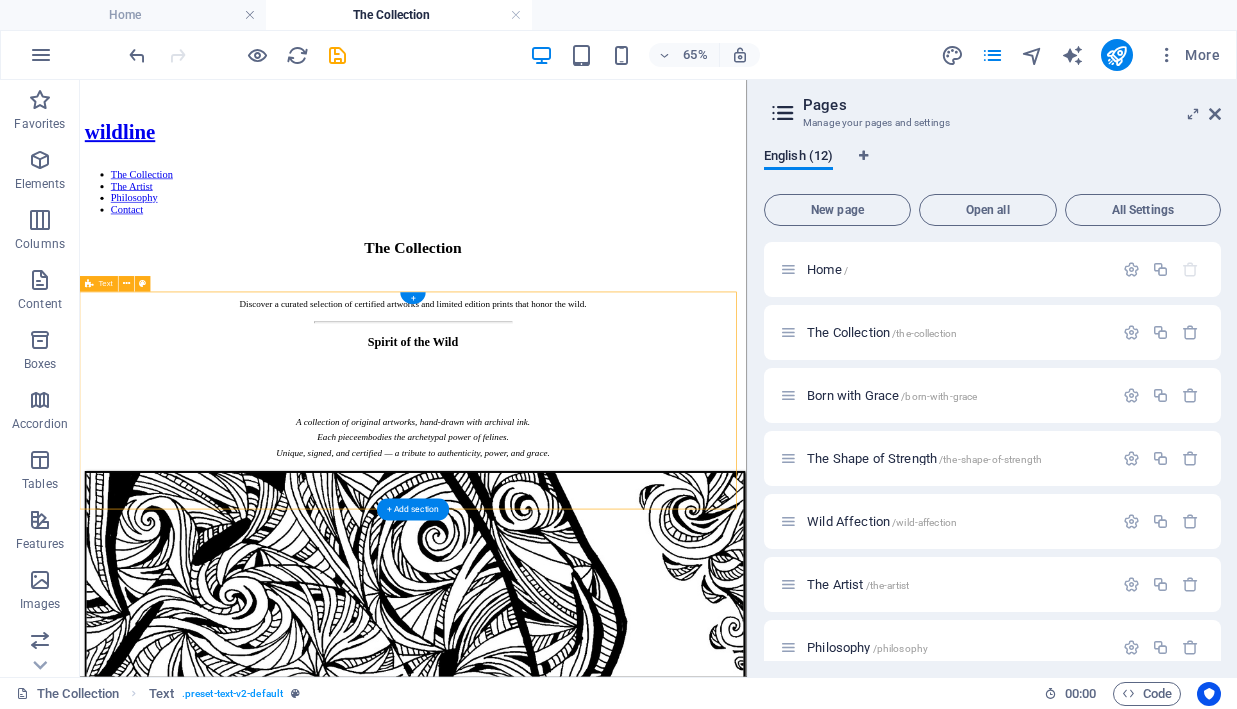 click at bounding box center (126, 284) 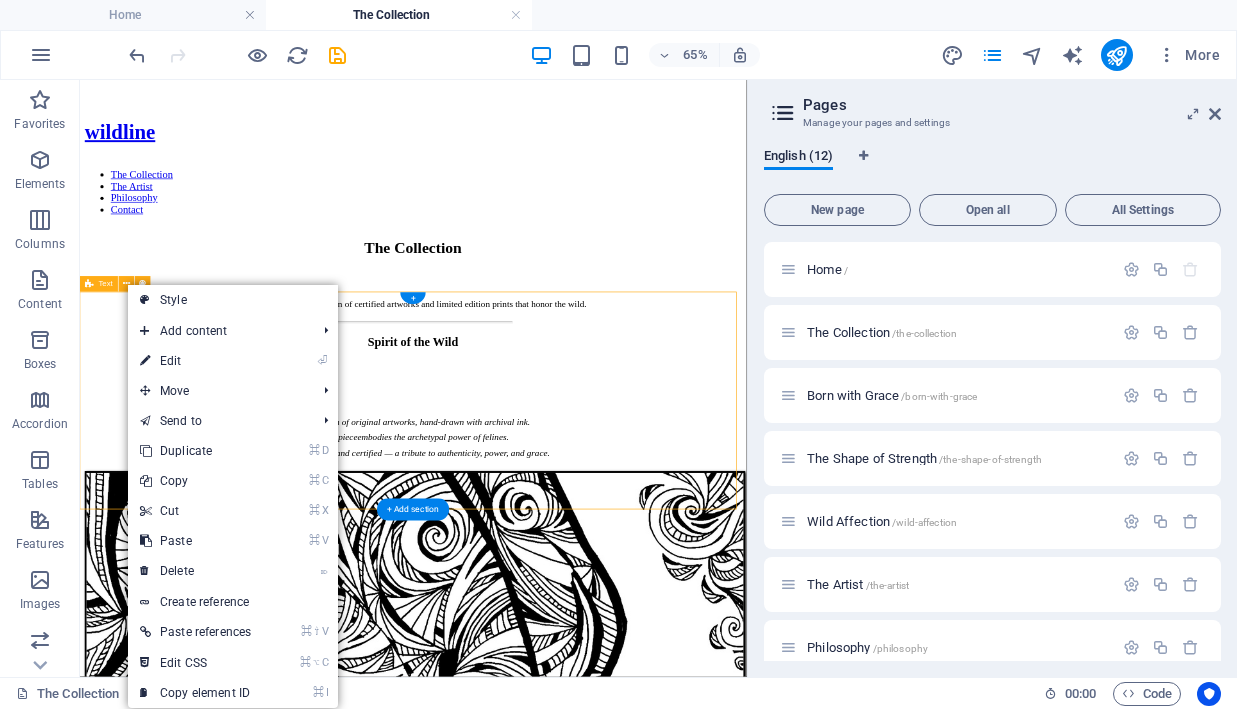 click on "⌘ D  Duplicate" at bounding box center (195, 451) 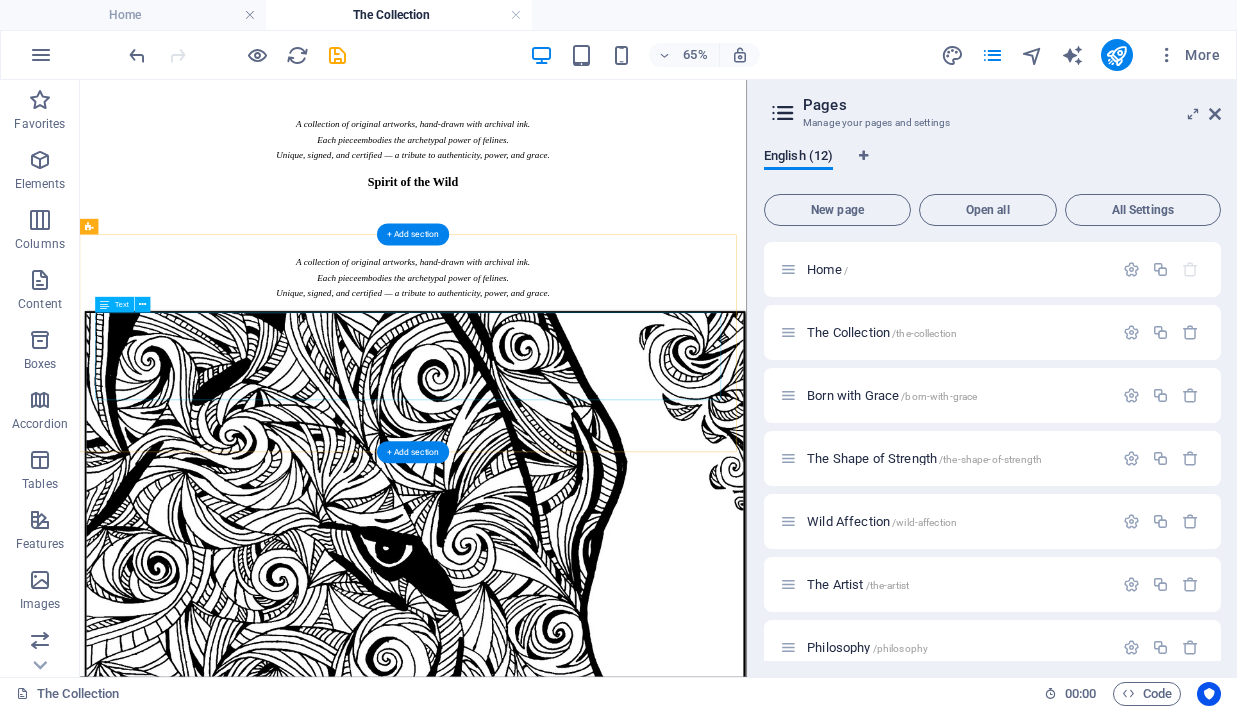scroll, scrollTop: 390, scrollLeft: 0, axis: vertical 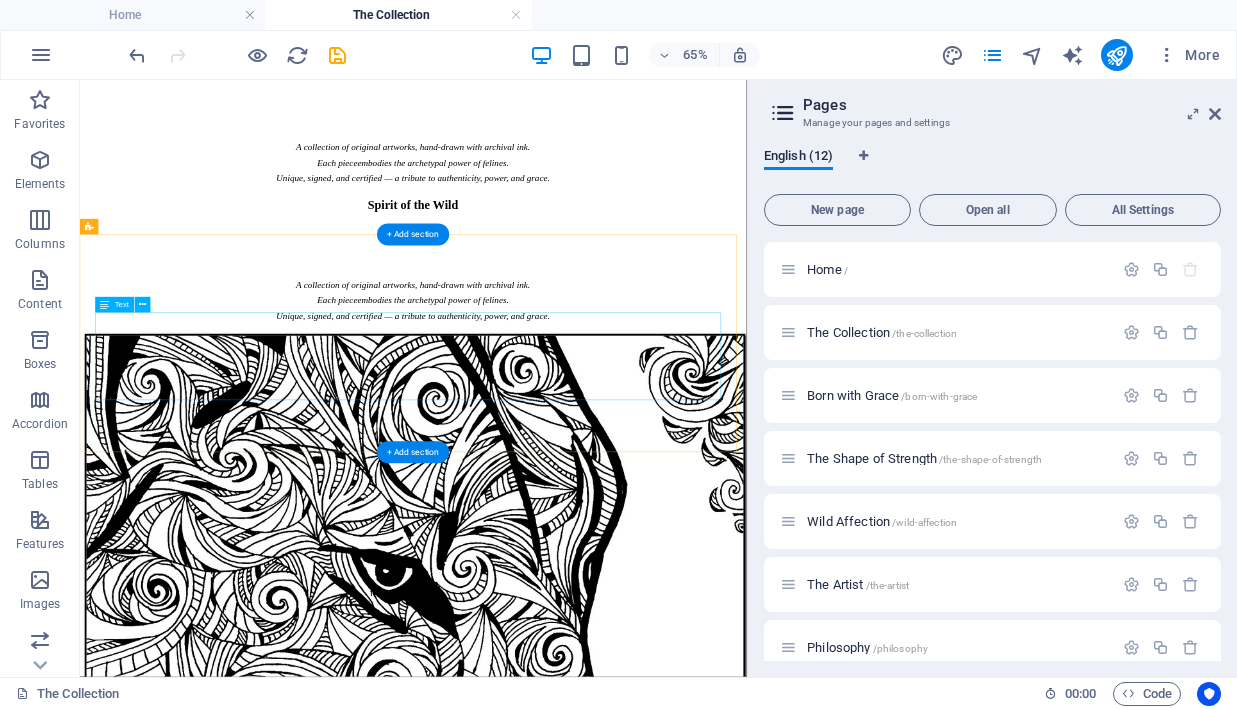 click on "Spirit of the Wild A collection of original artworks, hand-drawn with archival ink. Each piece  embodies   the archetypal power of felines. Unique, signed, and certified — a tribute to authenticity, power, and grace." at bounding box center (593, 358) 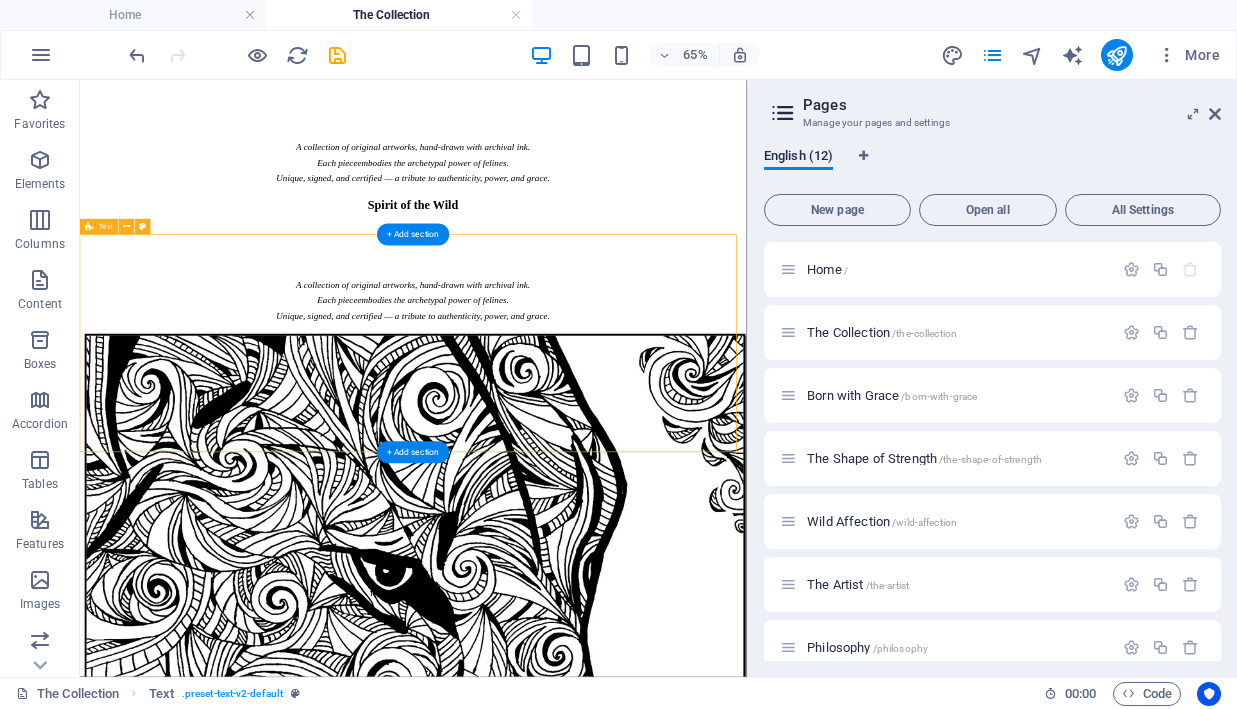 click at bounding box center (126, 227) 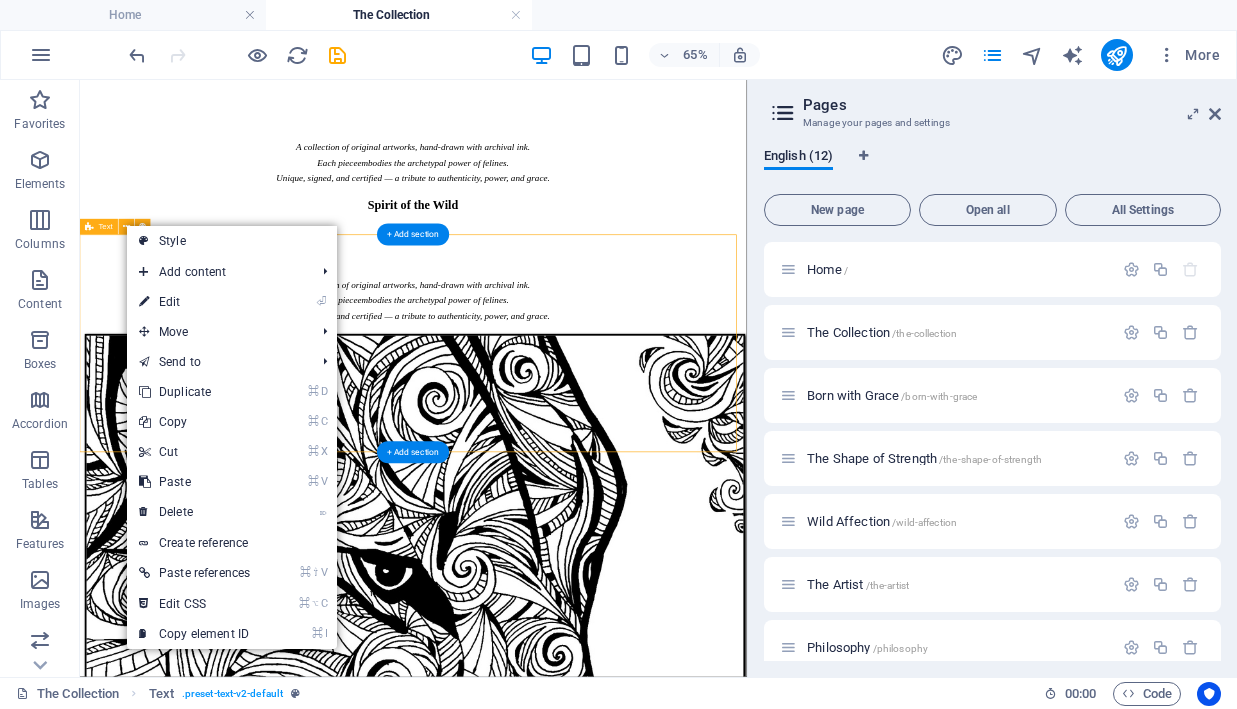 click on "Move ⌘ ⇧ ⬆  Move element up on the same level ⌘ ⇧ ⬇  Move element down on the same level ⌘ ⬆  Move the element up ⌘ ⬇  Move the element down" at bounding box center [232, 332] 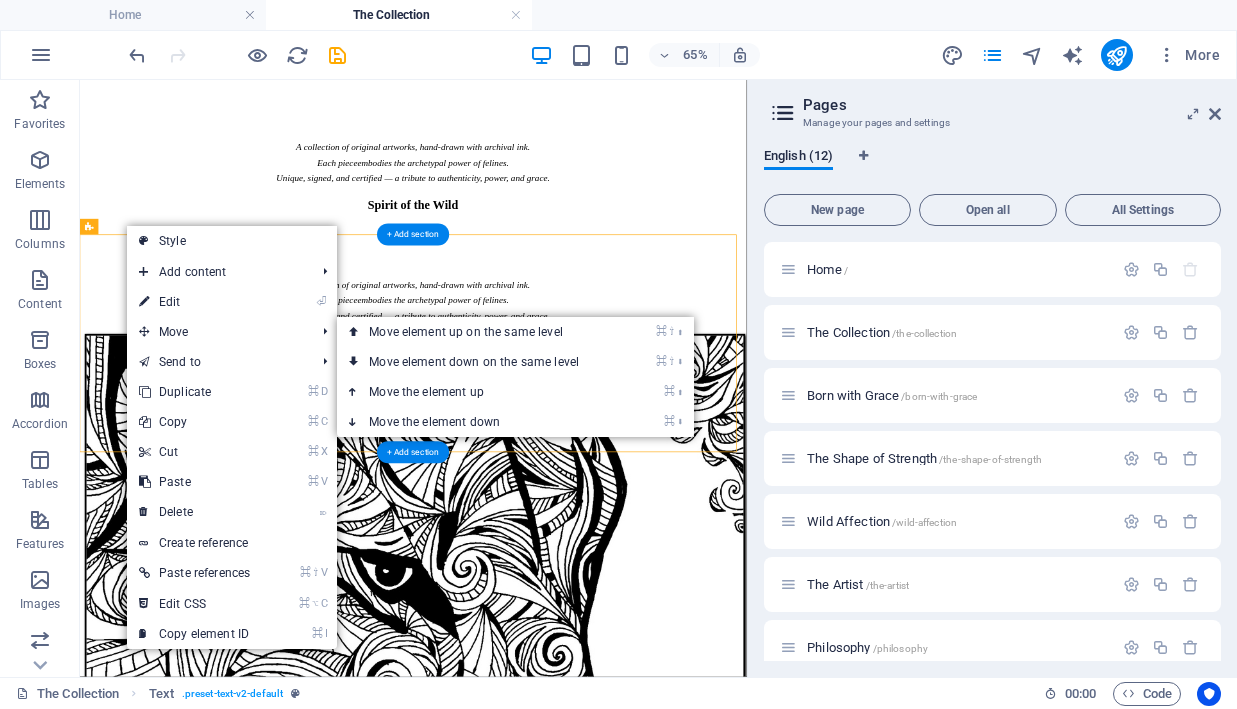 click on "⌘ ⬇  Move the element down" at bounding box center (478, 422) 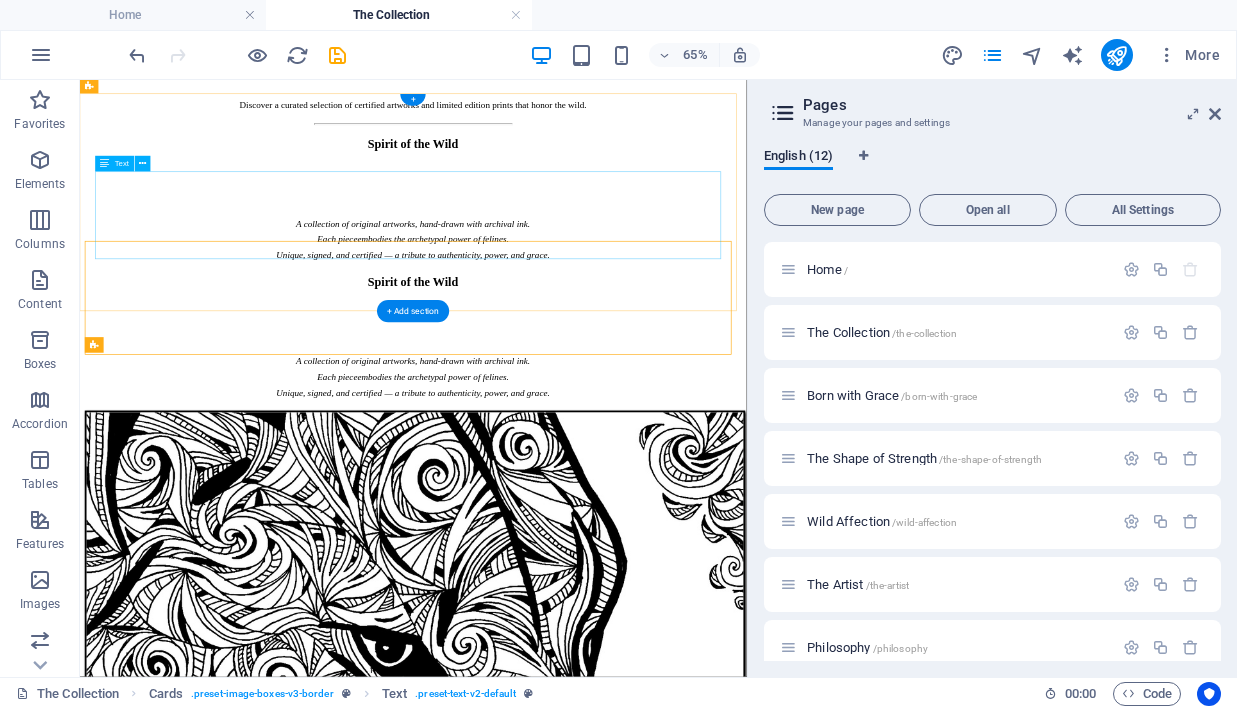 scroll, scrollTop: 449, scrollLeft: 0, axis: vertical 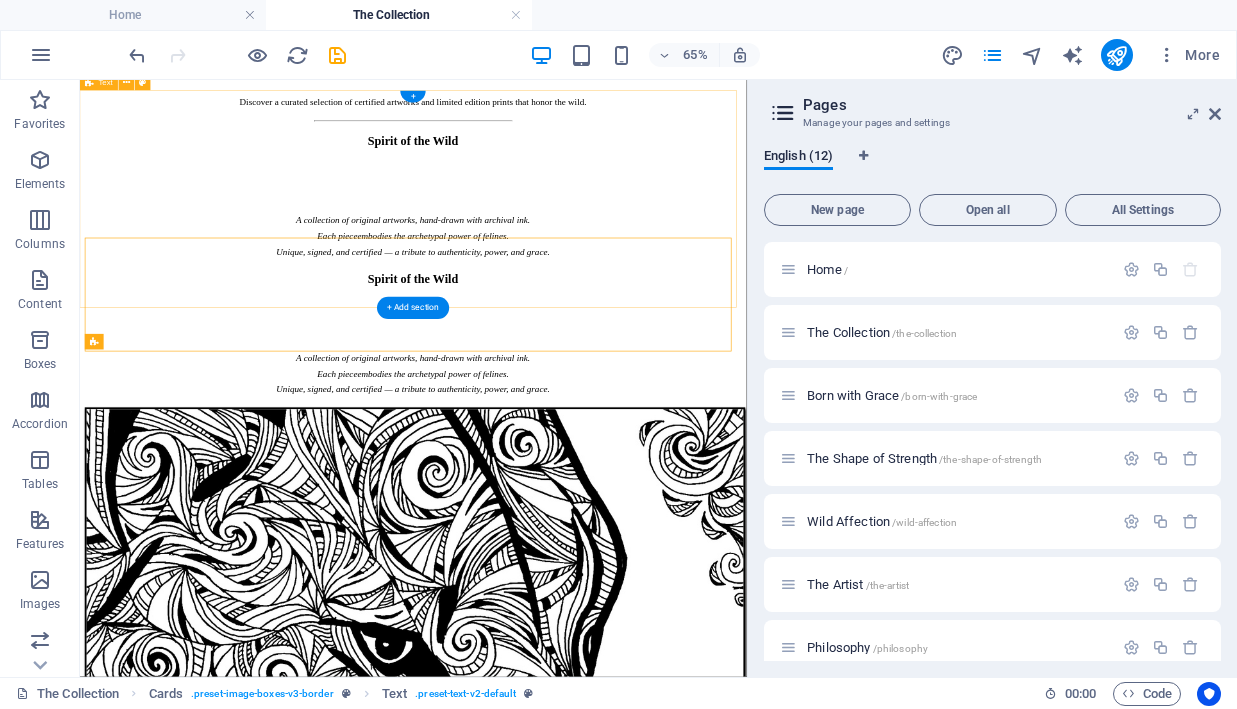 click at bounding box center (137, 55) 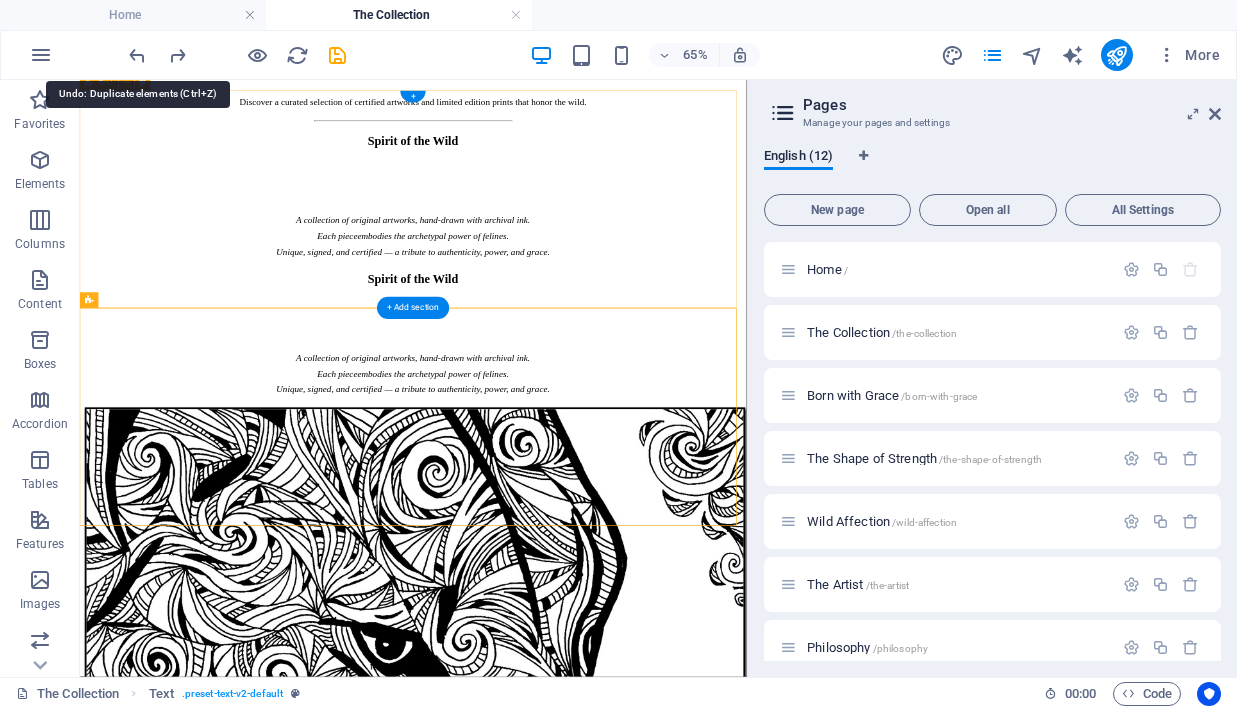 click on "Spirit of the Wild A collection of original artworks, hand-drawn with archival ink. Each piece  embodies   the archetypal power of felines. Unique, signed, and certified — a tribute to authenticity, power, and grace." at bounding box center (593, 471) 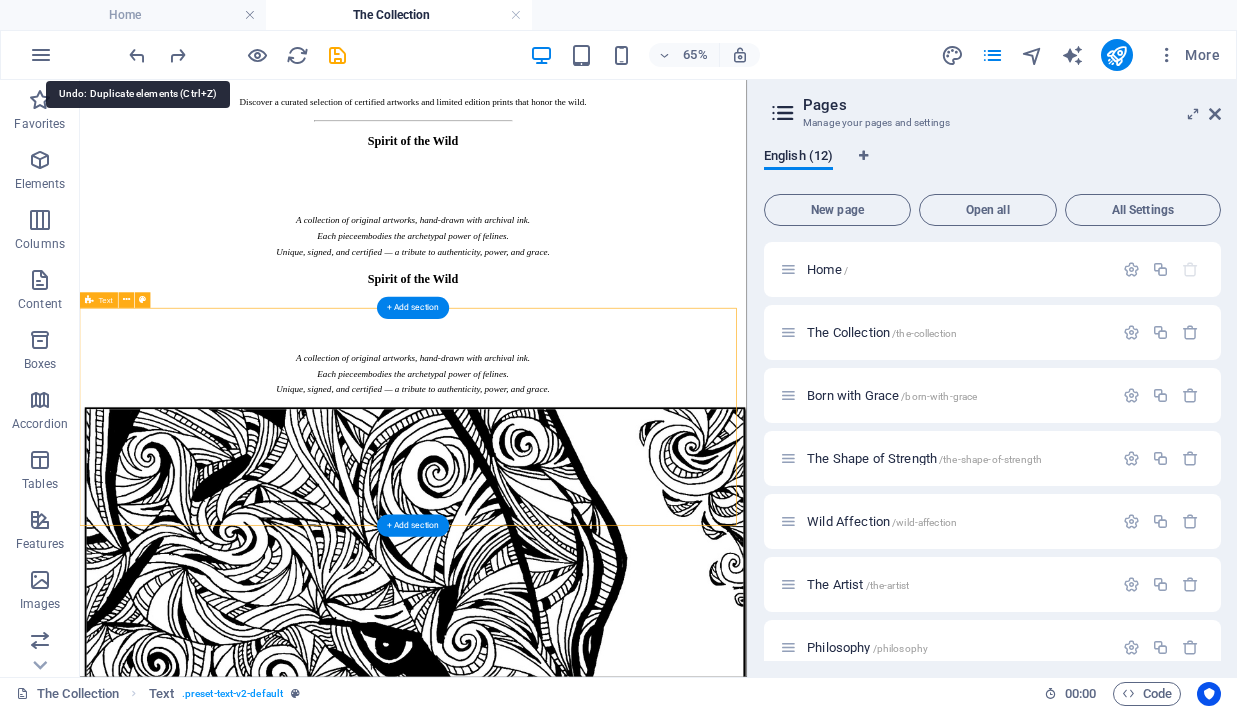 click on "Spirit of the Wild A collection of original artworks, hand-drawn with archival ink. Each piece  embodies   the archetypal power of felines. Unique, signed, and certified — a tribute to authenticity, power, and grace." at bounding box center [593, 471] 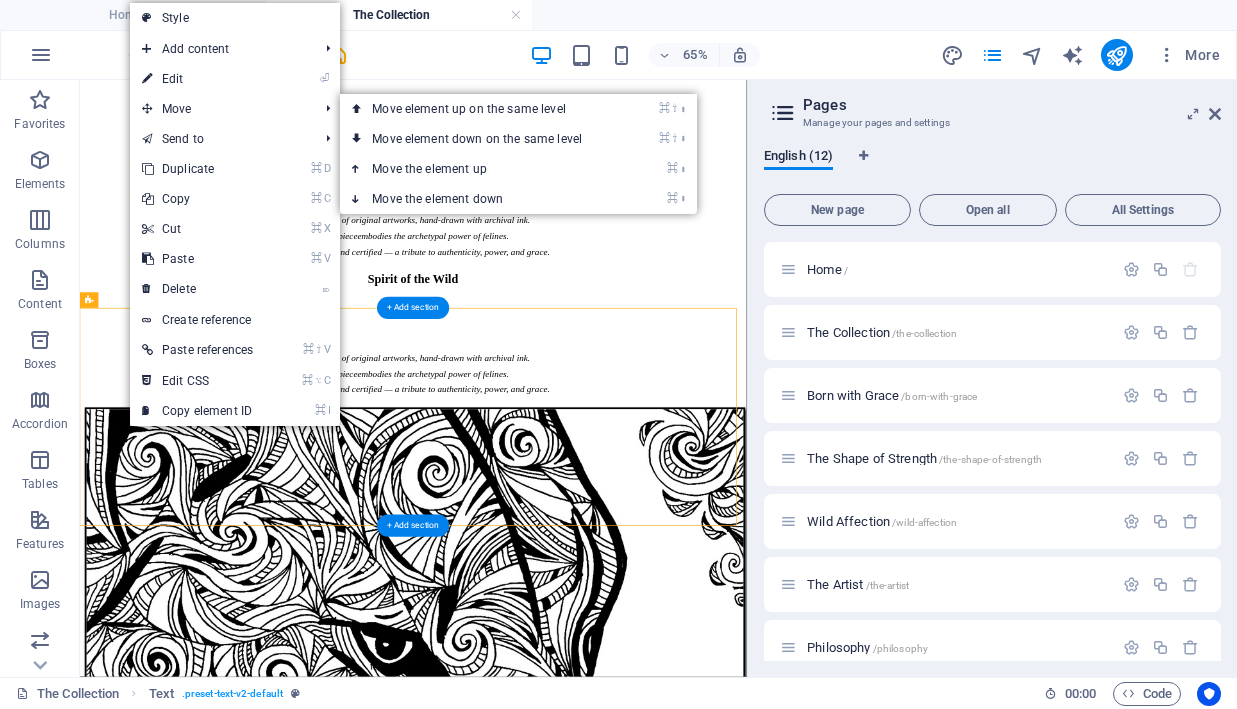 click on "Move" at bounding box center (220, 109) 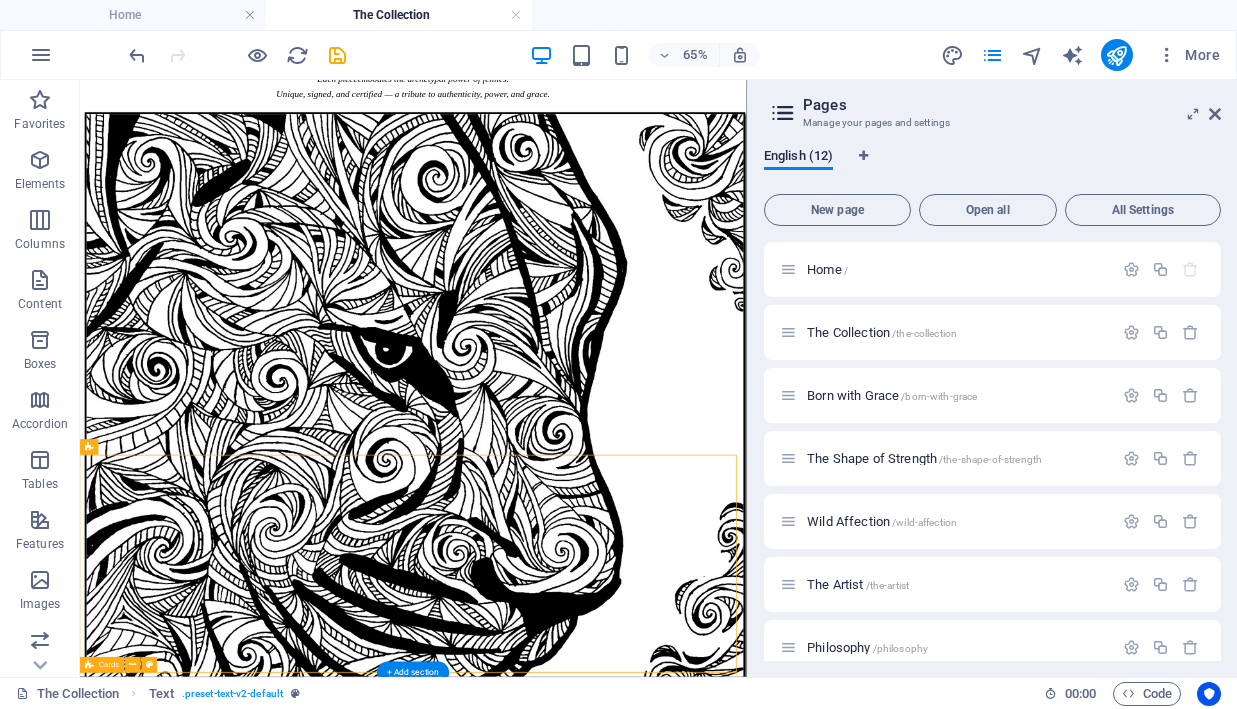 scroll, scrollTop: 656, scrollLeft: 0, axis: vertical 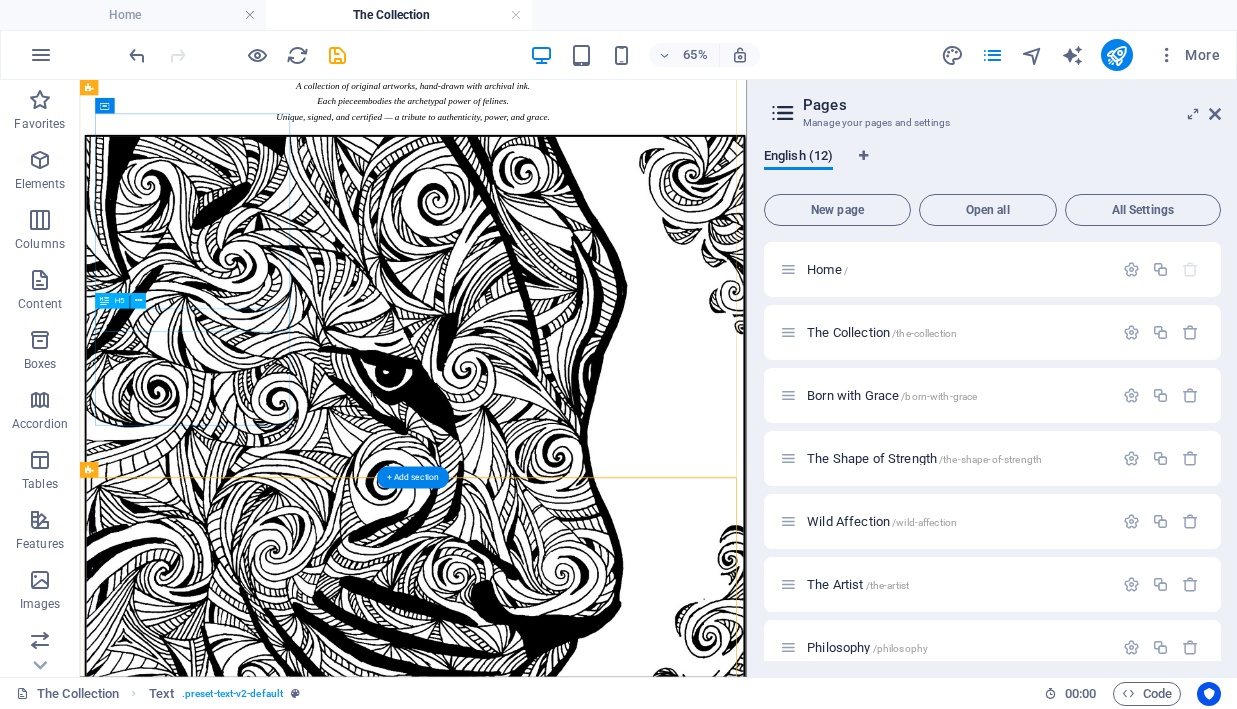 drag, startPoint x: 678, startPoint y: 611, endPoint x: 877, endPoint y: 651, distance: 202.9803 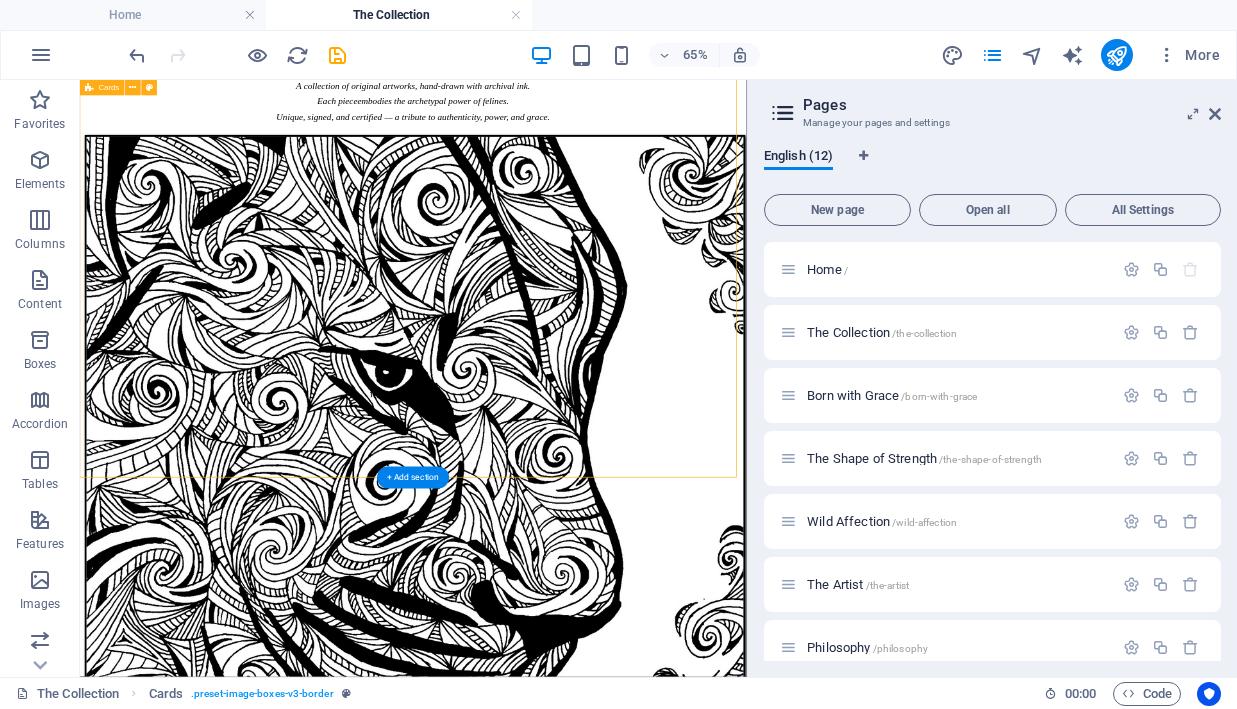 click on "Pages Manage your pages and settings English ([NUMBER]) New page Open all All Settings Home / The Collection /the-collection Born with Grace /born-with-grace The Shape of Strength /the-shape-of-strength Wild Affection /wild-affection The Artist /the-artist Philosophy /philosophy Contact /contact Privacy /privacy Legal Notice /legal-notice Exhibitions: Single Page Layout /exhibitions-single-page-layout Events: Single Page Layout /events-single-page-layout" at bounding box center [992, 378] 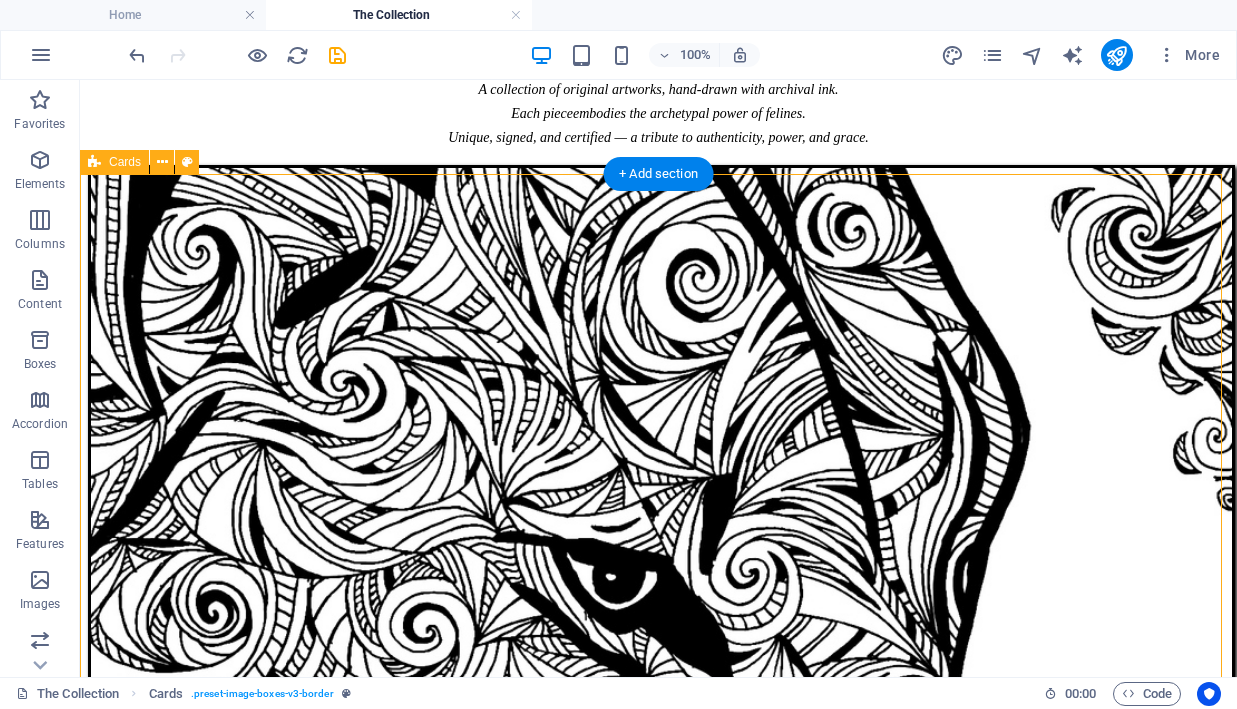 click at bounding box center (658, 3447) 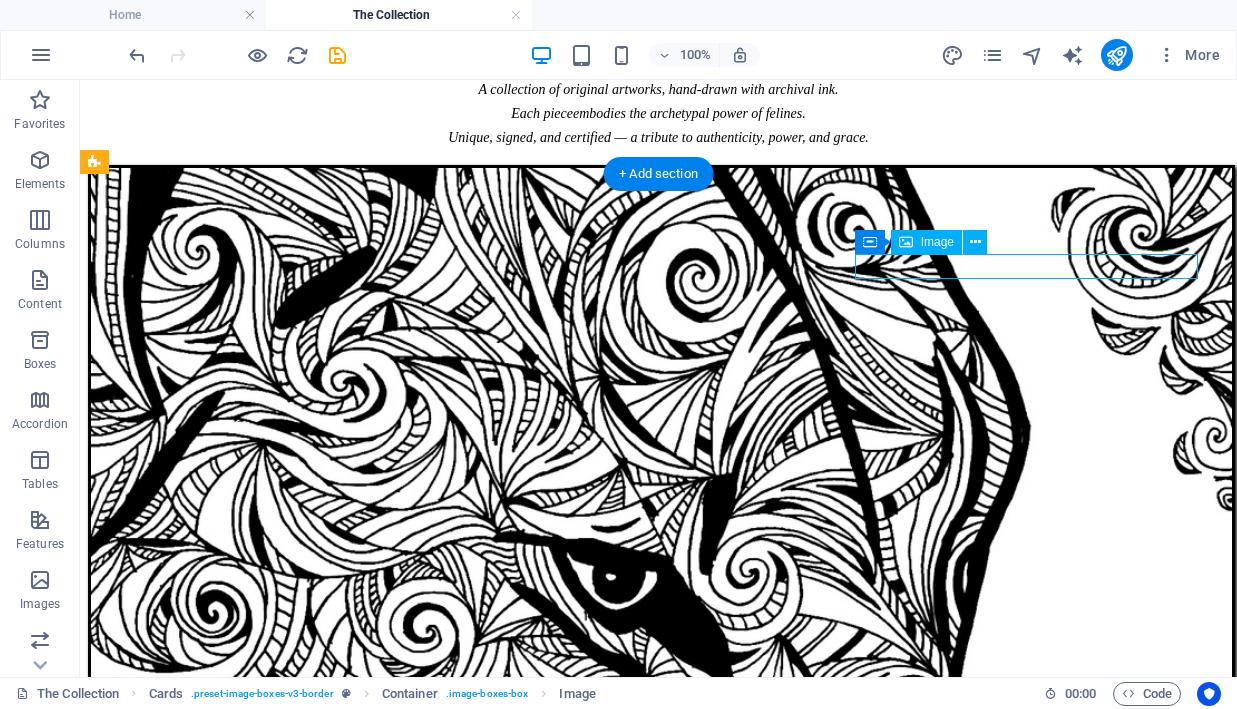 click at bounding box center (658, 3447) 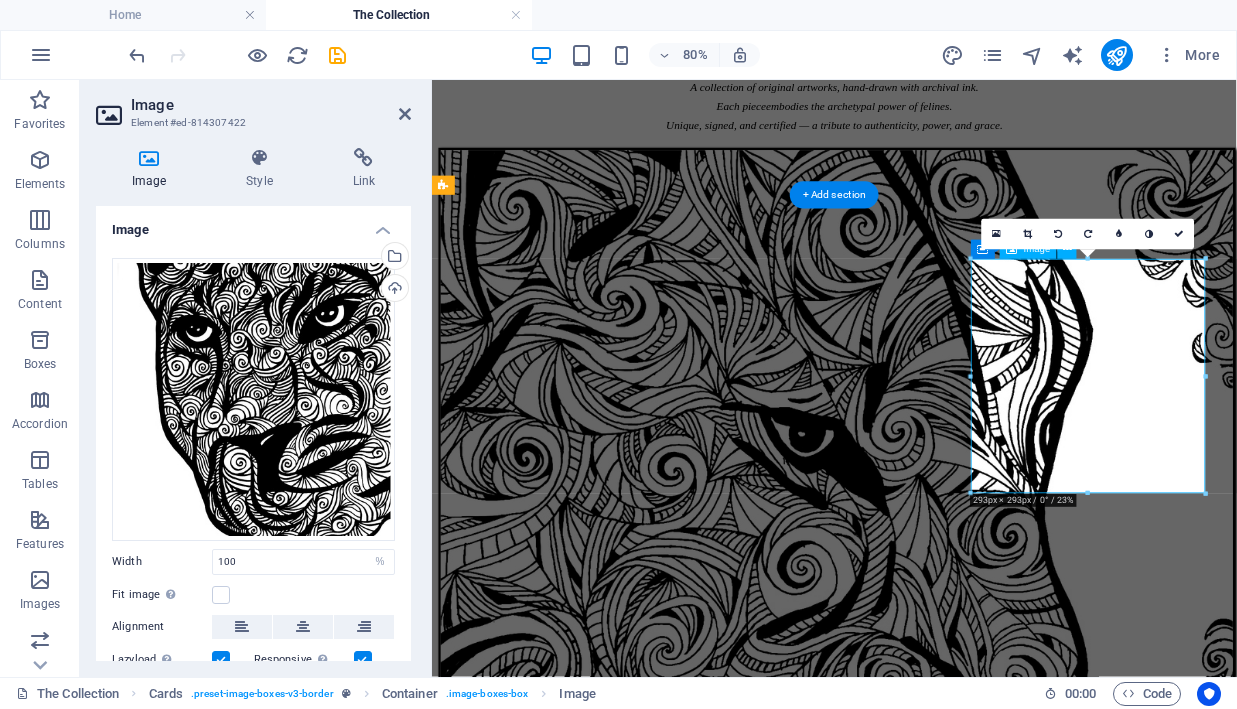 click at bounding box center [405, 114] 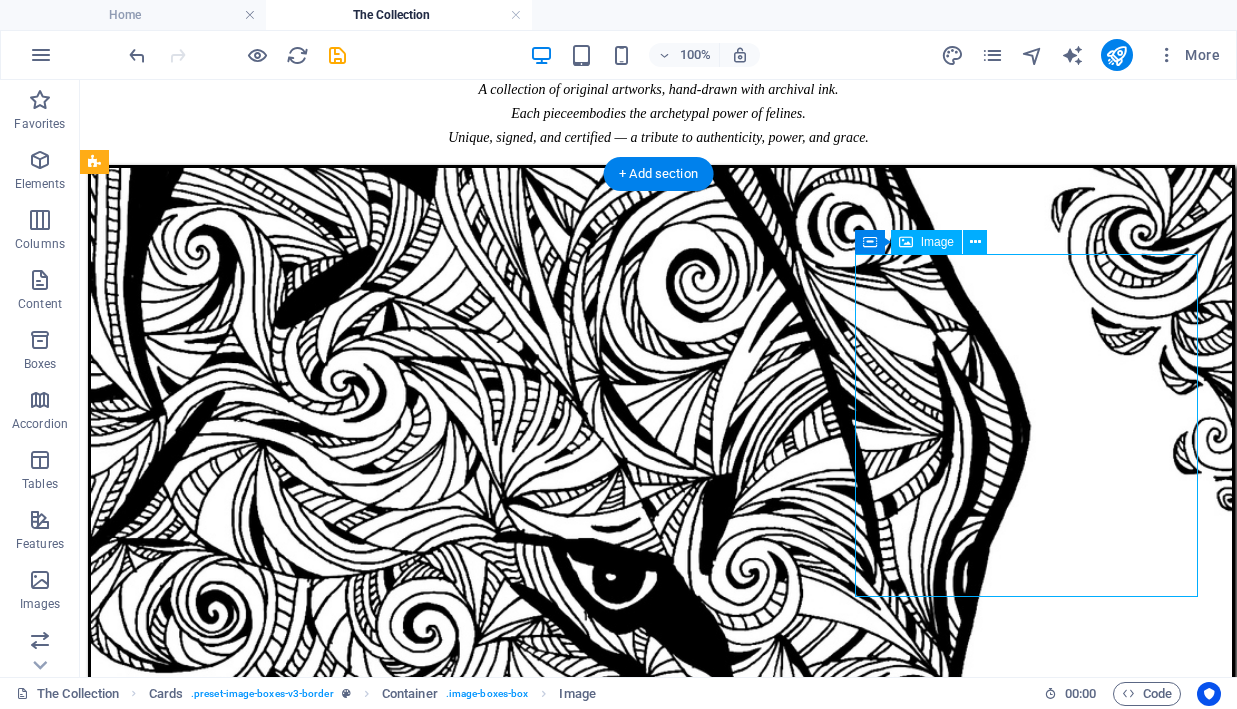 click on "Born with Grace A quiet alignment of strength,  clarity and calm. View the Artwork Wild Affection Connection, presence  and trust. View the Artwork The Shape of Strength Still and steady.  Fully aware. View the Artwork" at bounding box center [658, 2195] 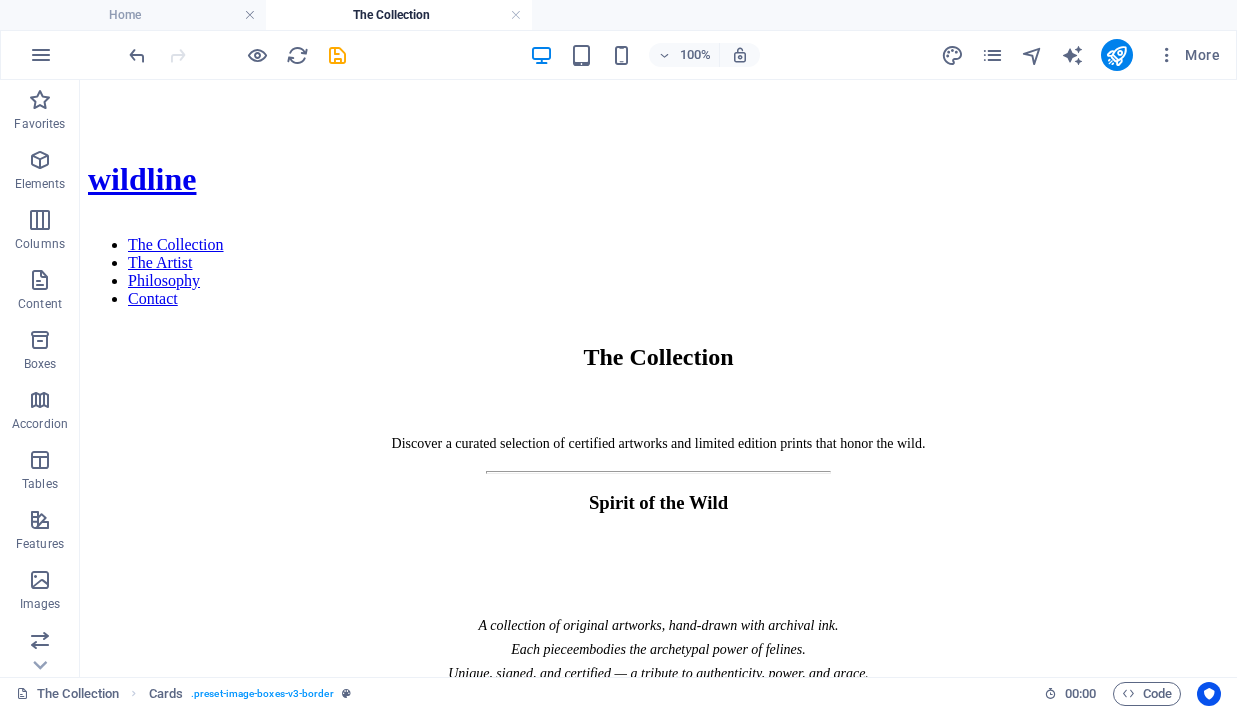 scroll, scrollTop: 0, scrollLeft: 0, axis: both 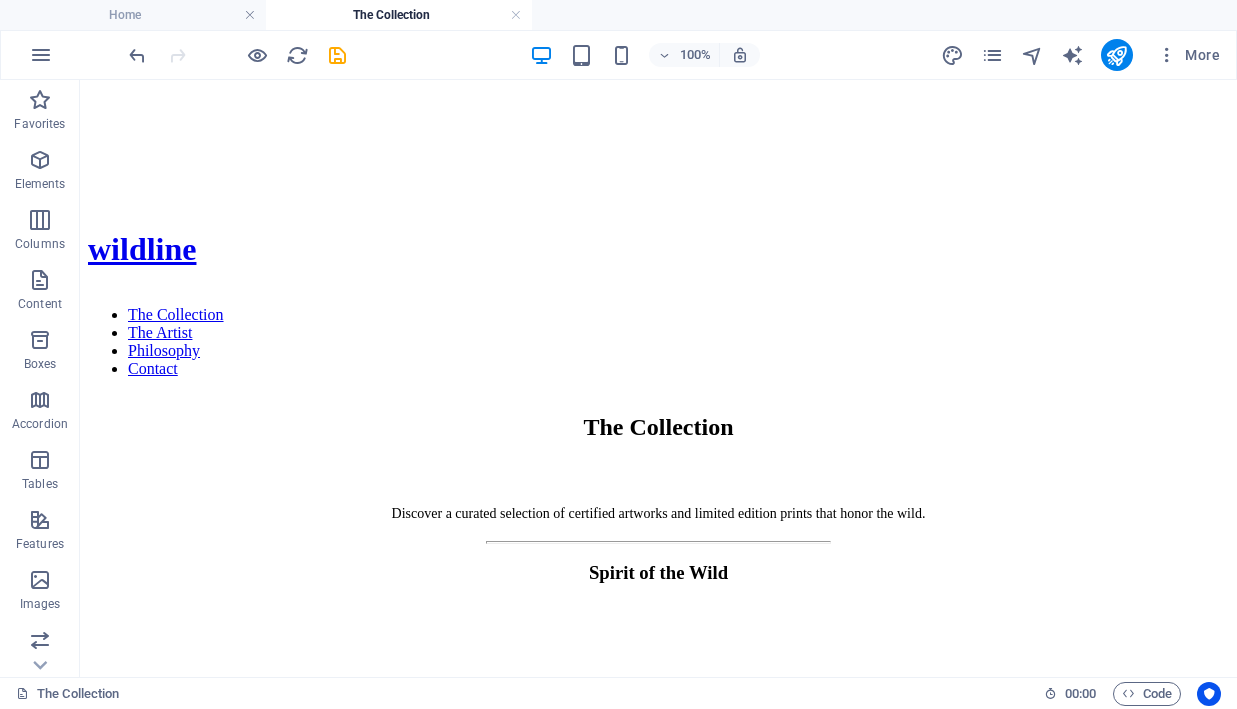 drag, startPoint x: 877, startPoint y: 651, endPoint x: 834, endPoint y: 276, distance: 377.45728 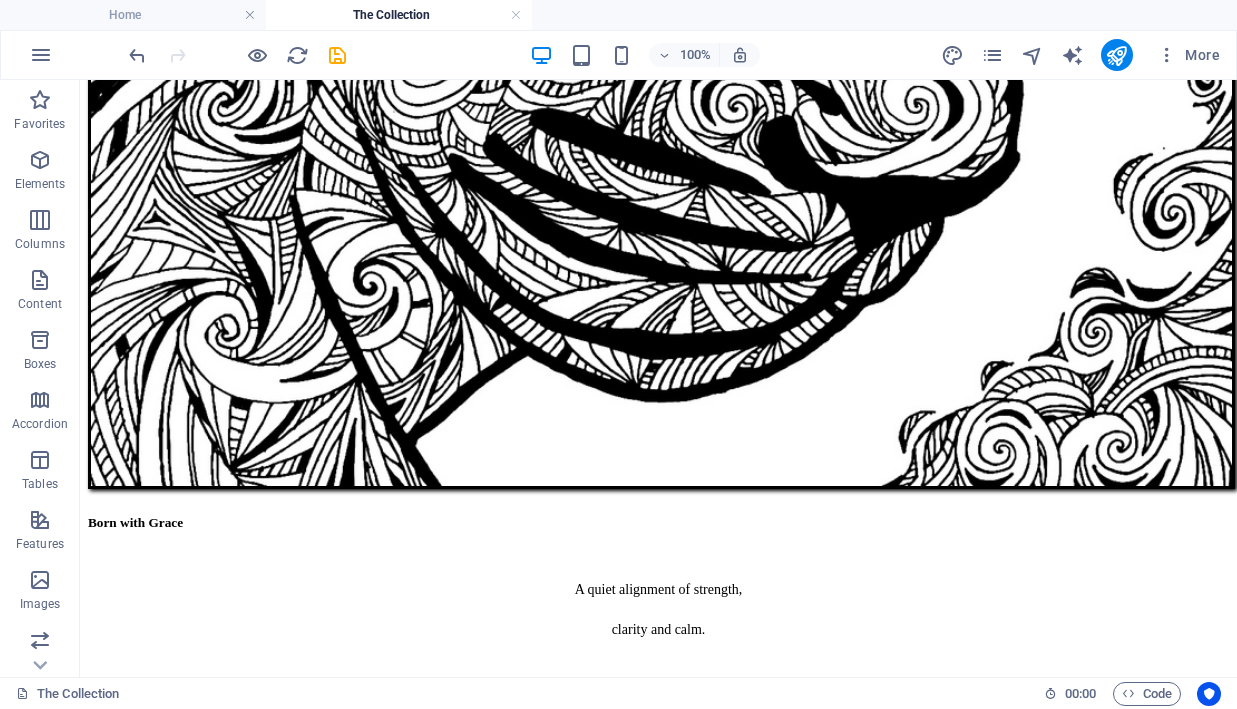 scroll, scrollTop: 1225, scrollLeft: 0, axis: vertical 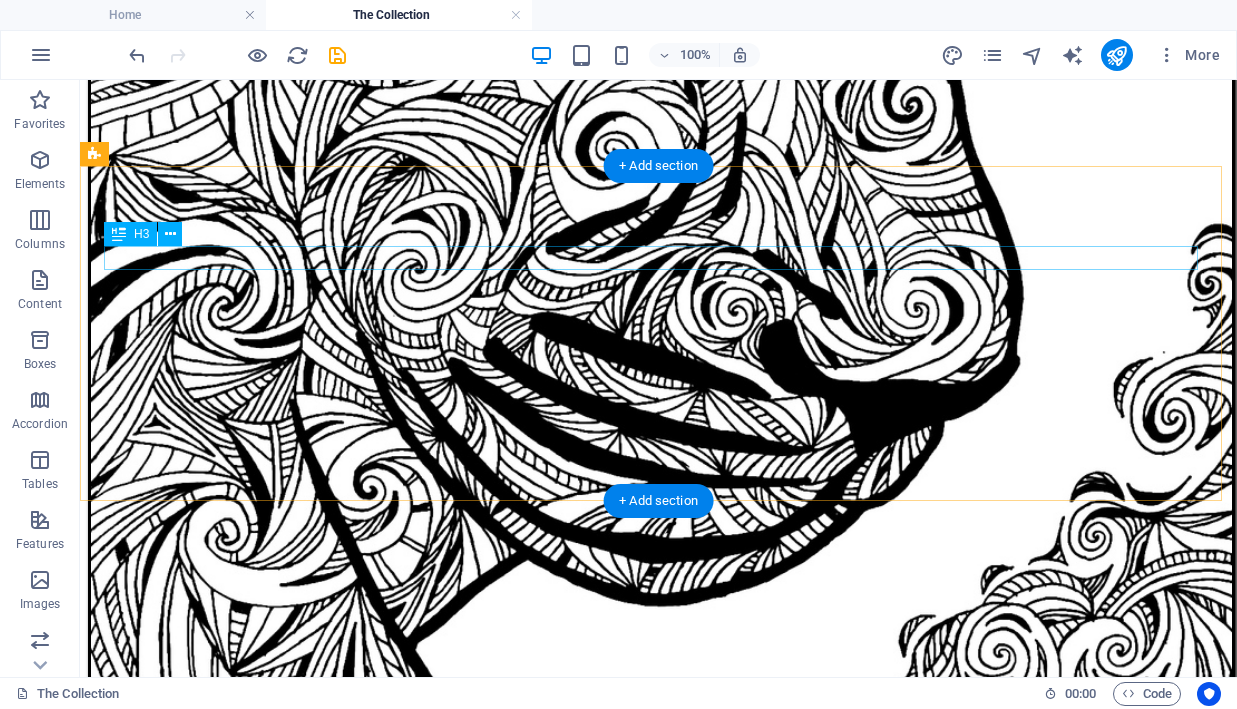 drag, startPoint x: 834, startPoint y: 276, endPoint x: 625, endPoint y: 261, distance: 209.53758 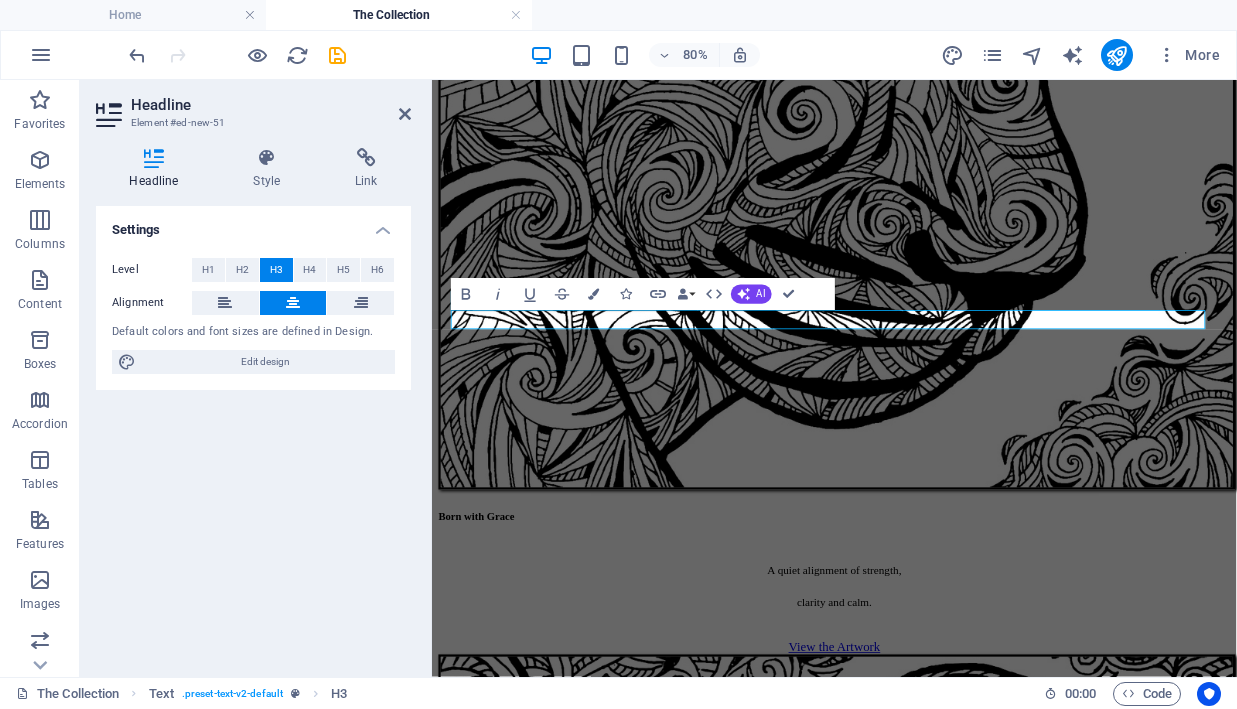 drag, startPoint x: 908, startPoint y: 398, endPoint x: 830, endPoint y: 474, distance: 108.903625 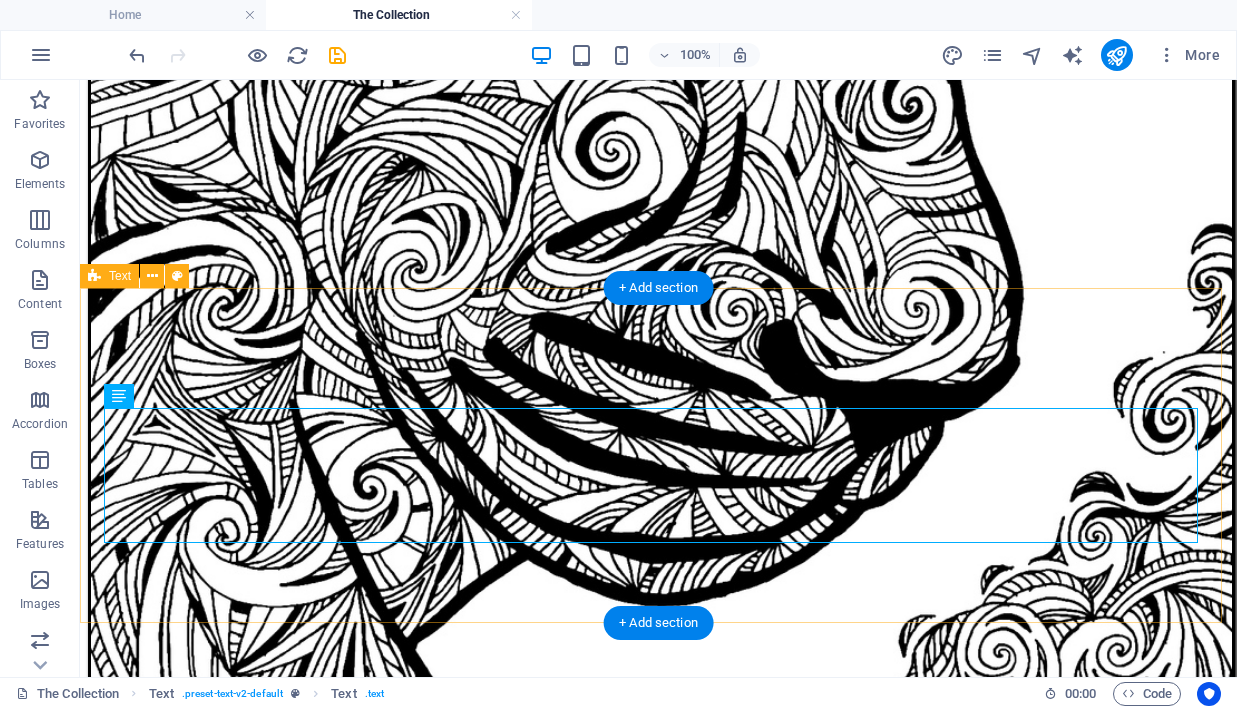 click at bounding box center [658, 3674] 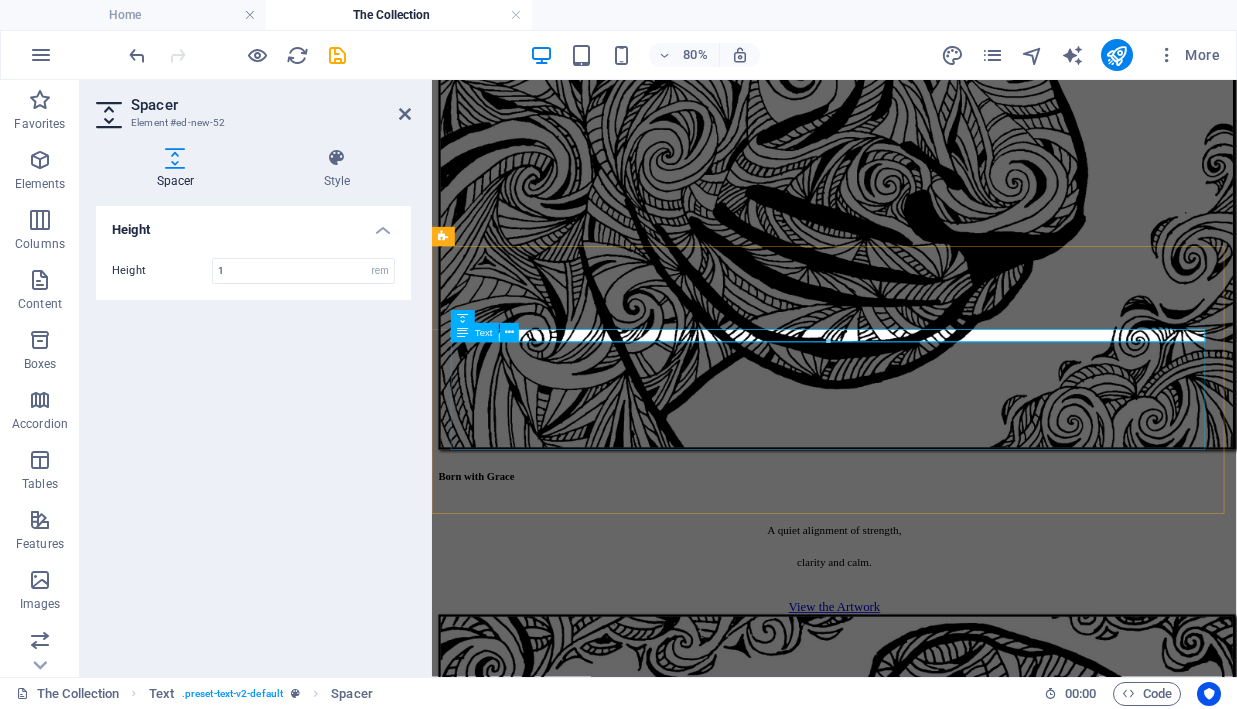 click on "A collection of original artworks, hand-drawn with archival ink. Each piece  embodies   the archetypal power of felines. Unique, signed, and certified — a tribute to authenticity, power, and grace." at bounding box center [935, 3305] 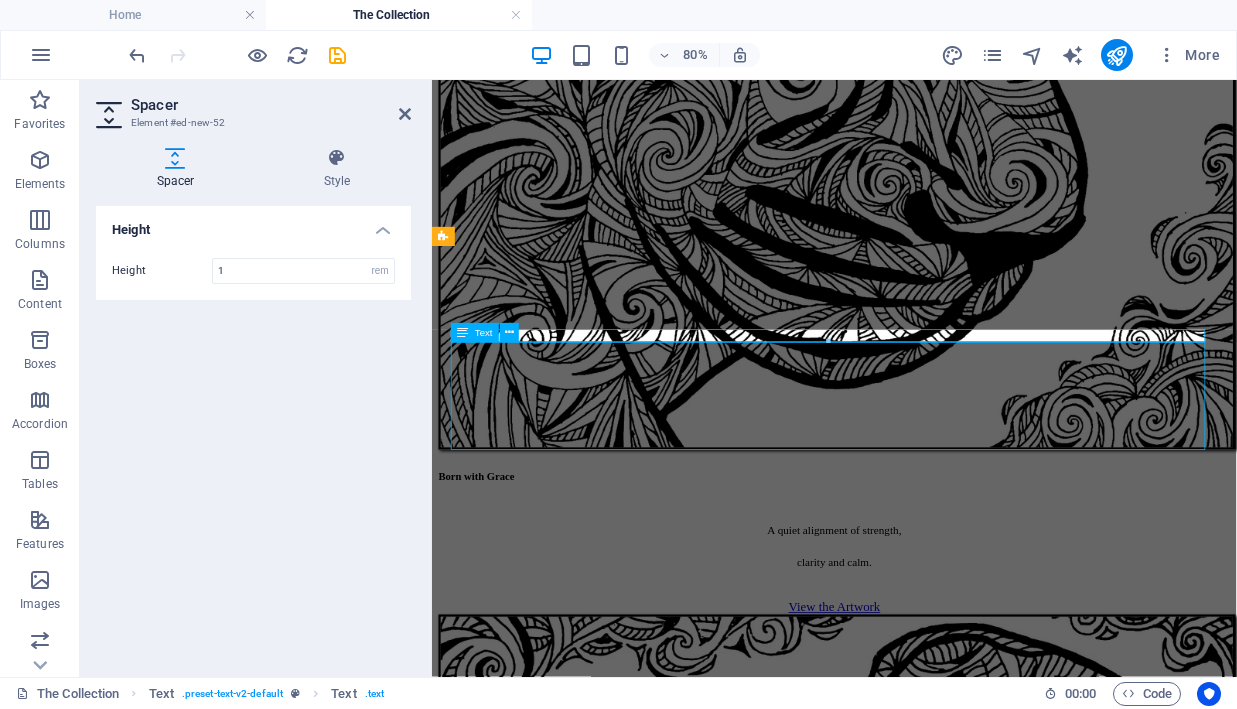 click on "A collection of original artworks, hand-drawn with archival ink. Each piece  embodies   the archetypal power of felines. Unique, signed, and certified — a tribute to authenticity, power, and grace." at bounding box center (935, 3305) 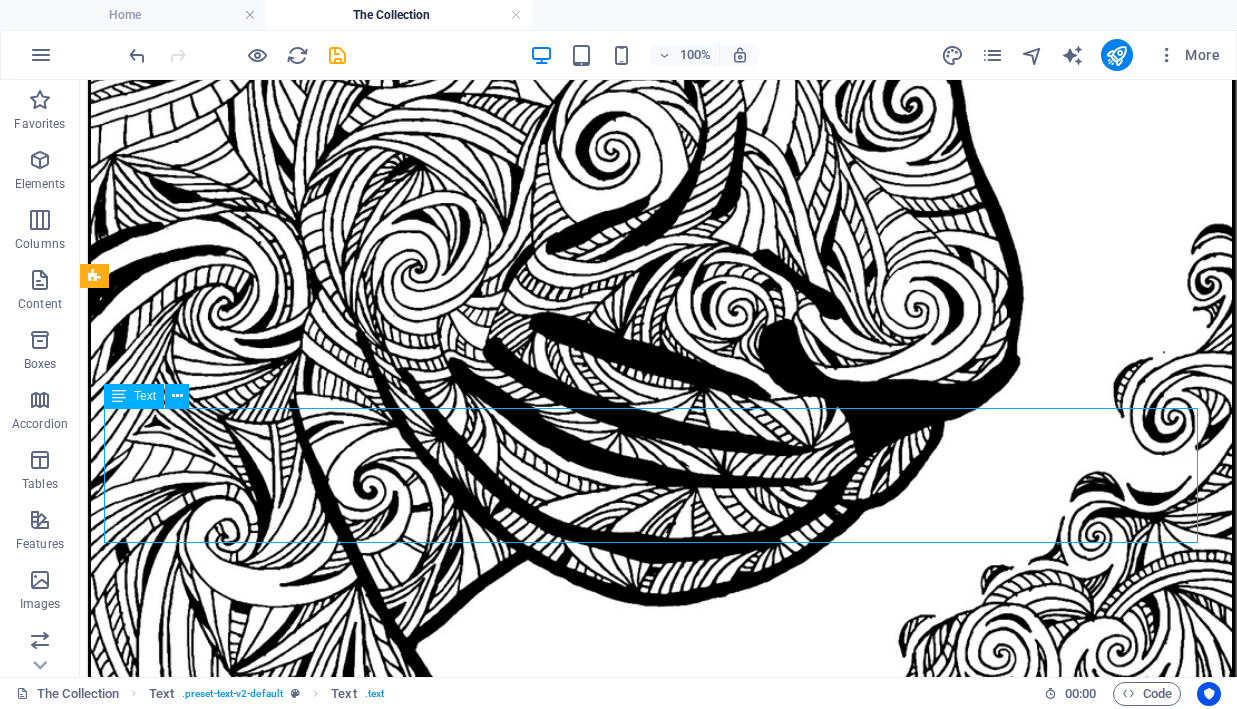 click on "A collection of original artworks, hand-drawn with archival ink. Each piece  embodies   the archetypal power of felines. Unique, signed, and certified — a tribute to authenticity, power, and grace." at bounding box center [658, 3758] 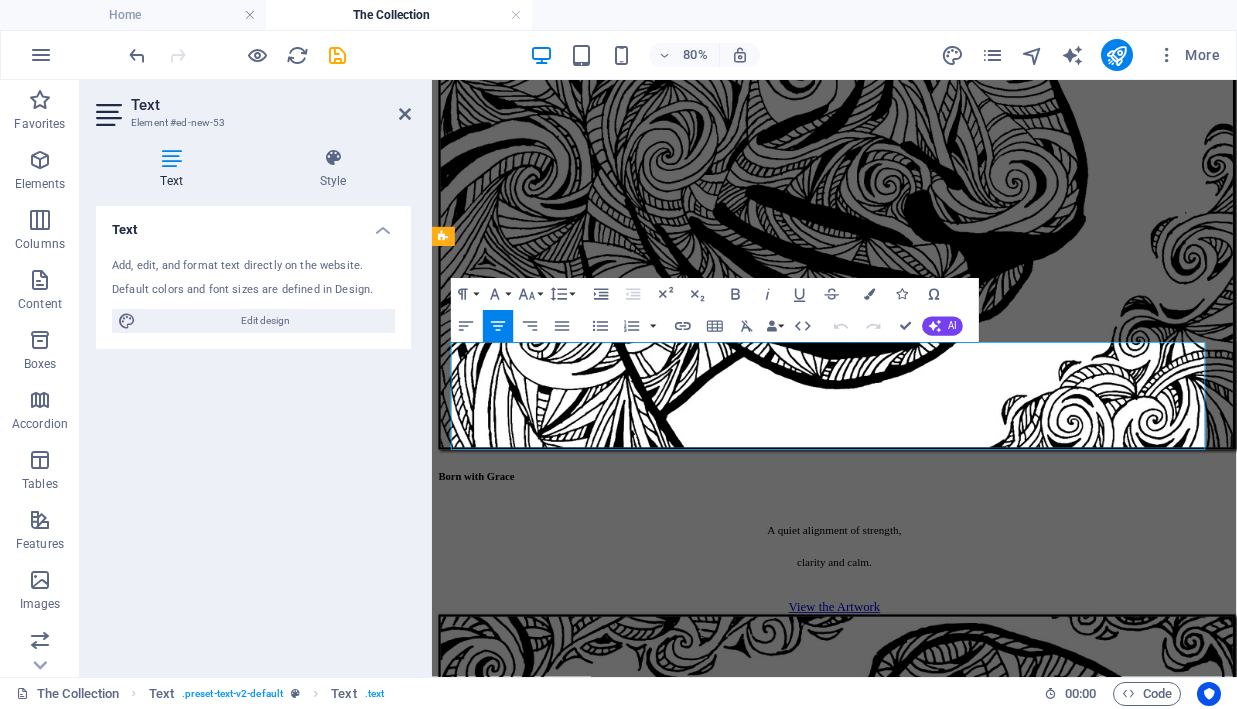 click on "A collection of original artworks, hand-drawn with archival ink. Each piece  embodies   the archetypal power of felines. Unique, signed, and certified — a tribute to authenticity, power, and grace." at bounding box center [935, 3305] 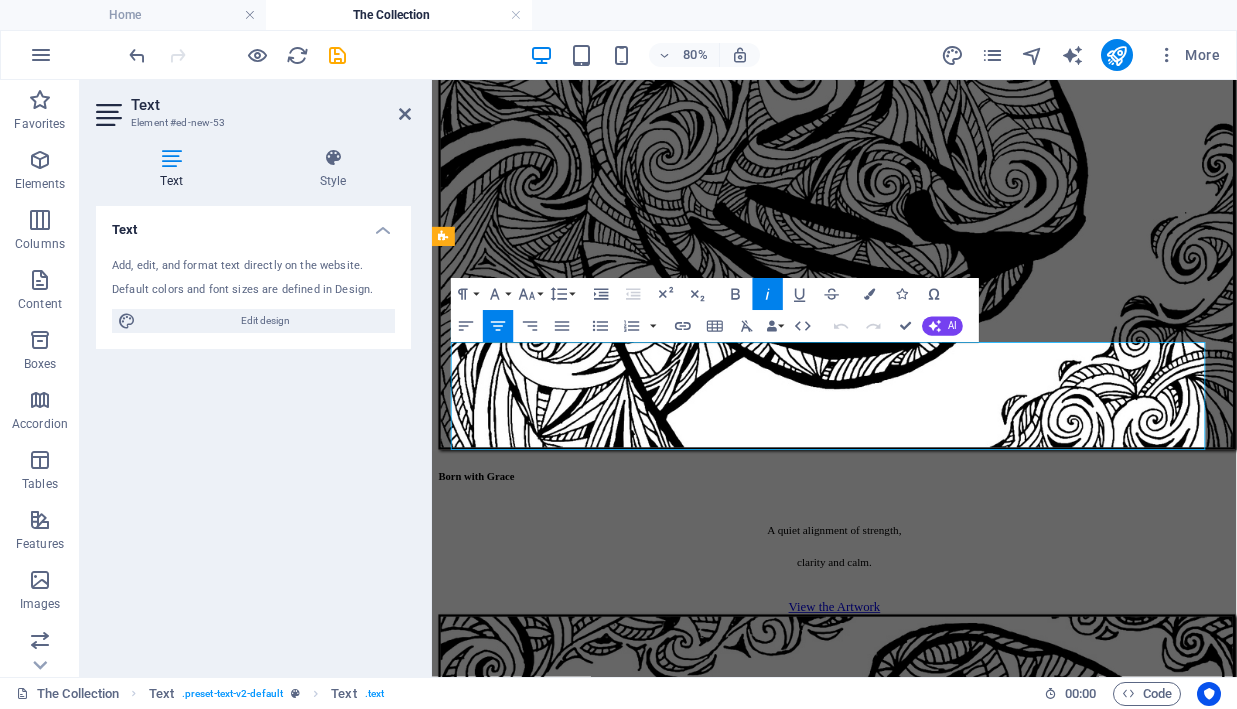 click on "A collection of original artworks, hand-drawn with archival ink. Each piece  embodies   the archetypal power of felines. Unique, signed, and certified — a tribute to authenticity, power, and grace." at bounding box center (935, 3305) 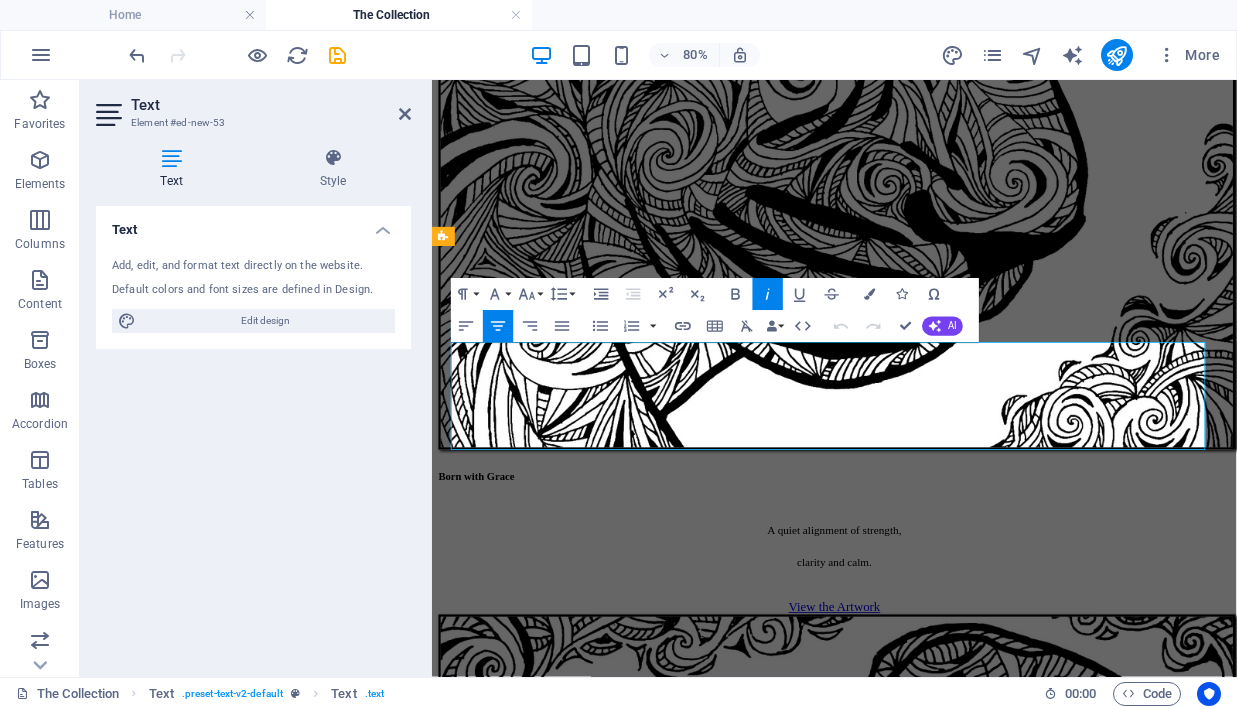 drag, startPoint x: 830, startPoint y: 474, endPoint x: 695, endPoint y: 481, distance: 135.18137 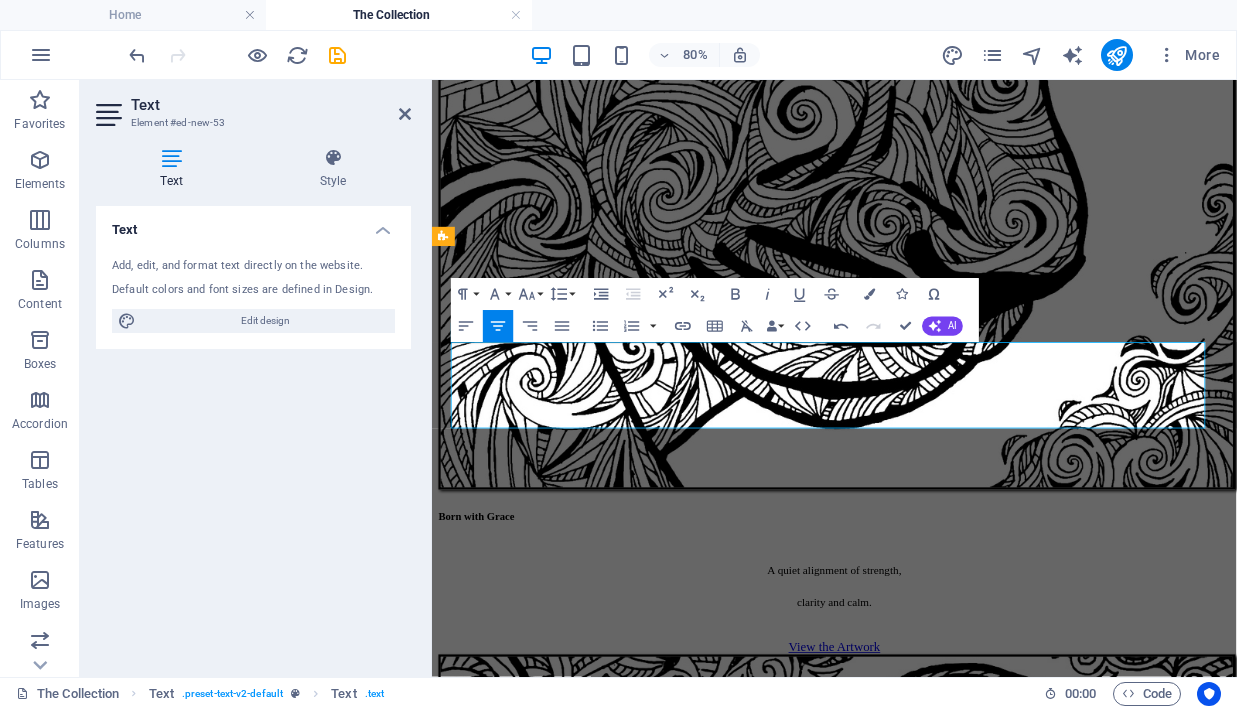 click on "Born with Grace A quiet alignment of strength,  clarity and calm. View the Artwork Wild Affection Connection, presence  and trust. View the Artwork The Shape of Strength Still and steady.  Fully aware. View the Artwork" at bounding box center (935, 1399) 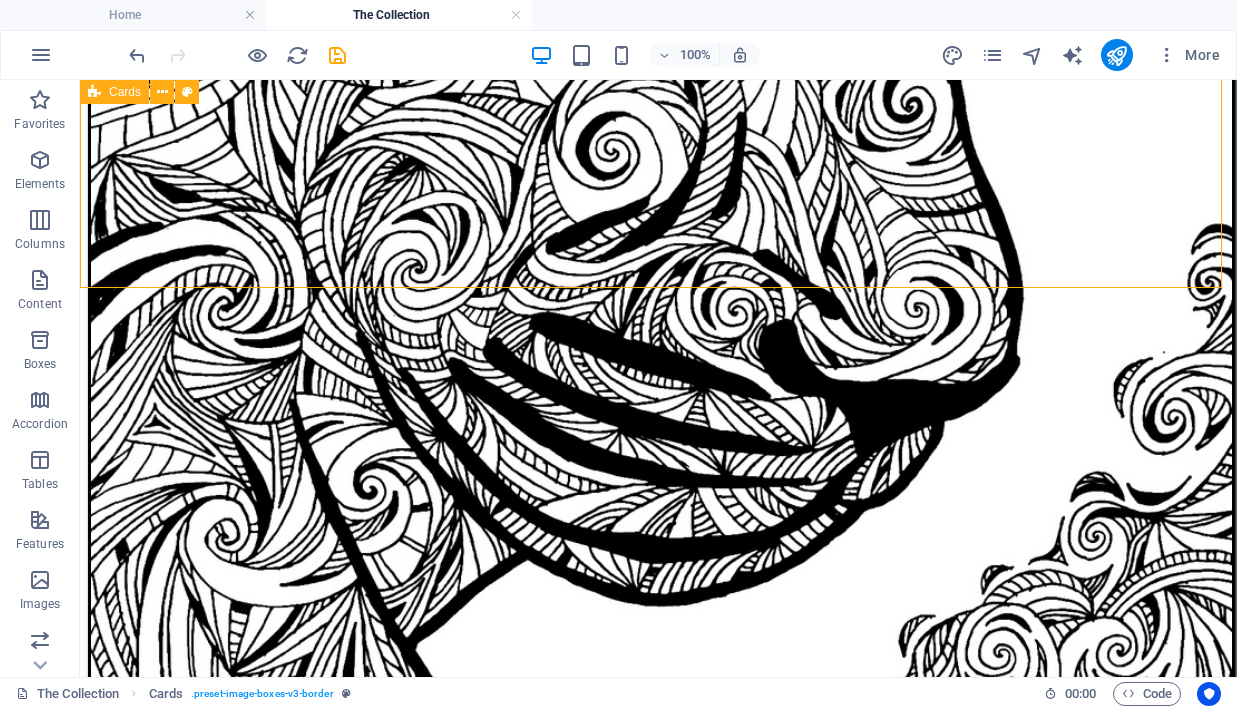 click at bounding box center (137, 55) 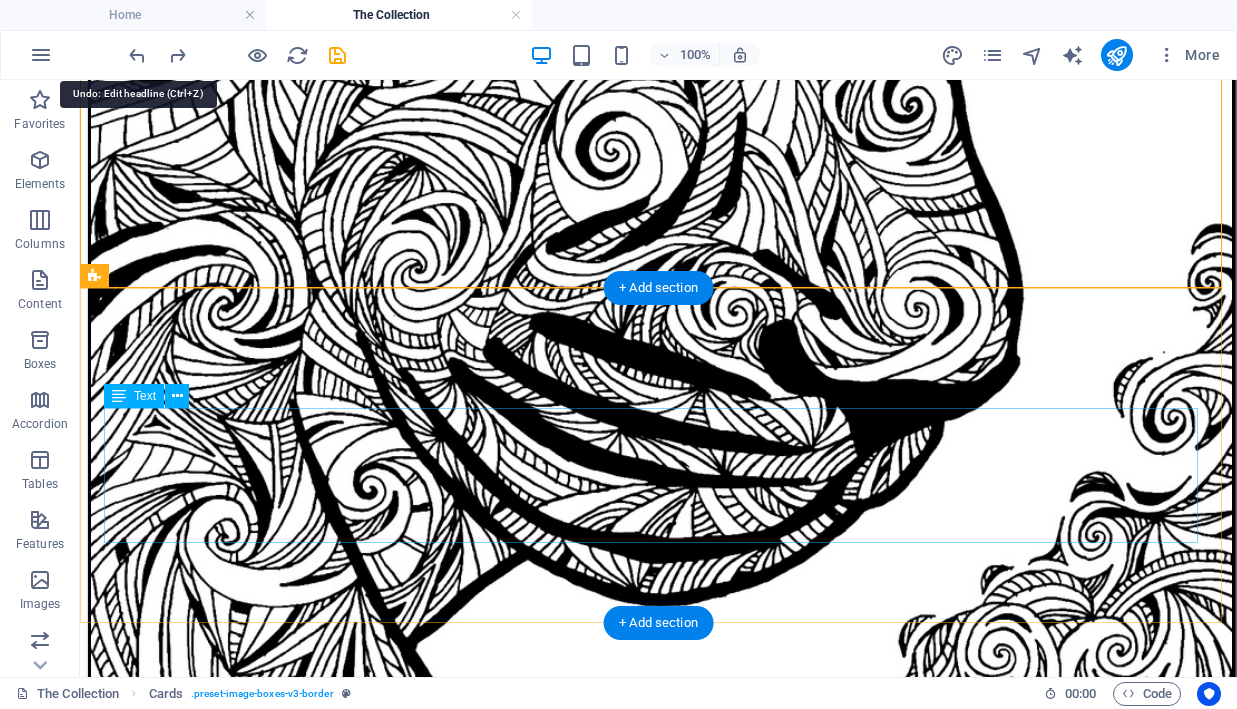 click on "A collection of original artworks, hand-drawn with archival ink. Each piece  embodies   the archetypal power of felines. Unique, signed, and certified — a tribute to authenticity, power, and grace." at bounding box center [658, 3758] 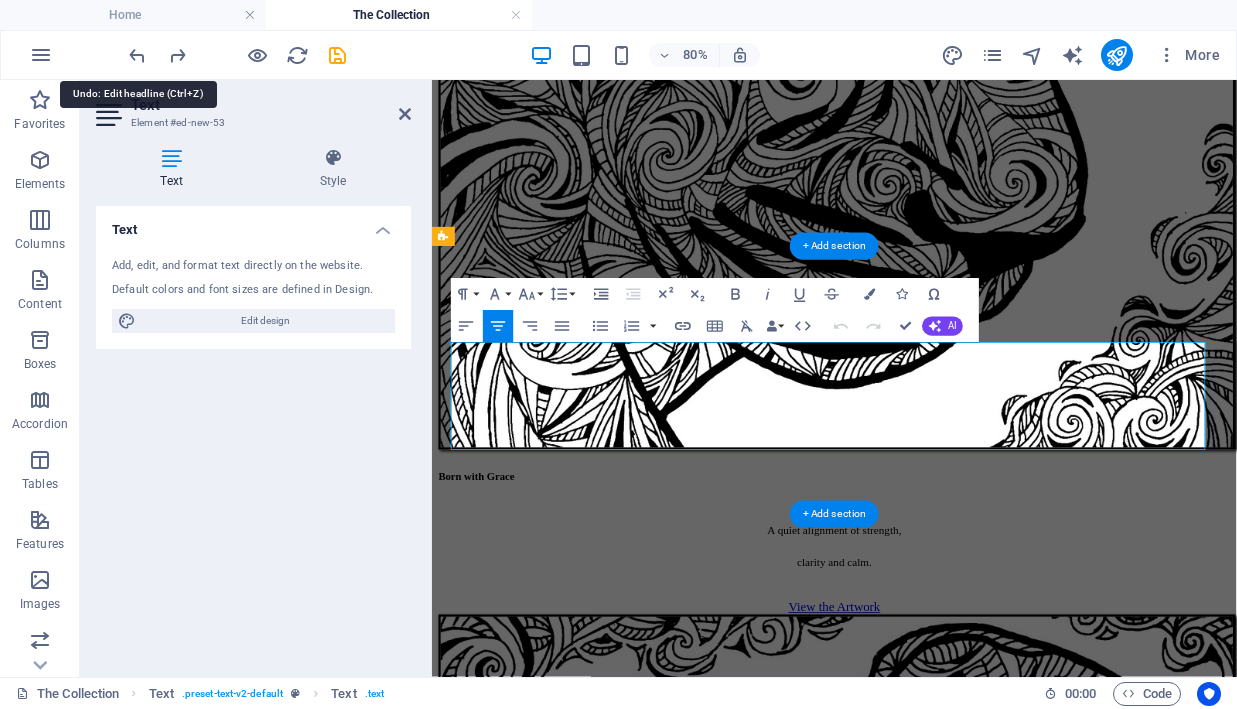 click on "A collection of original artworks, hand-drawn with archival ink. Each piece  embodies   the archetypal power of felines. Unique, signed, and certified — a tribute to authenticity, power, and grace." at bounding box center (935, 3305) 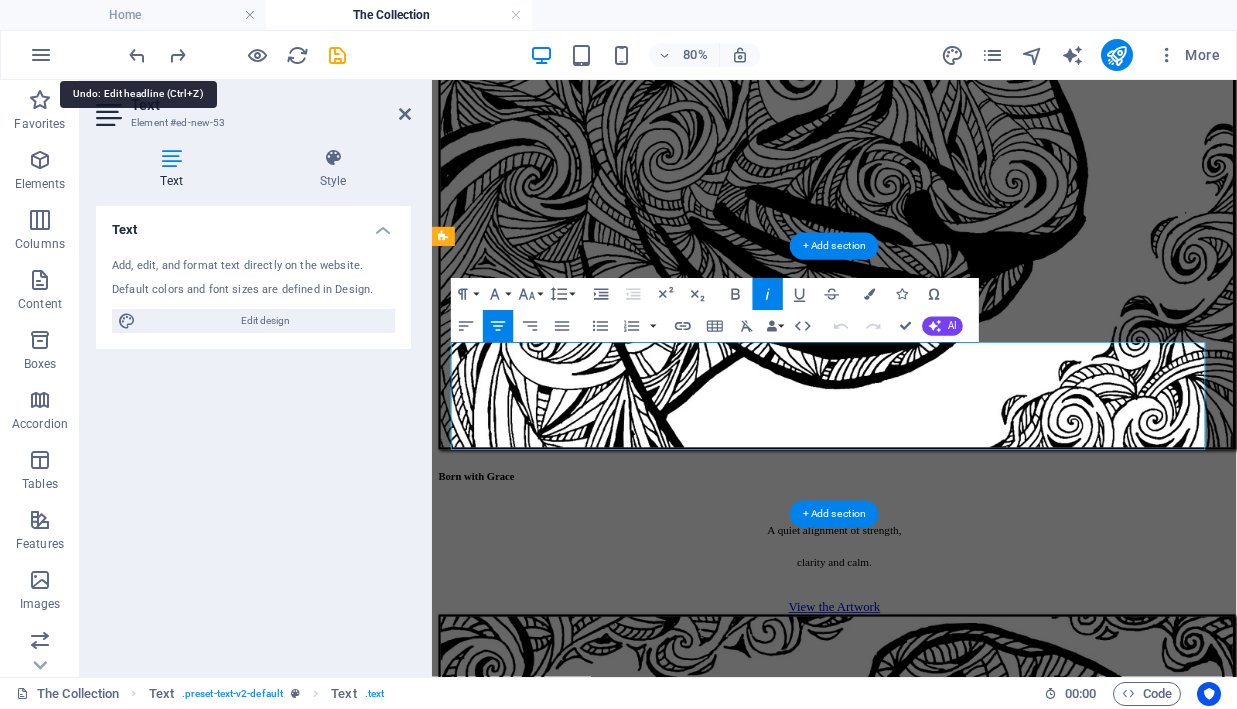 click on "A collection of original artworks, hand-drawn with archival ink. Each piece  embodies   the archetypal power of felines. Unique, signed, and certified — a tribute to authenticity, power, and grace." at bounding box center (935, 3305) 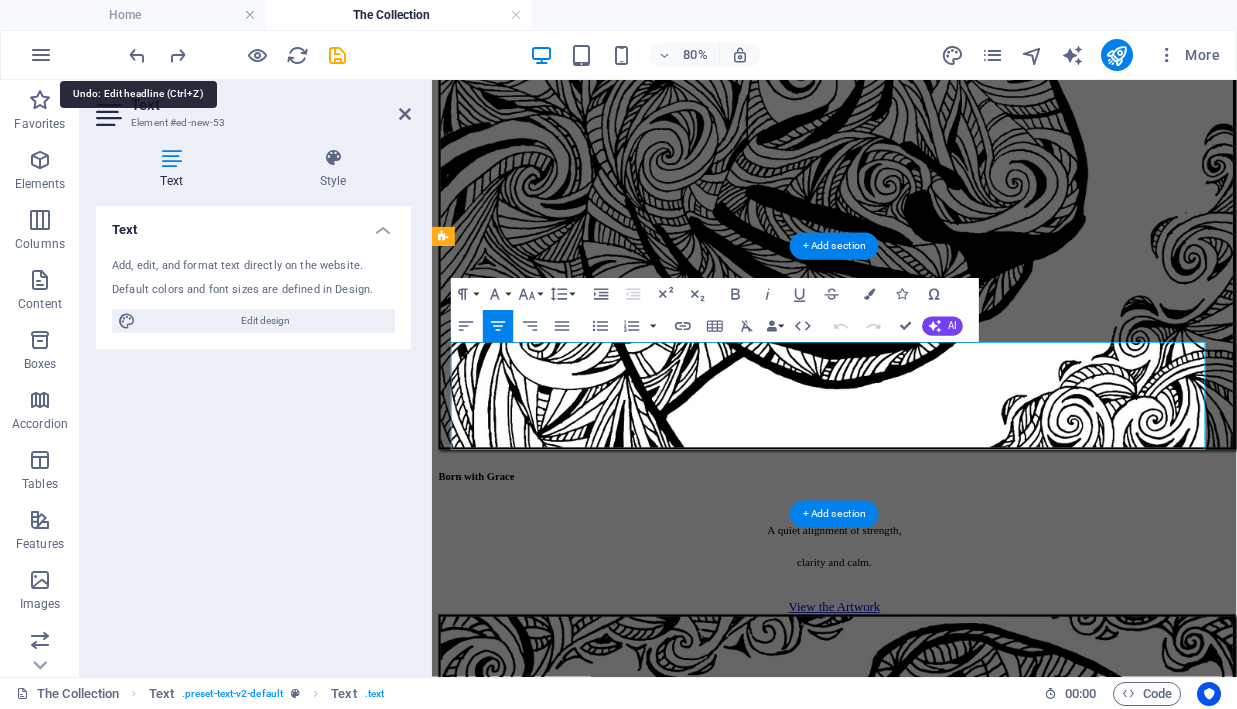 click on "A collection of original artworks, hand-drawn with archival ink. Each piece  embodies   the archetypal power of felines. Unique, signed, and certified — a tribute to authenticity, power, and grace." at bounding box center (935, 3305) 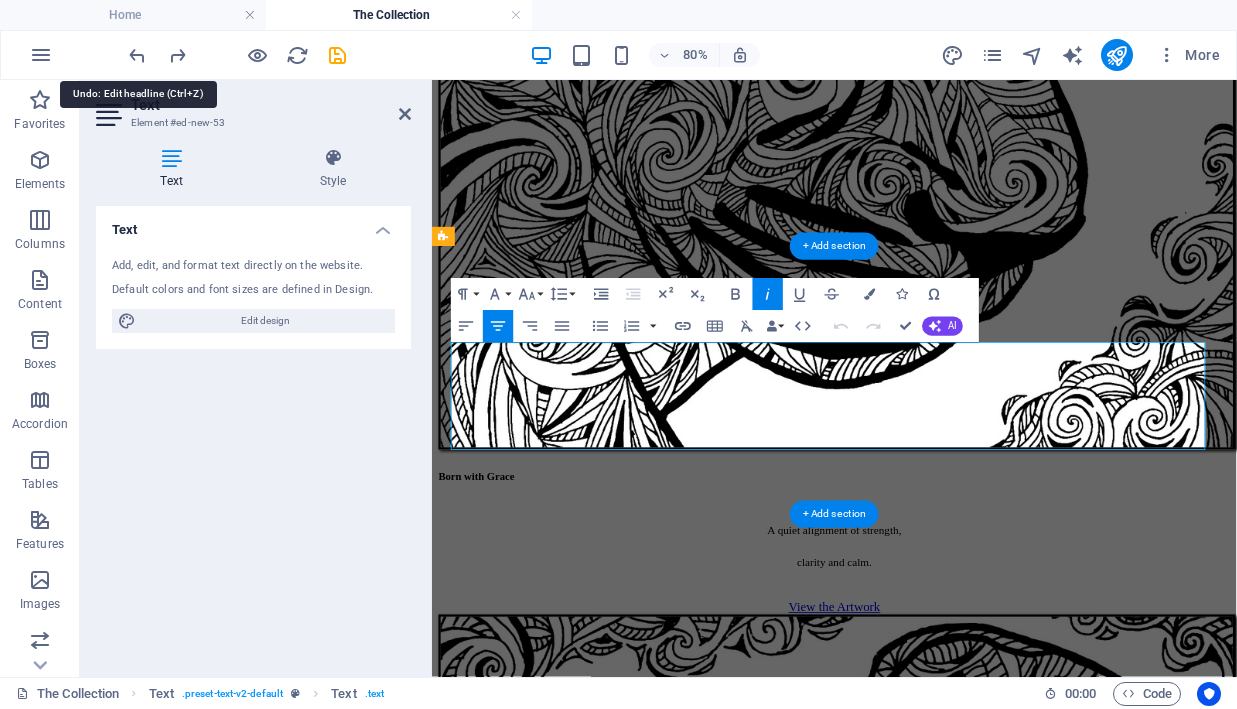 click 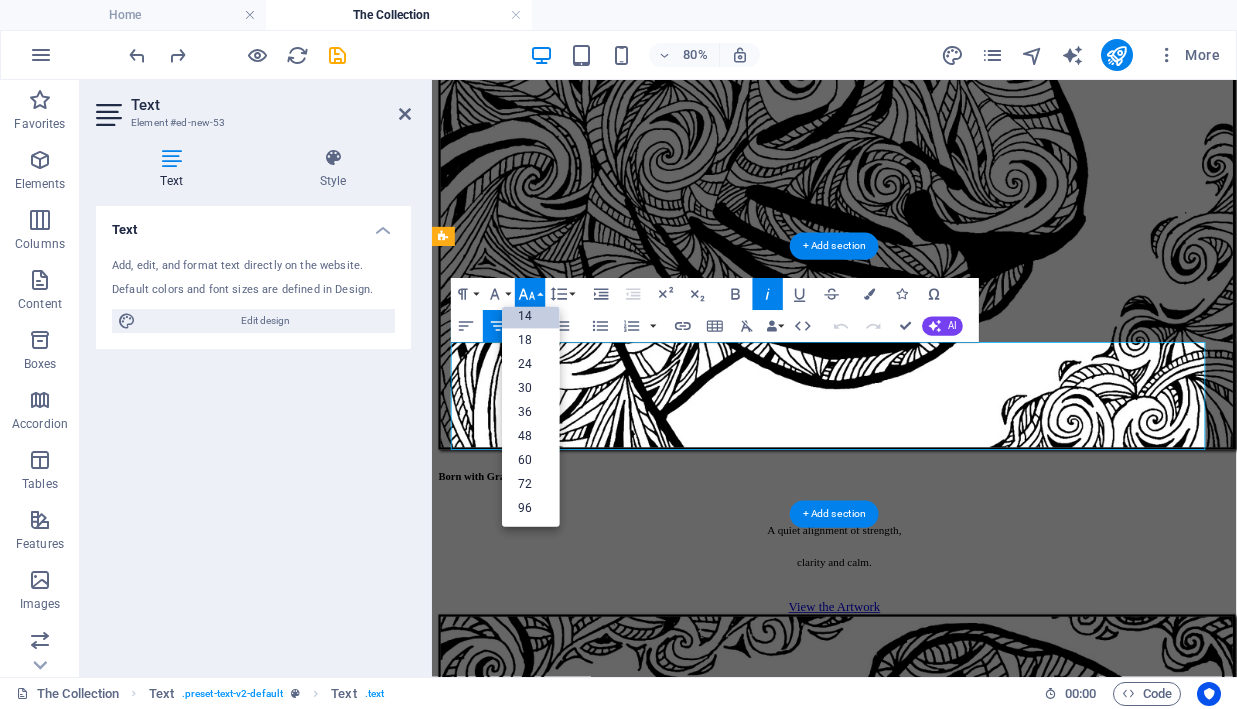 scroll, scrollTop: 161, scrollLeft: 0, axis: vertical 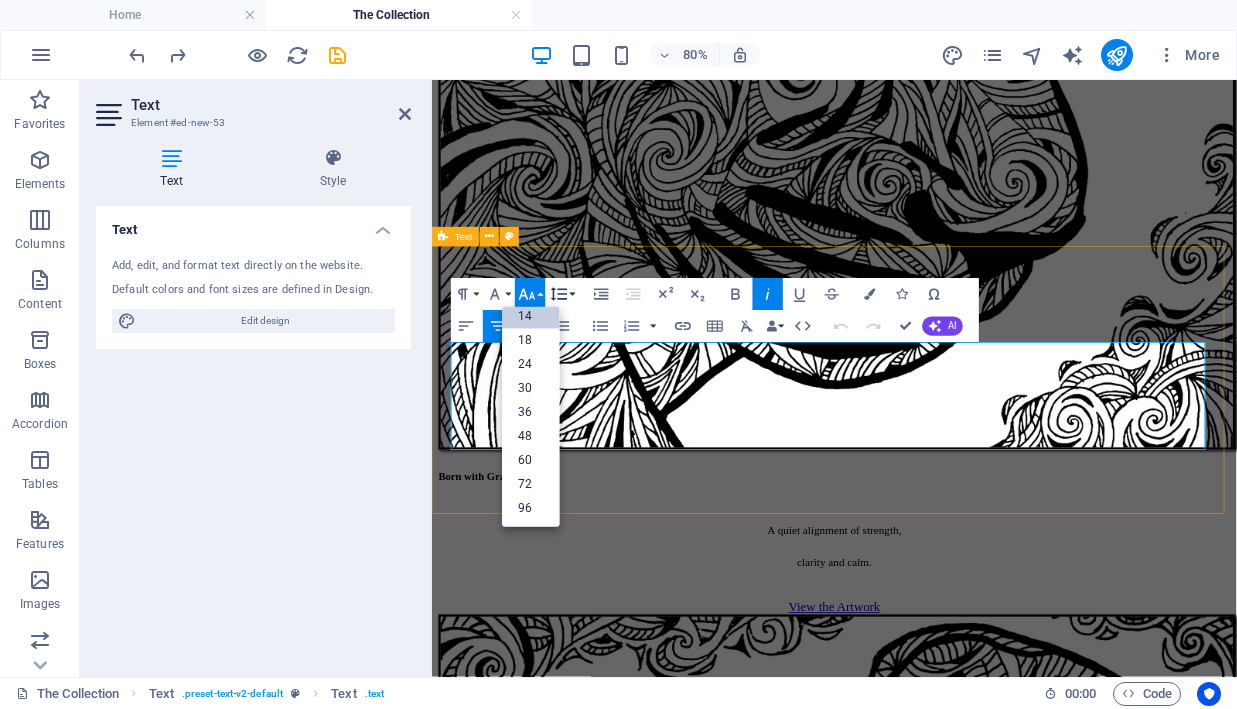 drag, startPoint x: 110, startPoint y: 273, endPoint x: 554, endPoint y: 292, distance: 444.40634 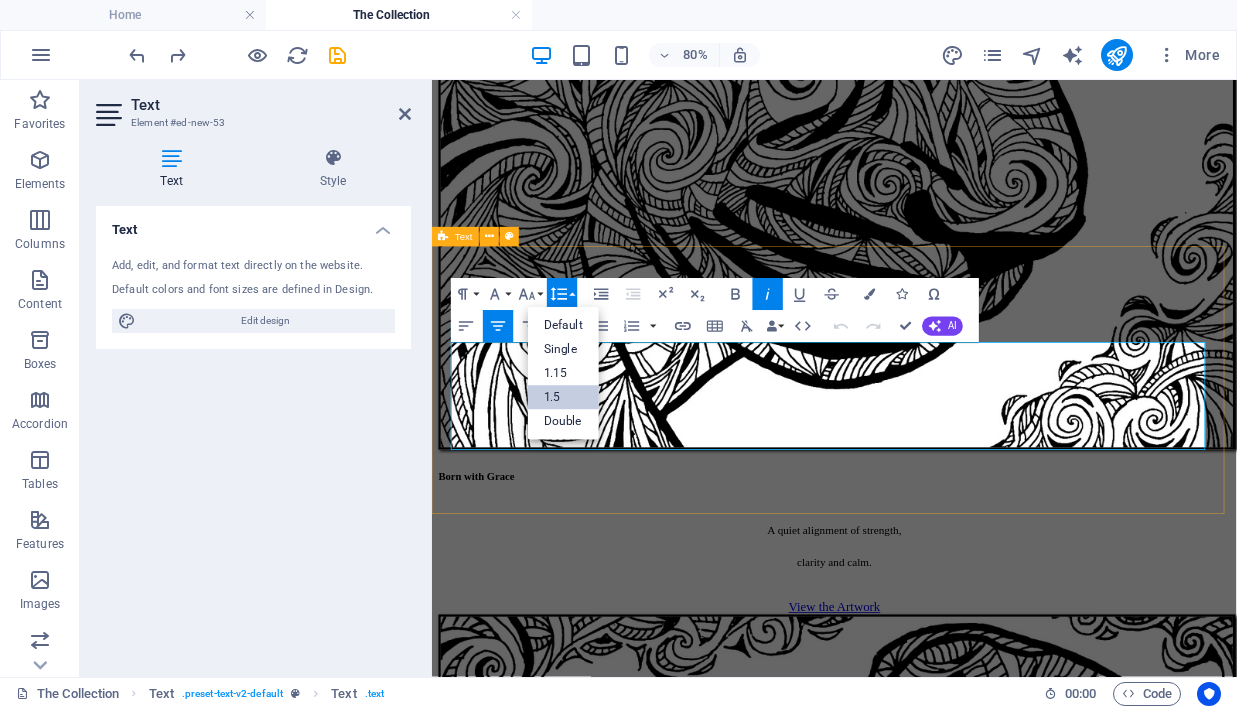 scroll, scrollTop: 0, scrollLeft: 0, axis: both 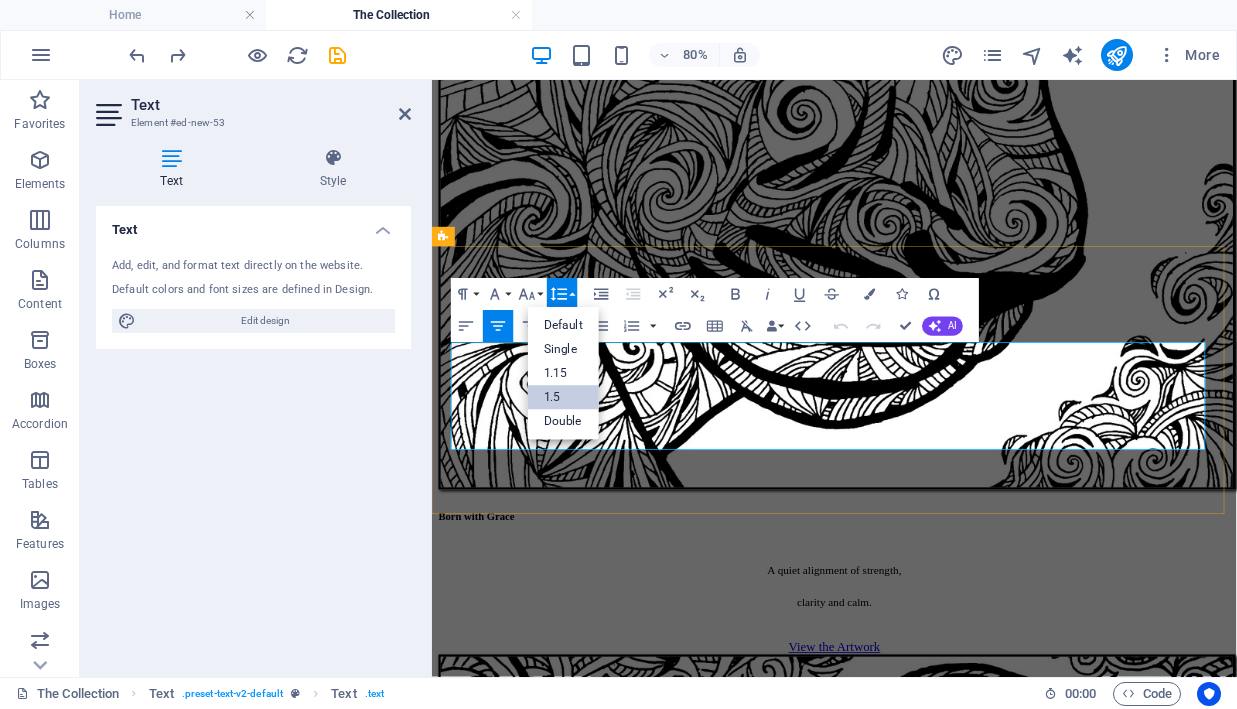 click on "1.5" at bounding box center (563, 398) 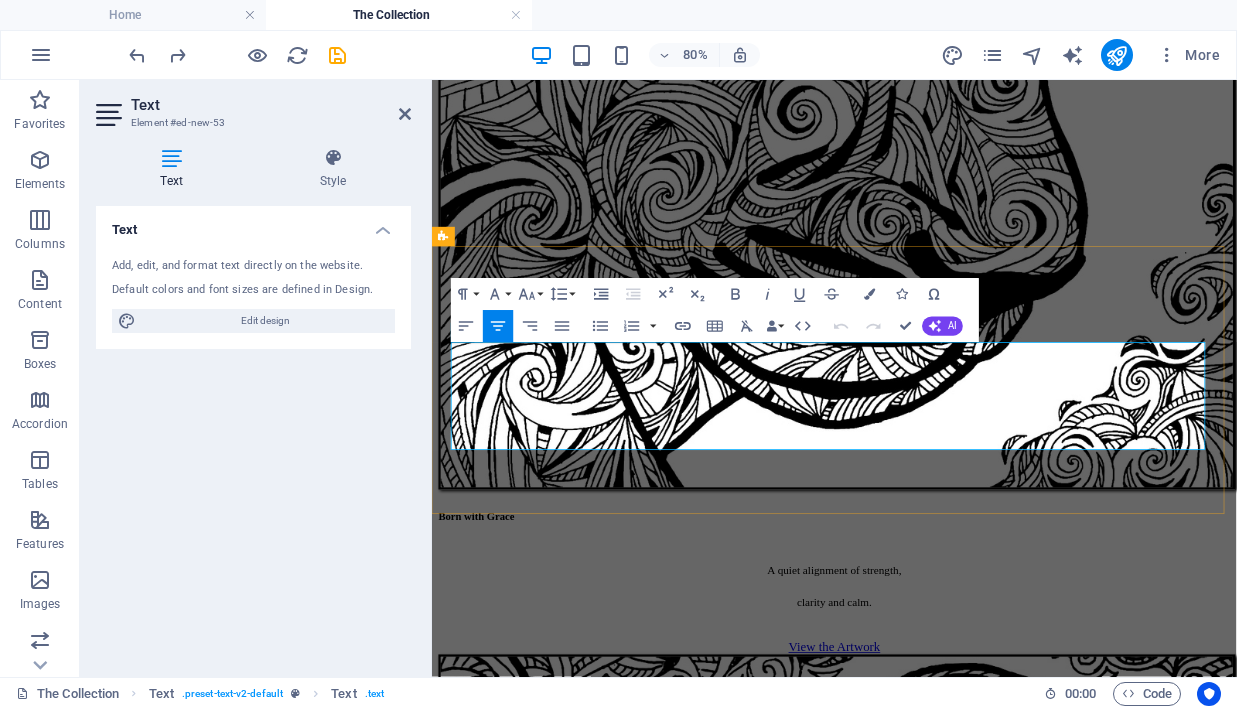 click on "Font Size" at bounding box center [530, 294] 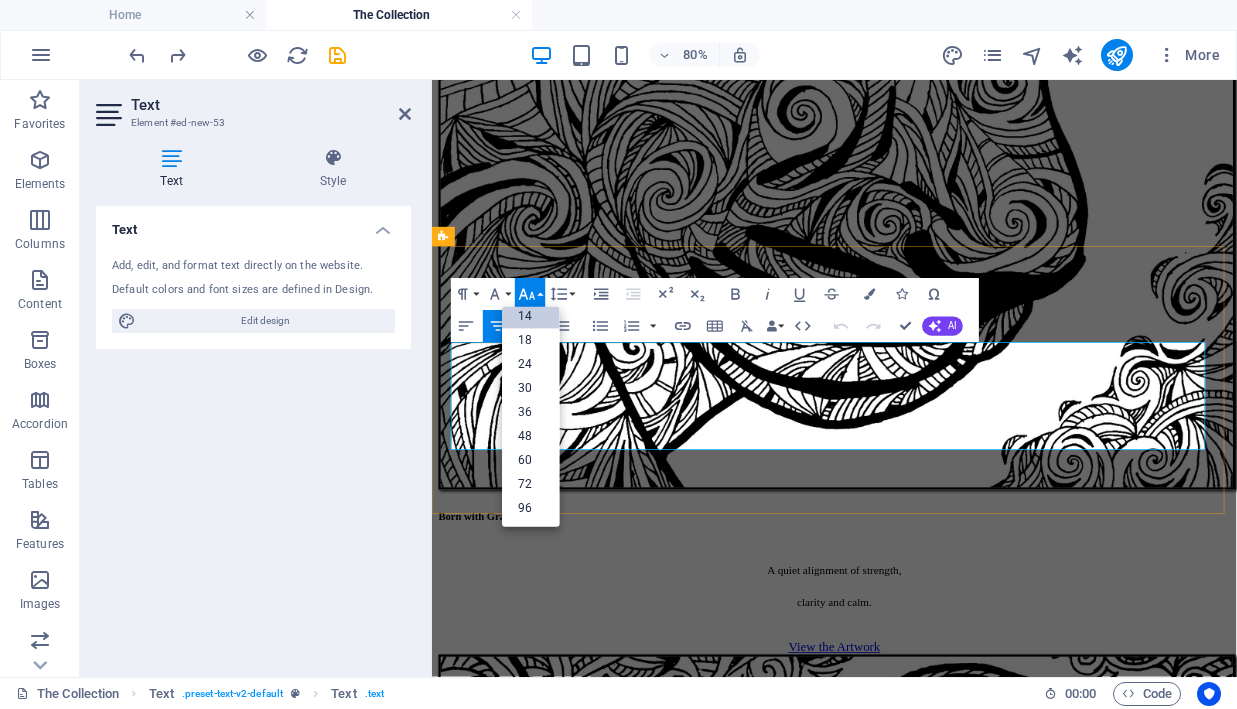 click on "14" at bounding box center (531, 317) 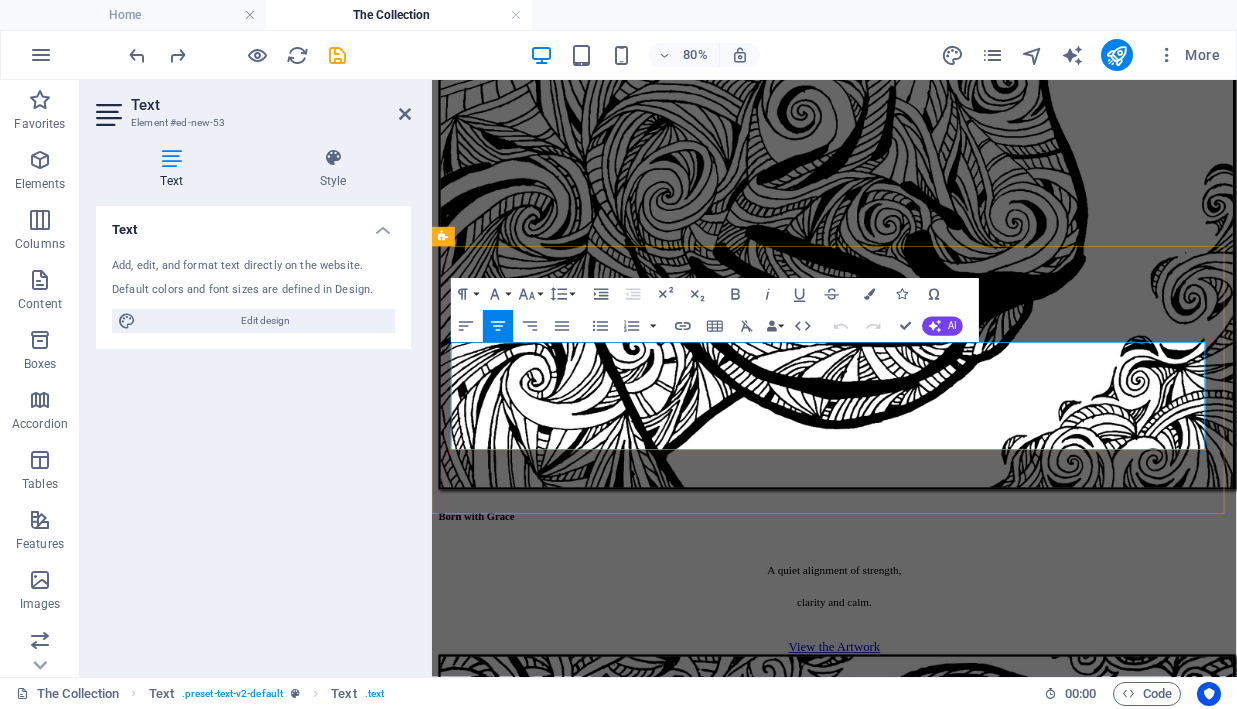 click on "embodies" at bounding box center (876, 3379) 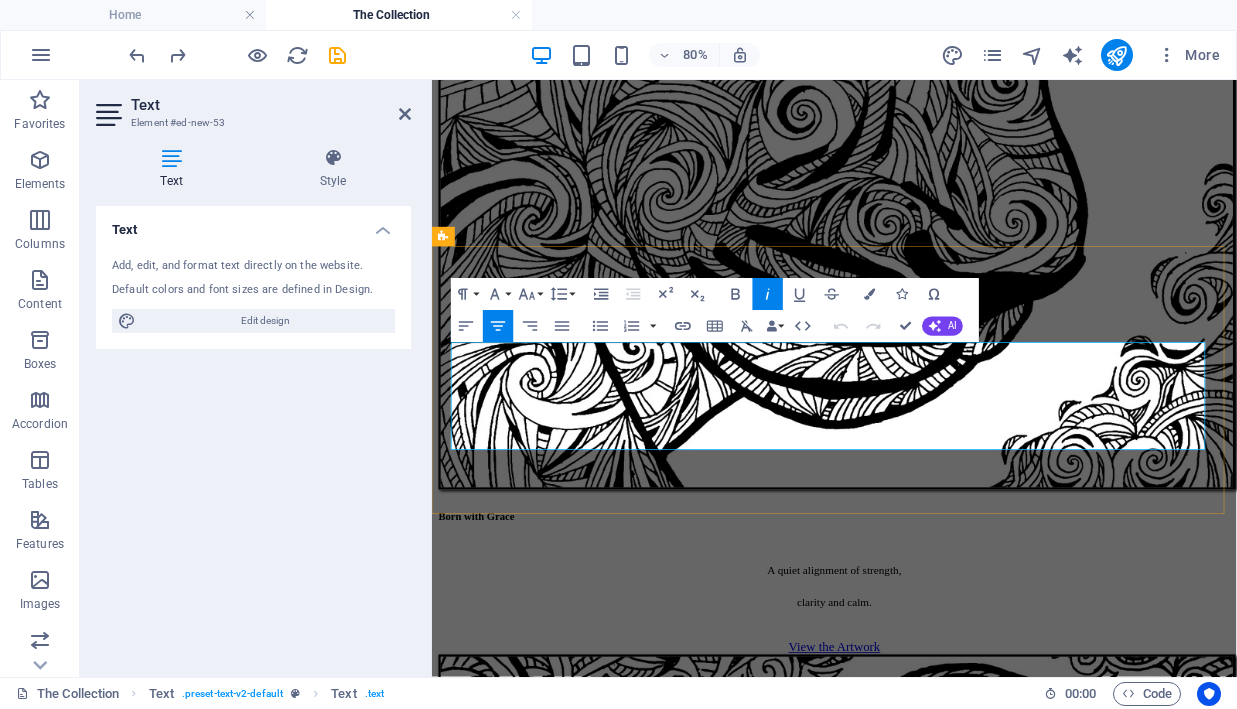 click on "Unique, signed, and certified — a tribute to authenticity, power, and grace." at bounding box center [935, 3403] 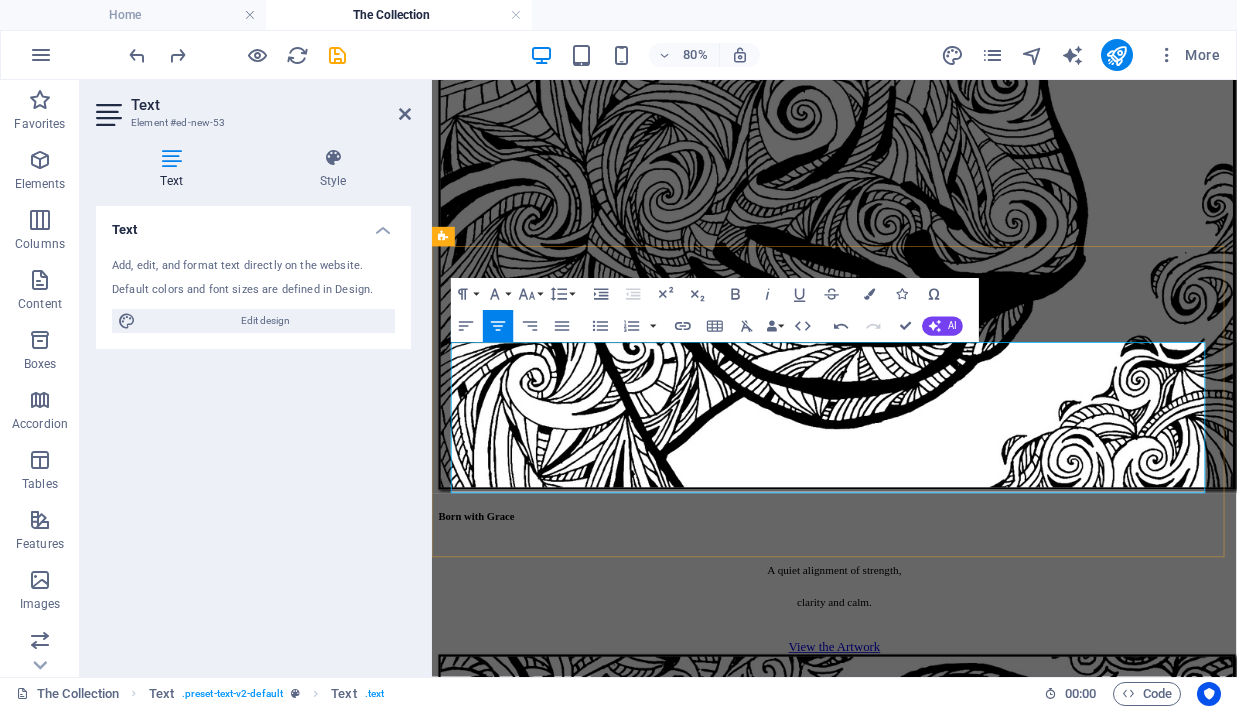 drag, startPoint x: 868, startPoint y: 529, endPoint x: 711, endPoint y: 533, distance: 157.05095 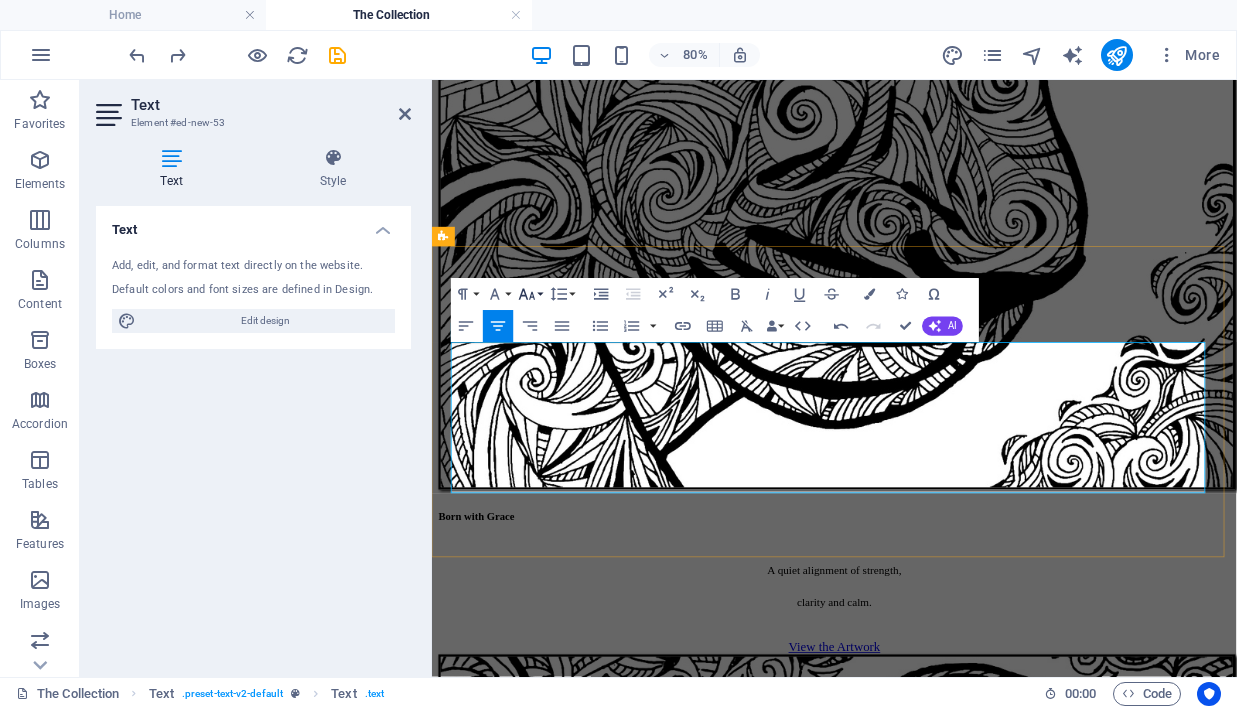 click 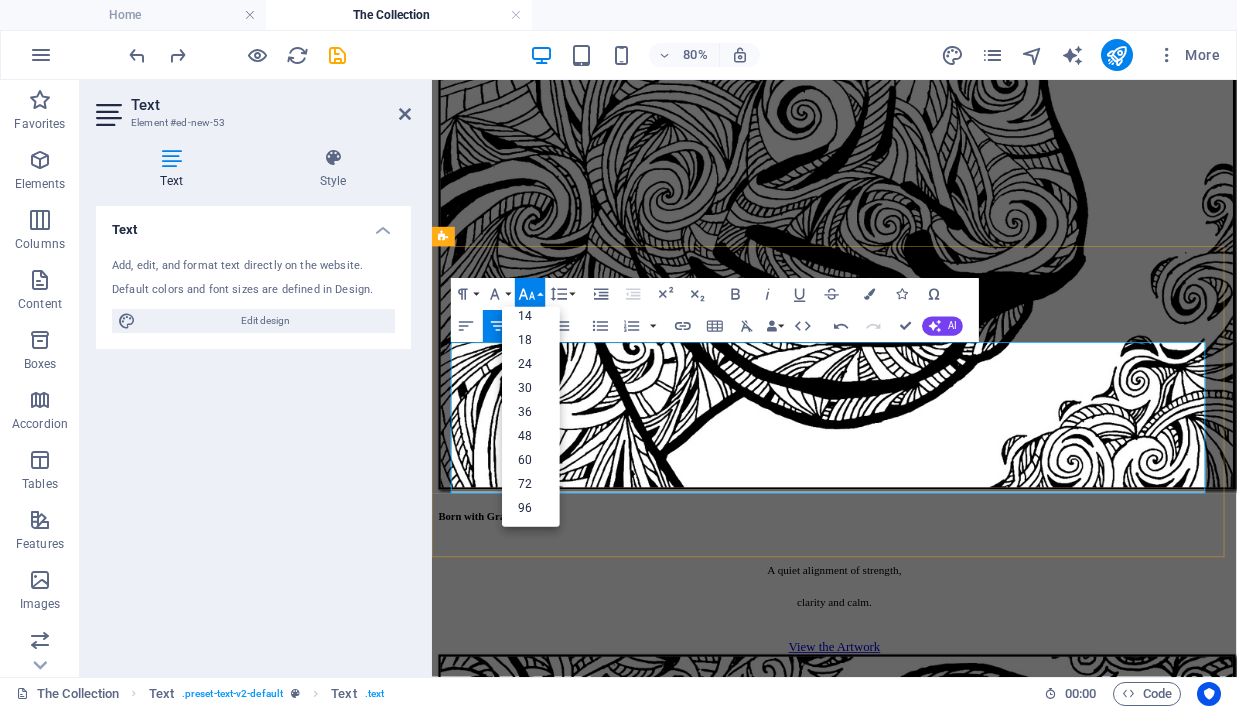 click on "14" at bounding box center (531, 317) 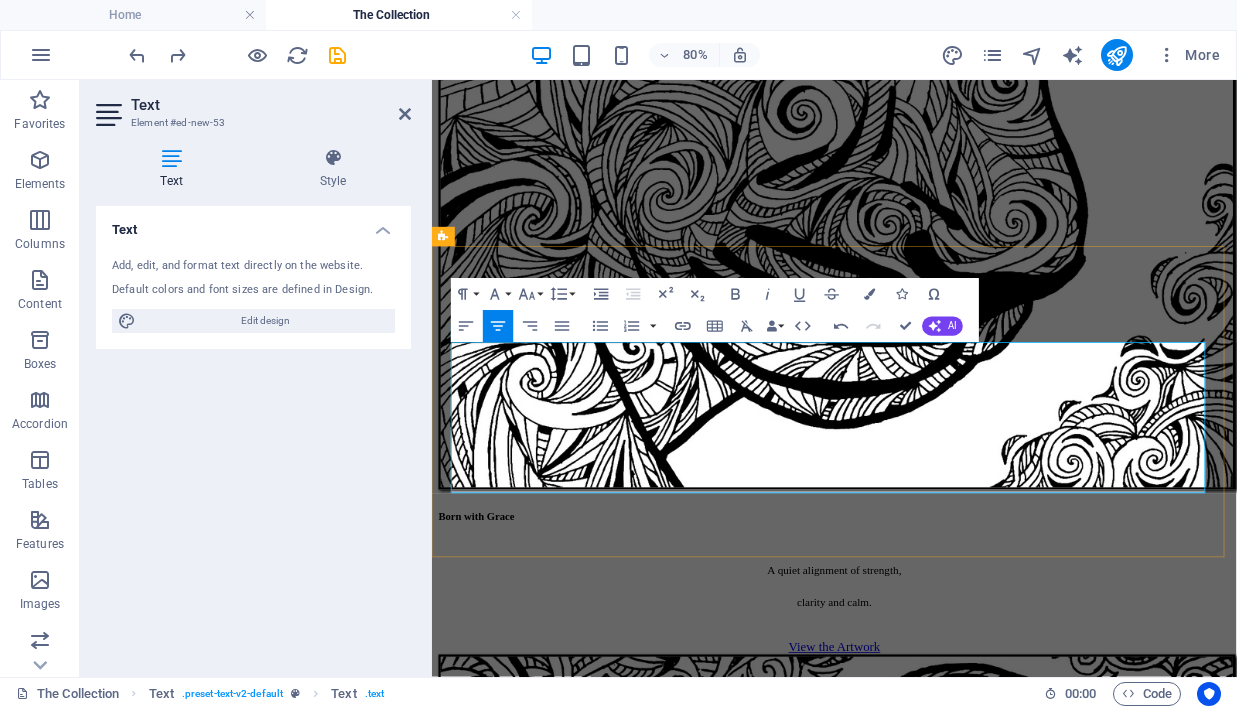 click 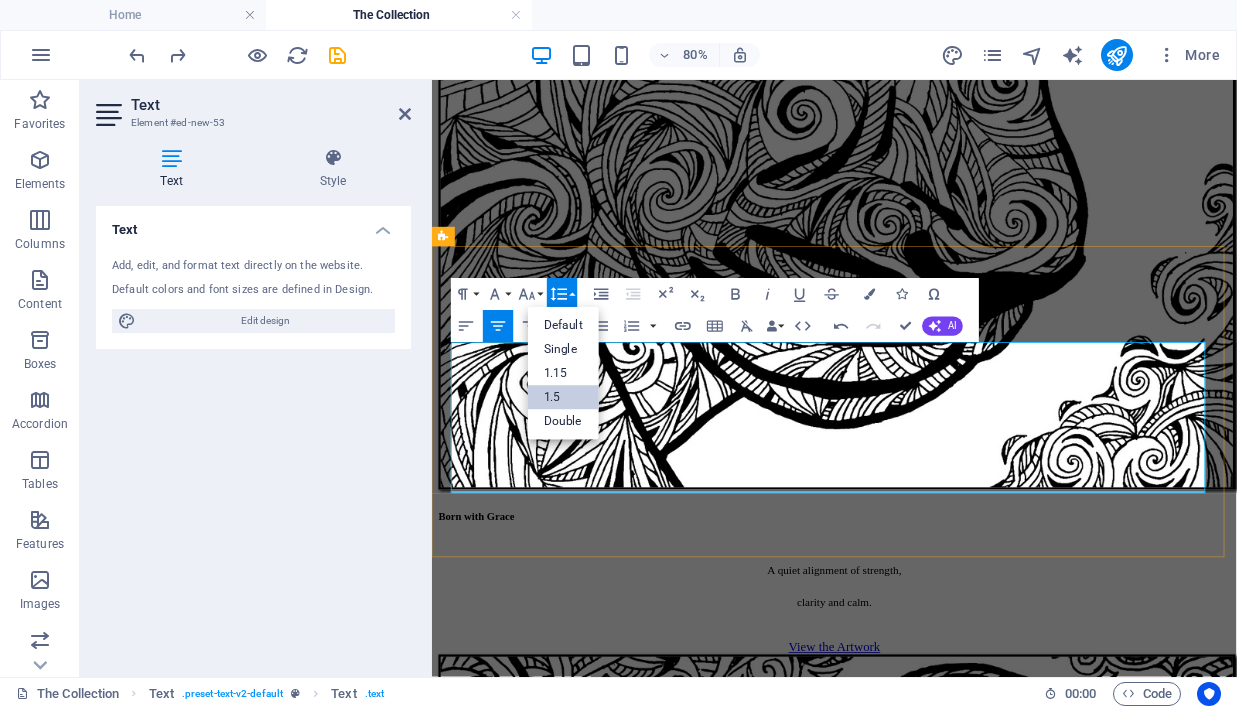 scroll, scrollTop: 0, scrollLeft: 0, axis: both 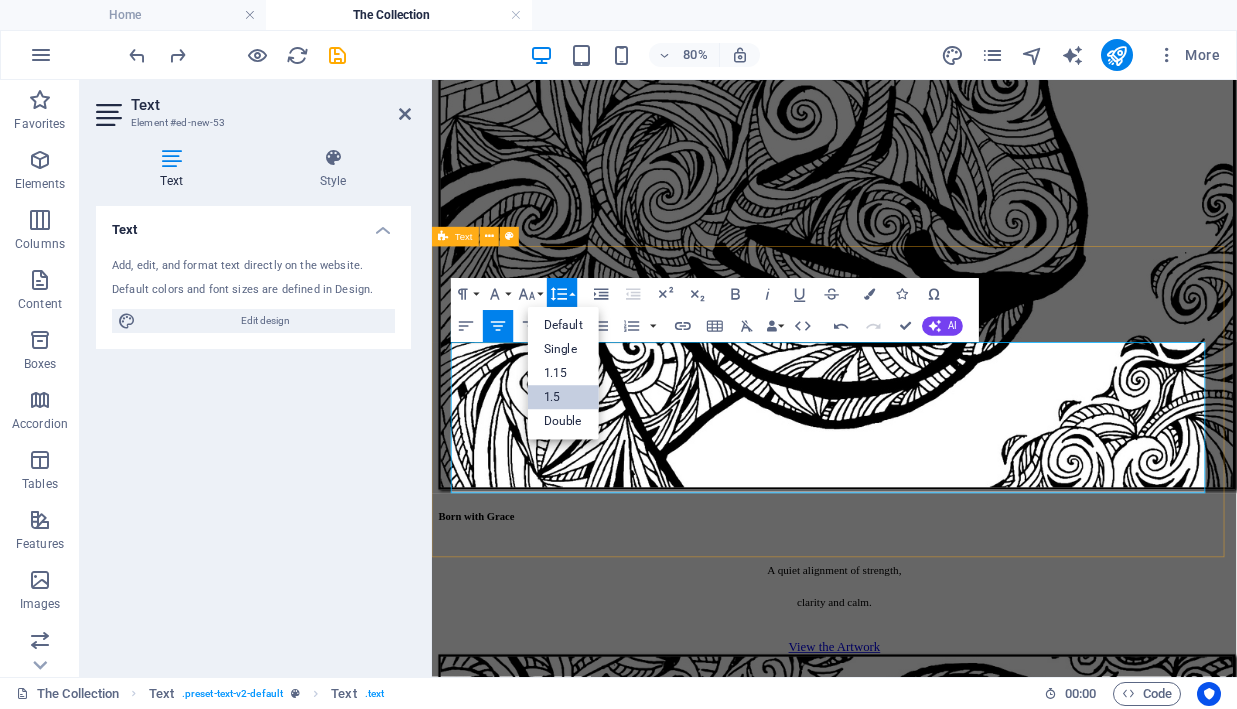 click on "1.5" at bounding box center [563, 398] 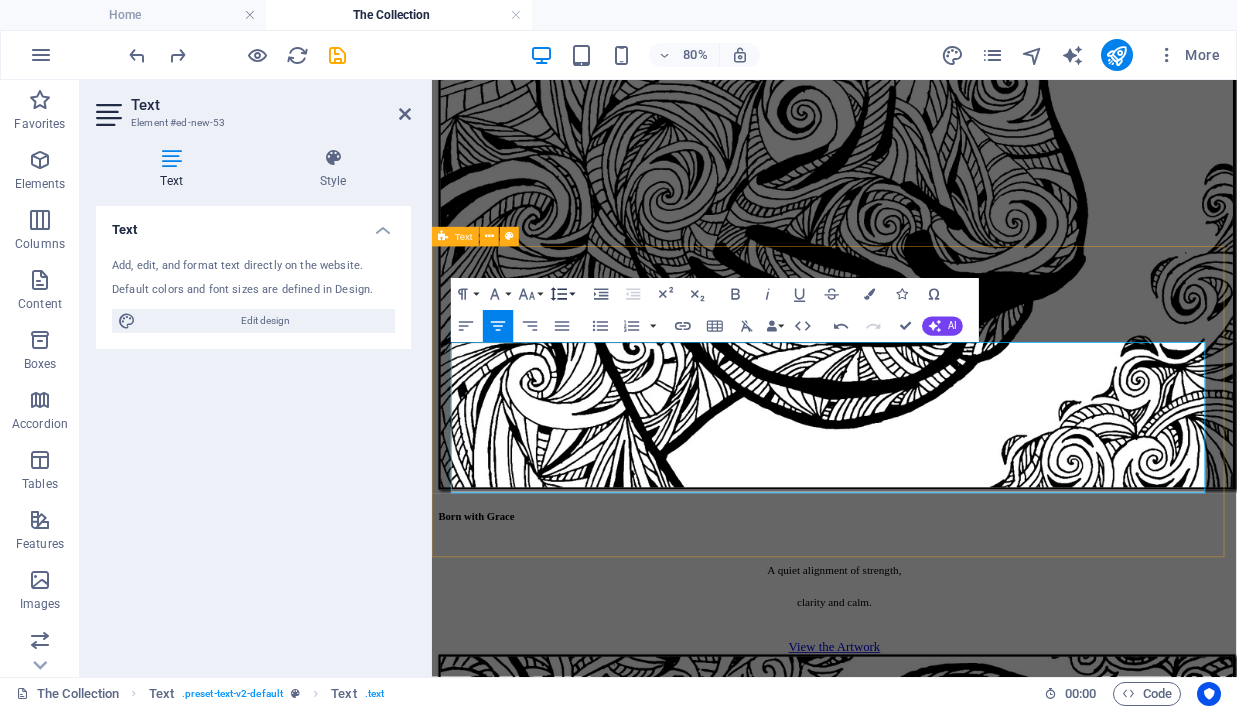 click on "Font Family" at bounding box center (498, 294) 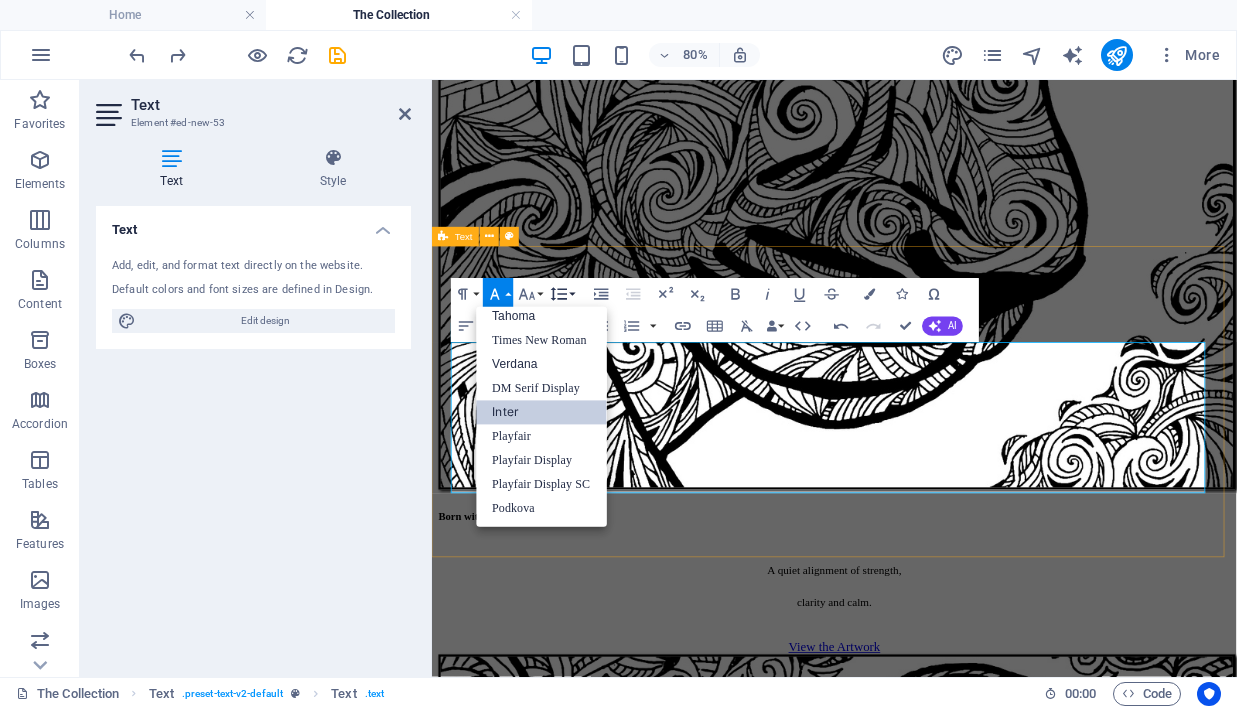 scroll, scrollTop: 101, scrollLeft: 0, axis: vertical 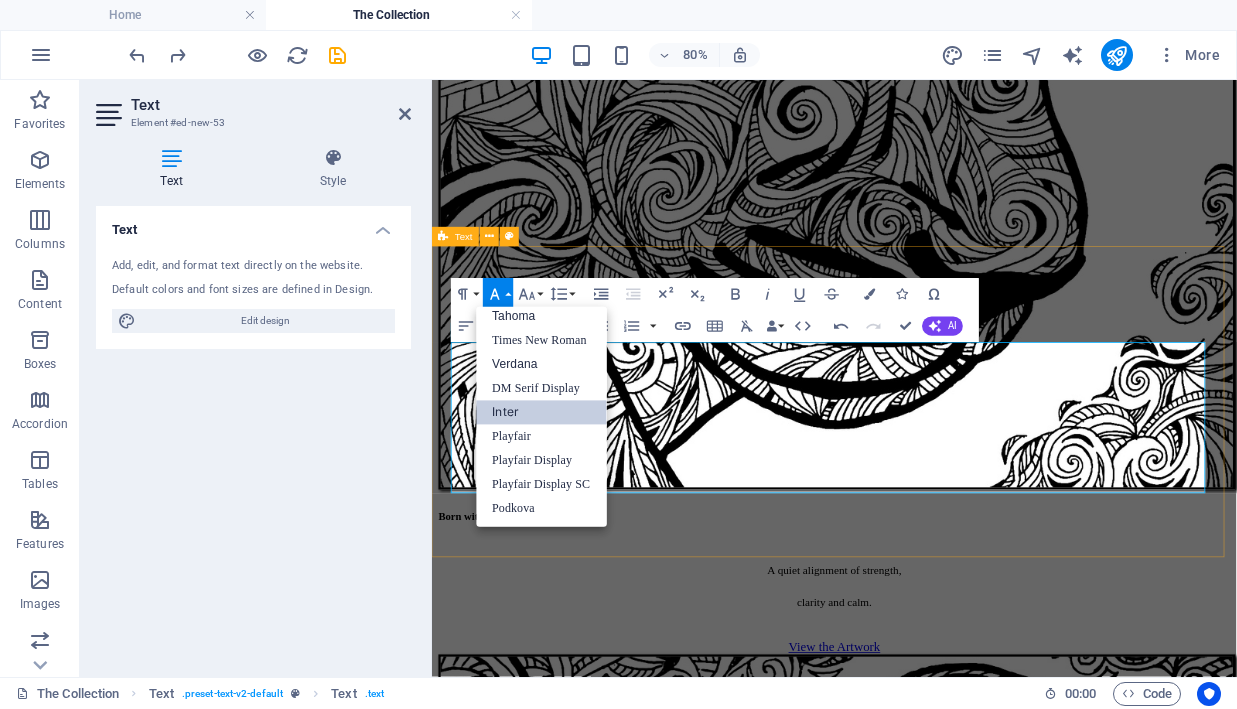 click on "Inter" at bounding box center [542, 413] 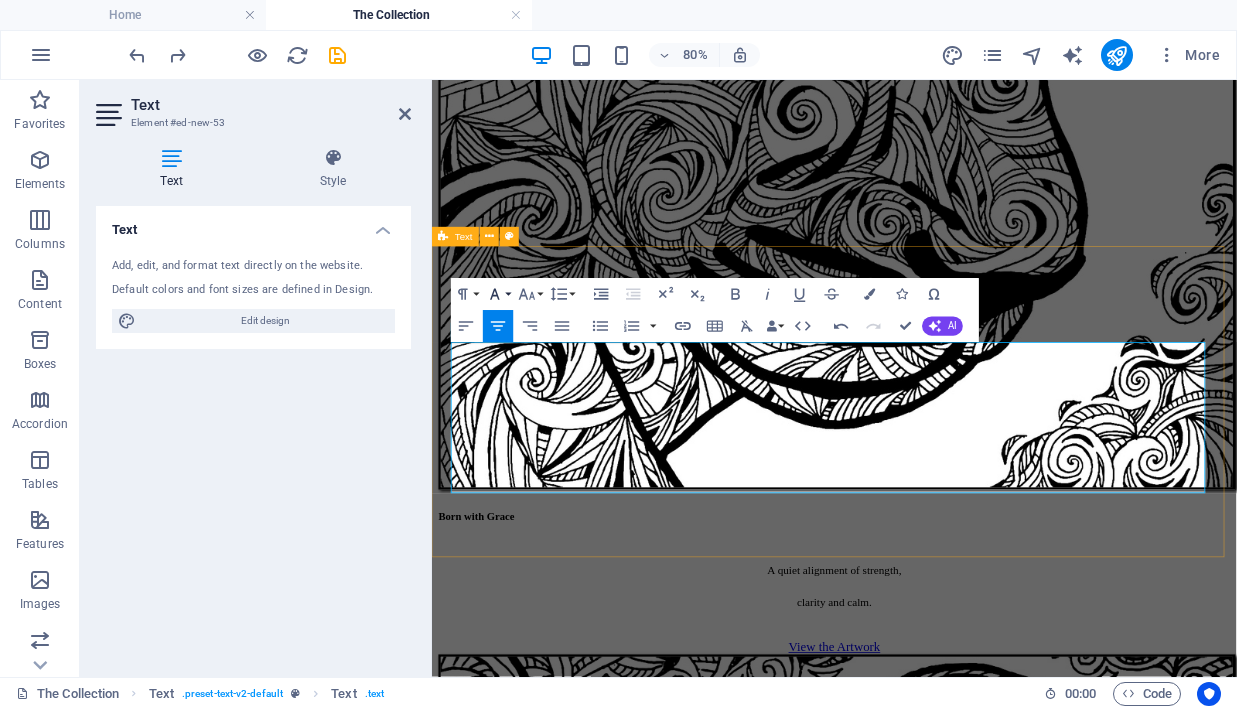 click 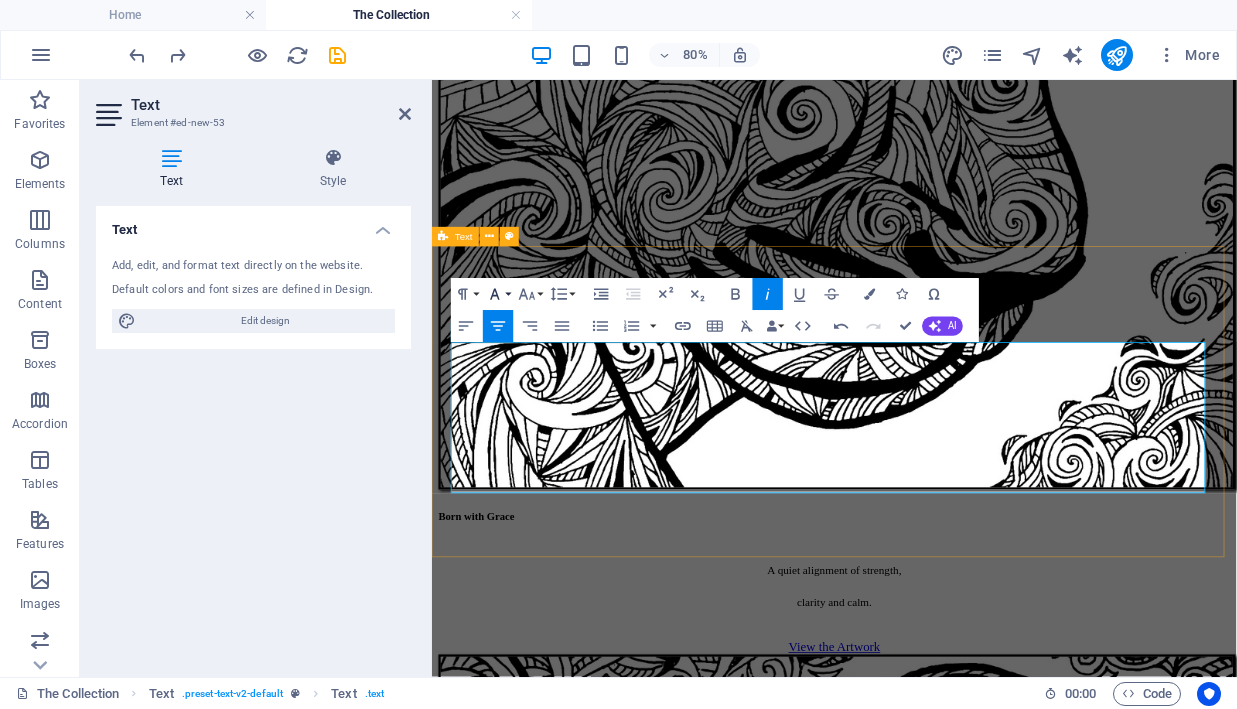 click on "A collection of original artworks, hand-drawn with archival ink. Each piece  embodies   the archetypal power of felines. A series about connection, trust, and presence. Each work captures a real, instinctive bond, tender and balanced. Hand-drawn in archival ink on canvas." at bounding box center [935, 3379] 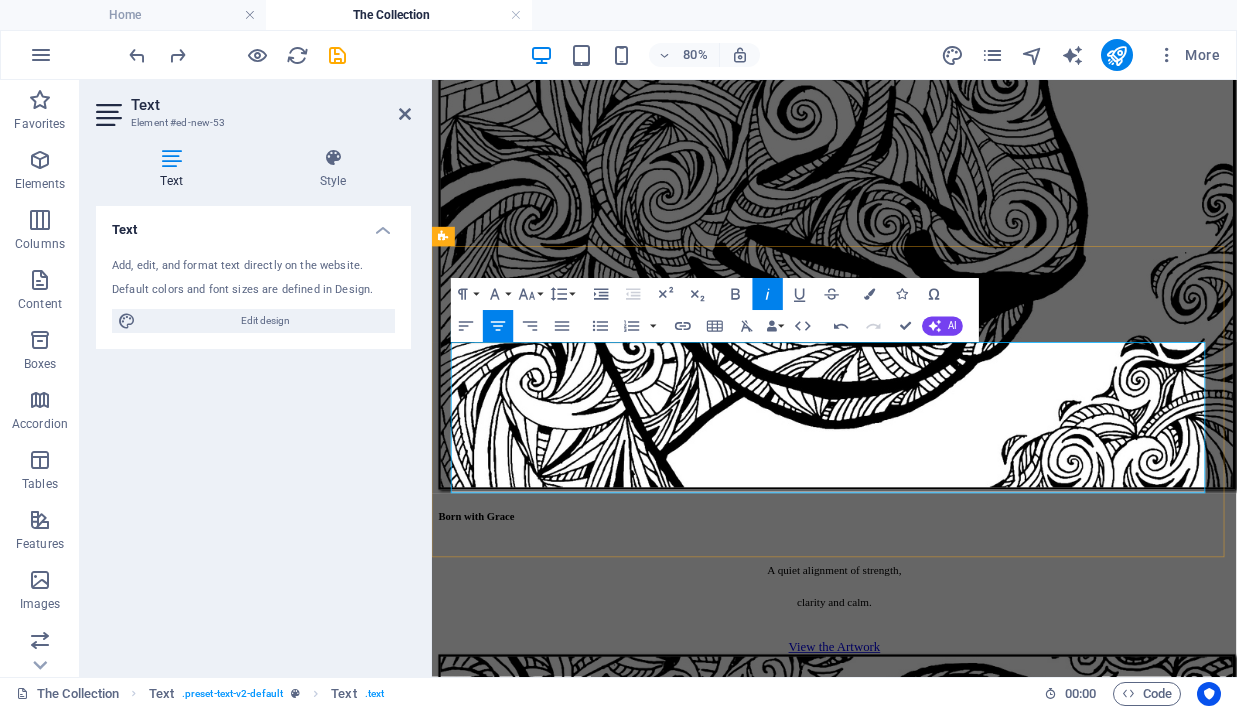 drag, startPoint x: 939, startPoint y: 376, endPoint x: 1138, endPoint y: 495, distance: 231.86635 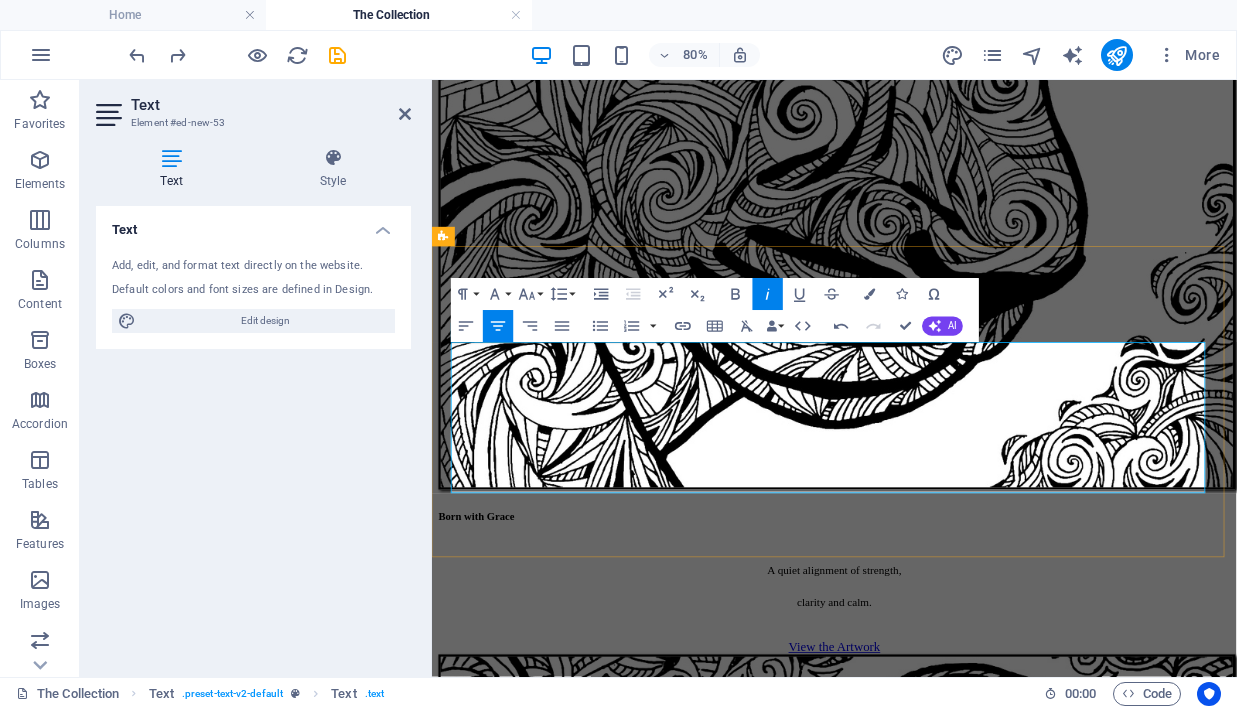 drag, startPoint x: 1138, startPoint y: 495, endPoint x: 693, endPoint y: 483, distance: 445.16177 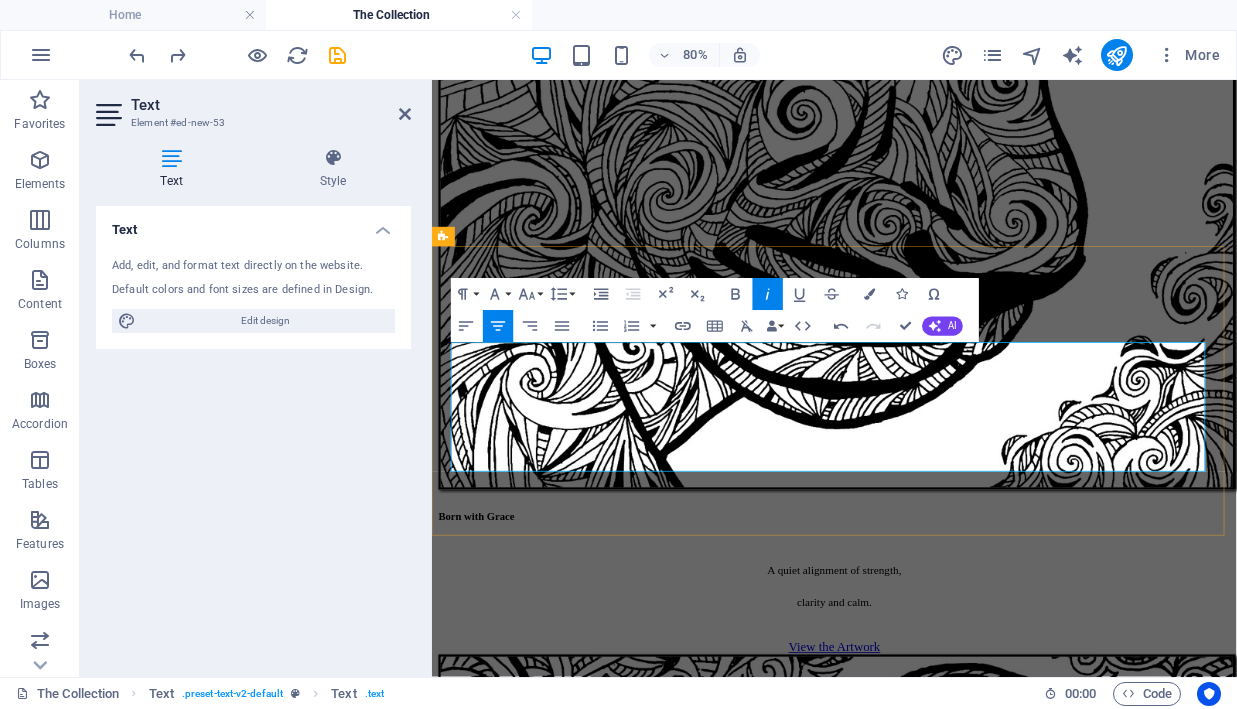 click on "A series about connection, trust, and presence. Each work captures a real, instinctive bond, tender and balanced. Hand-drawn in archival ink on canvas." at bounding box center [935, 3367] 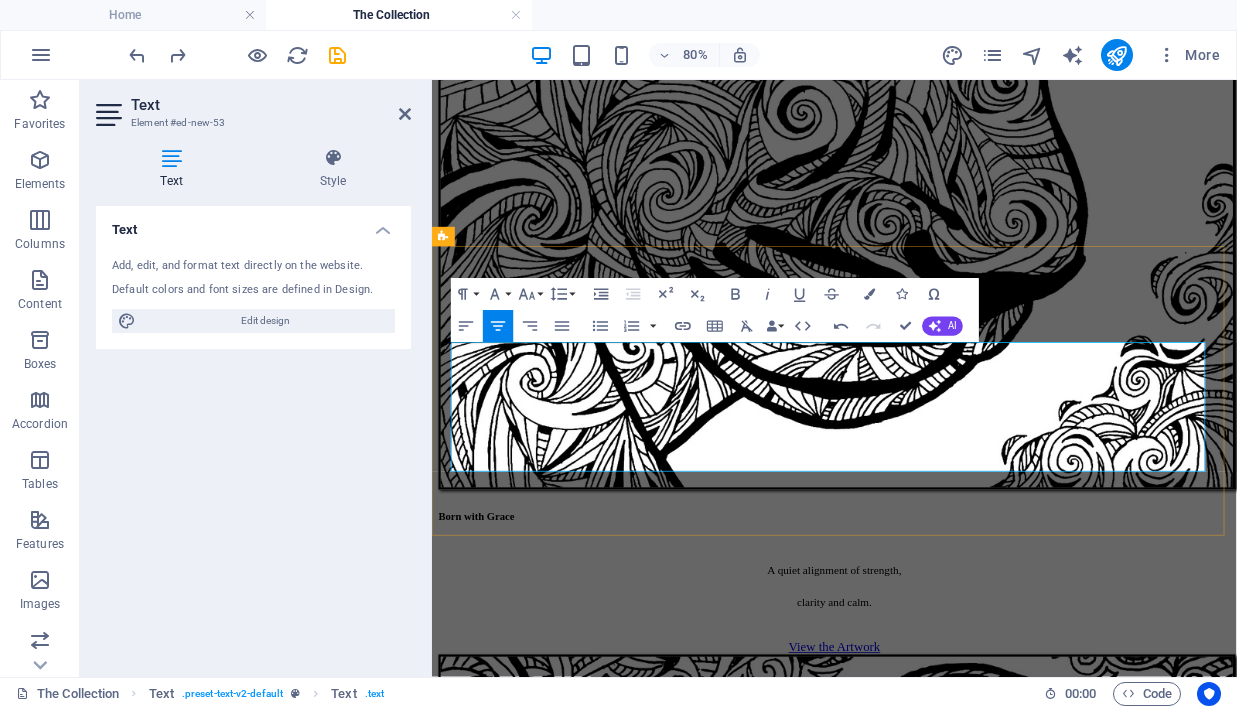 click on "A series about connection, trust, and presence. Each work captures a real, instinctive bond, tender and balanced. Hand-drawn in archival ink on canvas." at bounding box center [935, 3367] 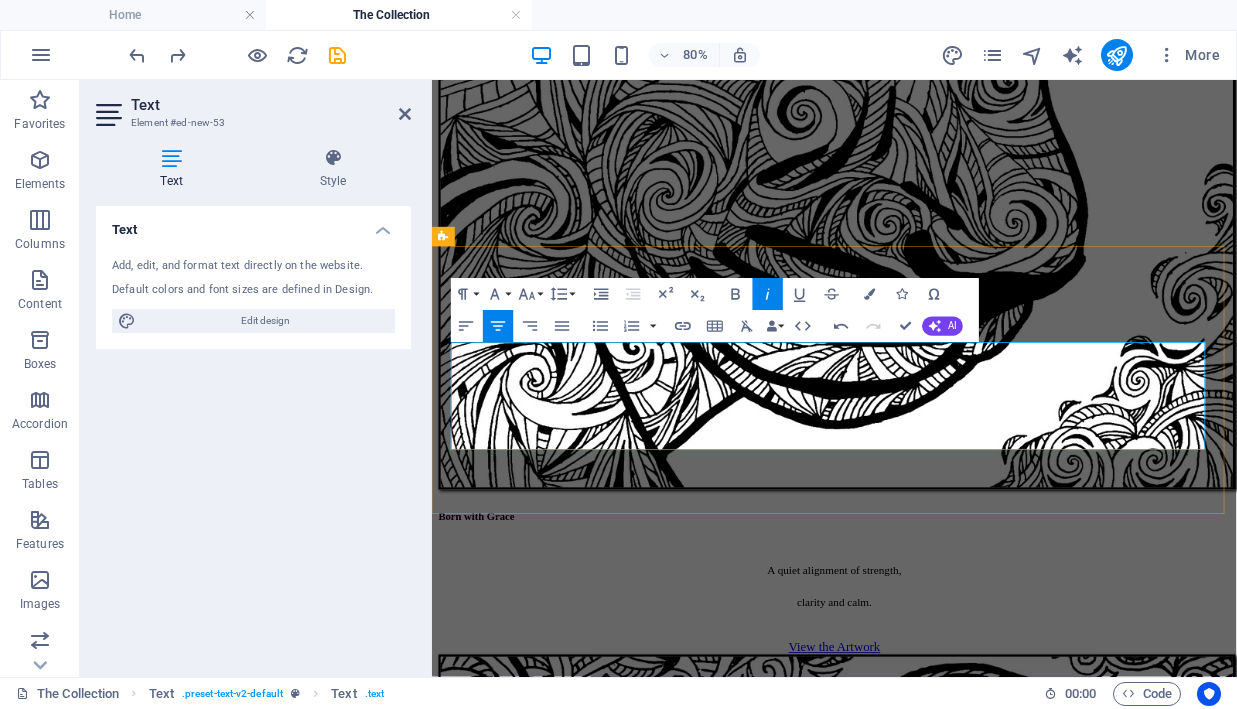 click on "A series about connection, trust, and presence. Each work captures a real, instinctive bond, tender and balanced. Hand-drawn in archival ink on canvas." at bounding box center [935, 3355] 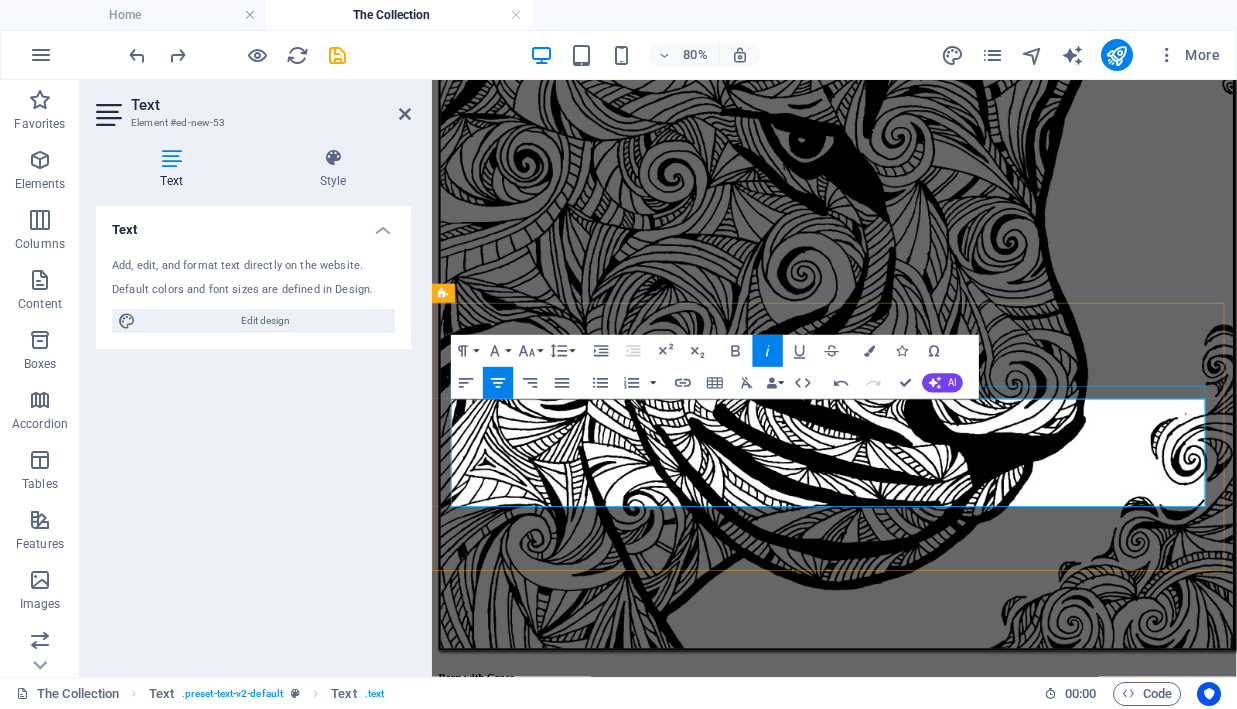 scroll, scrollTop: 982, scrollLeft: 0, axis: vertical 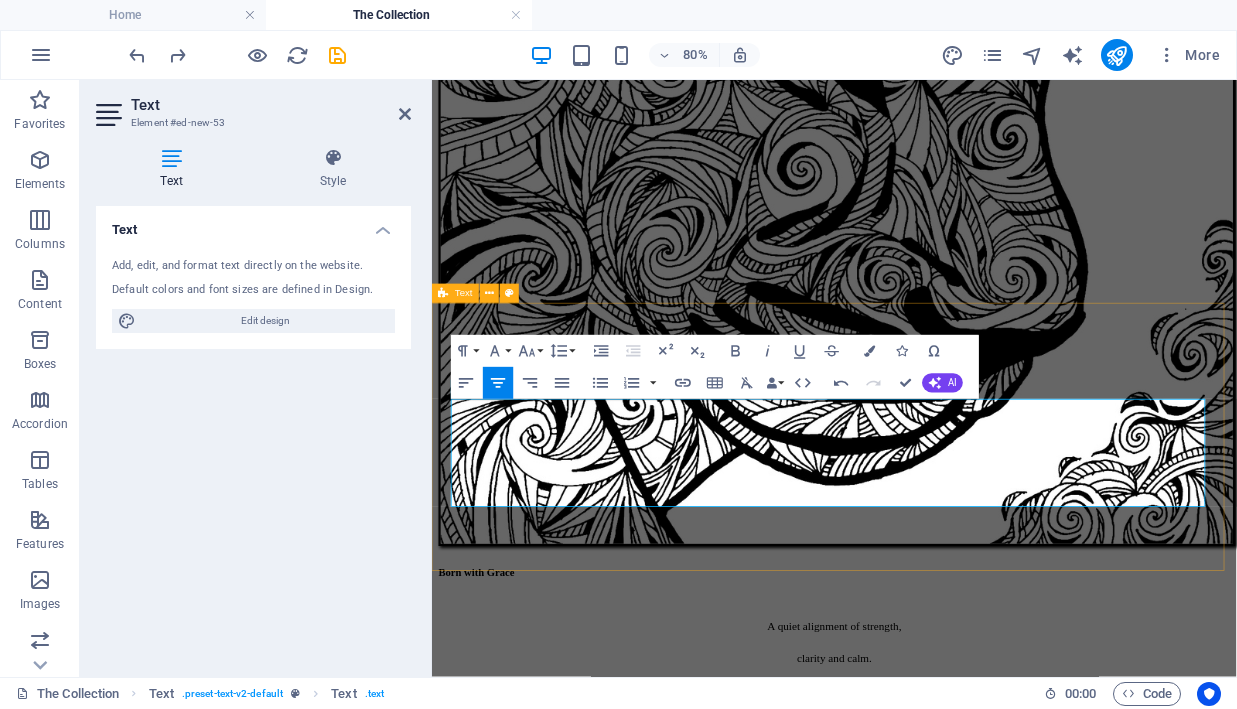 click on "The Natural Bond A series about connection, trust, and presence. Each work captures a real, instinctive bond, tender and balanced. Hand-drawn in archival ink on canvas." at bounding box center [935, 3397] 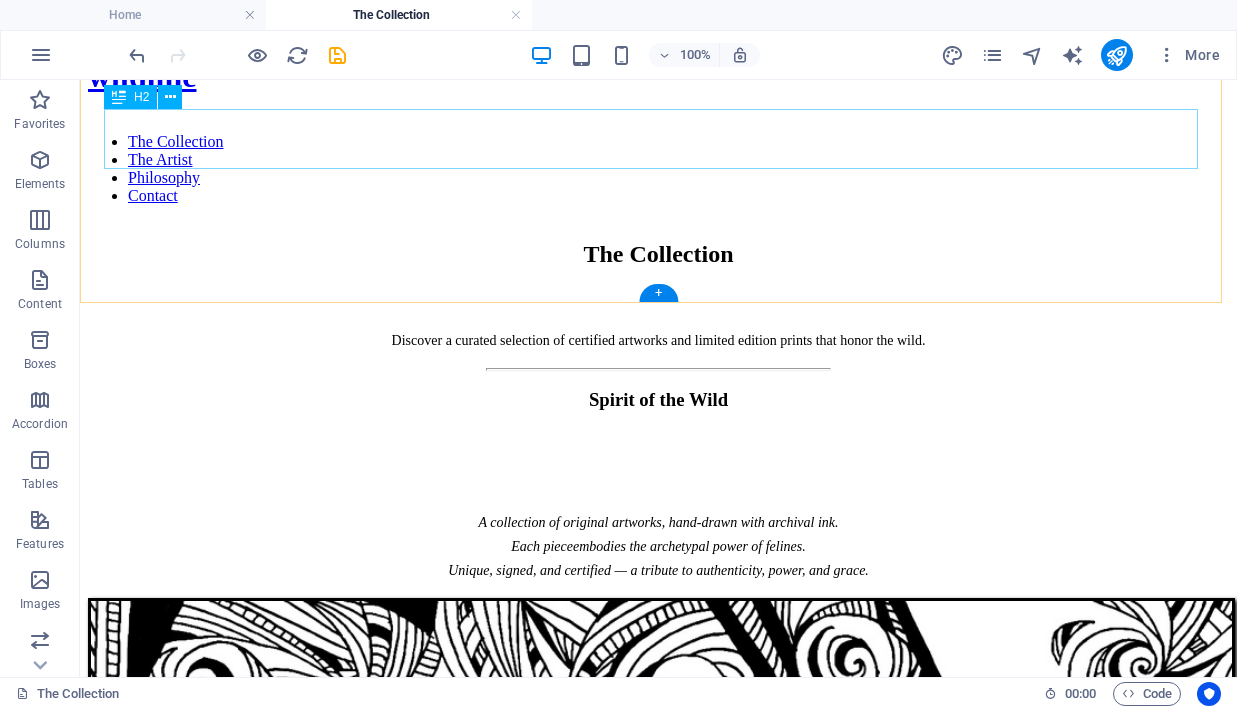 scroll, scrollTop: 177, scrollLeft: 0, axis: vertical 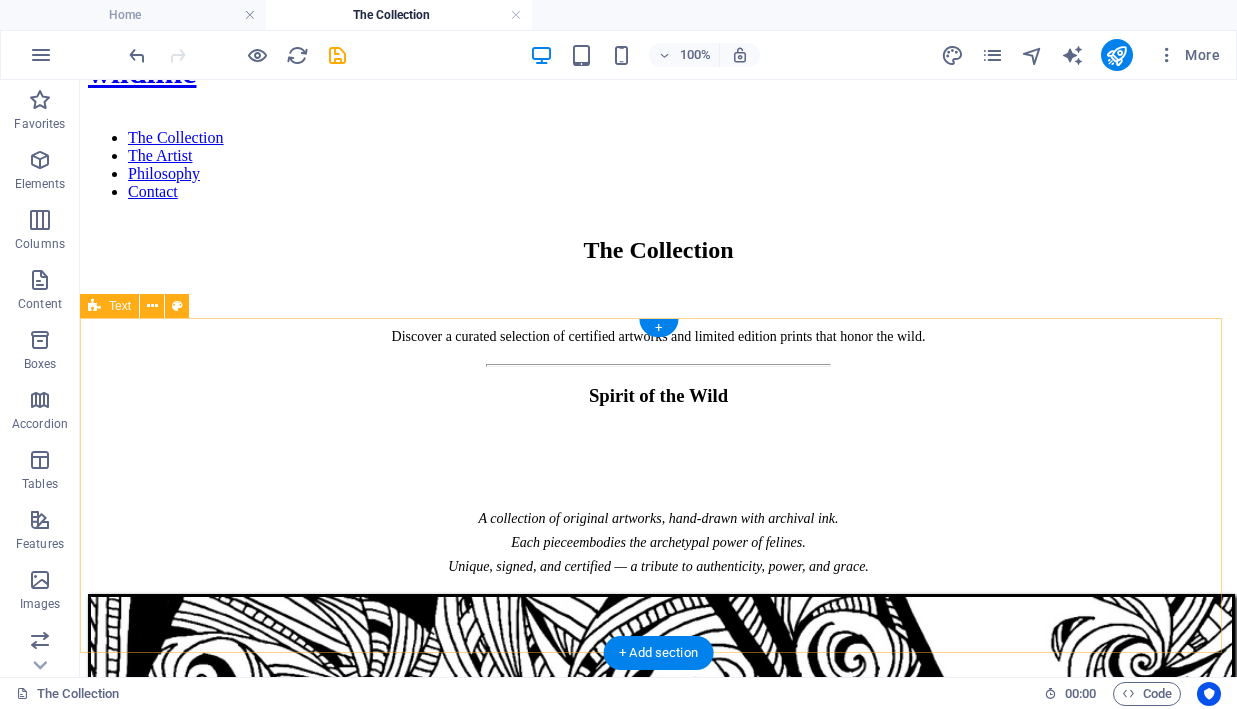 click on "A collection of original artworks, hand-drawn with archival ink. Each piece  embodies   the archetypal power of felines. Unique, signed, and certified — a tribute to authenticity, power, and grace." at bounding box center (658, 518) 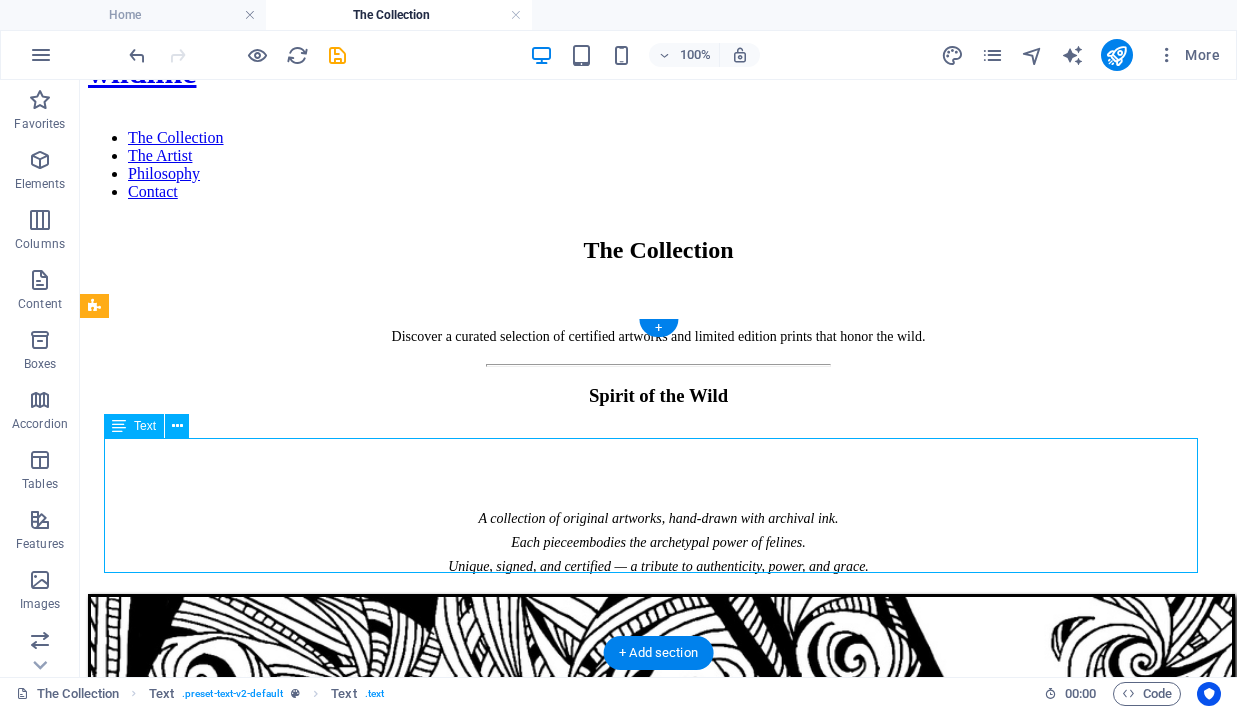 click on "A collection of original artworks, hand-drawn with archival ink. Each piece  embodies   the archetypal power of felines. Unique, signed, and certified — a tribute to authenticity, power, and grace." at bounding box center (658, 518) 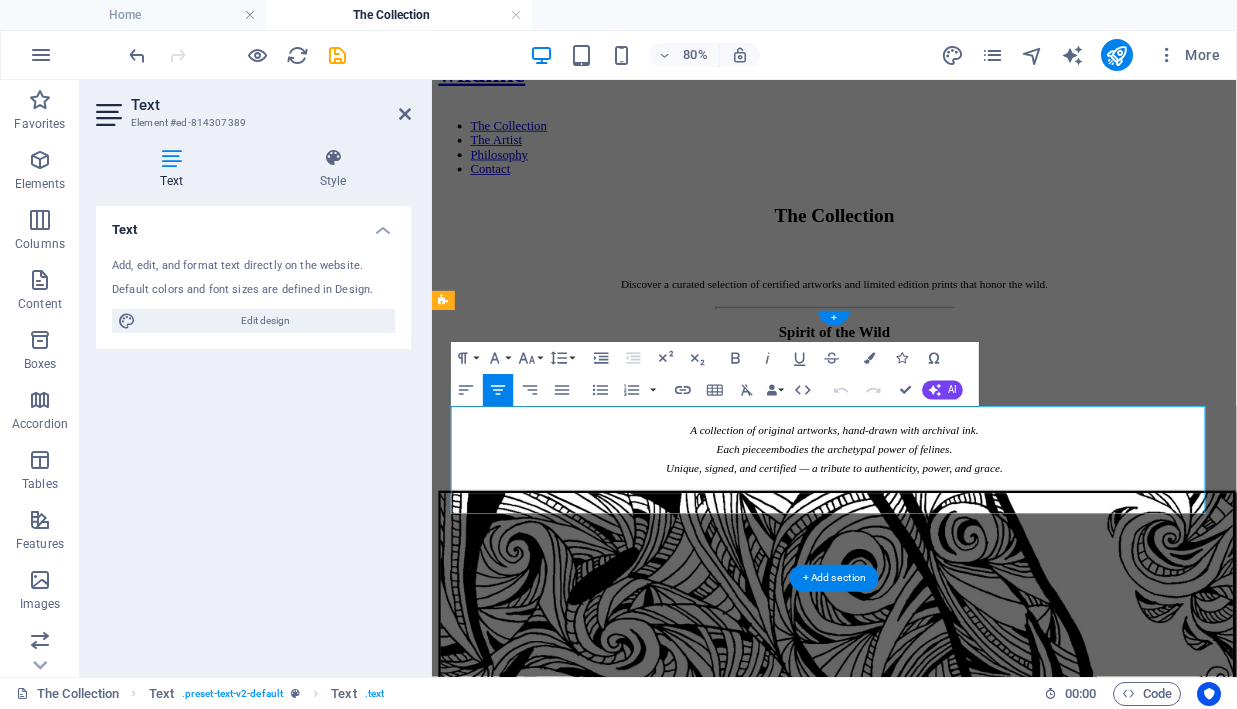 click on "A collection of original artworks, hand-drawn with archival ink. Each piece  embodies   the archetypal power of felines. Unique, signed, and certified — a tribute to authenticity, power, and grace." at bounding box center [935, 518] 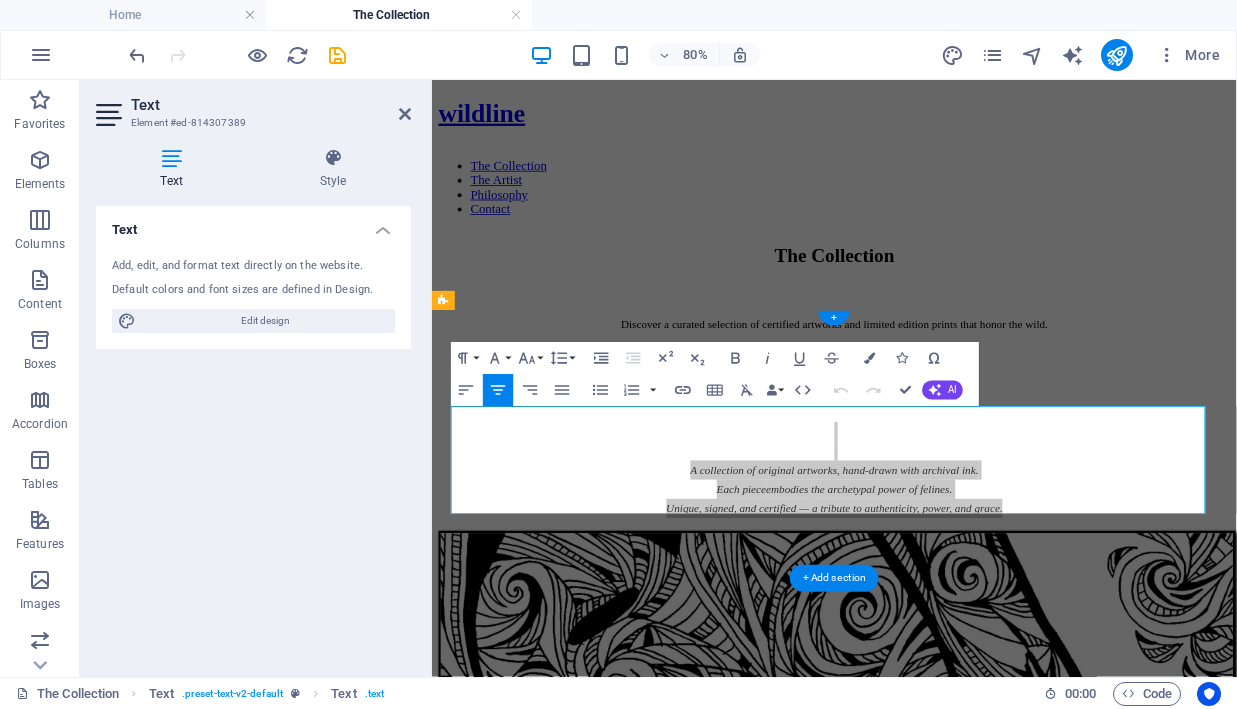 click 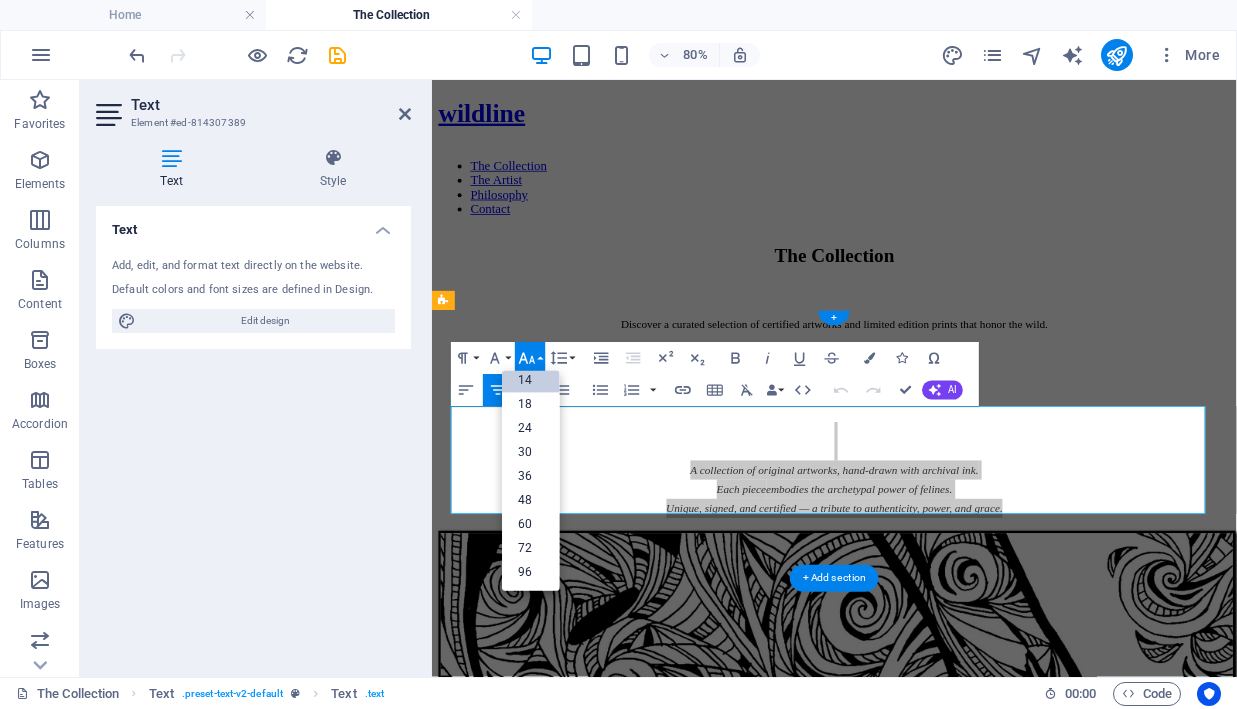 scroll, scrollTop: 161, scrollLeft: 0, axis: vertical 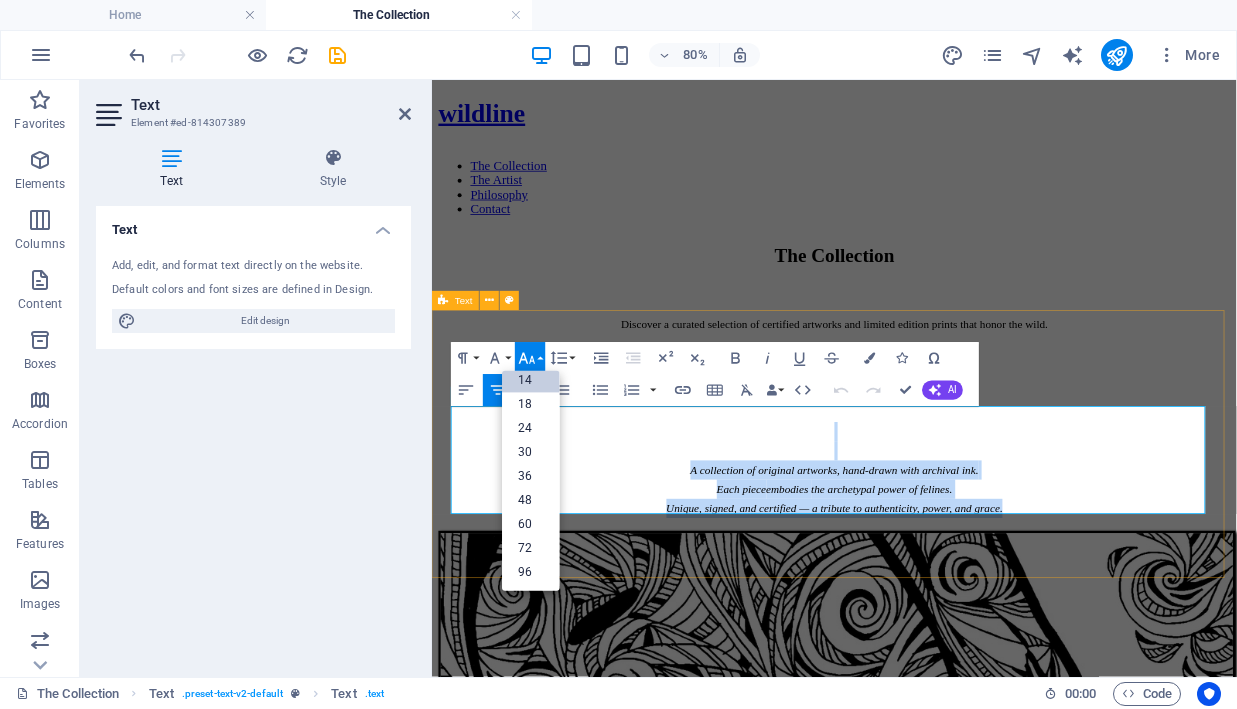 click on "14" at bounding box center (531, 381) 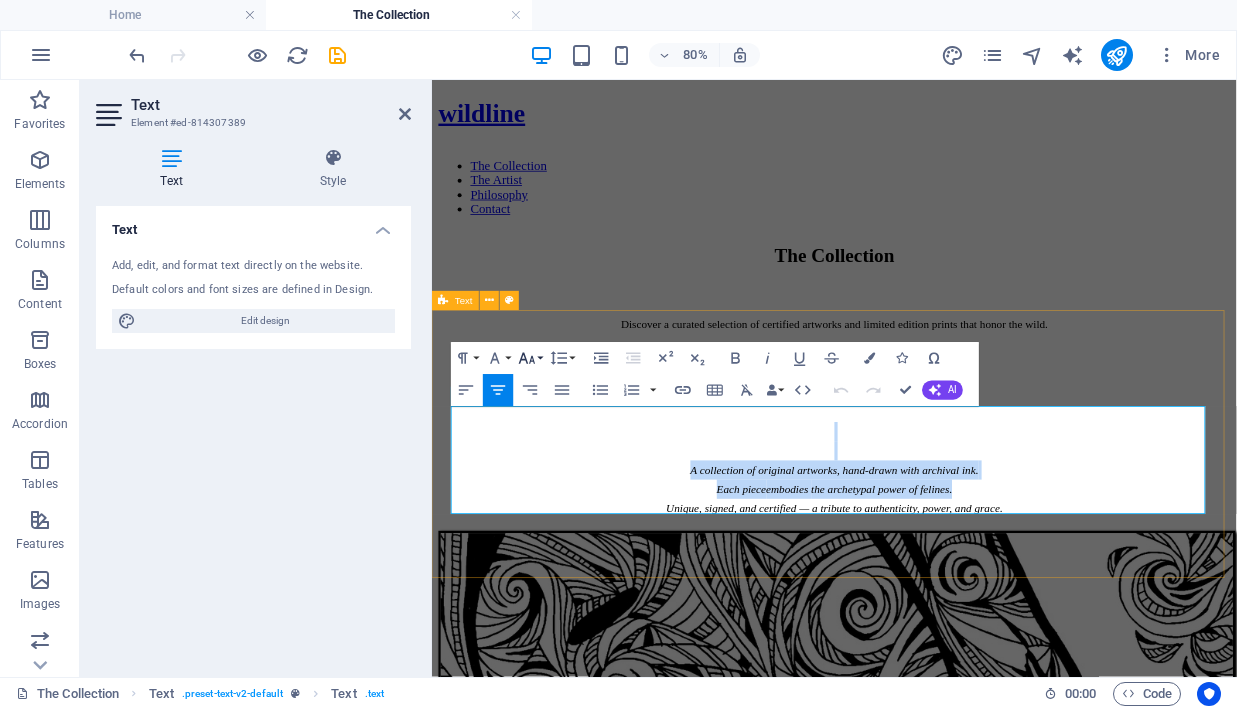 click on "A collection of original artworks, hand-drawn with archival ink. Each piece  embodies   the archetypal power of felines. Unique, signed, and certified — a tribute to authenticity, power, and grace." at bounding box center (935, 568) 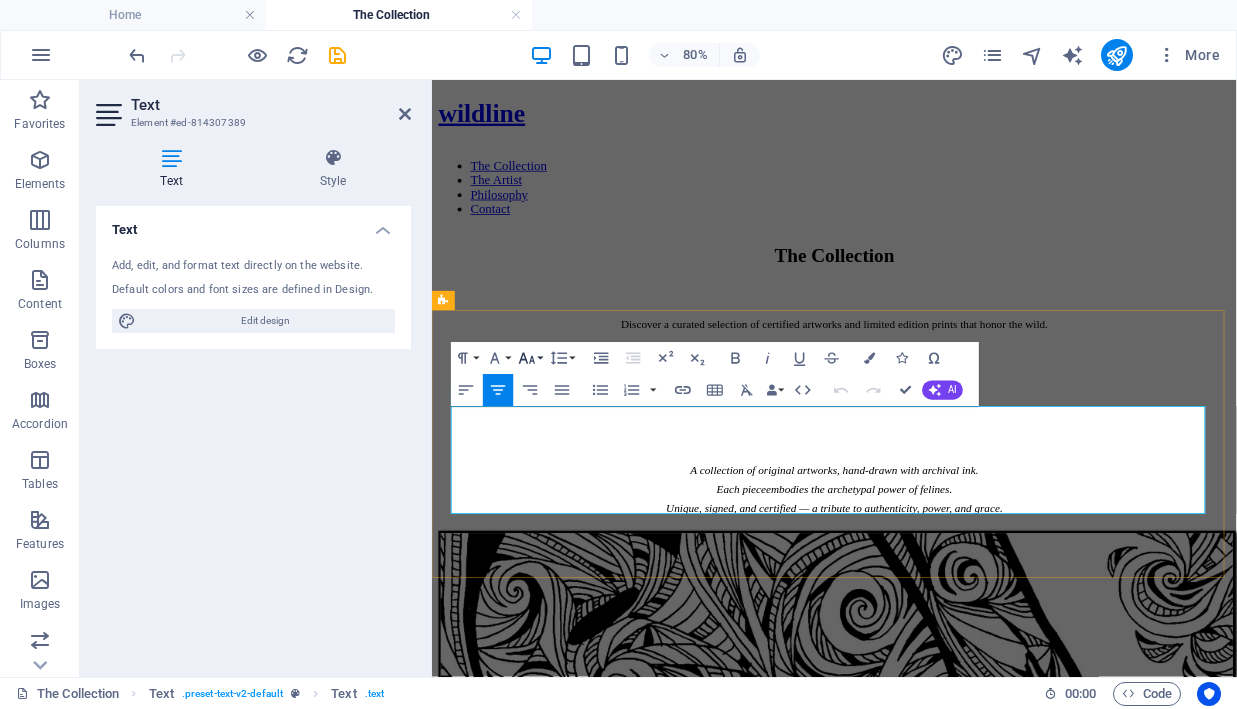 click on "Font Size" at bounding box center (530, 358) 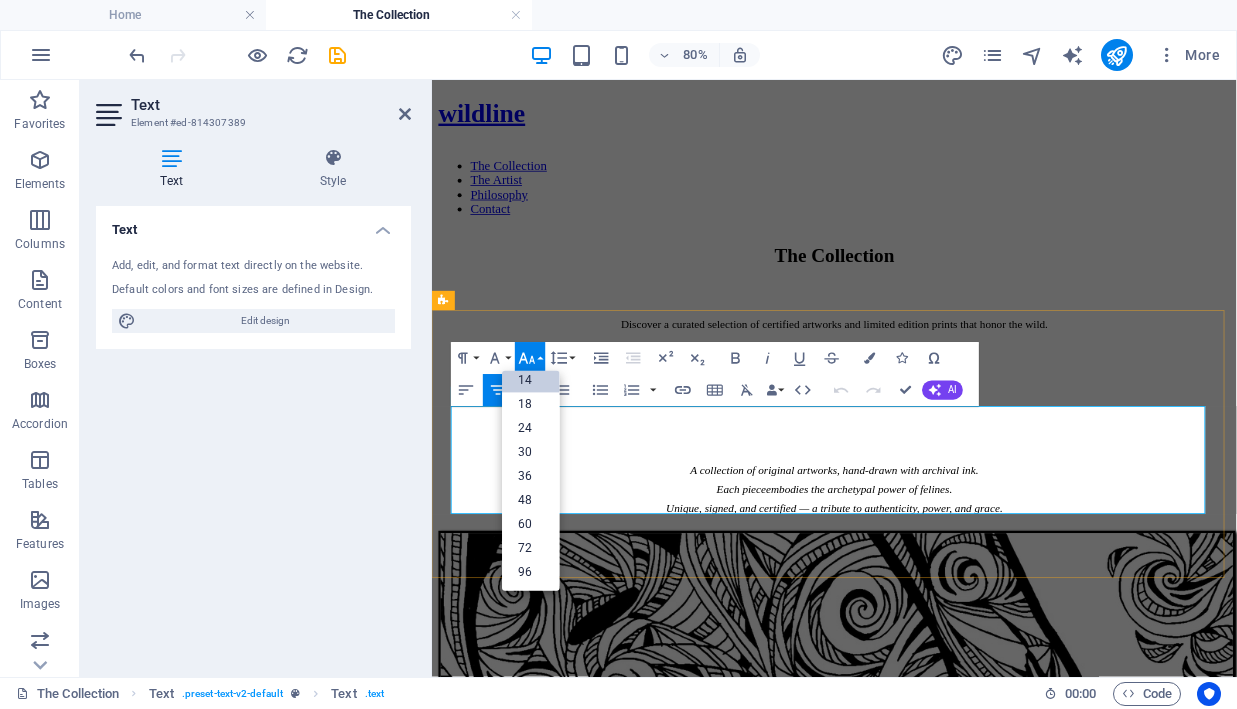 click on "14" at bounding box center [531, 381] 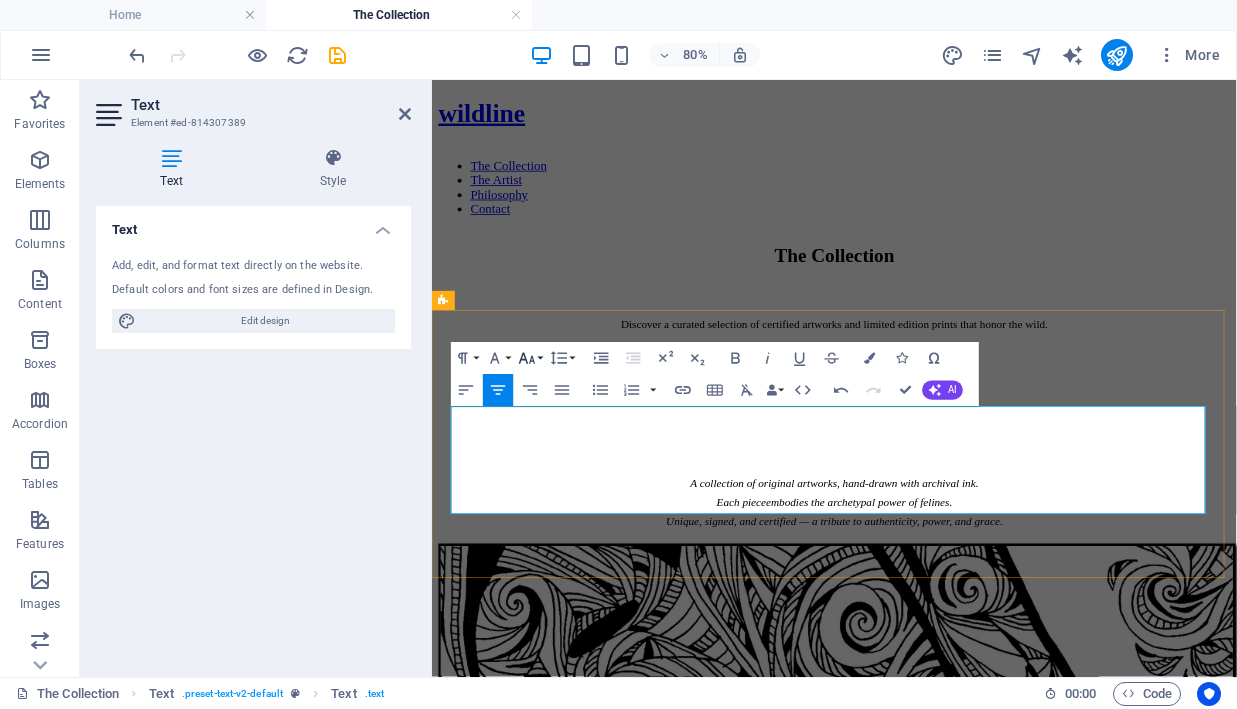 click on "Font Size" at bounding box center (530, 358) 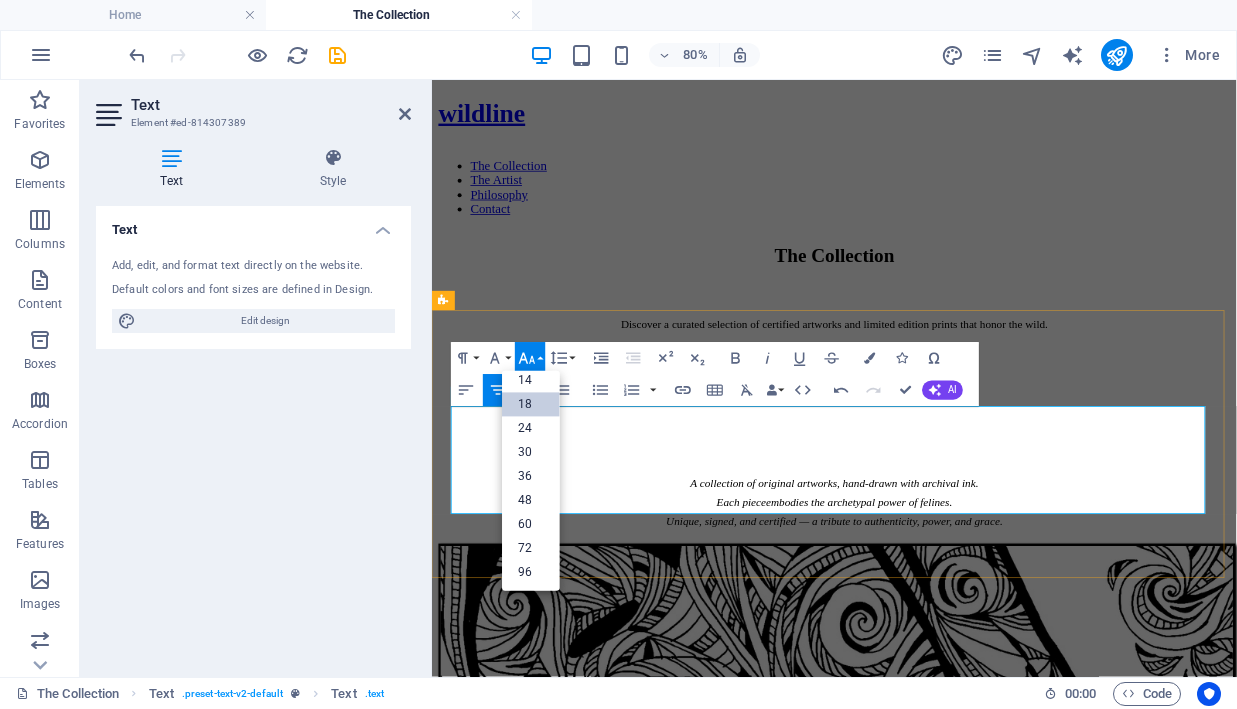 scroll, scrollTop: 161, scrollLeft: 0, axis: vertical 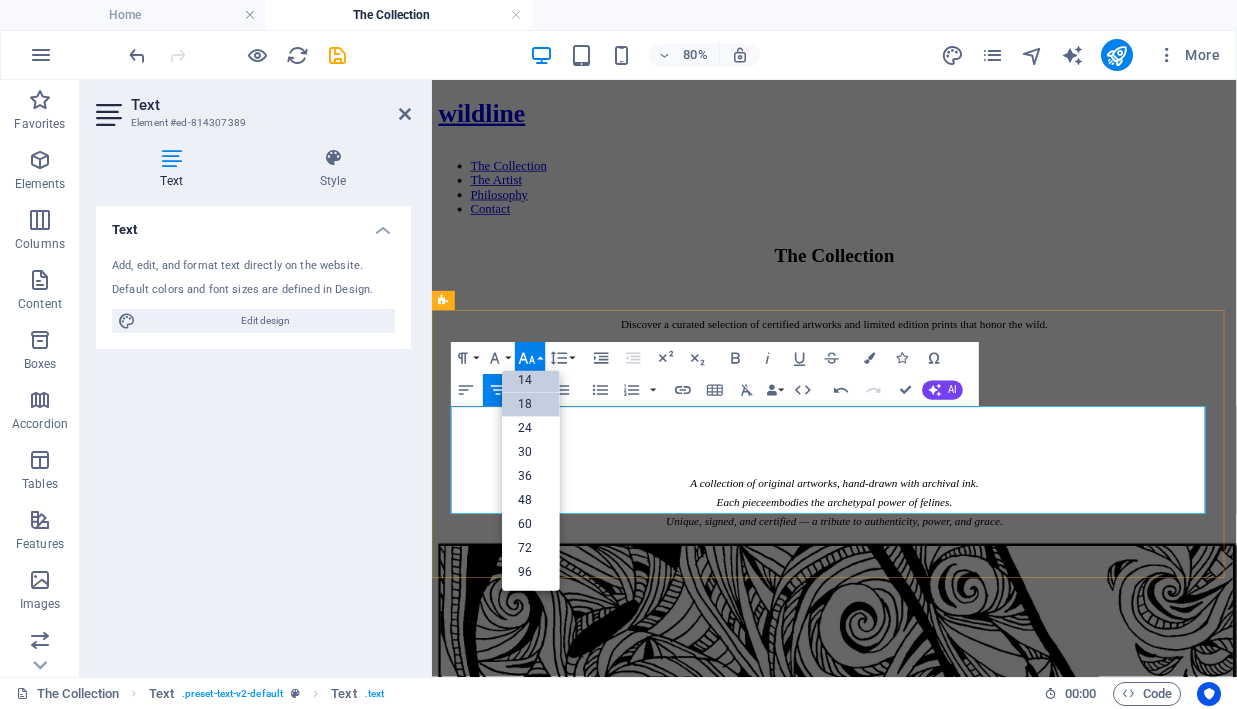 drag, startPoint x: 530, startPoint y: 359, endPoint x: 534, endPoint y: 382, distance: 23.345236 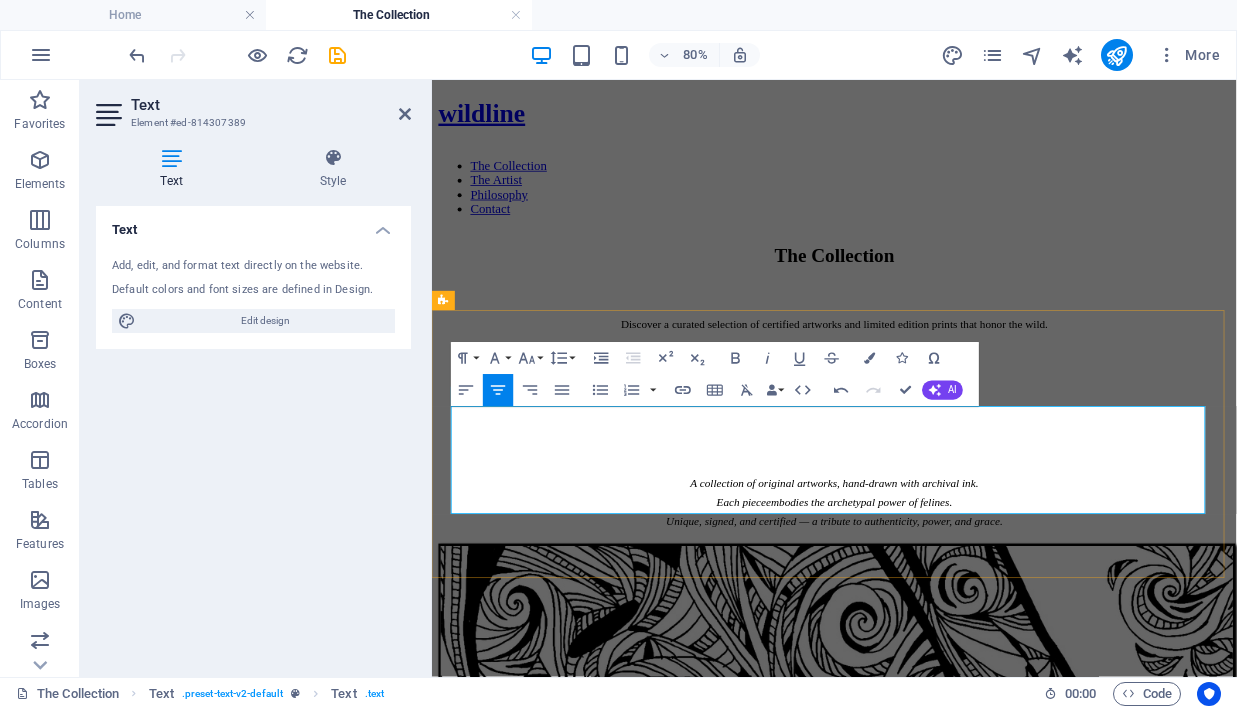 click on "Paragraph Format Normal Heading 1 Heading 2 Heading 3 Heading 4 Heading 5 Heading 6 Code Font Family Arial Georgia Impact Tahoma Times New Roman Verdana DM Serif Display Inter Playfair Playfair Display Playfair Display SC Podkova Font Size 8 9 10 11 12 14 18 24 30 36 48 60 72 96 Line Height Default Single 1.15 1.5 Double" at bounding box center [514, 358] 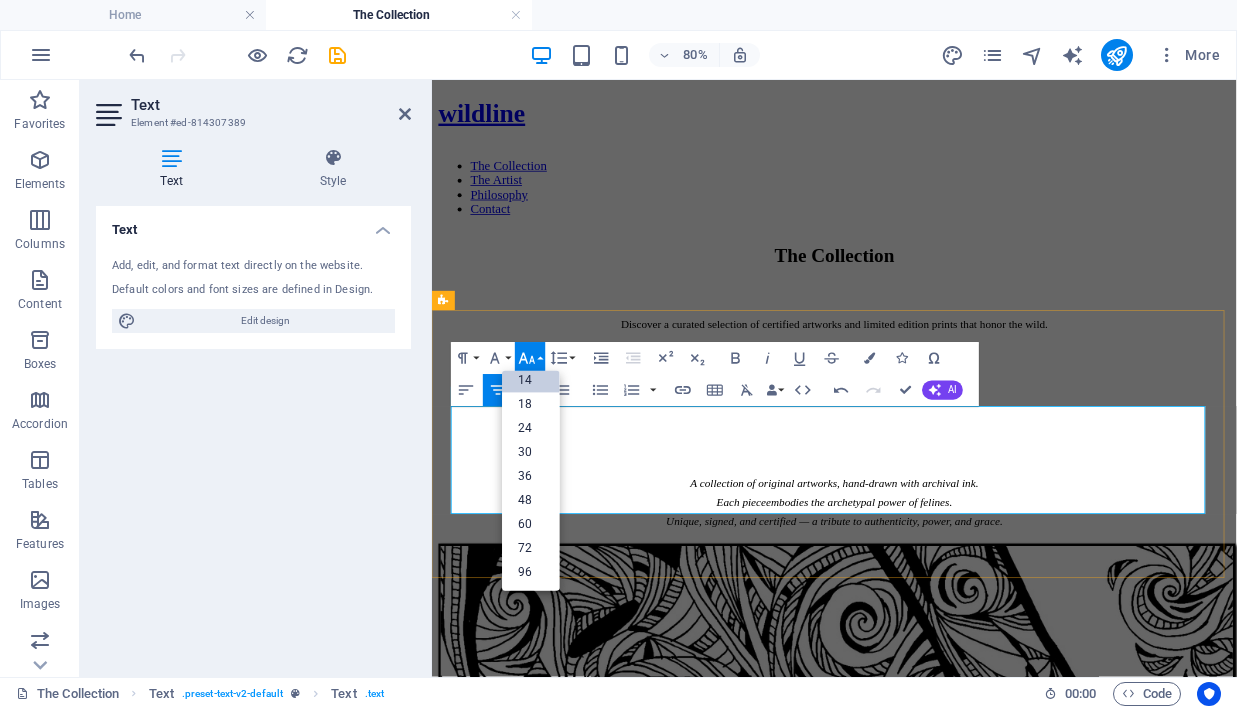 click on "A collection of original artworks, hand-drawn with archival ink. Each piece  embodies   the archetypal power of felines. Unique, signed, and certified — a tribute to authenticity, power, and grace." at bounding box center [935, 596] 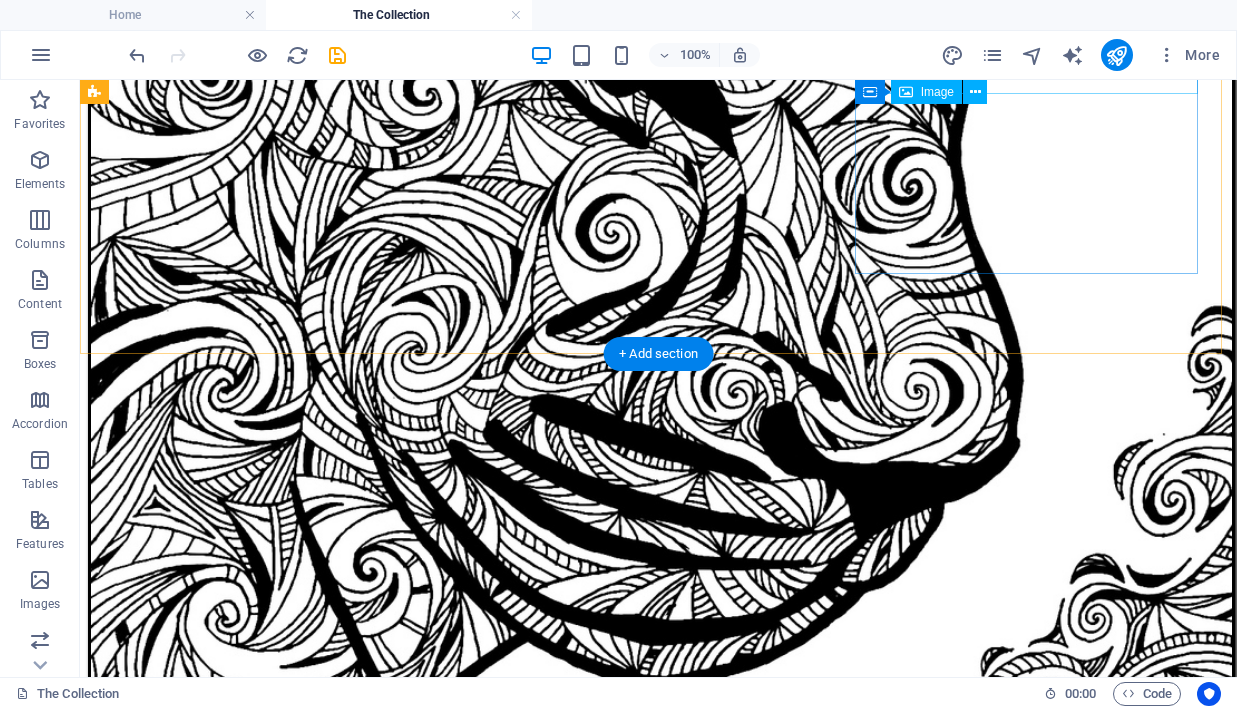 scroll, scrollTop: 1194, scrollLeft: 0, axis: vertical 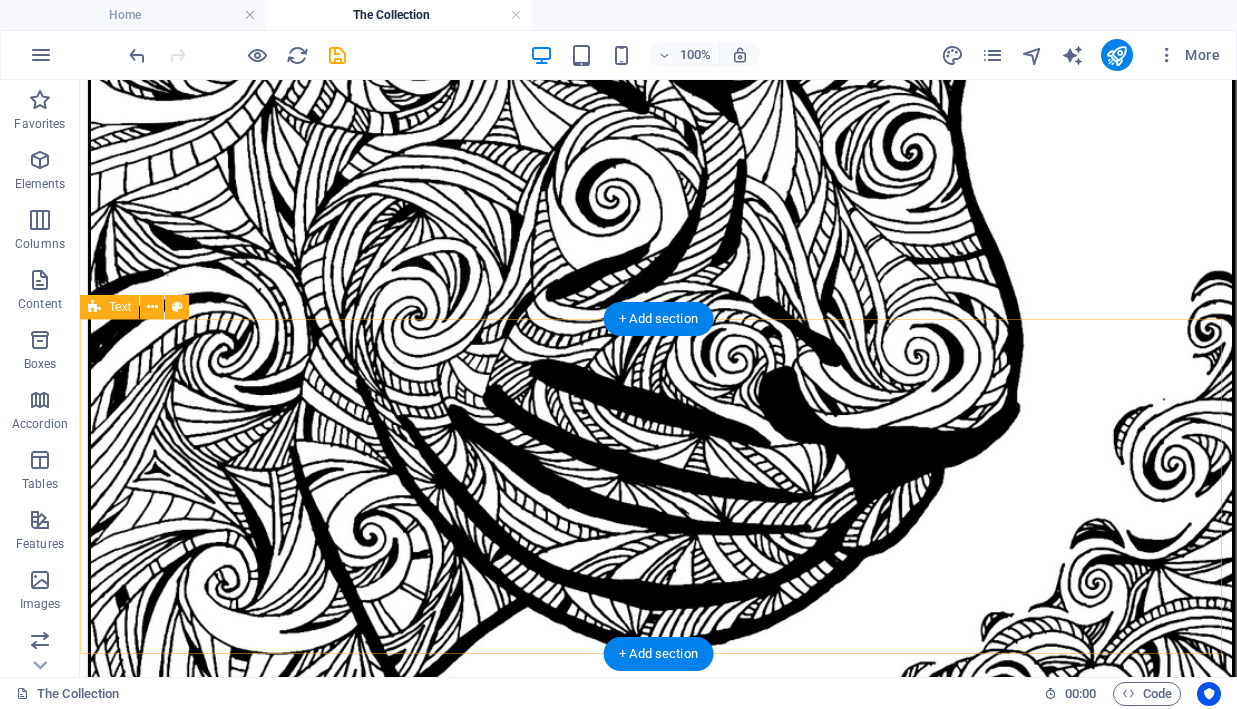 click on "A series about connection, trust, and presence. Each work captures a real, instinctive bond, tender and balanced. Hand-drawn in archival ink on canvas." at bounding box center (658, 3813) 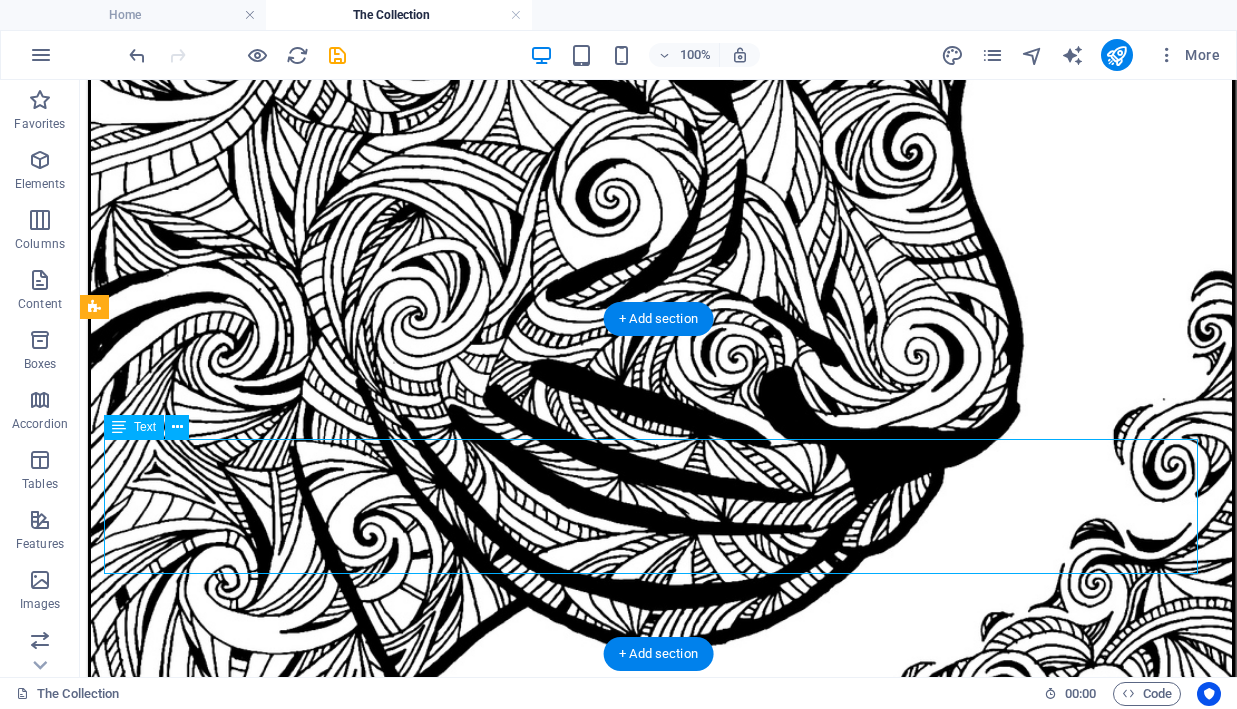 click on "A series about connection, trust, and presence. Each work captures a real, instinctive bond, tender and balanced. Hand-drawn in archival ink on canvas." at bounding box center [658, 3813] 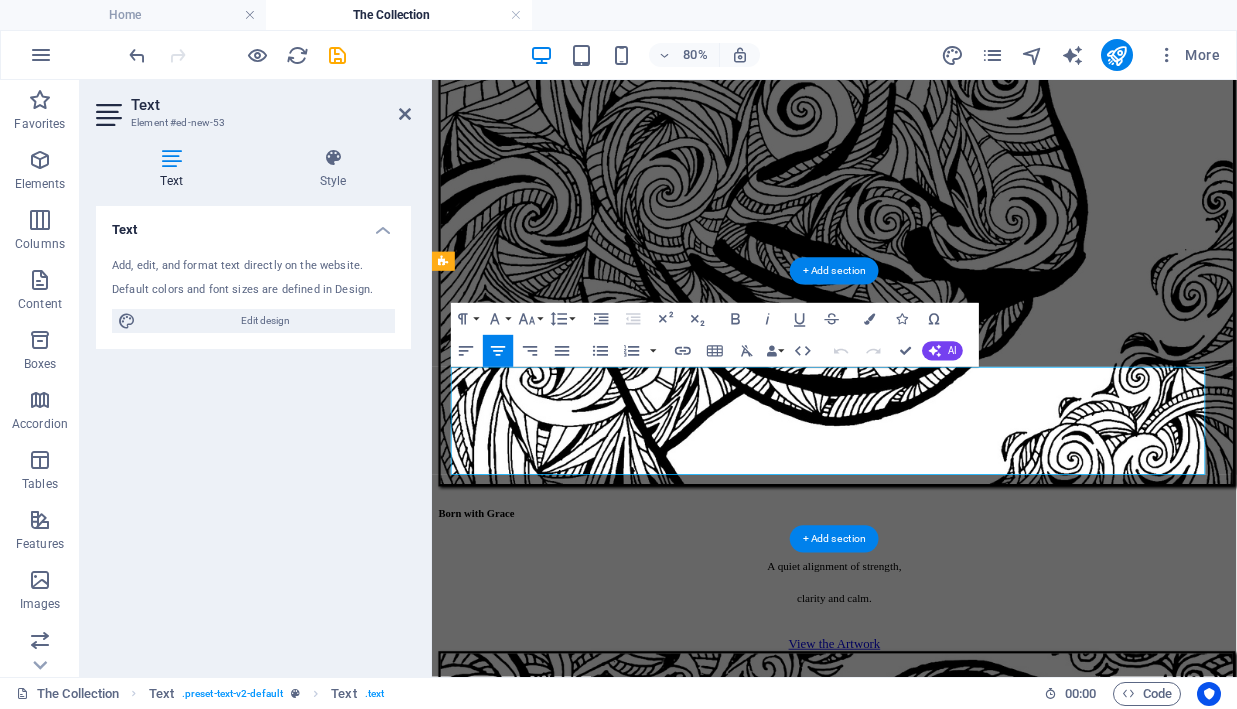 drag, startPoint x: 1404, startPoint y: 327, endPoint x: 938, endPoint y: 473, distance: 488.33594 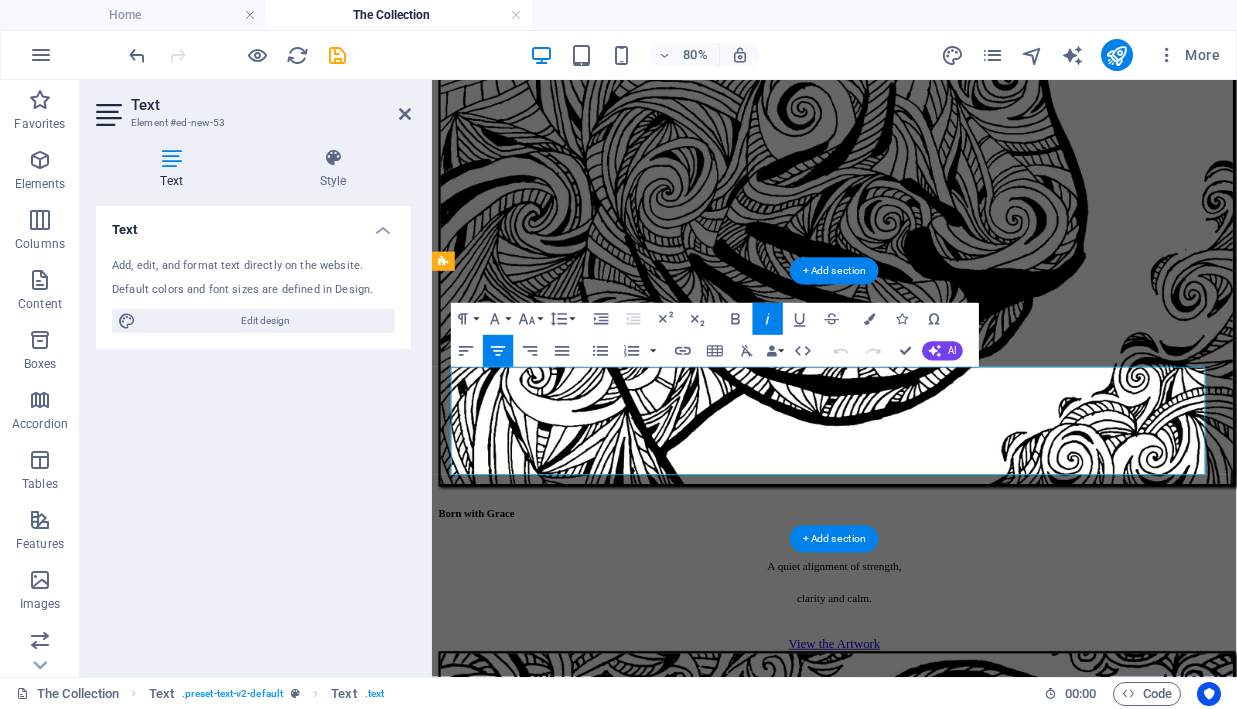 drag, startPoint x: 938, startPoint y: 473, endPoint x: 898, endPoint y: 441, distance: 51.224995 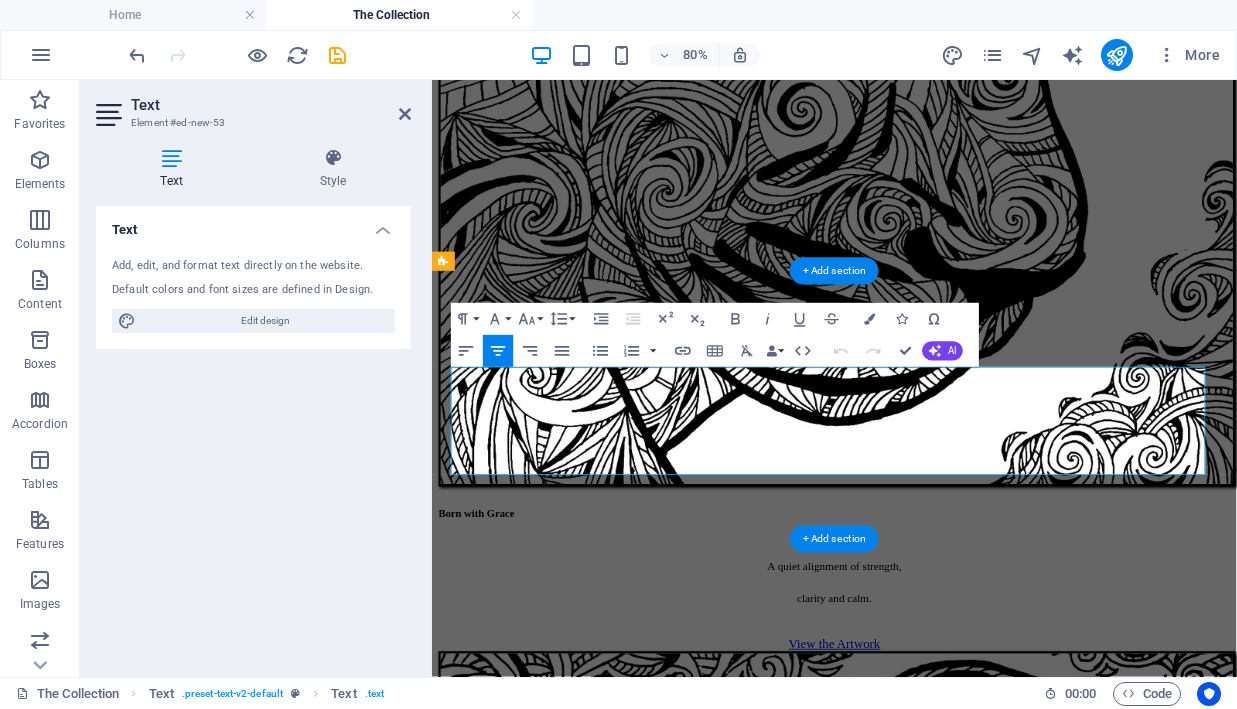 click on "A series about connection, trust, and presence. Each work captures a real, instinctive bond, tender and balanced. Hand-drawn in archival ink on canvas." at bounding box center [935, 3380] 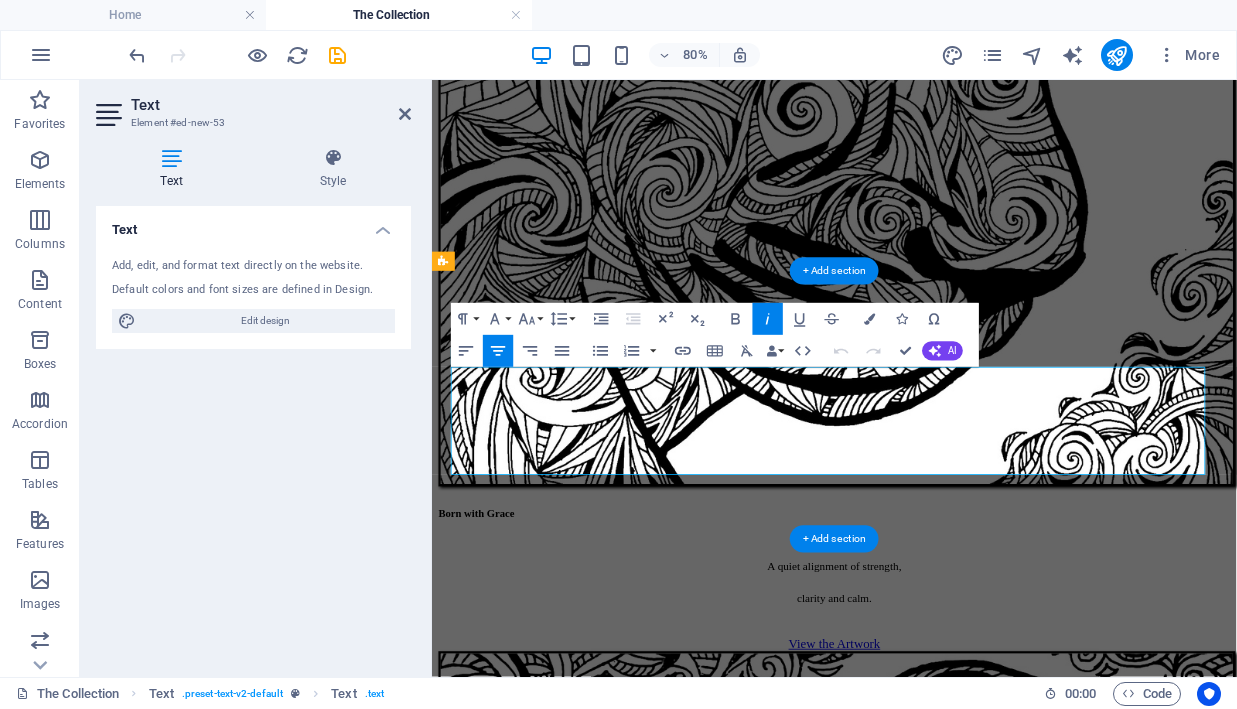 click on "A series about connection, trust, and presence. Each work captures a real, instinctive bond, tender and balanced. Hand-drawn in archival ink on canvas." at bounding box center [935, 3380] 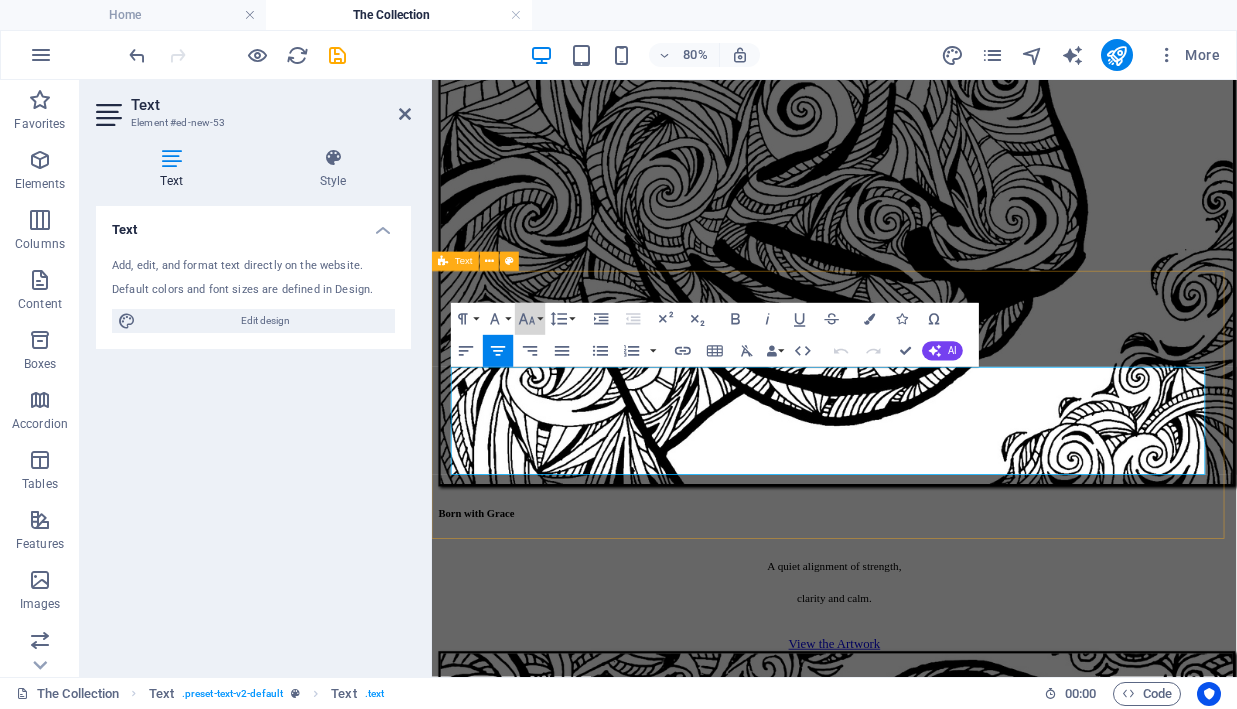 click 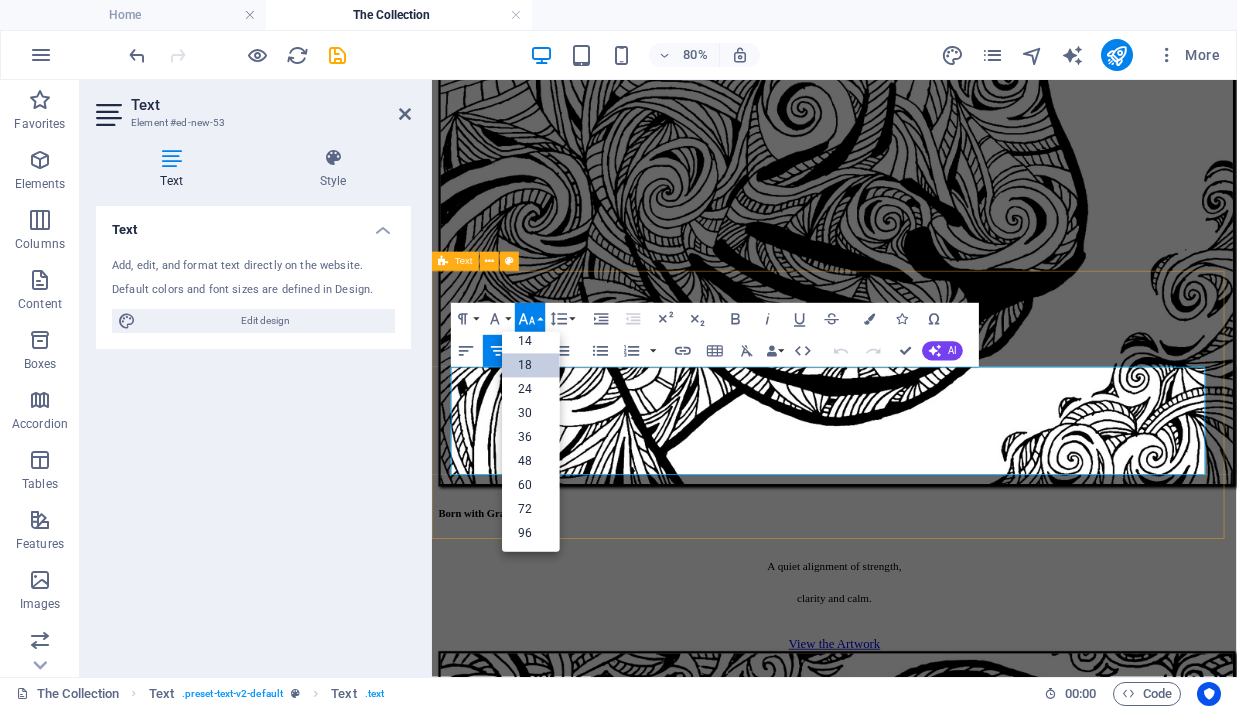 scroll, scrollTop: 161, scrollLeft: 0, axis: vertical 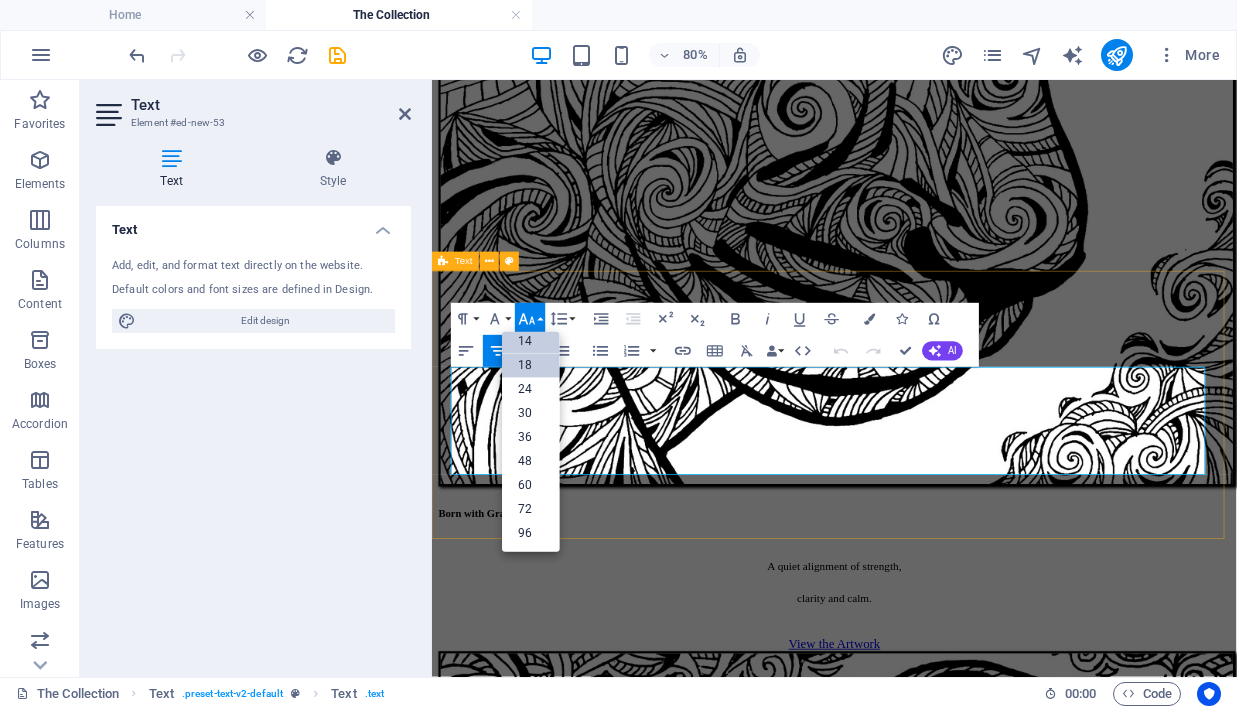 drag, startPoint x: 527, startPoint y: 319, endPoint x: 532, endPoint y: 348, distance: 29.427877 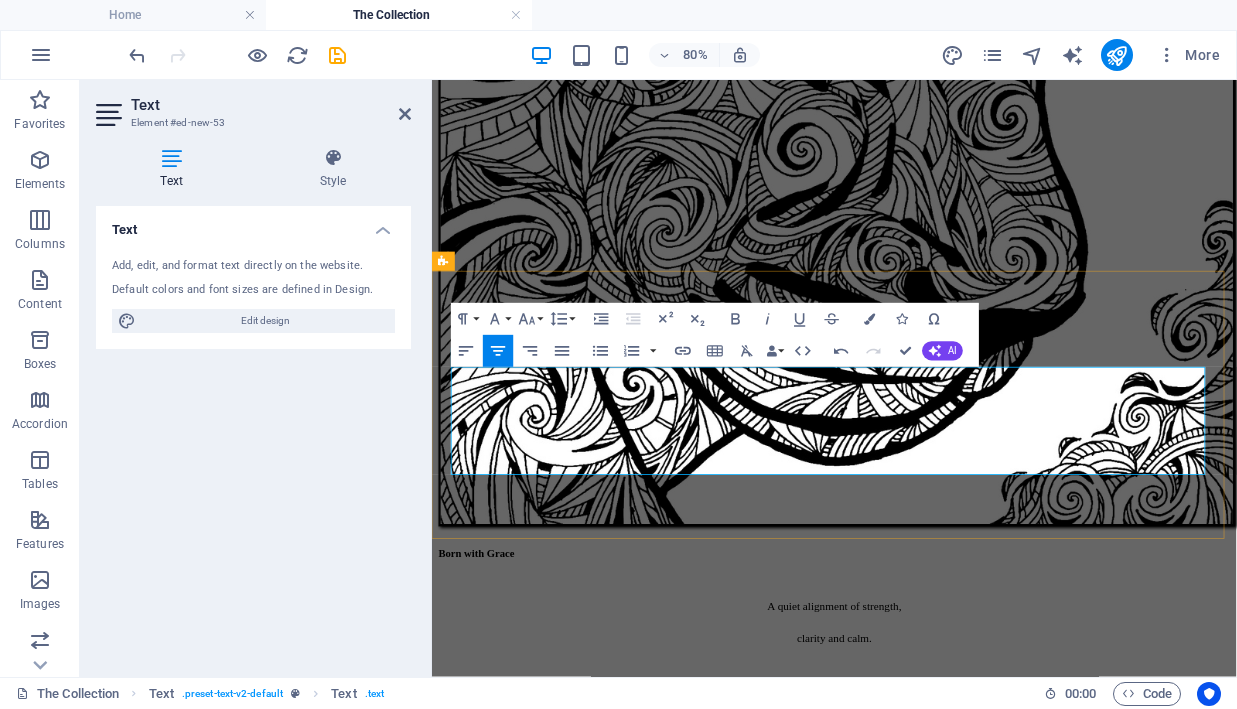 click at bounding box center [935, 3354] 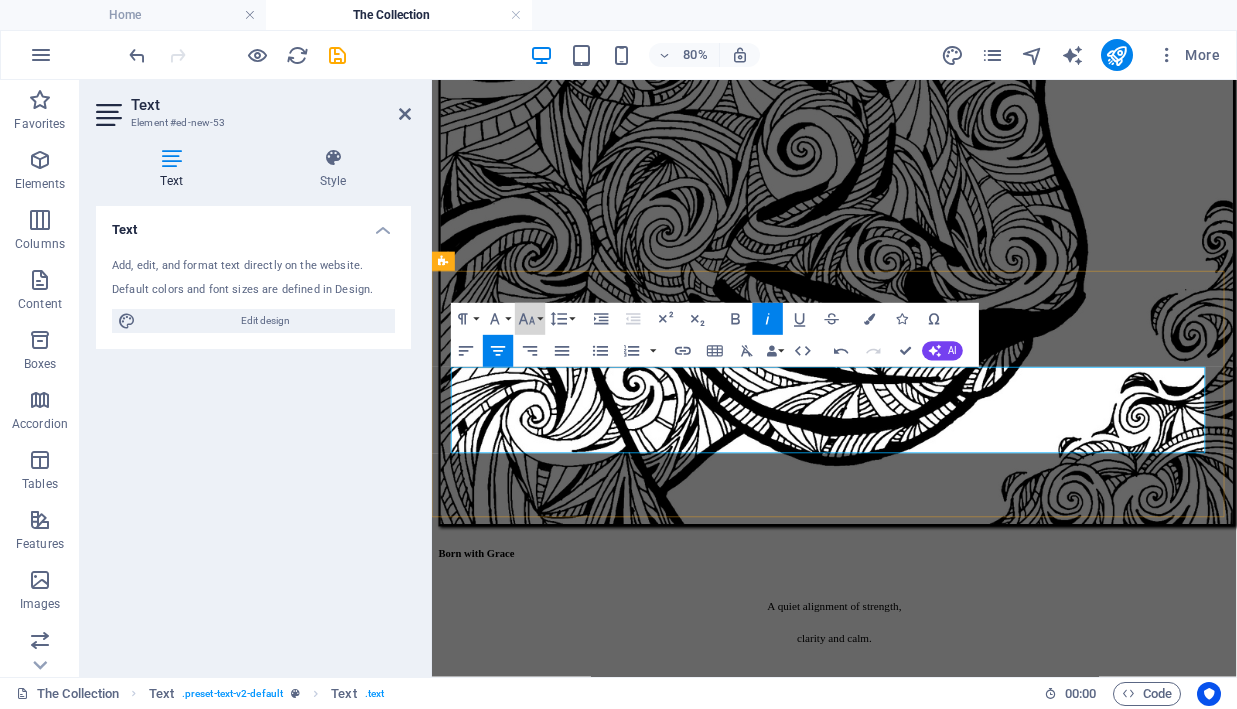 click on "Font Size" at bounding box center [530, 319] 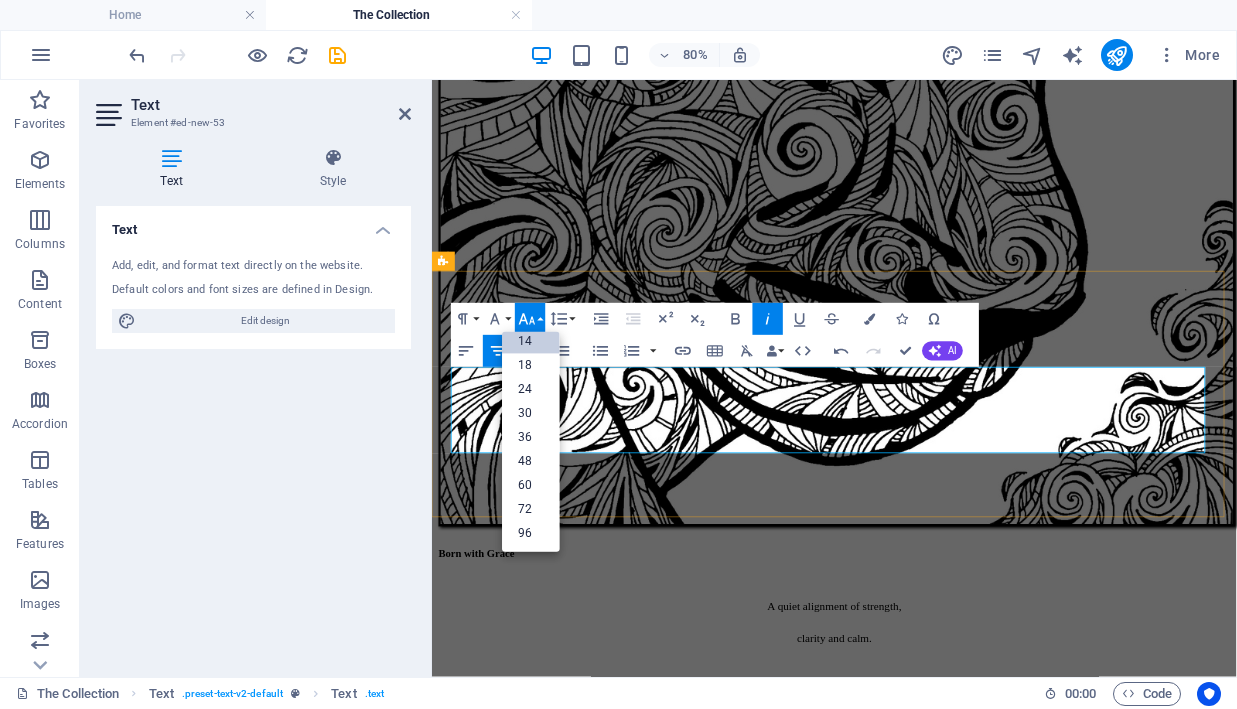 click on "A series about connection, trust, and presence. Each work captures a real, instinctive bond, tender and balanced. Hand-drawn in archival ink on canvas." at bounding box center (935, 3390) 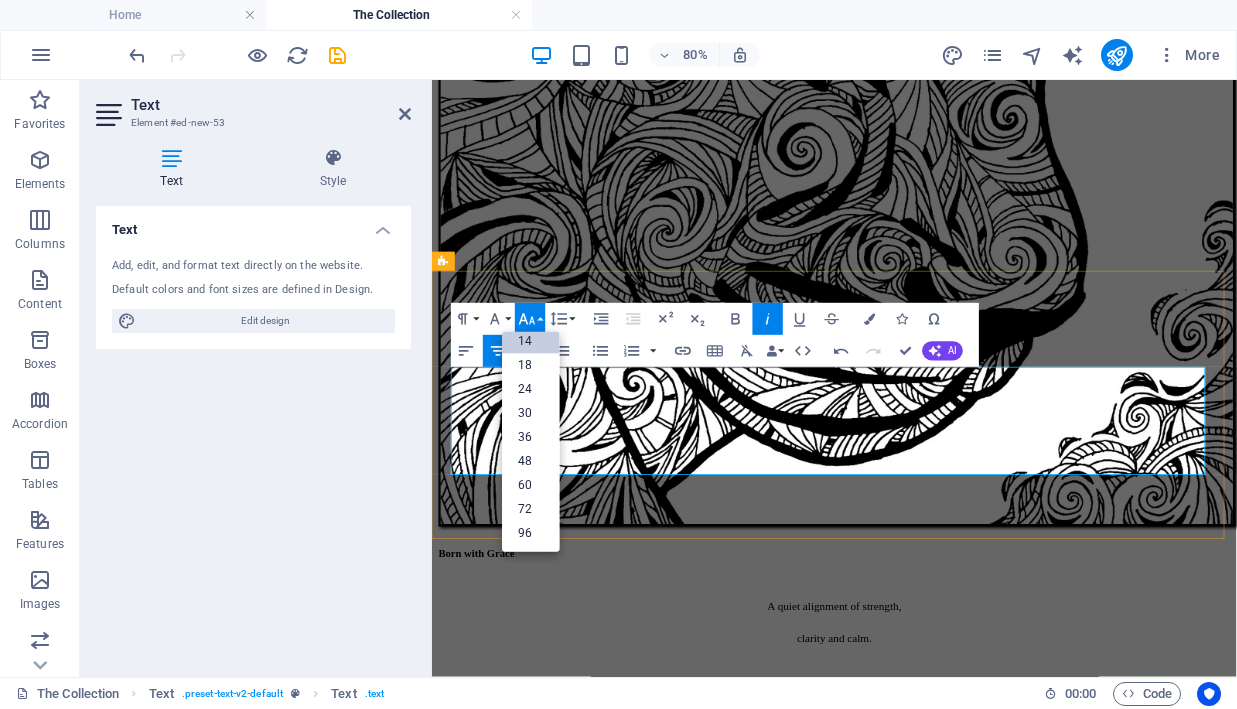 click on "The Natural Bond" at bounding box center [935, 3280] 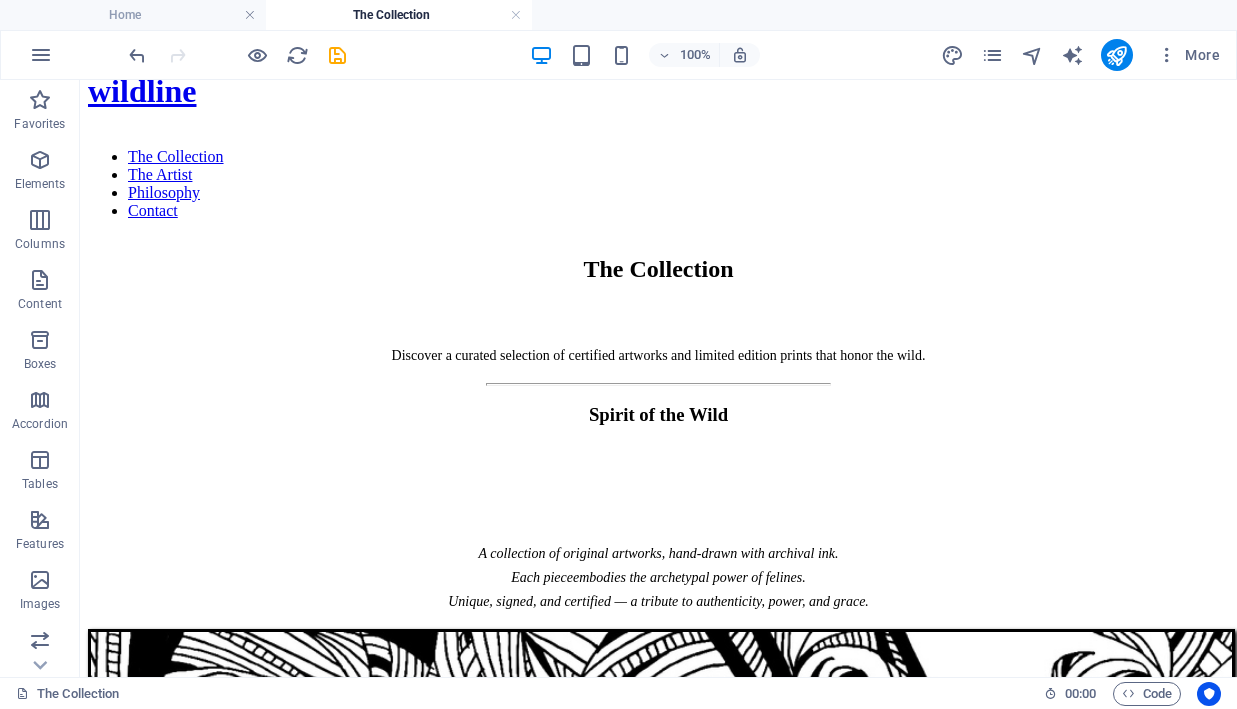 scroll, scrollTop: 147, scrollLeft: 0, axis: vertical 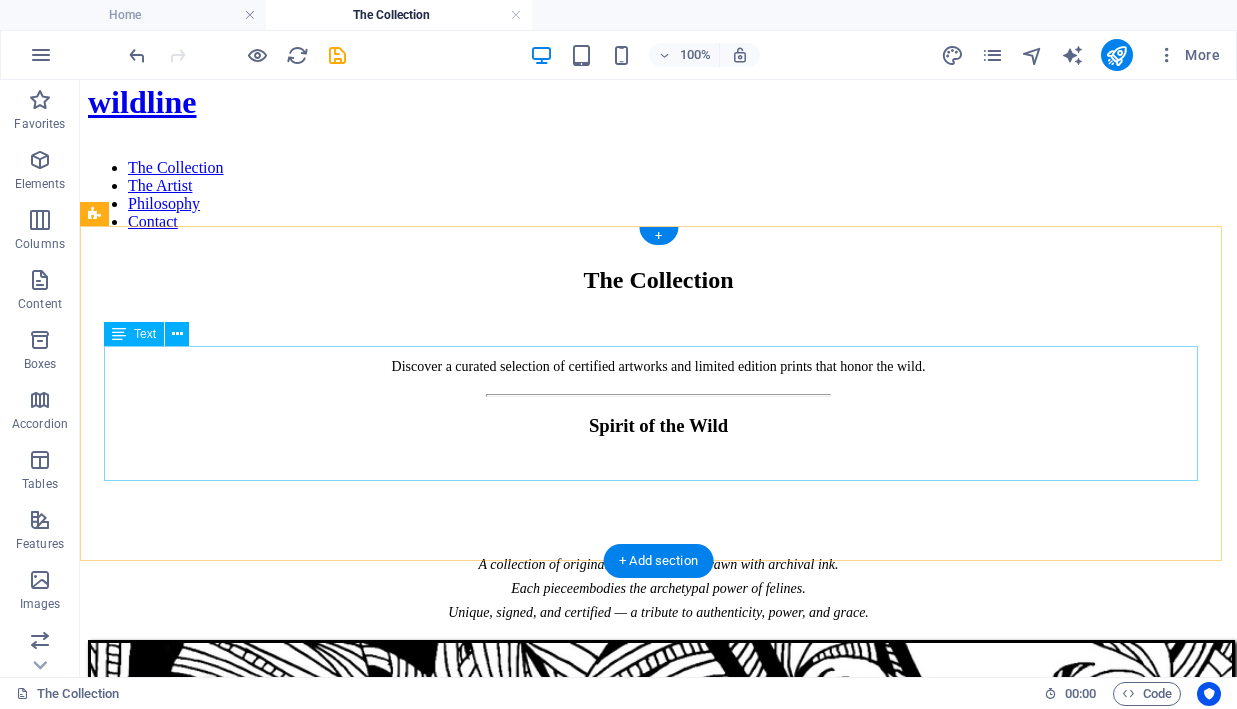 click on "A collection of original artworks, hand-drawn with archival ink. Each piece  embodies   the archetypal power of felines. Unique, signed, and certified — a tribute to authenticity, power, and grace." at bounding box center [658, 556] 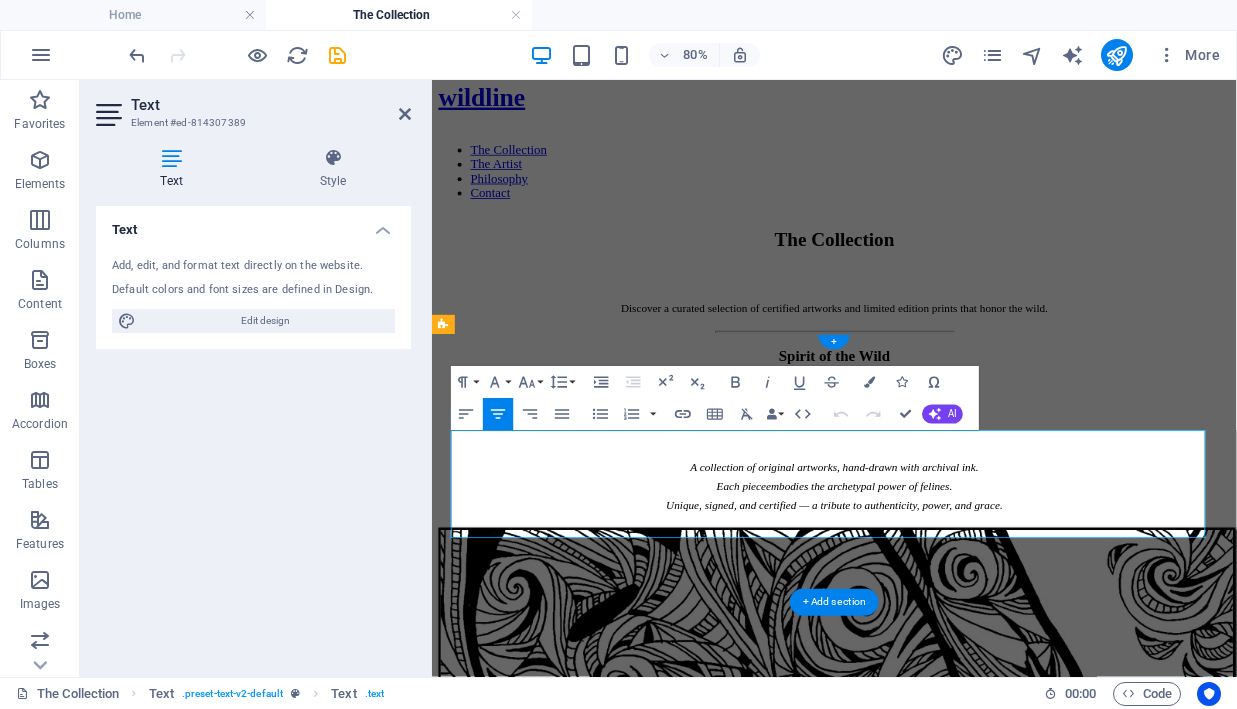 click 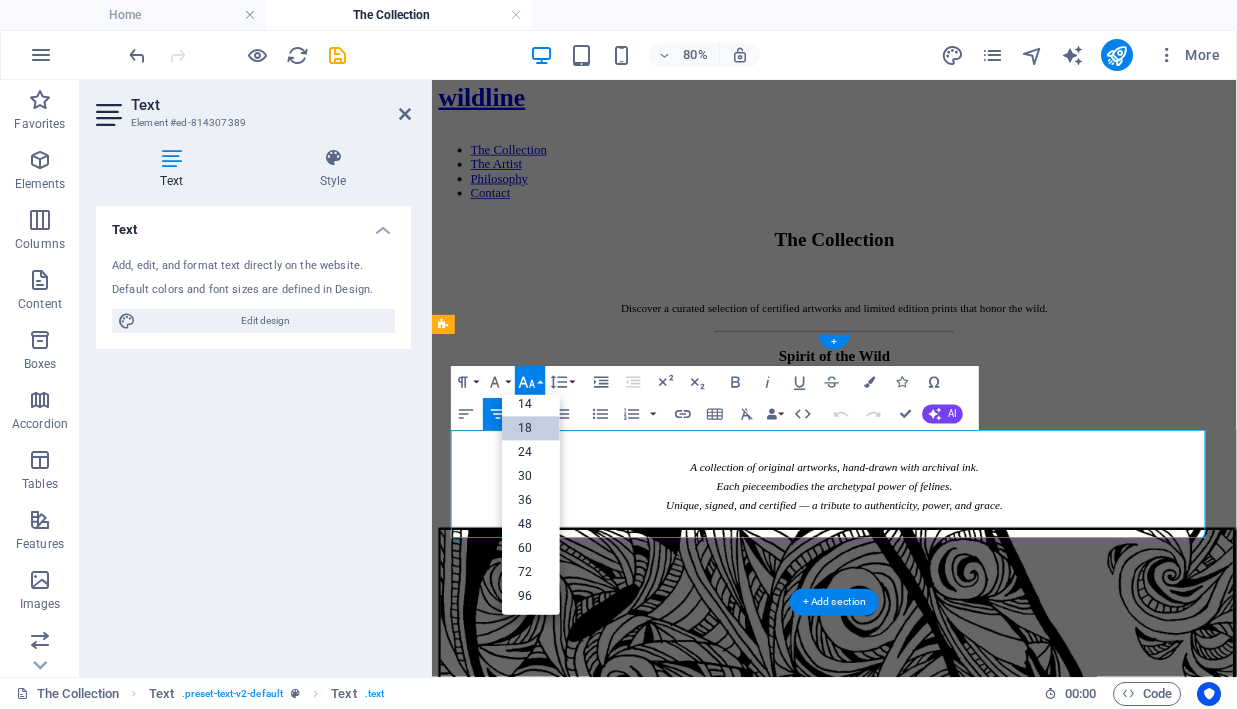 scroll, scrollTop: 161, scrollLeft: 0, axis: vertical 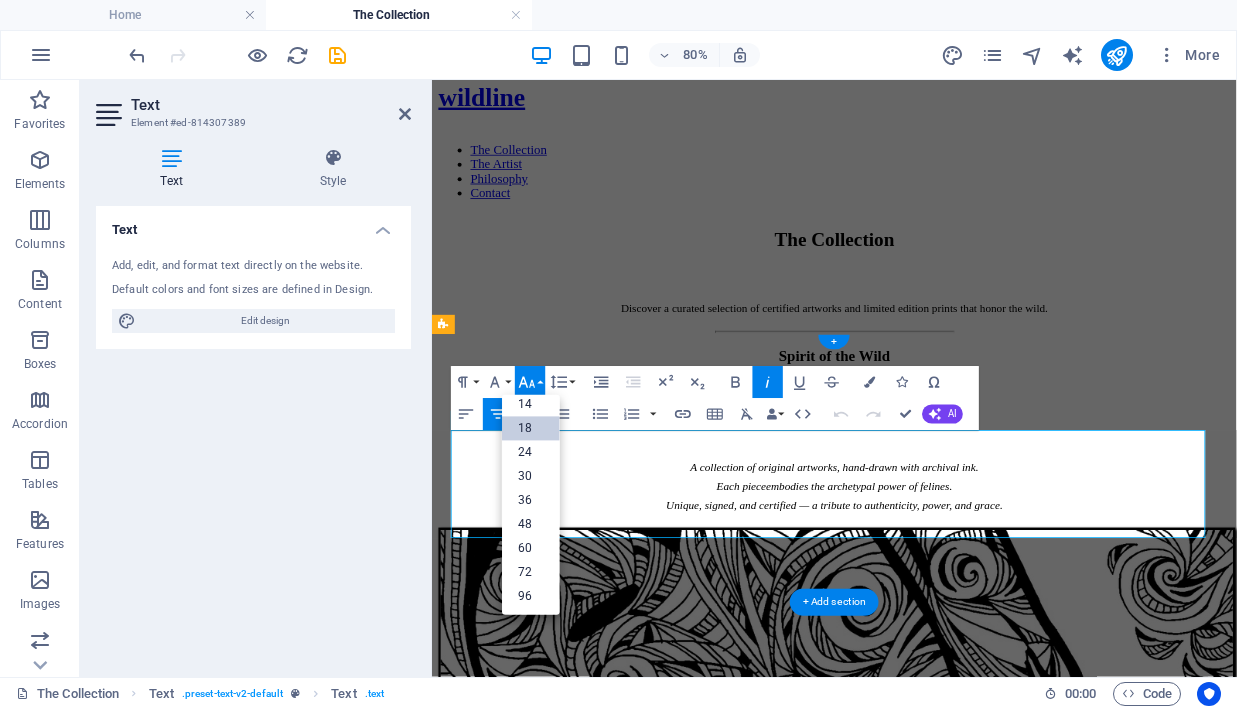 click on "A collection of original artworks, hand-drawn with archival ink." at bounding box center [935, 564] 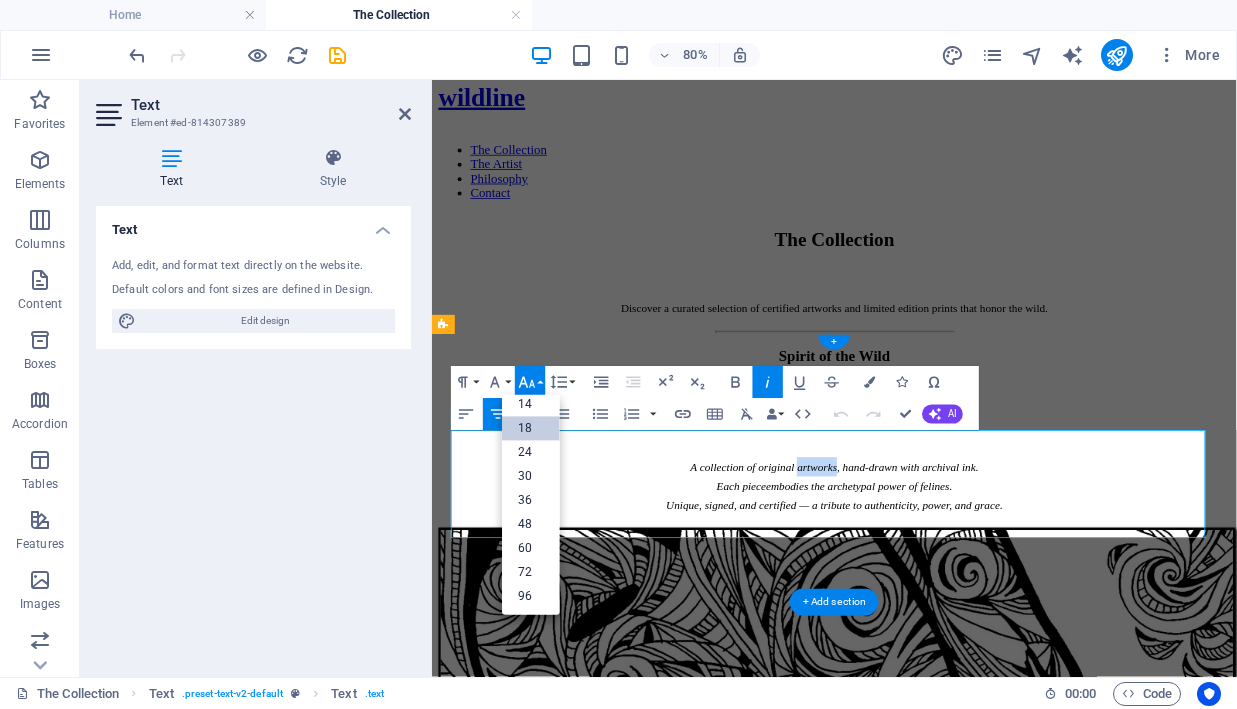 click on "A collection of original artworks, hand-drawn with archival ink." at bounding box center (935, 564) 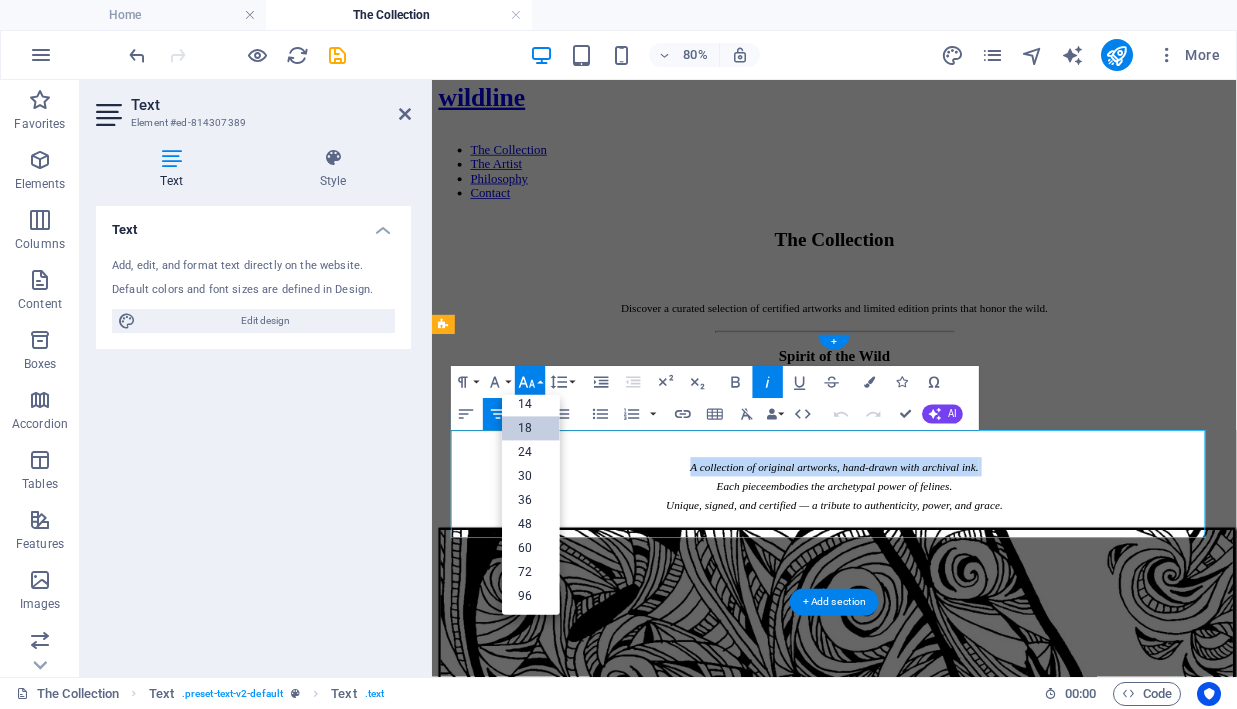 click on "A collection of original artworks, hand-drawn with archival ink." at bounding box center (935, 564) 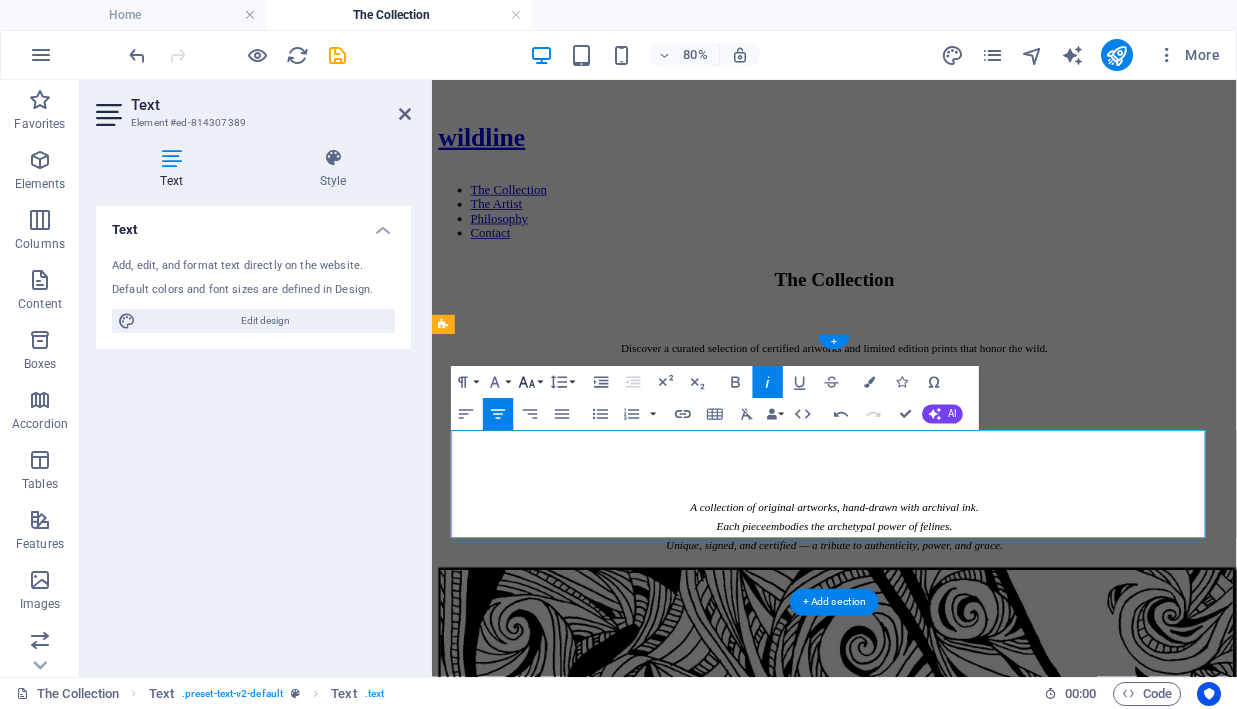 click on "A collection of original artworks, hand-drawn with archival ink. Each piece  embodies   the archetypal power of felines. Unique, signed, and certified — a tribute to authenticity, power, and grace." at bounding box center [935, 626] 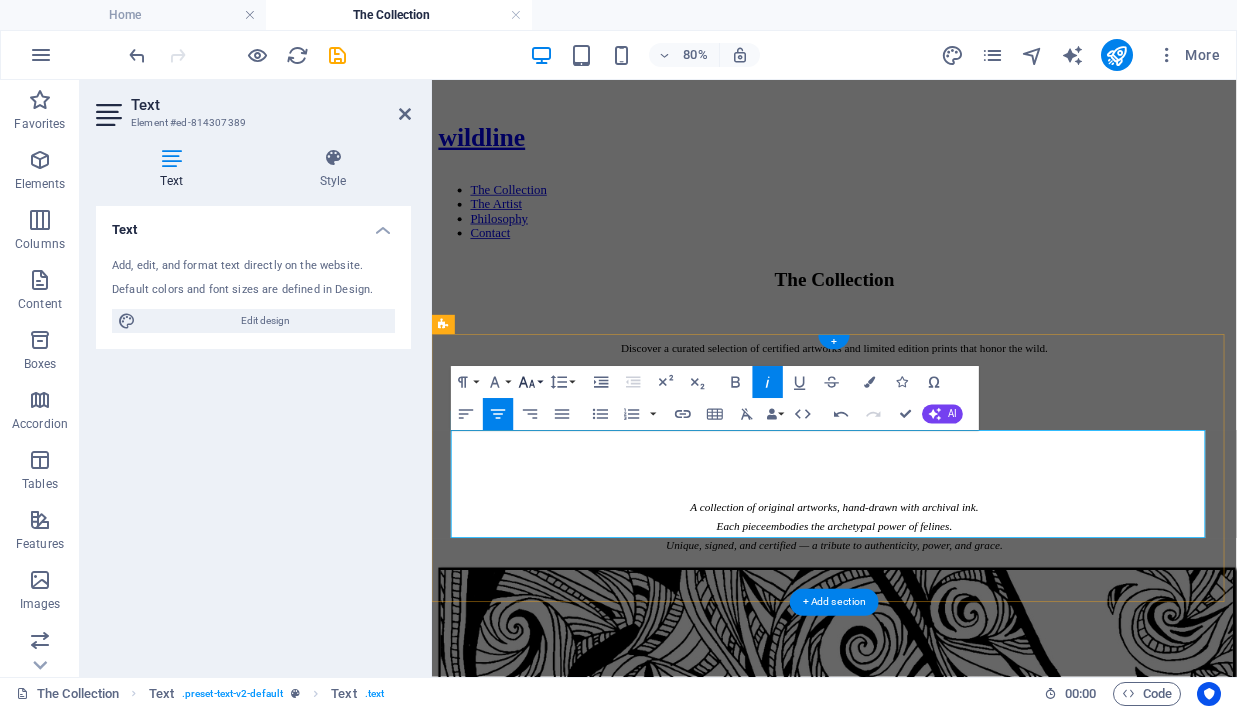 click on "A collection of original artworks, hand-drawn with archival ink. Each piece  embodies   the archetypal power of felines. Unique, signed, and certified — a tribute to authenticity, power, and grace." at bounding box center (935, 626) 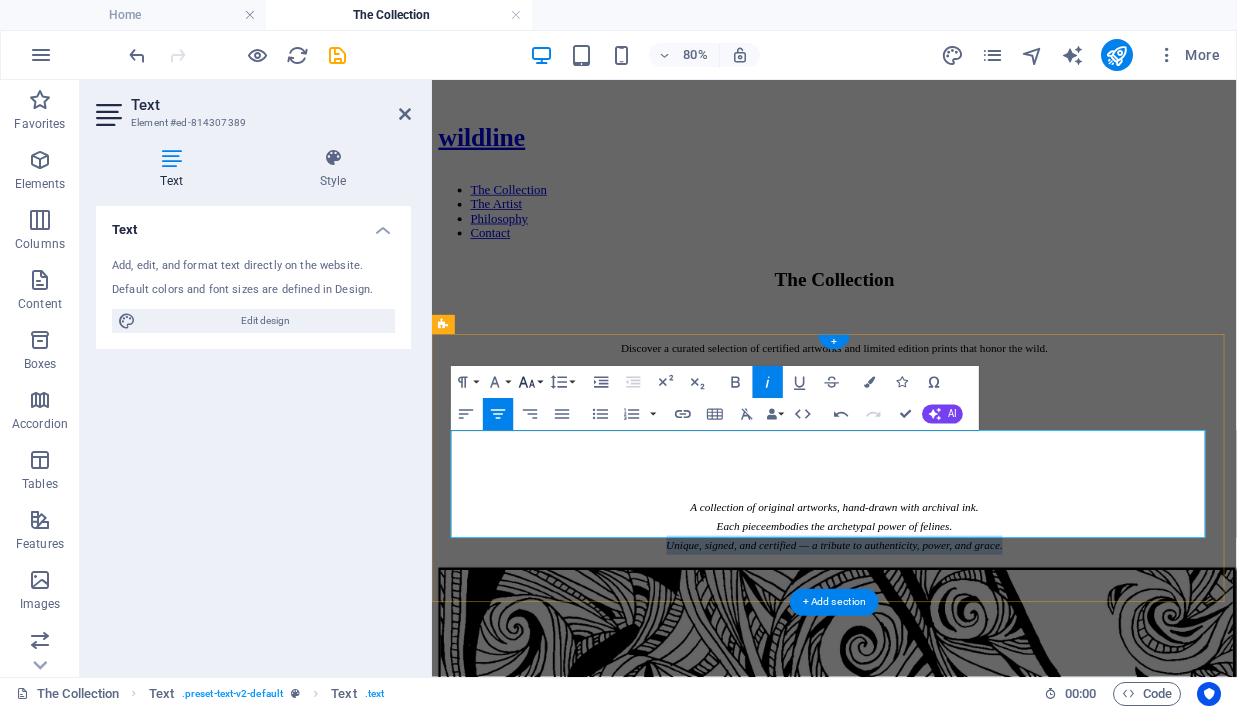 click on "A collection of original artworks, hand-drawn with archival ink. Each piece  embodies   the archetypal power of felines. Unique, signed, and certified — a tribute to authenticity, power, and grace." at bounding box center [935, 626] 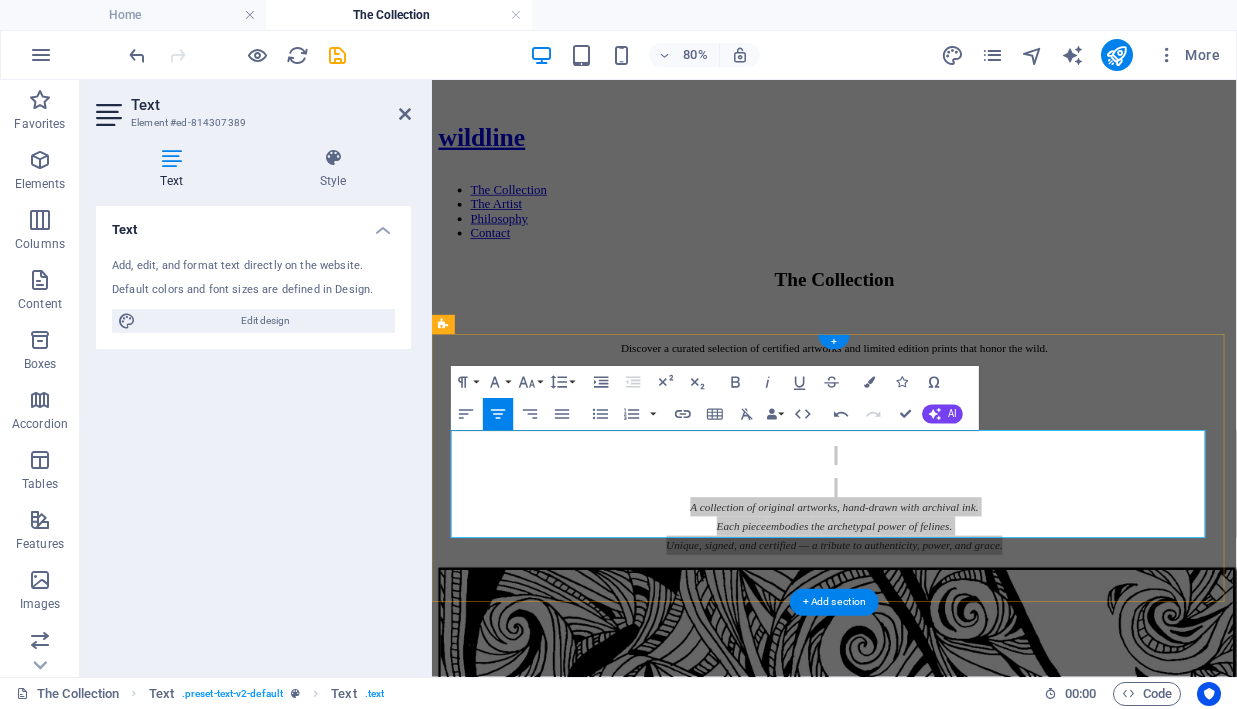 click 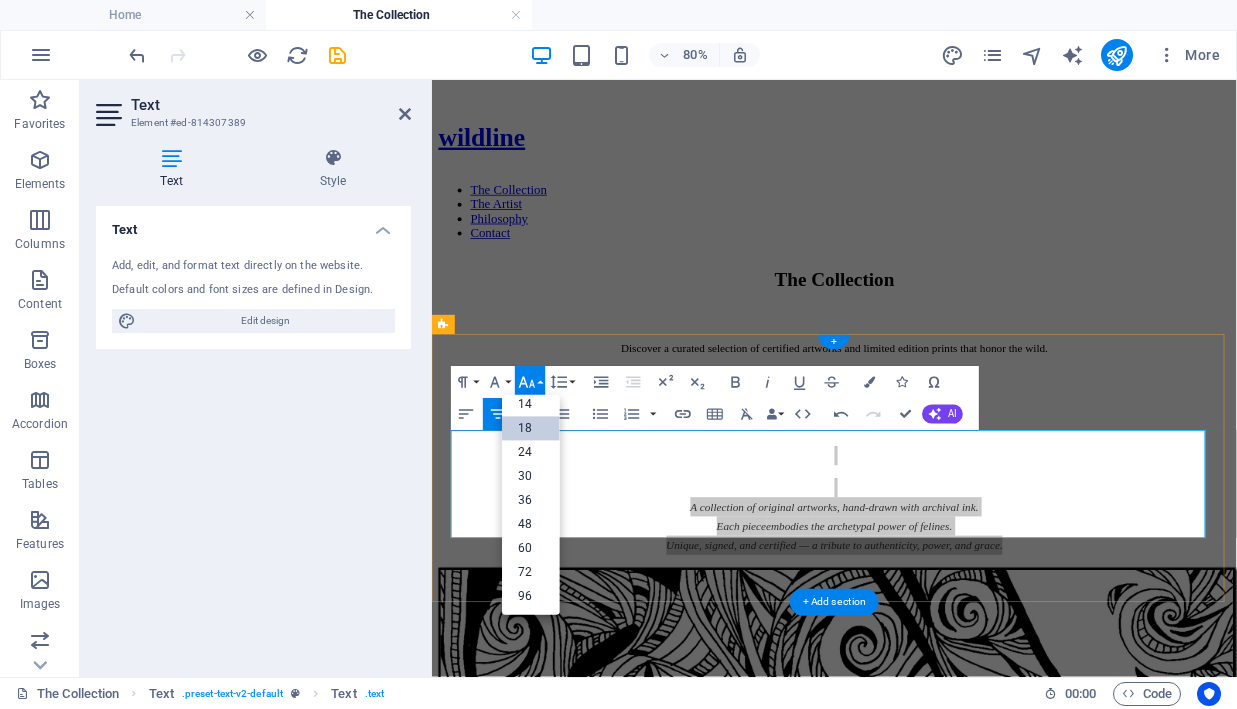 scroll, scrollTop: 161, scrollLeft: 0, axis: vertical 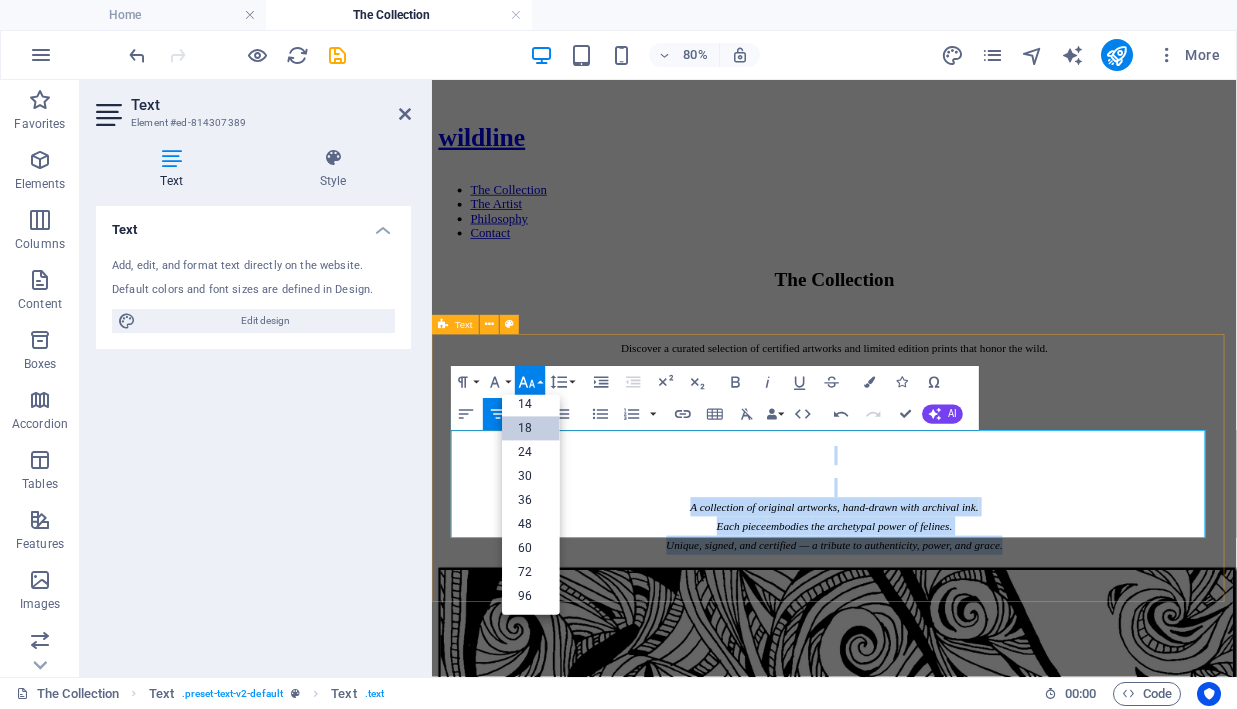 click on "14" at bounding box center (531, 405) 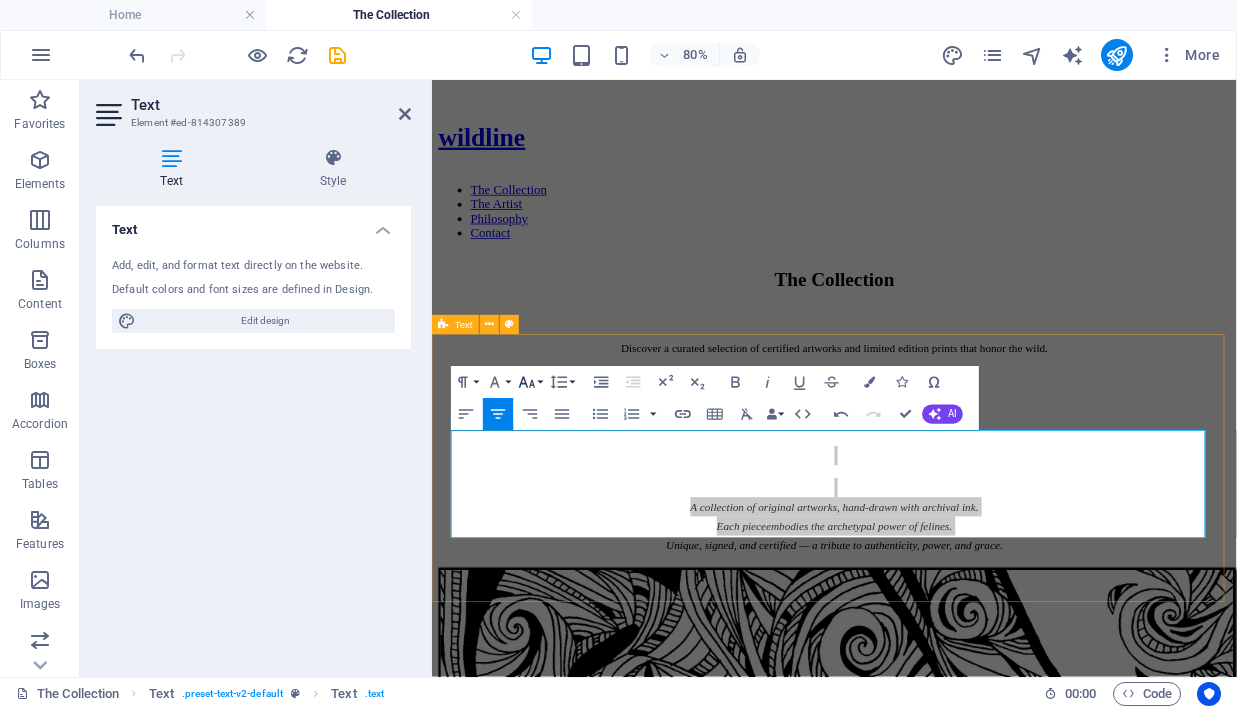 click 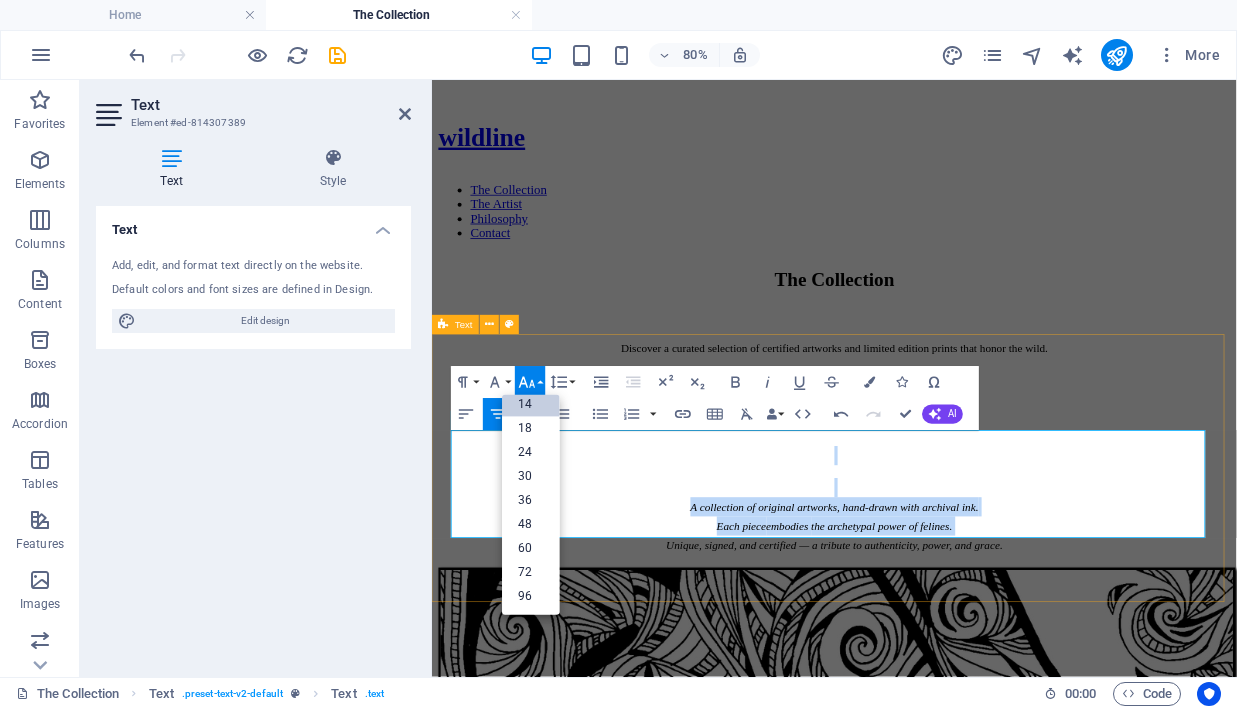 click on "14" at bounding box center (531, 405) 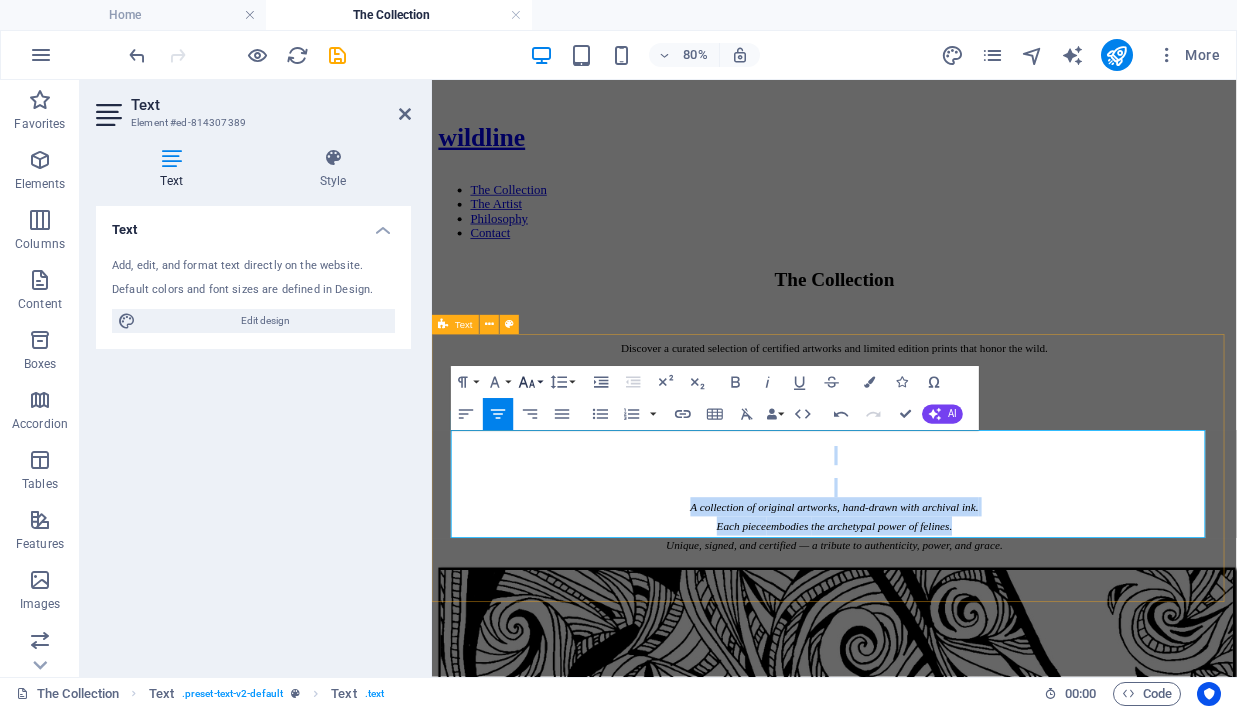 click on "The Collection Discover a curated selection of certified artworks and limited edition prints that honor the wild." at bounding box center [935, 372] 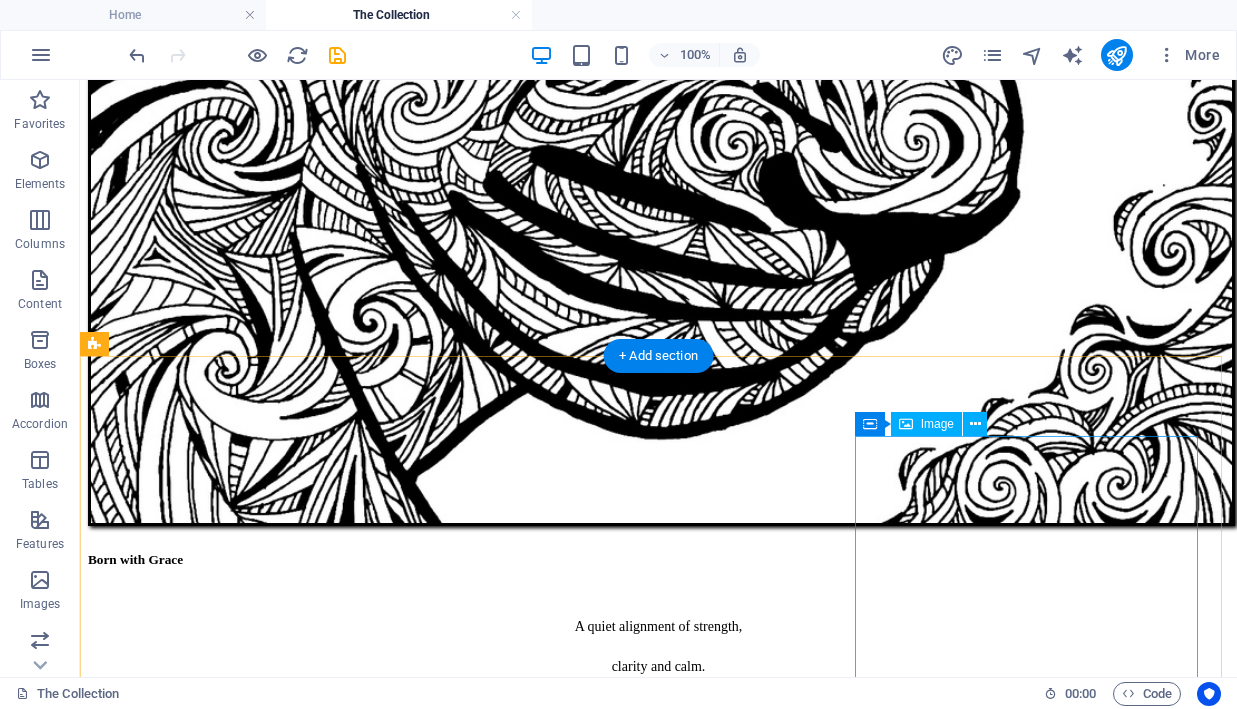 scroll, scrollTop: 1258, scrollLeft: 0, axis: vertical 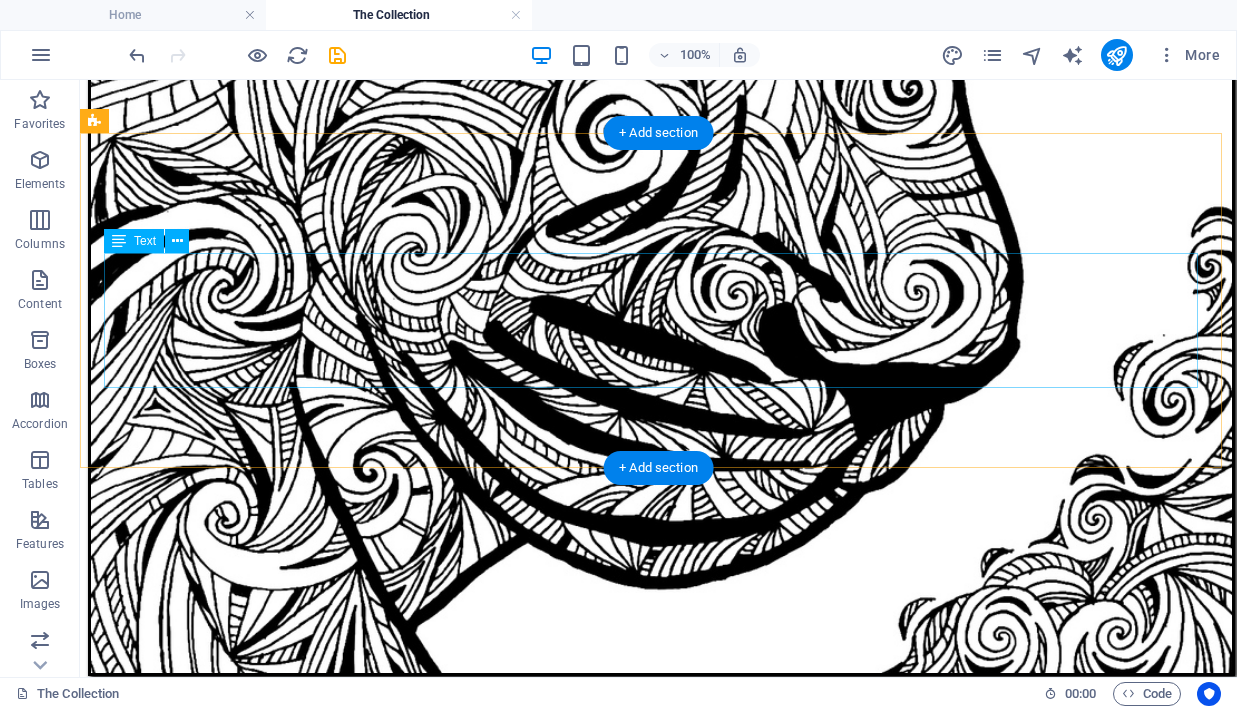 click on "A series about connection, trust, and presence. Each work captures a real, instinctive bond, tender and balanced. Hand-drawn in archival ink on canvas." at bounding box center [658, 3749] 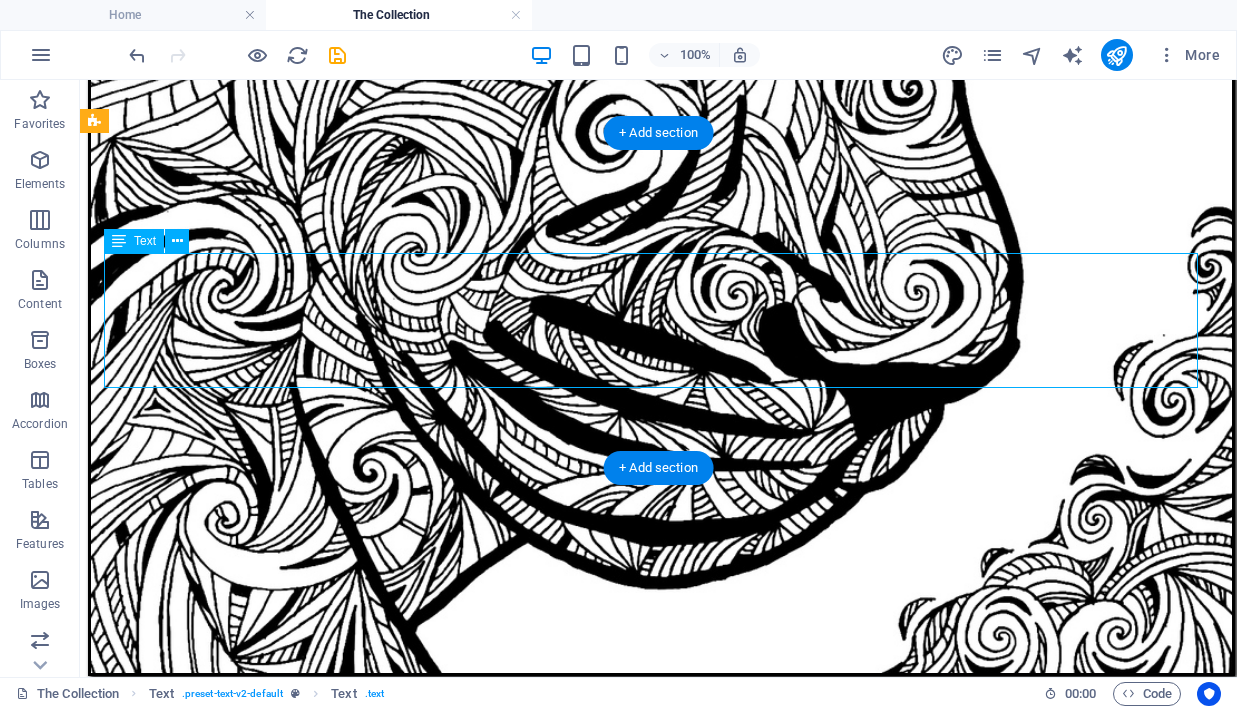click on "A series about connection, trust, and presence. Each work captures a real, instinctive bond, tender and balanced. Hand-drawn in archival ink on canvas." at bounding box center (658, 3749) 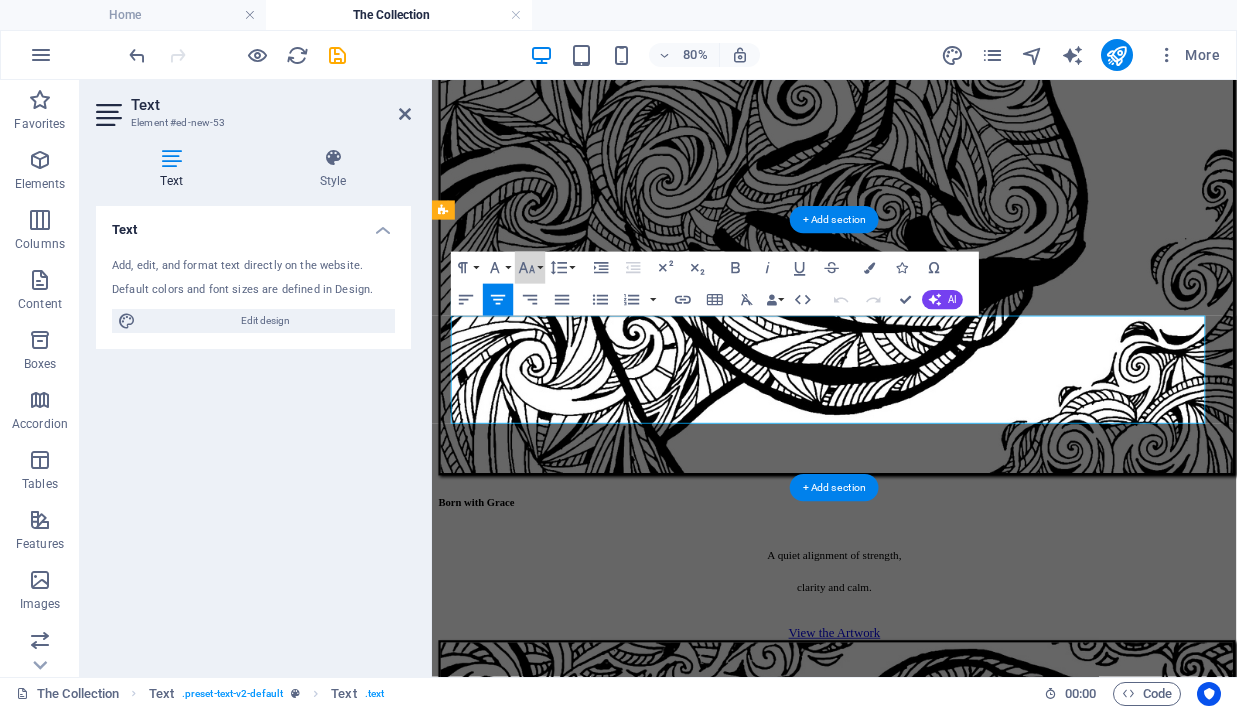 click 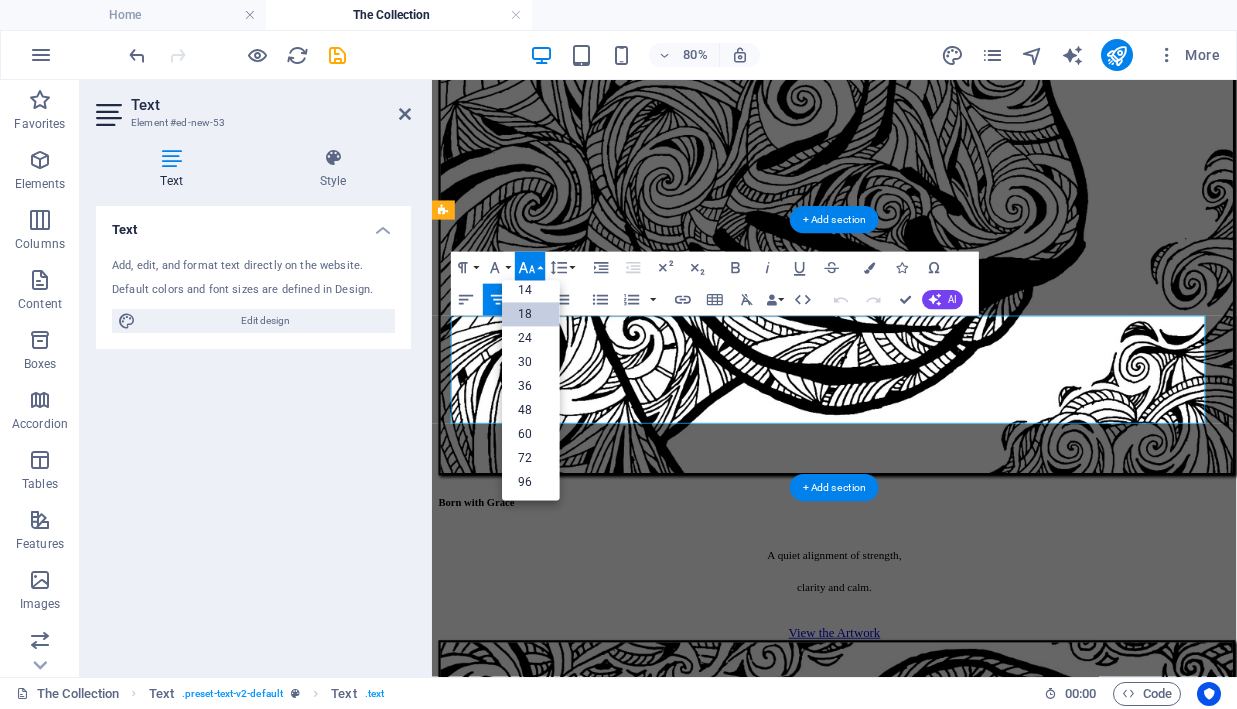 scroll, scrollTop: 161, scrollLeft: 0, axis: vertical 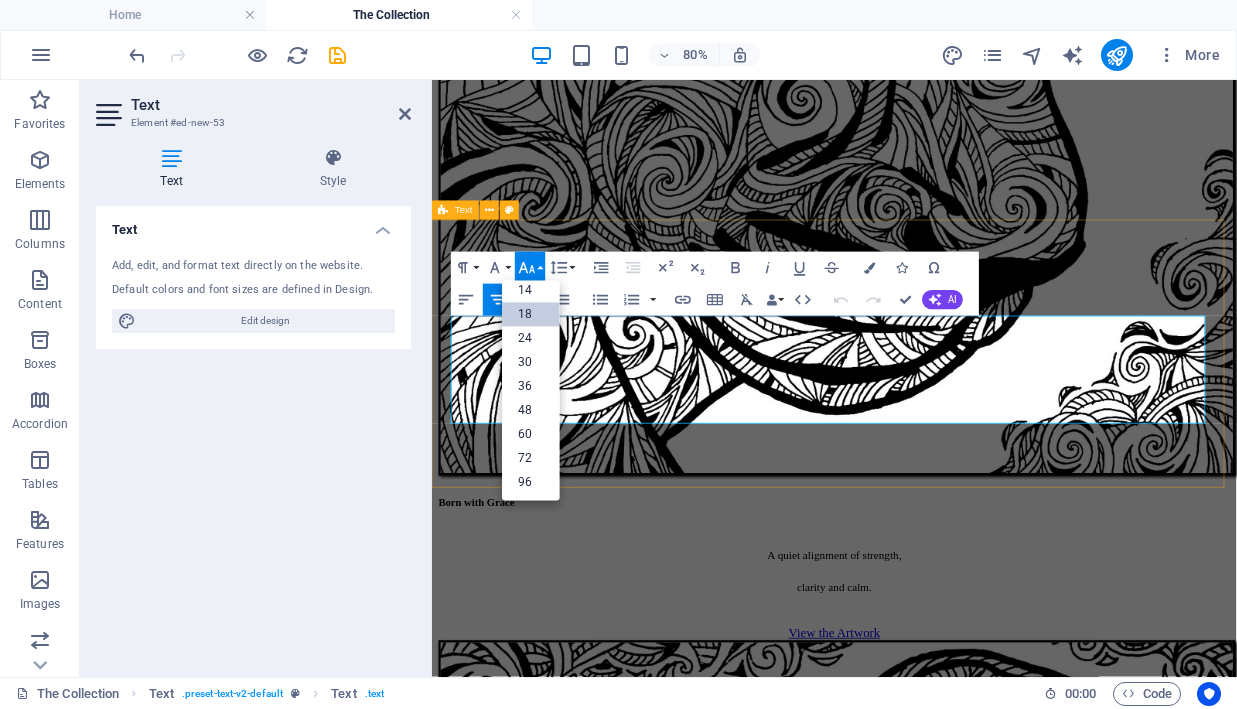 click on "14" at bounding box center [531, 290] 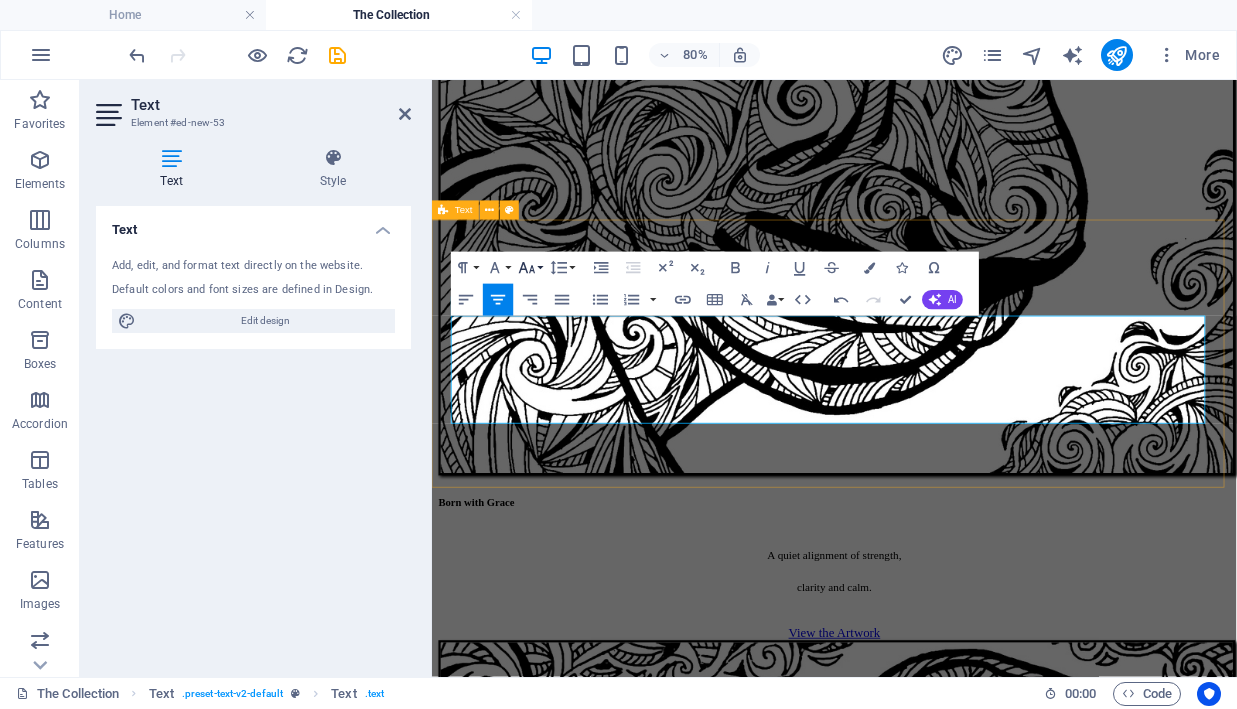 click on "The Natural Bond A series about connection, trust, and presence. Each work captures a real, instinctive bond, tender and balanced. Hand-drawn in archival ink on canvas." at bounding box center (935, 3309) 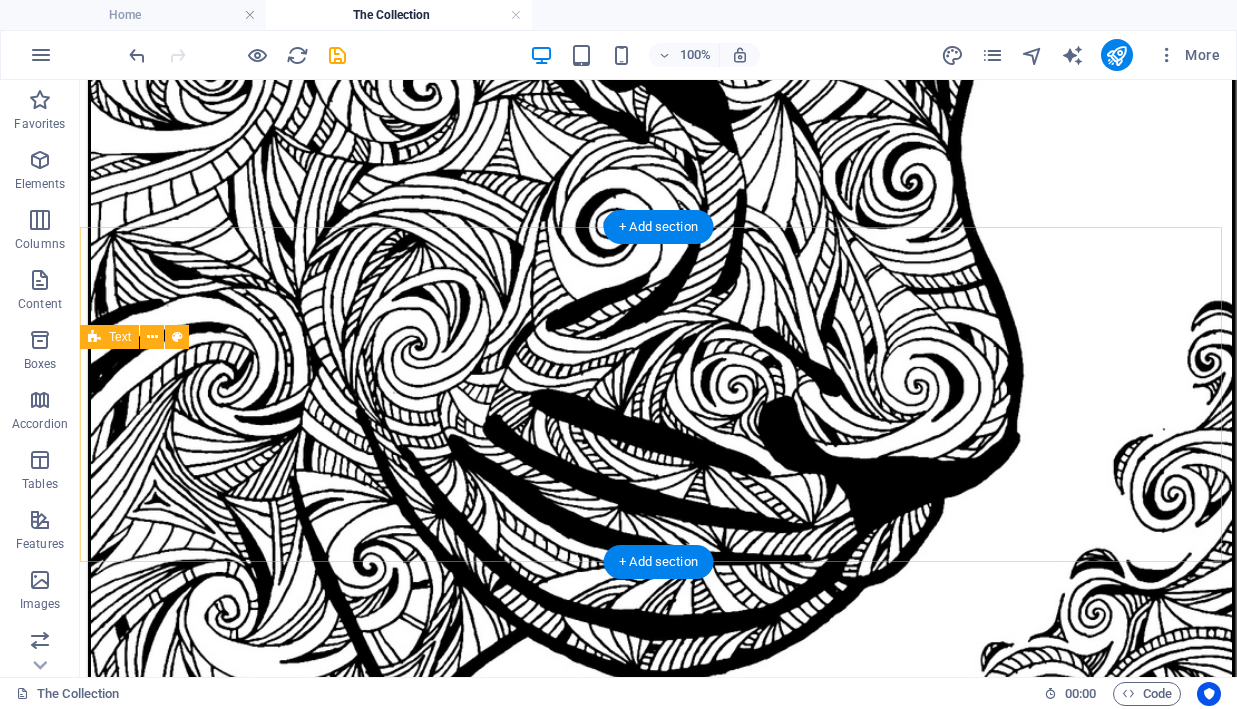 scroll, scrollTop: 1268, scrollLeft: 0, axis: vertical 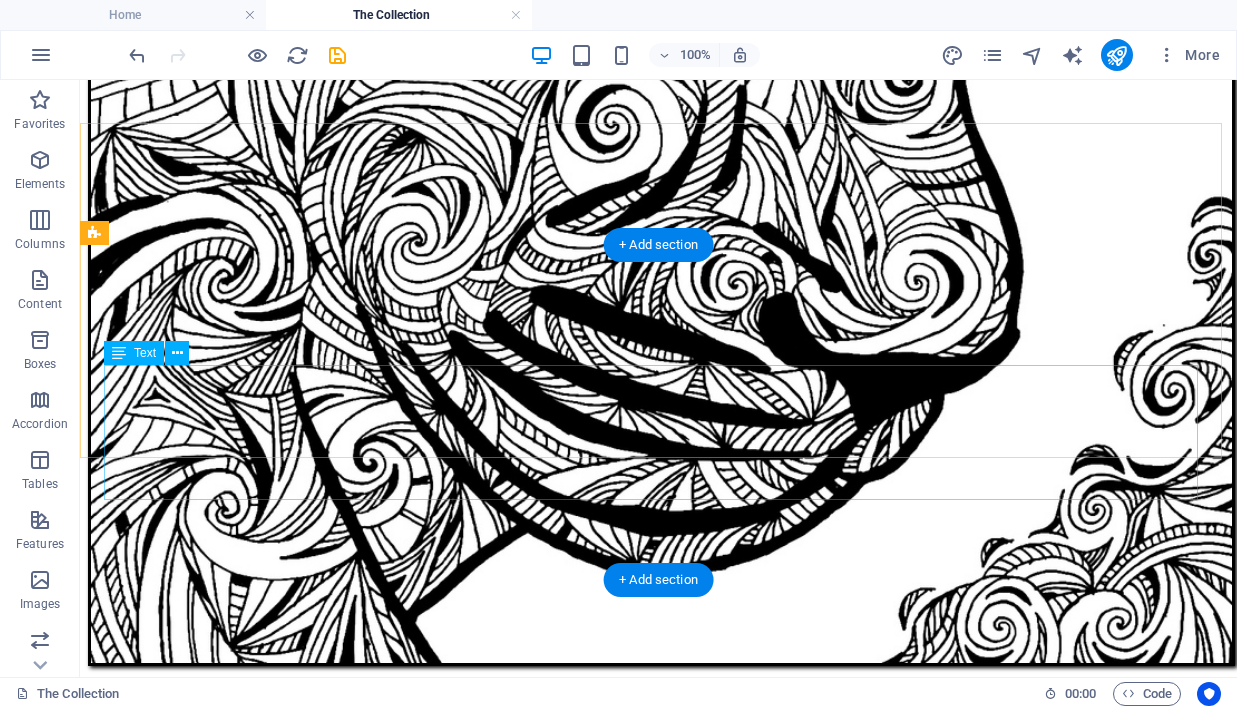 click on "The Natural Bond A series about connection, trust, and presence. Each work captures a real, instinctive bond, tender and balanced. Hand-drawn in archival ink on canvas." at bounding box center (658, 3702) 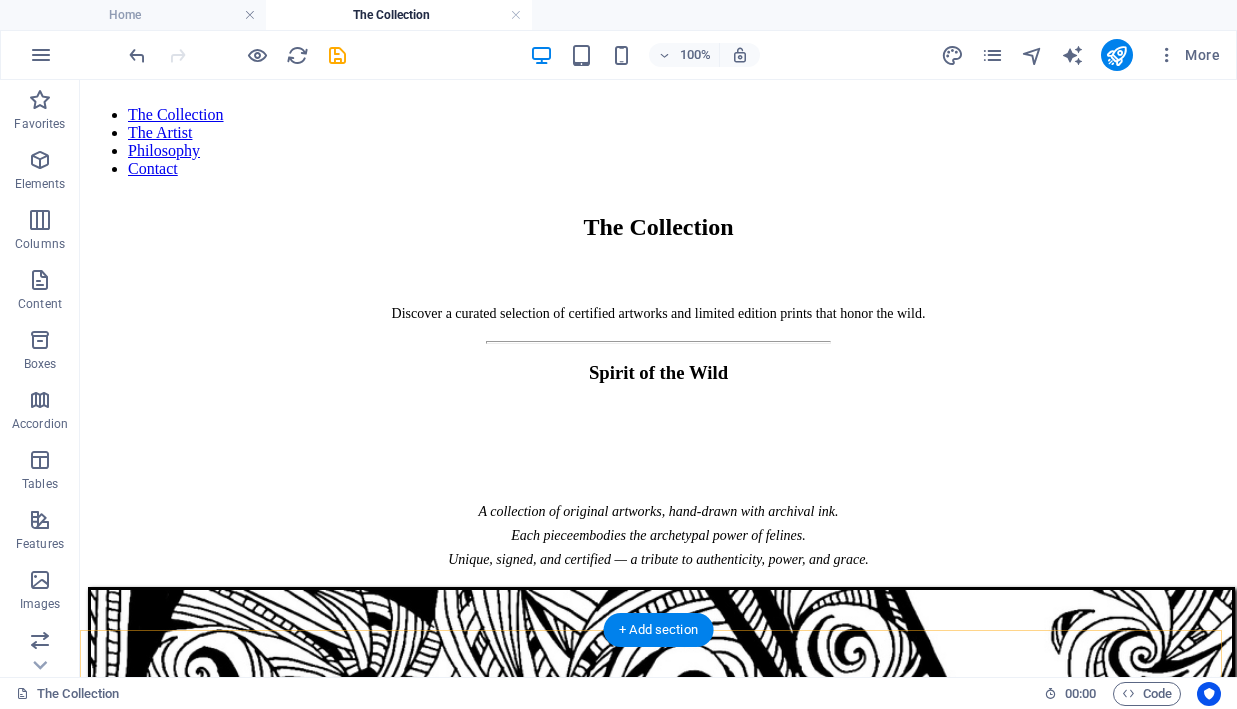 scroll, scrollTop: 60, scrollLeft: 0, axis: vertical 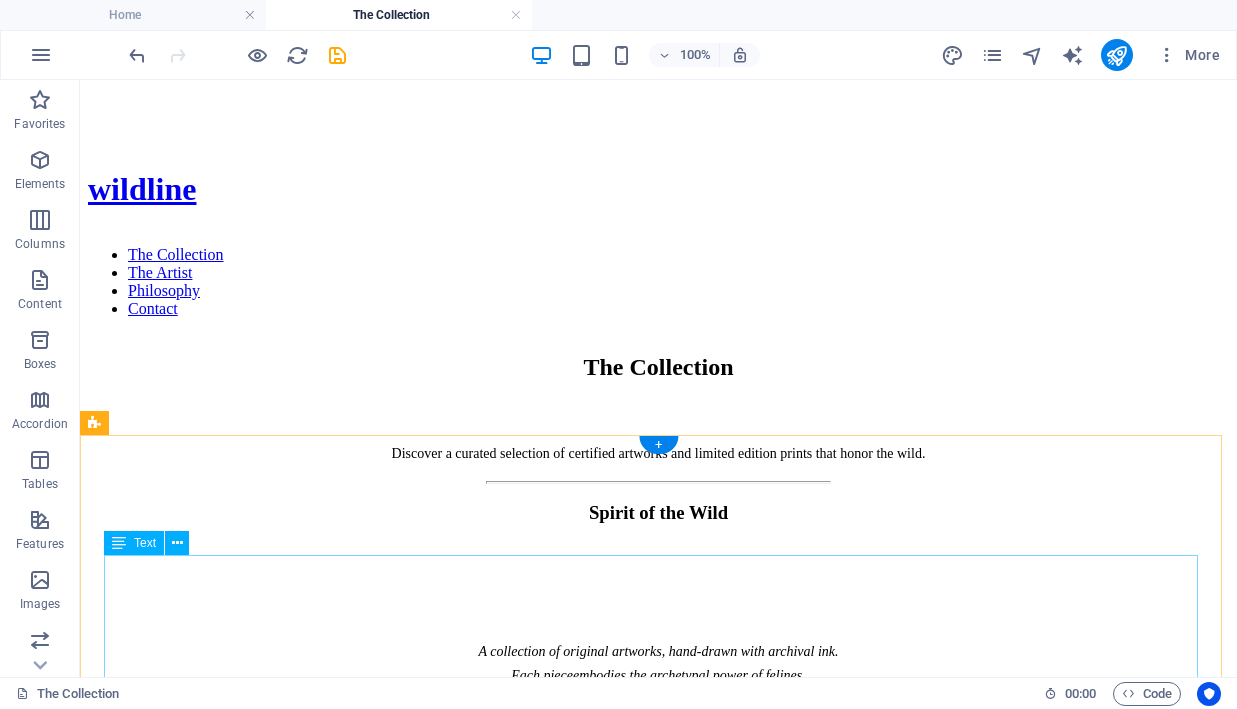 click on "Spirit of the Wild A collection of original artworks, hand-drawn with archival ink. Each piece  embodies   the archetypal power of felines. Unique, signed, and certified — a tribute to authenticity, power, and grace." at bounding box center [658, 606] 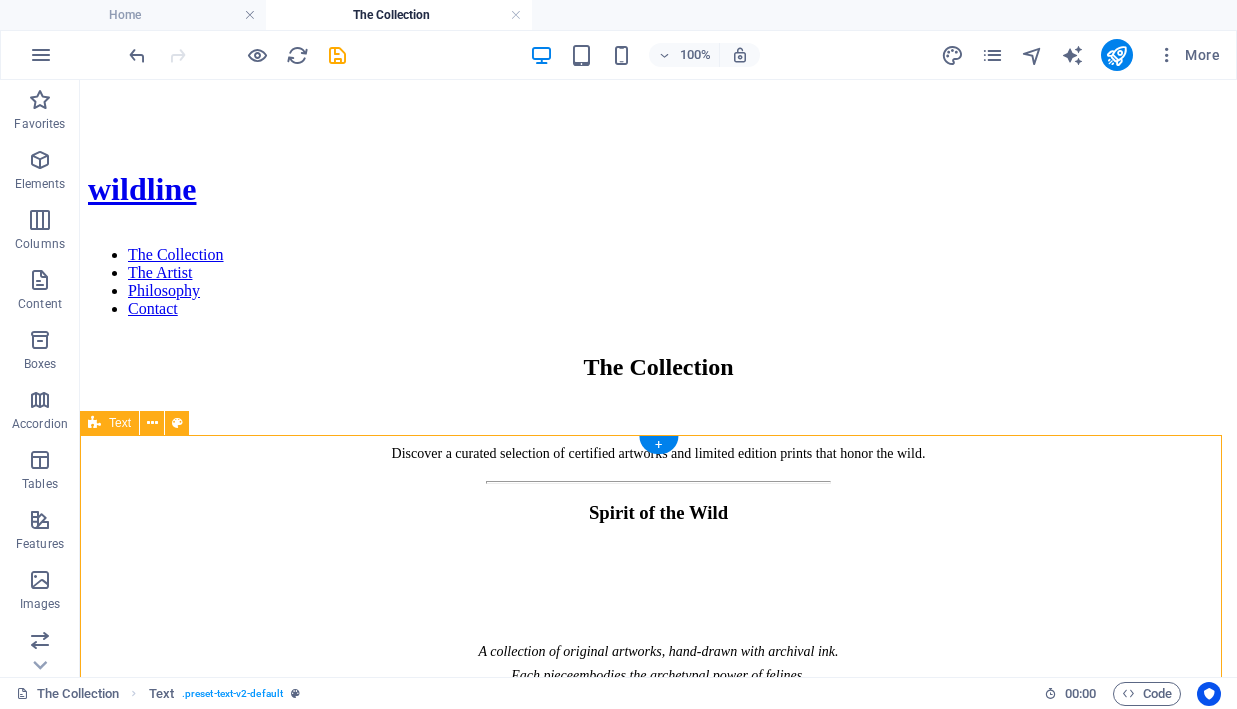 click at bounding box center (658, 551) 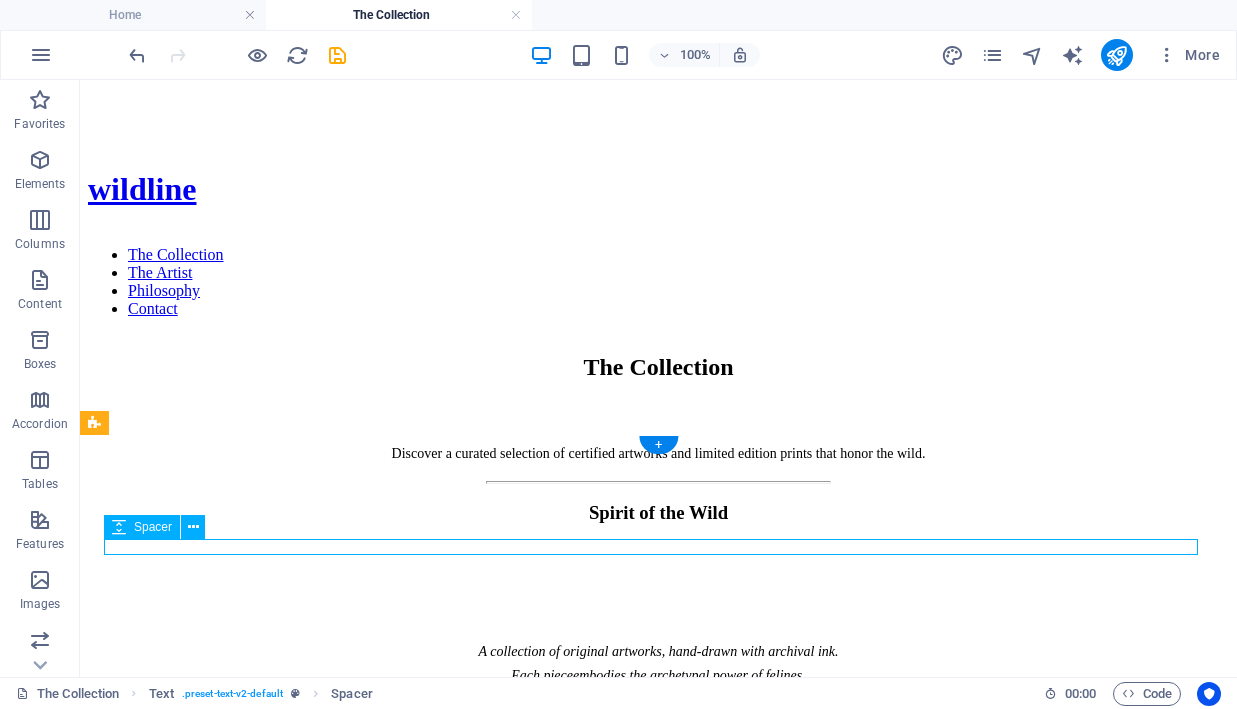 click at bounding box center [193, 527] 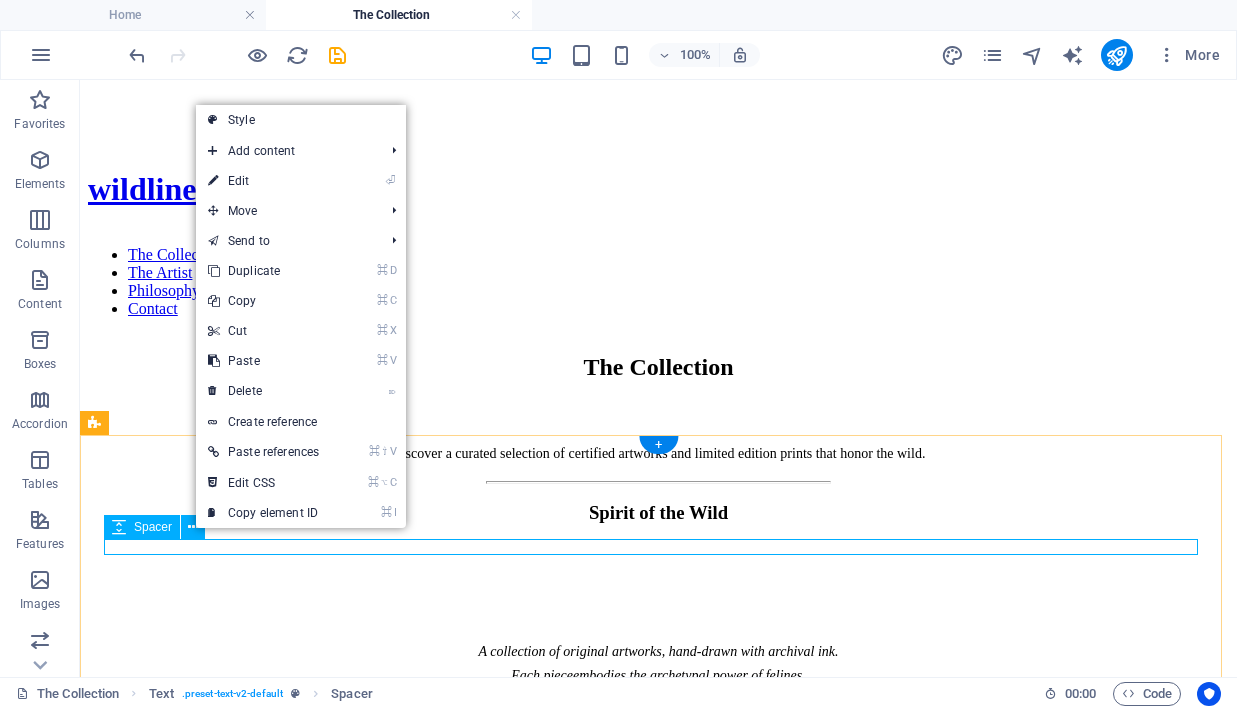 click on "⌘ D  Duplicate" at bounding box center [263, 271] 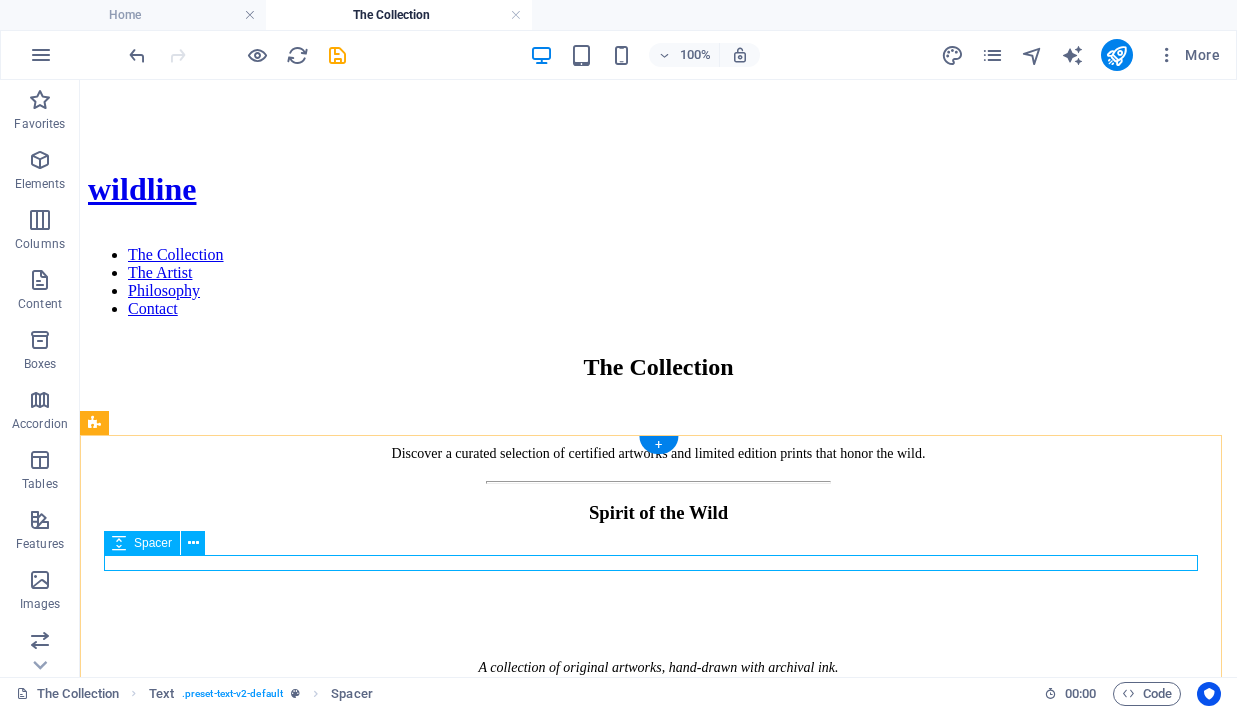 click at bounding box center [119, 543] 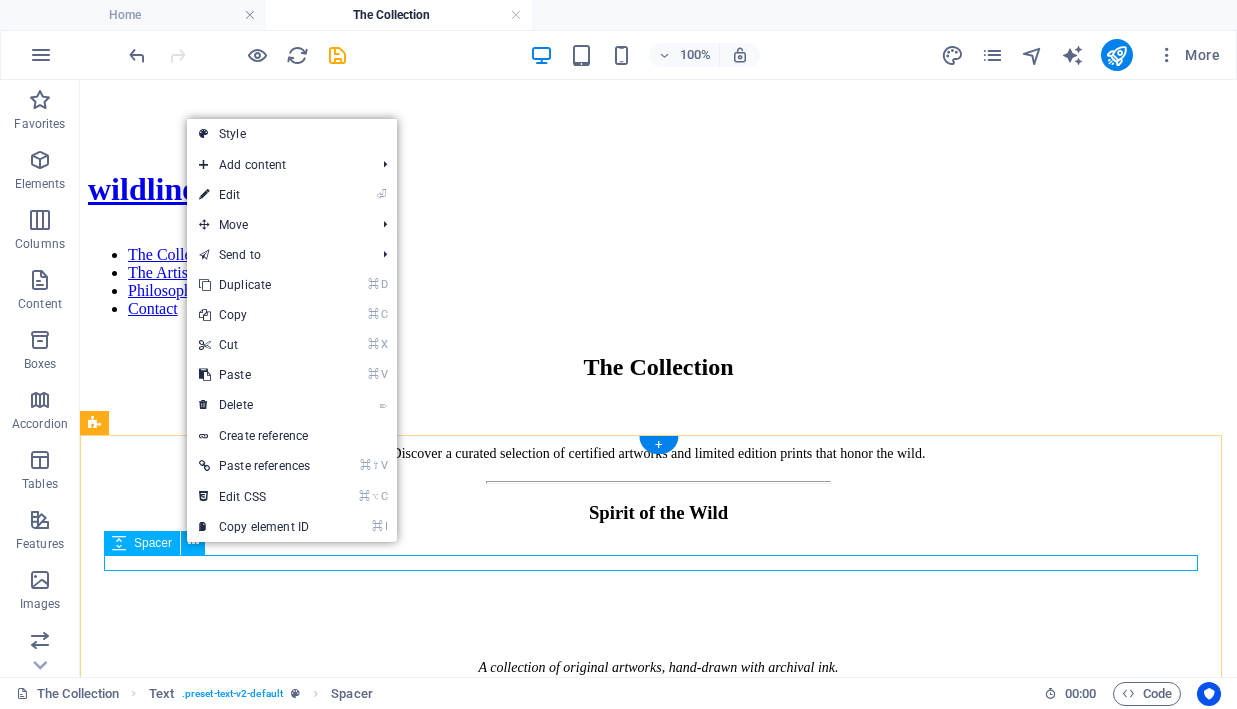 click on "Move ⌘ ⇧ ⬆  Move element up on the same level ⌘ ⇧ ⬇  Move element down on the same level ⌘ ⬆  Move the element up ⌘ ⬇  Move the element down" at bounding box center (292, 225) 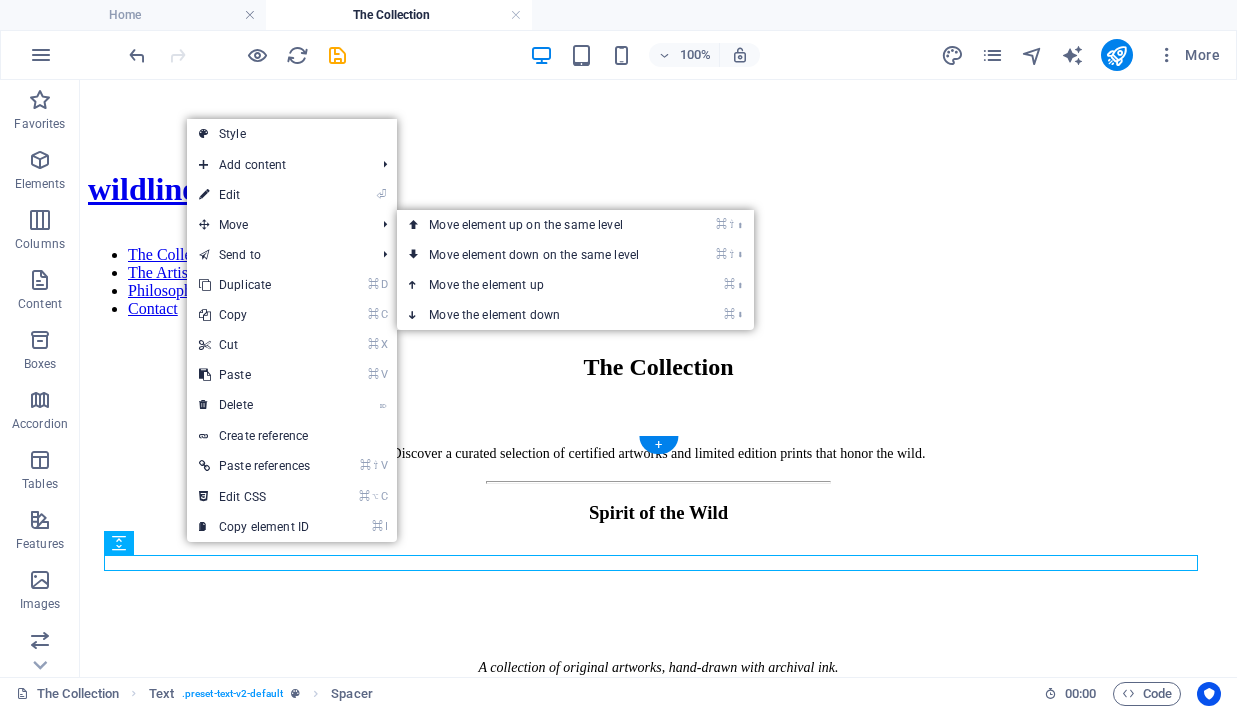 click on "⌘ ⇧ ⬆  Move element up on the same level" at bounding box center [538, 225] 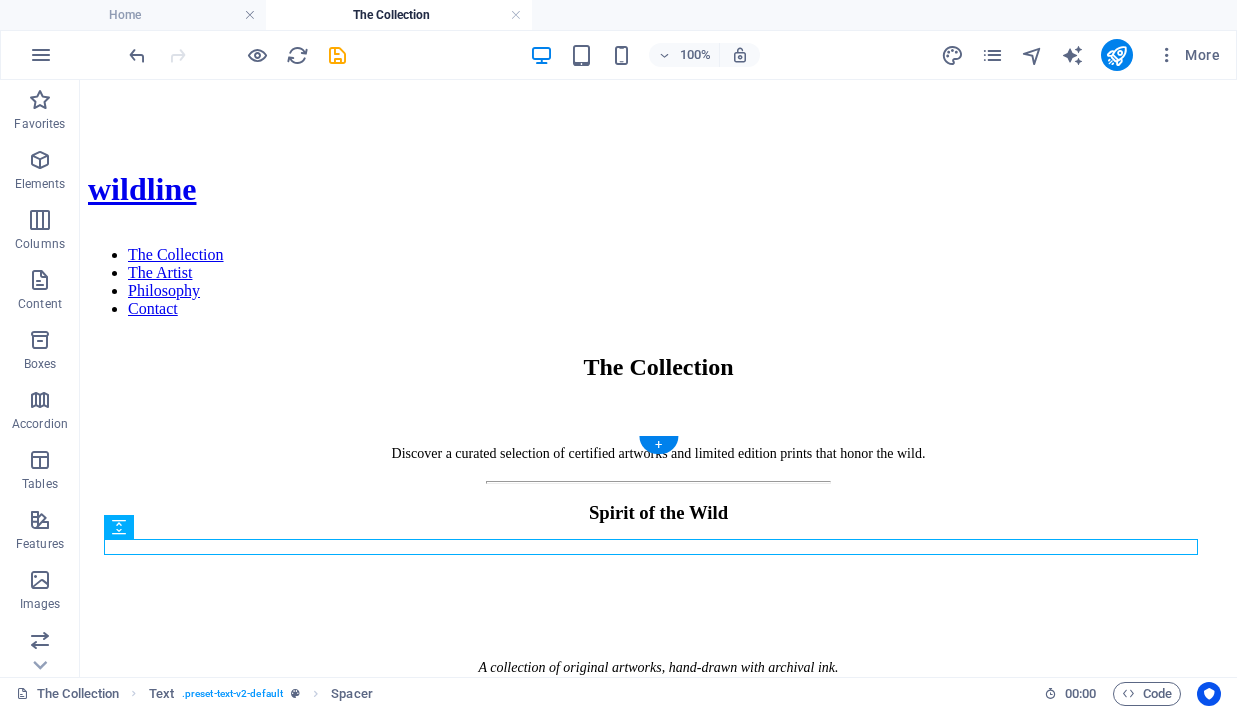click on "Spacer" at bounding box center (119, 527) 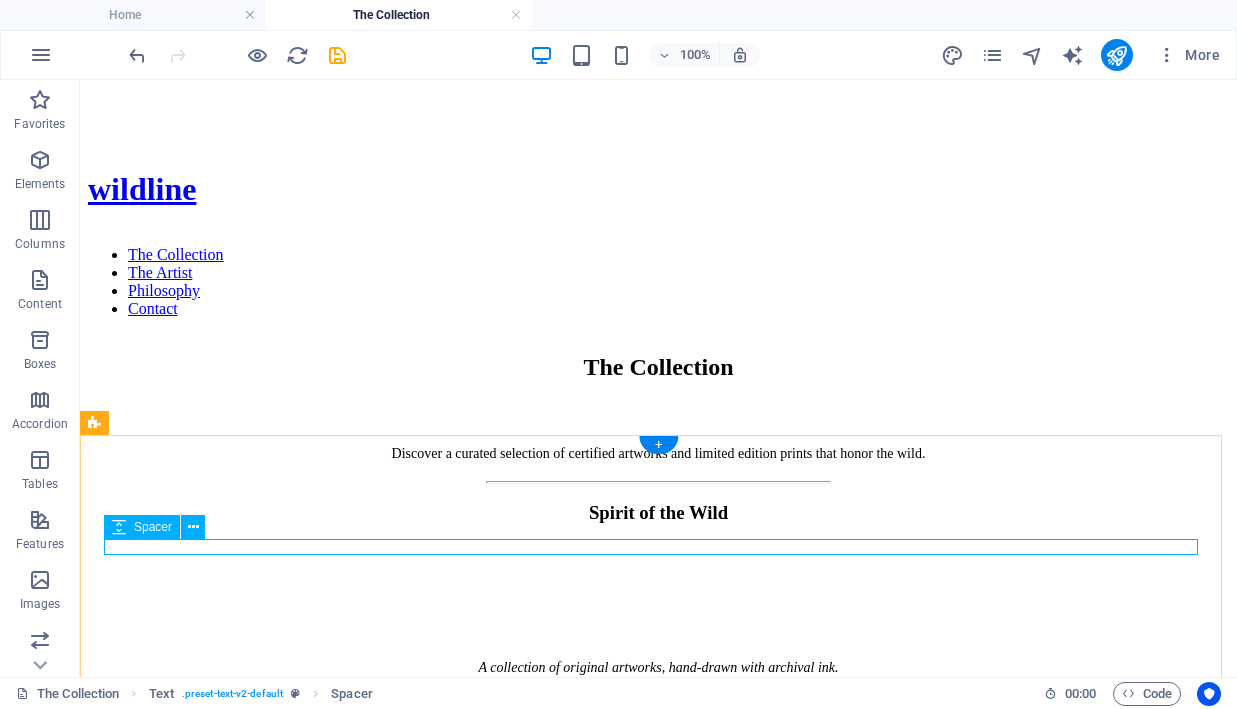 click at bounding box center (193, 527) 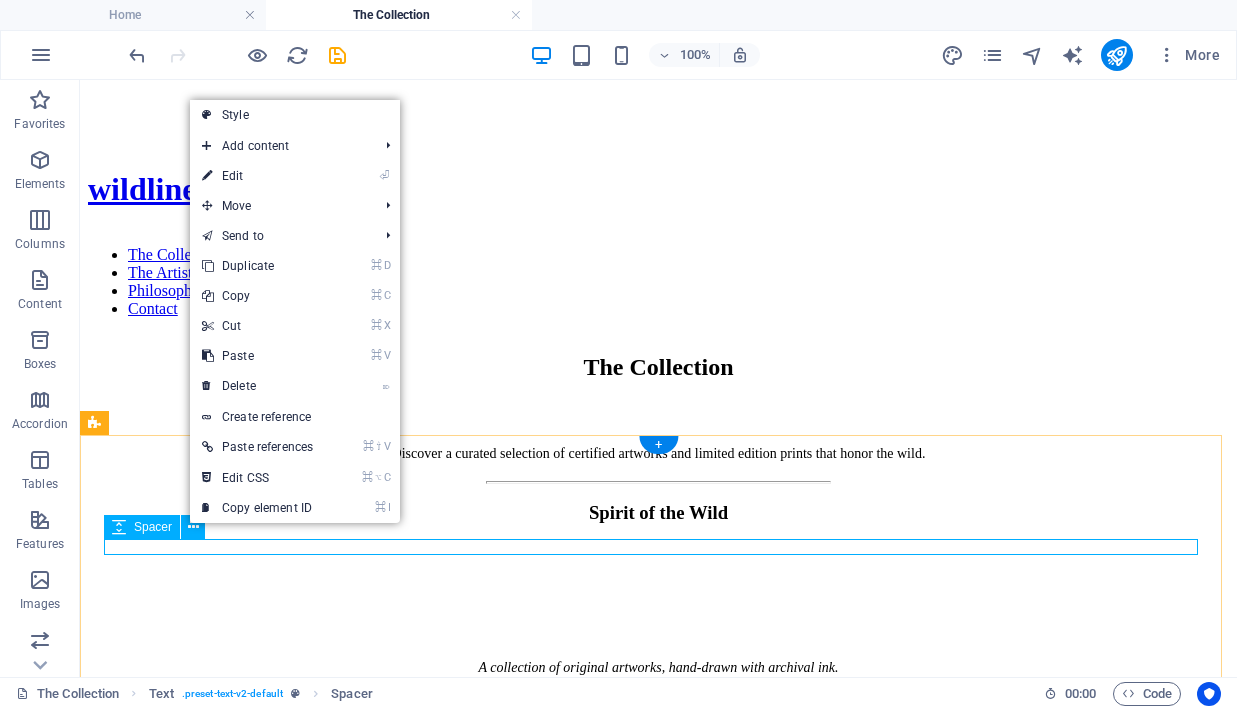 click on "Move ⌘ ⇧ ⬆  Move element up on the same level ⌘ ⇧ ⬇  Move element down on the same level ⌘ ⬆  Move the element up ⌘ ⬇  Move the element down" at bounding box center [295, 206] 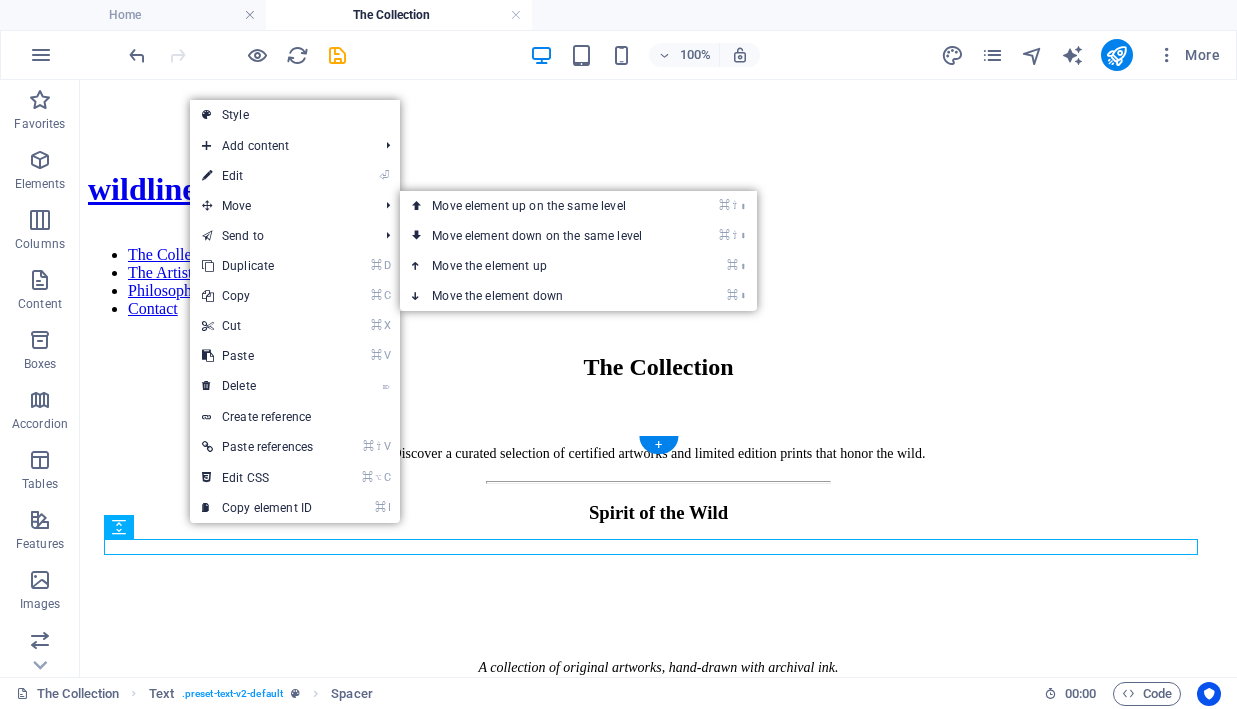 click on "⌘ ⇧ ⬆  Move element up on the same level" at bounding box center [541, 206] 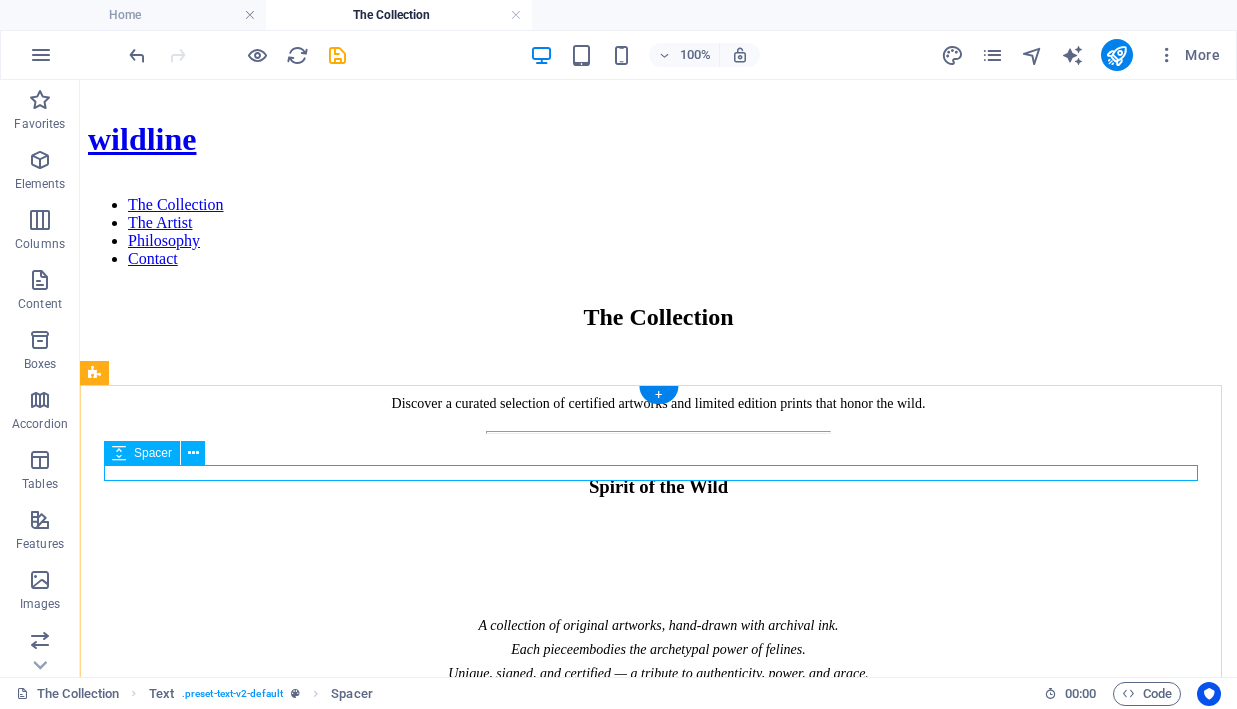scroll, scrollTop: 114, scrollLeft: 0, axis: vertical 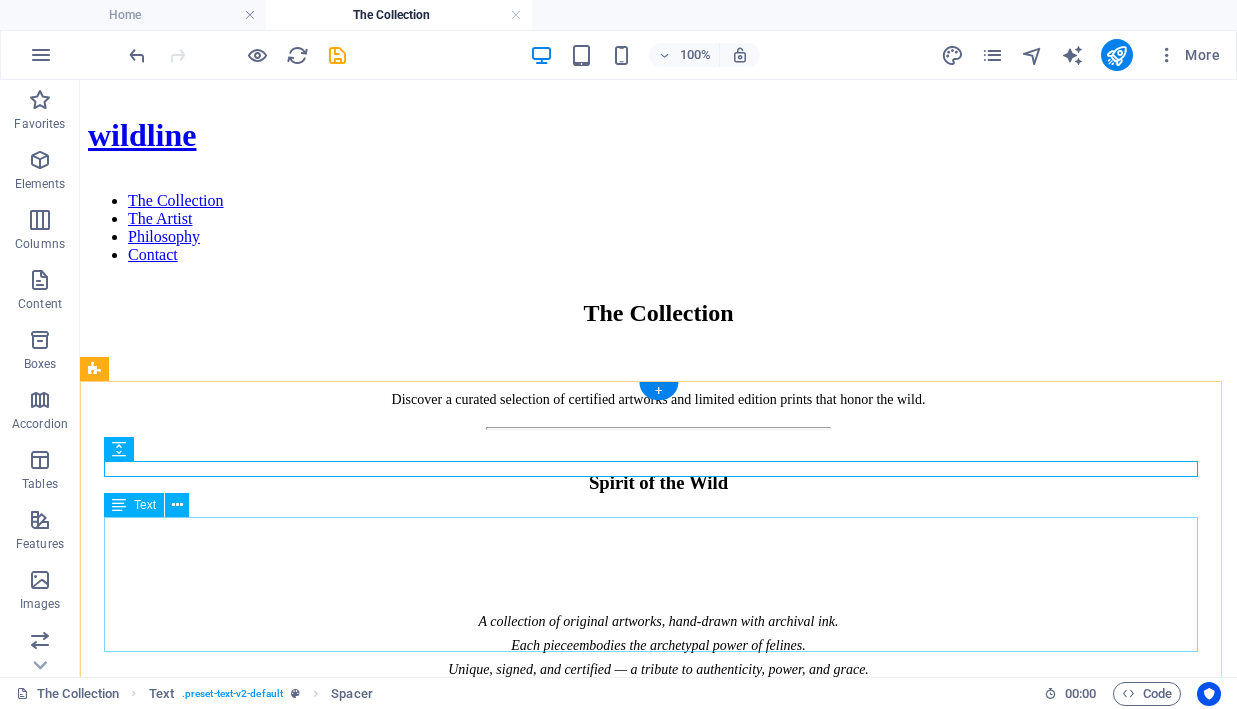 click at bounding box center [658, 521] 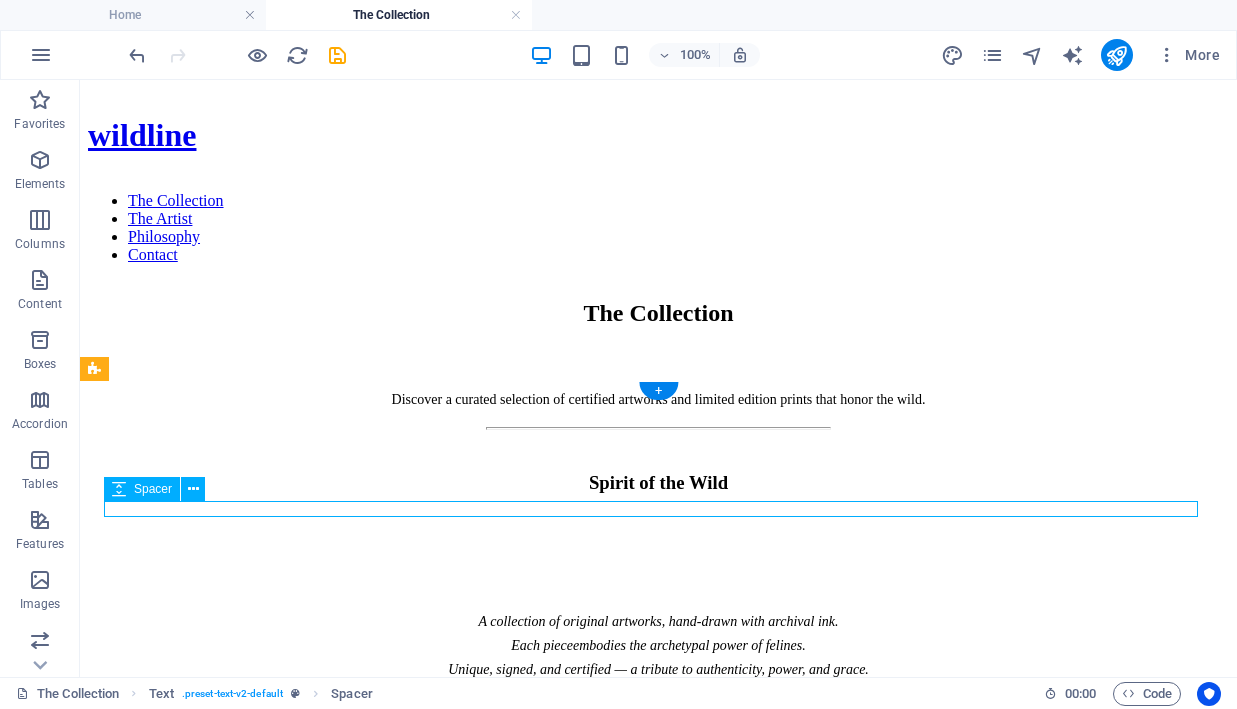 click at bounding box center [658, 446] 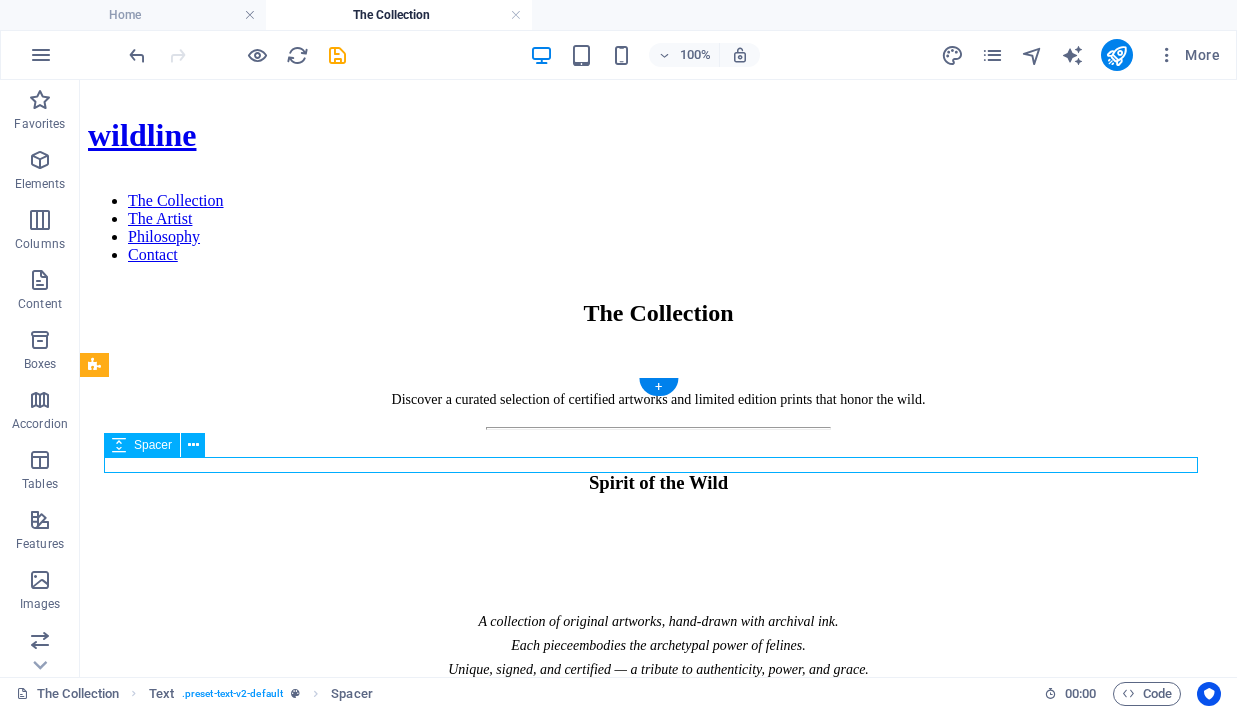 scroll, scrollTop: 188, scrollLeft: 0, axis: vertical 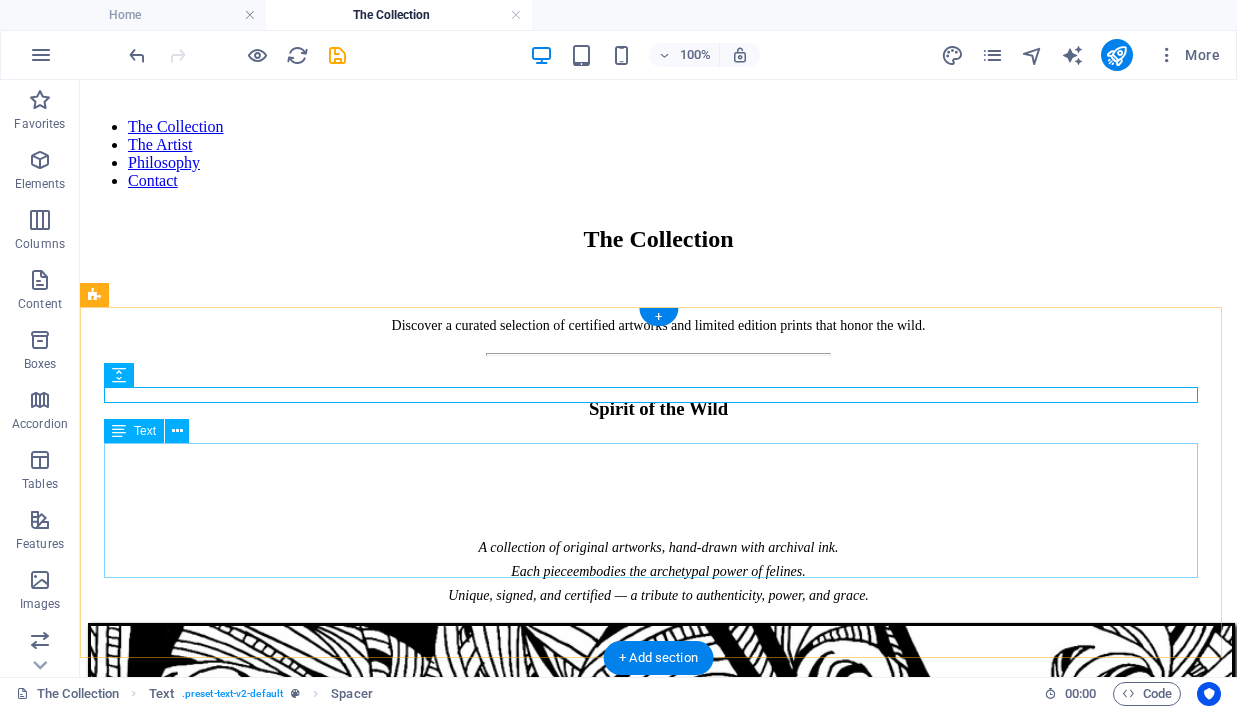 click at bounding box center (658, 372) 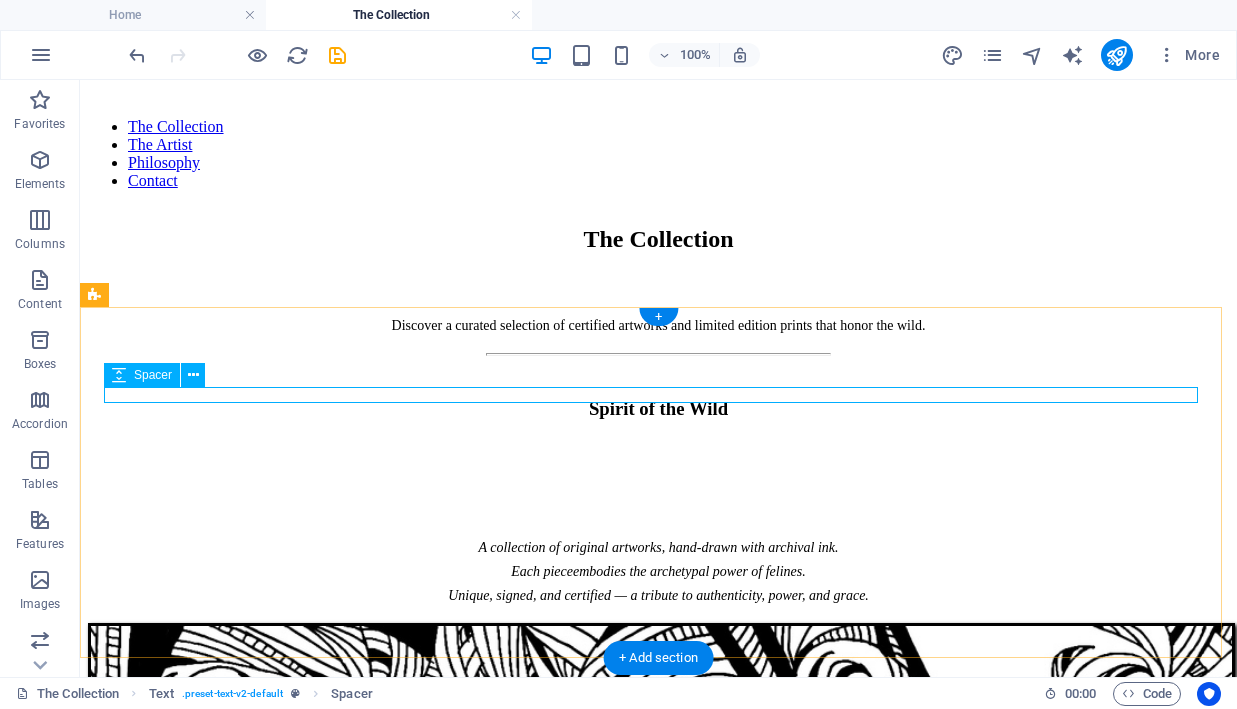 click at bounding box center (658, 372) 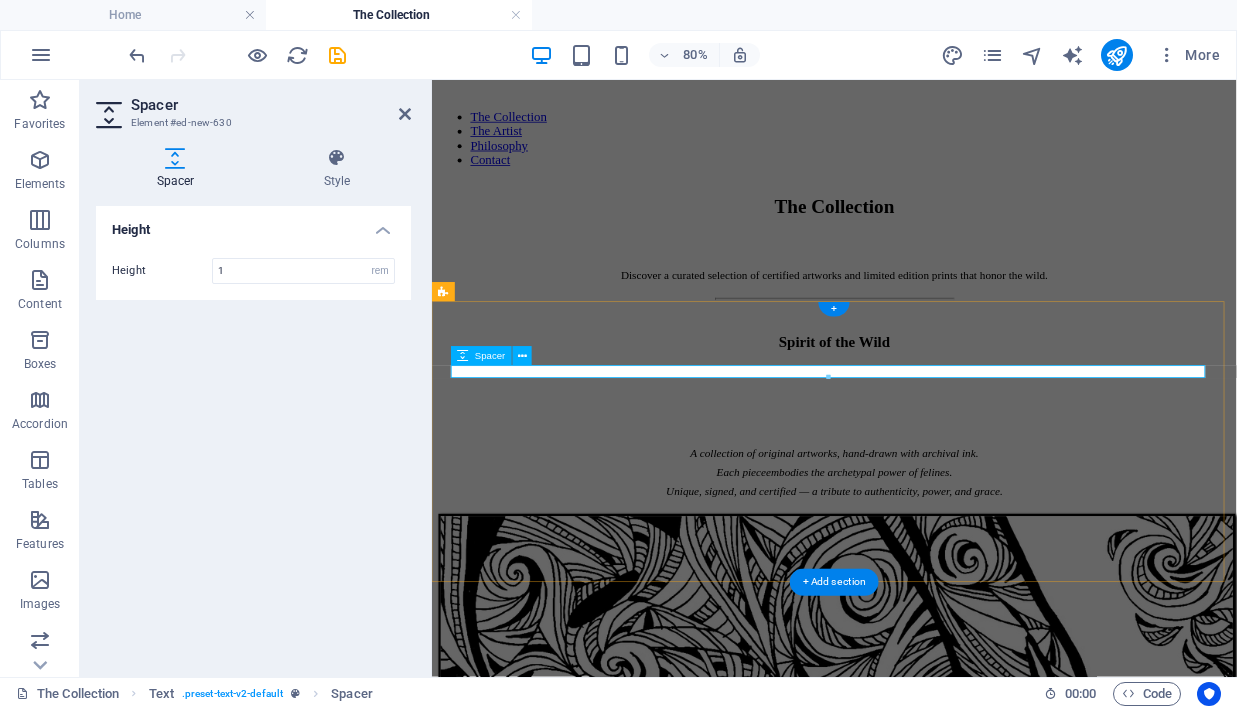 click on "1" at bounding box center (303, 271) 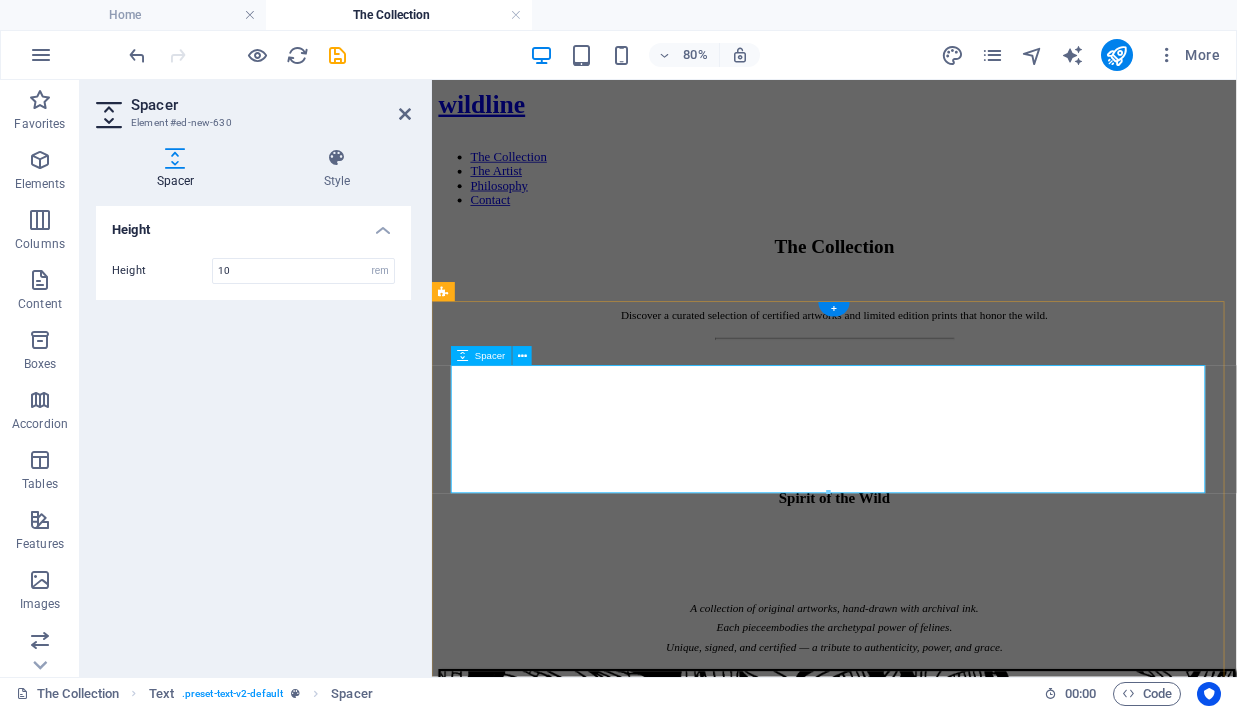 click on "10" at bounding box center (303, 271) 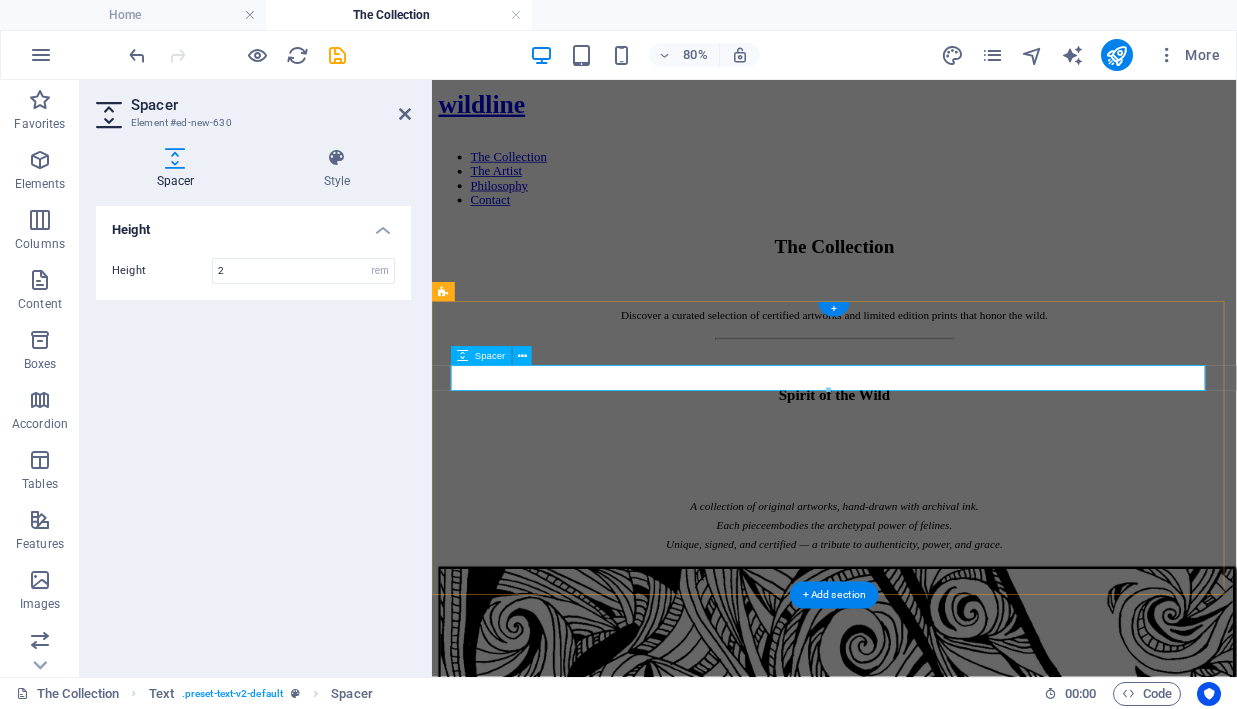 type on "2" 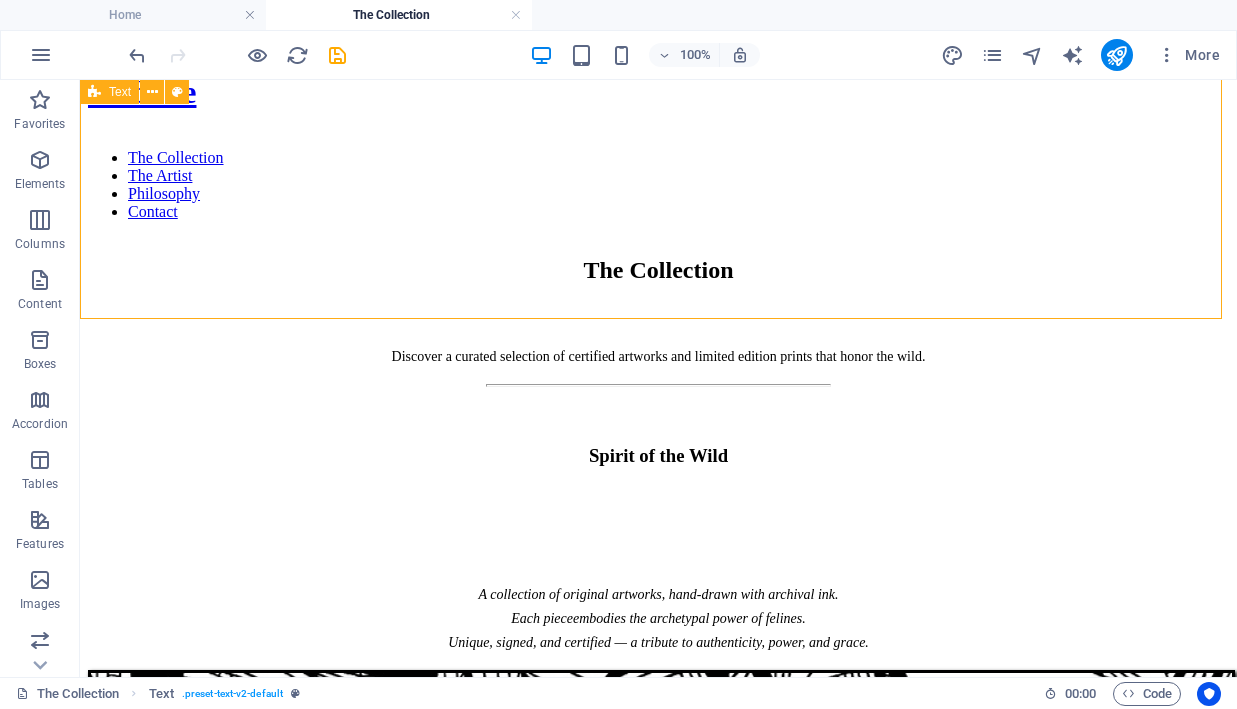 scroll, scrollTop: 0, scrollLeft: 0, axis: both 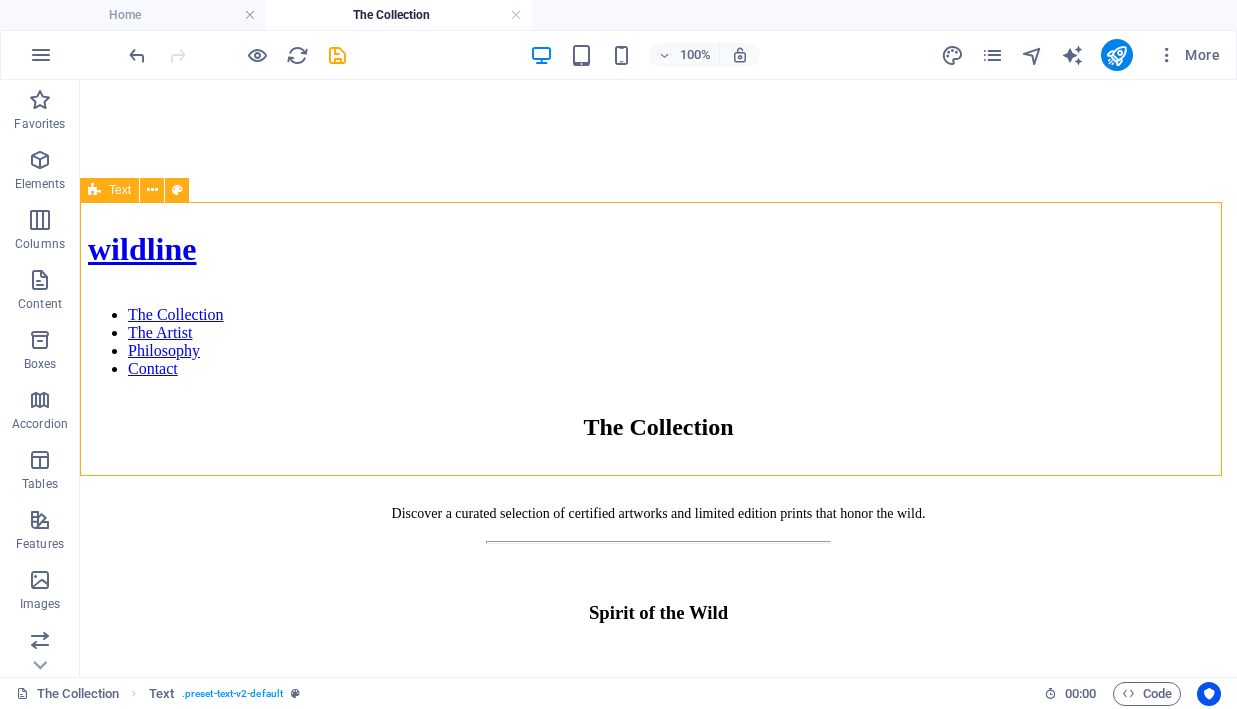 click on "wildline The Collection The Artist Philosophy Contact" at bounding box center [658, 304] 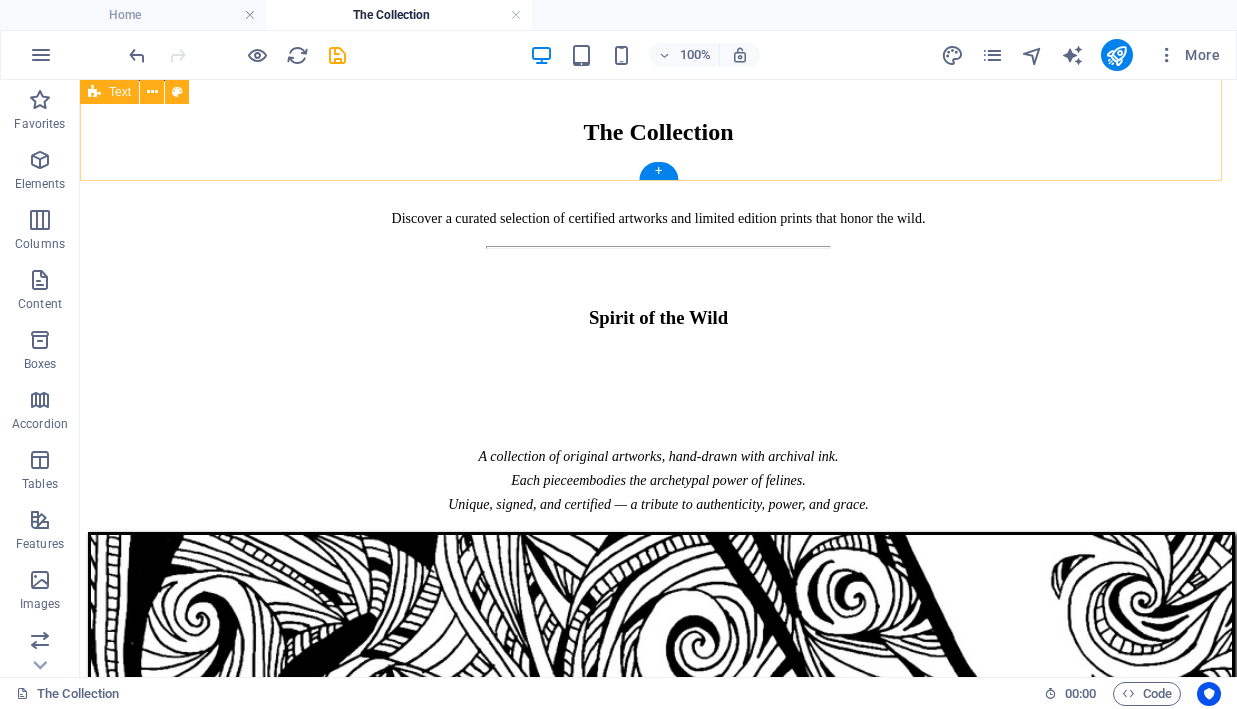 scroll, scrollTop: 327, scrollLeft: 0, axis: vertical 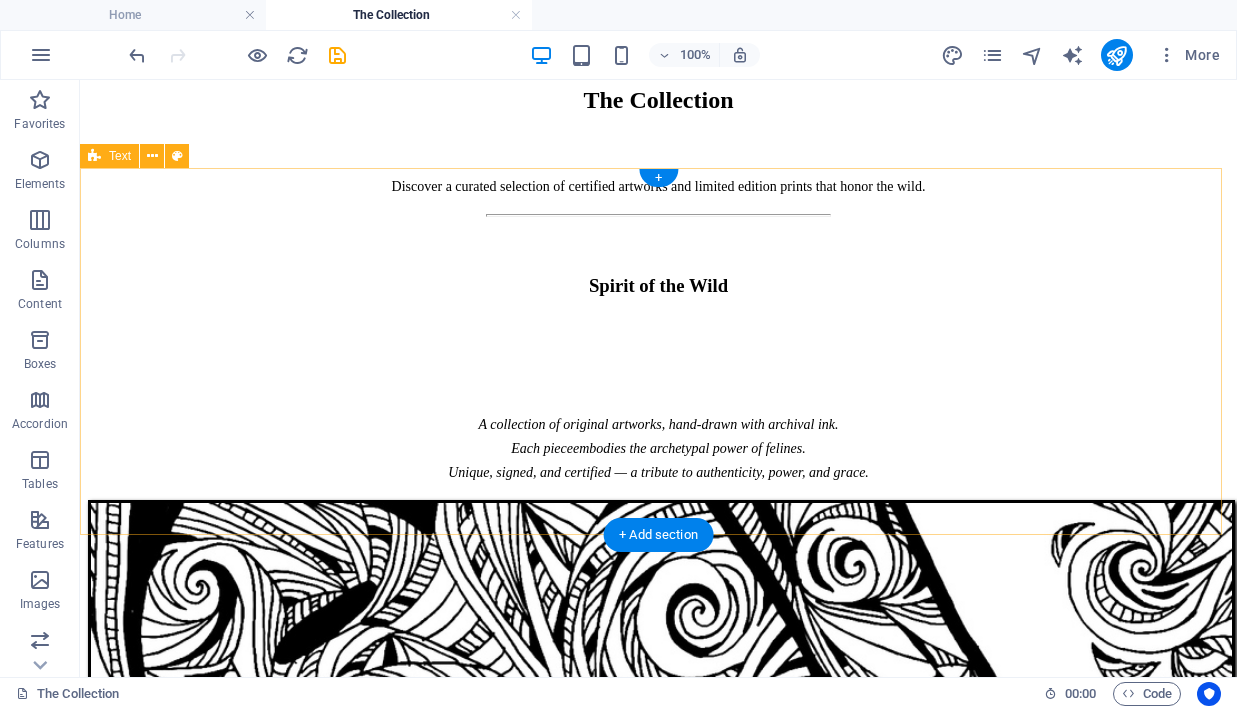 click at bounding box center [658, 241] 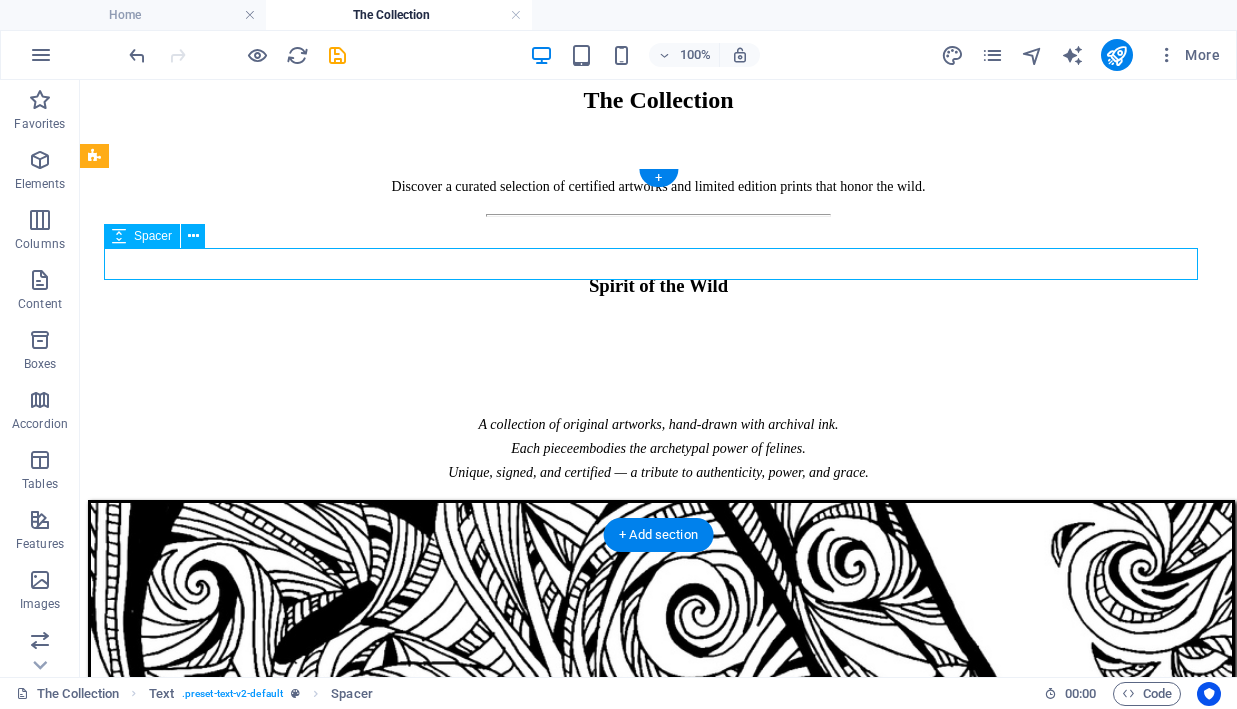 click at bounding box center (658, 241) 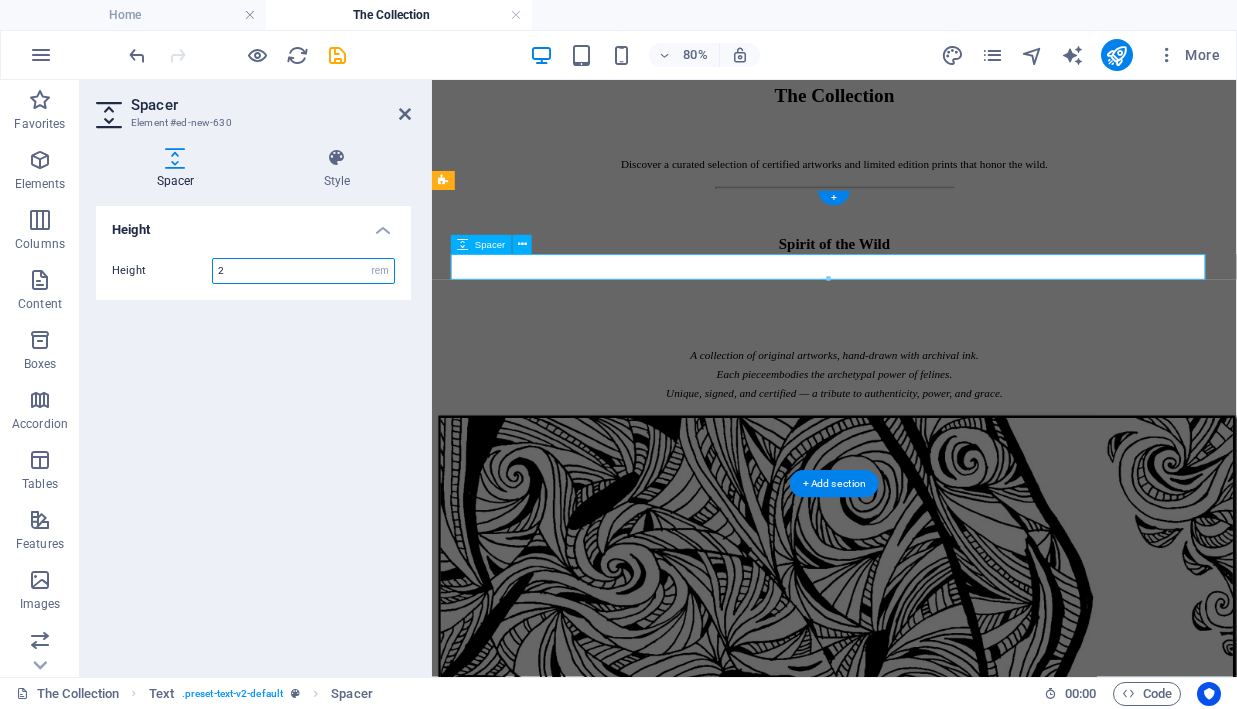 click on "2" at bounding box center (303, 271) 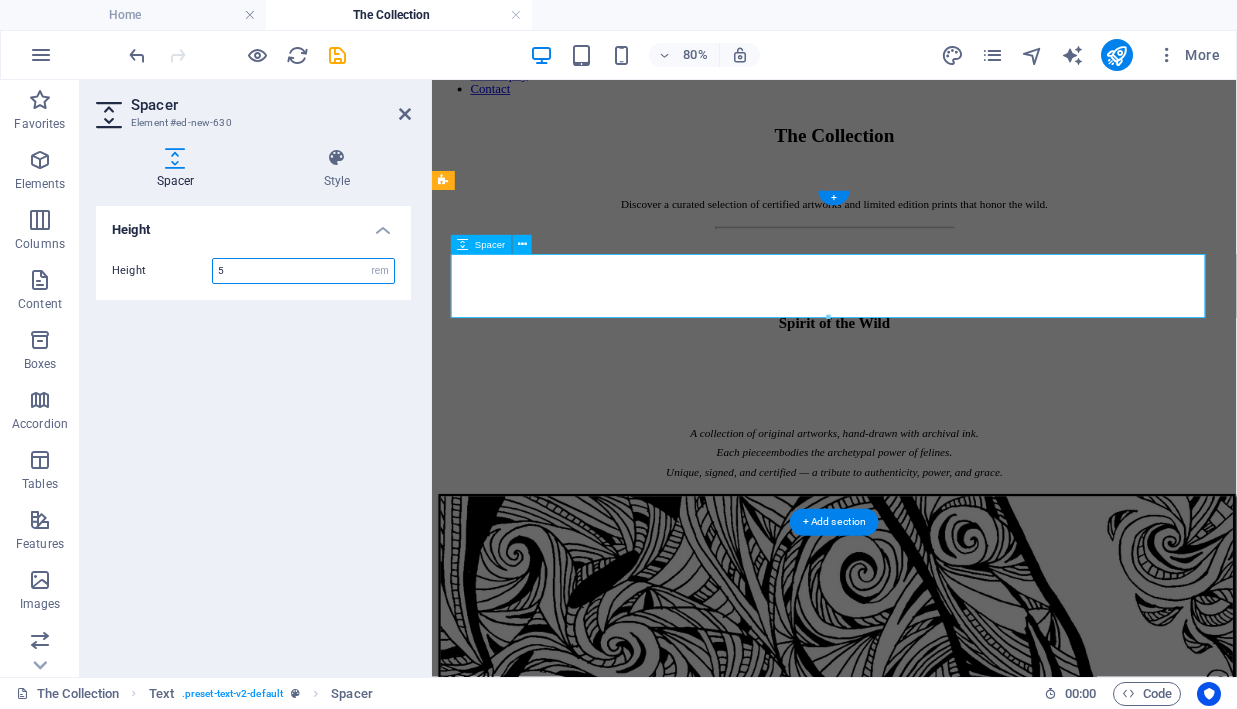 type on "5" 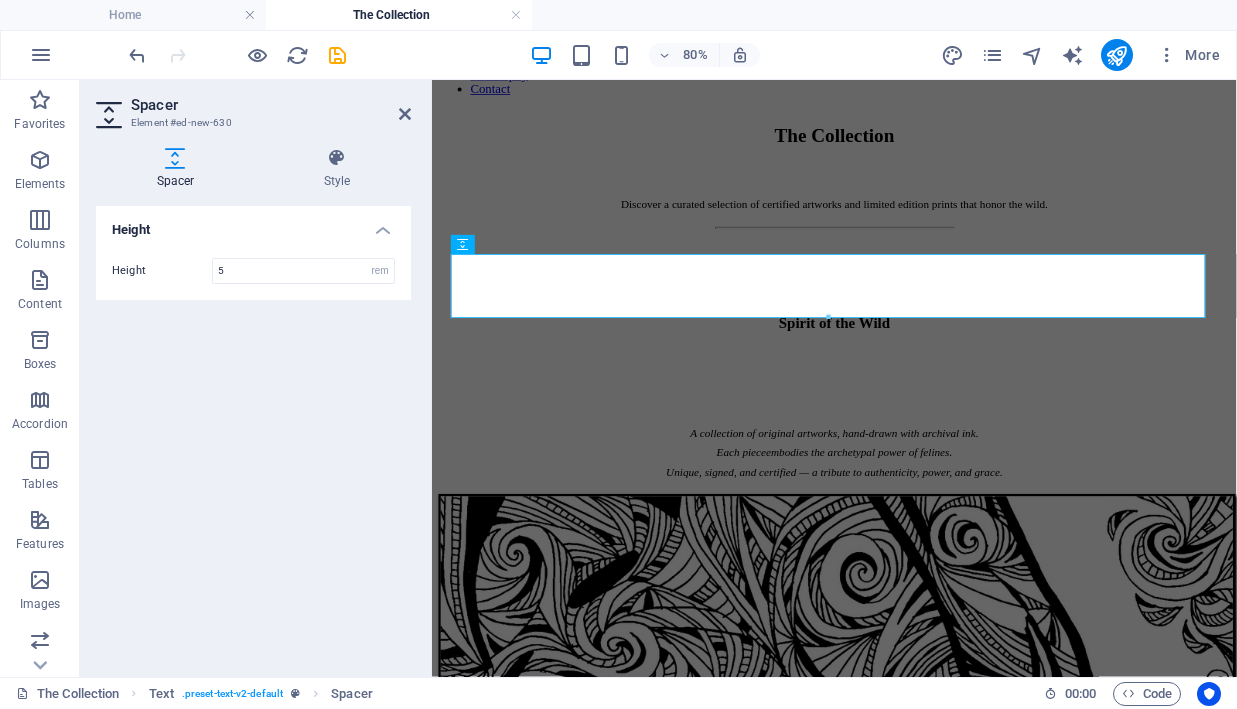 click on "wildline The Collection The Artist Philosophy Contact The Collection Discover a curated selection of certified artworks and limited edition prints that honor the wild. Spirit of the Wild A collection of original artworks, hand-drawn with archival ink. Each piece  embodies   the archetypal power of felines. Unique, signed, and certified — a tribute to authenticity, power, and grace. Born with Grace A quiet alignment of strength,  clarity and calm. View the Artwork Wild Affection Connection, presence  and trust. View the Artwork The Shape of Strength Still and steady.  Fully aware. View the Artwork The Natural Bond A series about connection, trust, and presence. Each work captures a real, instinctive bond, tender and balanced. Hand-drawn in archival ink on canvas. Born with Grace A quiet alignment of strength,  clarity and calm. View the Artwork Wild Affection Connection, presence  and trust. View the Artwork The Shape of Strength Still and steady.  Fully aware. View the Artwork wildline   The Collection" at bounding box center (935, 4915) 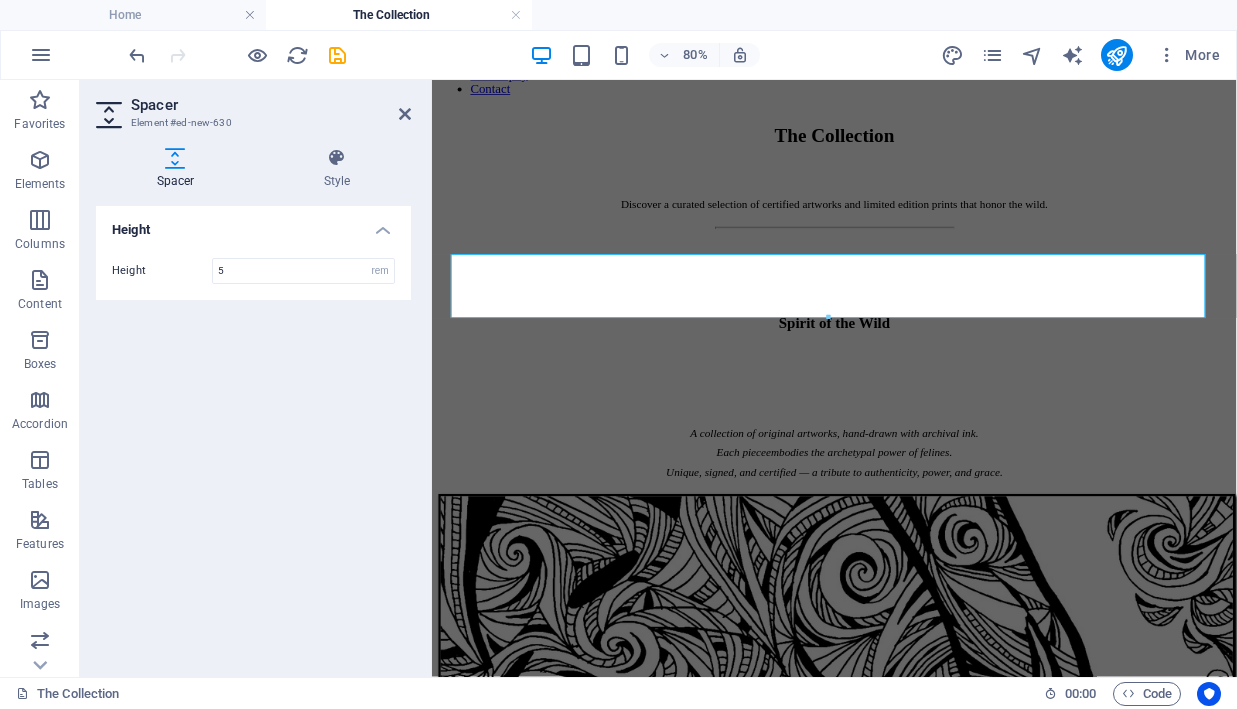 click on "Spirit of the Wild A collection of original artworks, hand-drawn with archival ink. Each piece  embodies   the archetypal power of felines. Unique, signed, and certified — a tribute to authenticity, power, and grace." at bounding box center [935, 428] 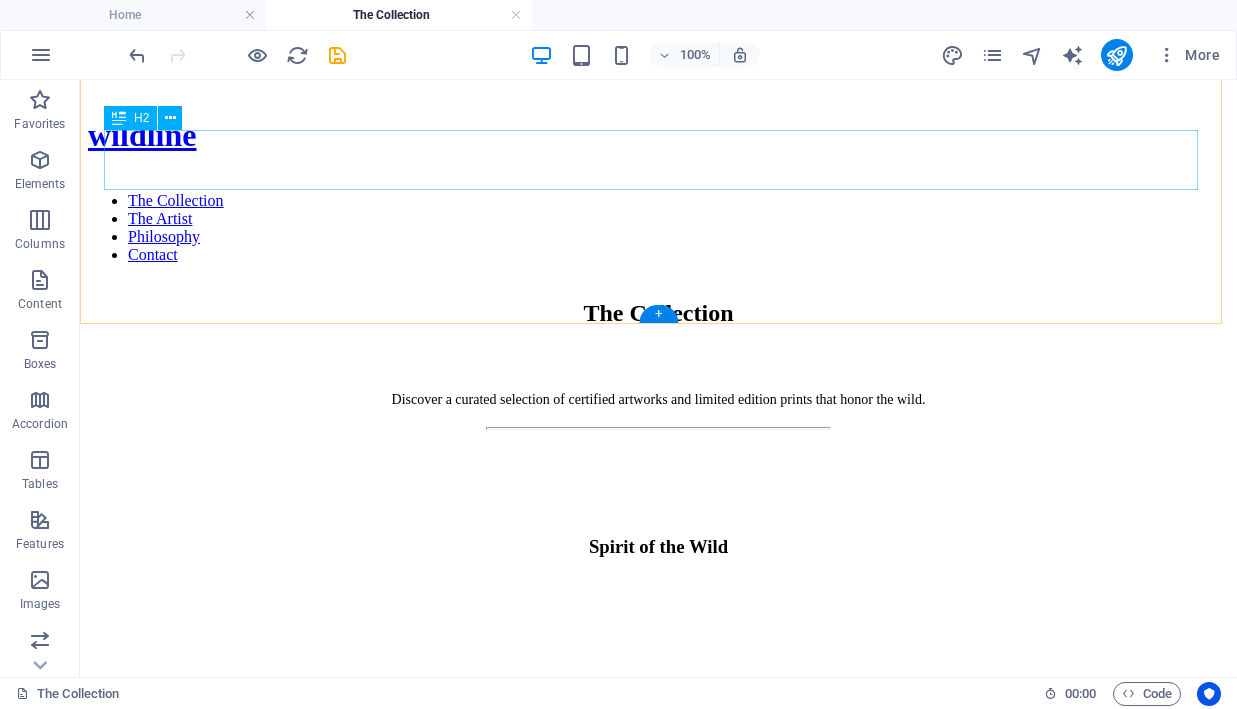 scroll, scrollTop: 272, scrollLeft: 0, axis: vertical 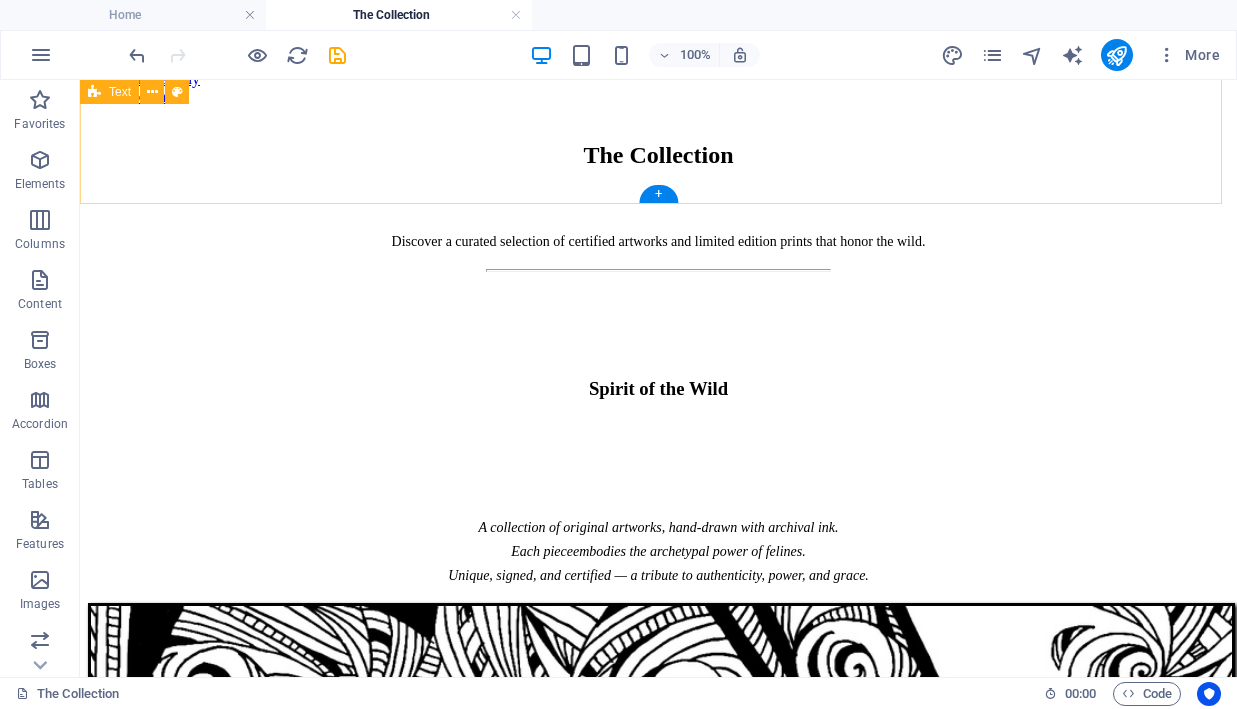 click at bounding box center (658, 320) 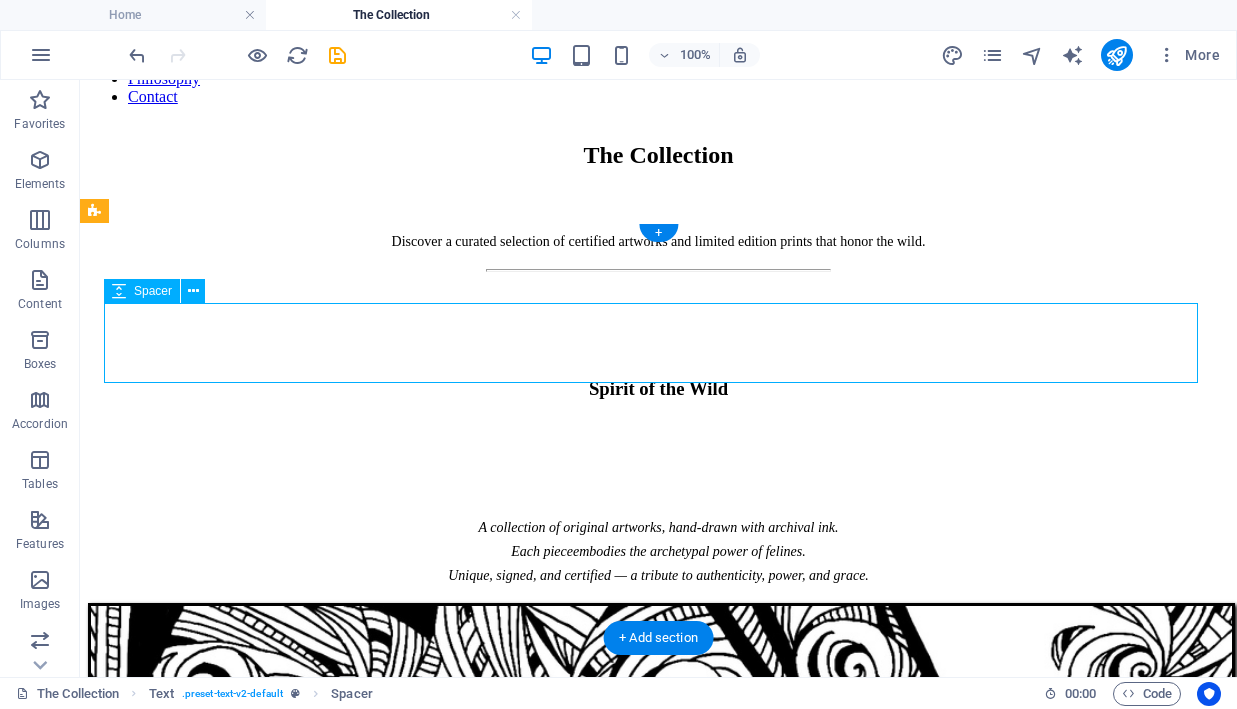 click at bounding box center (658, 320) 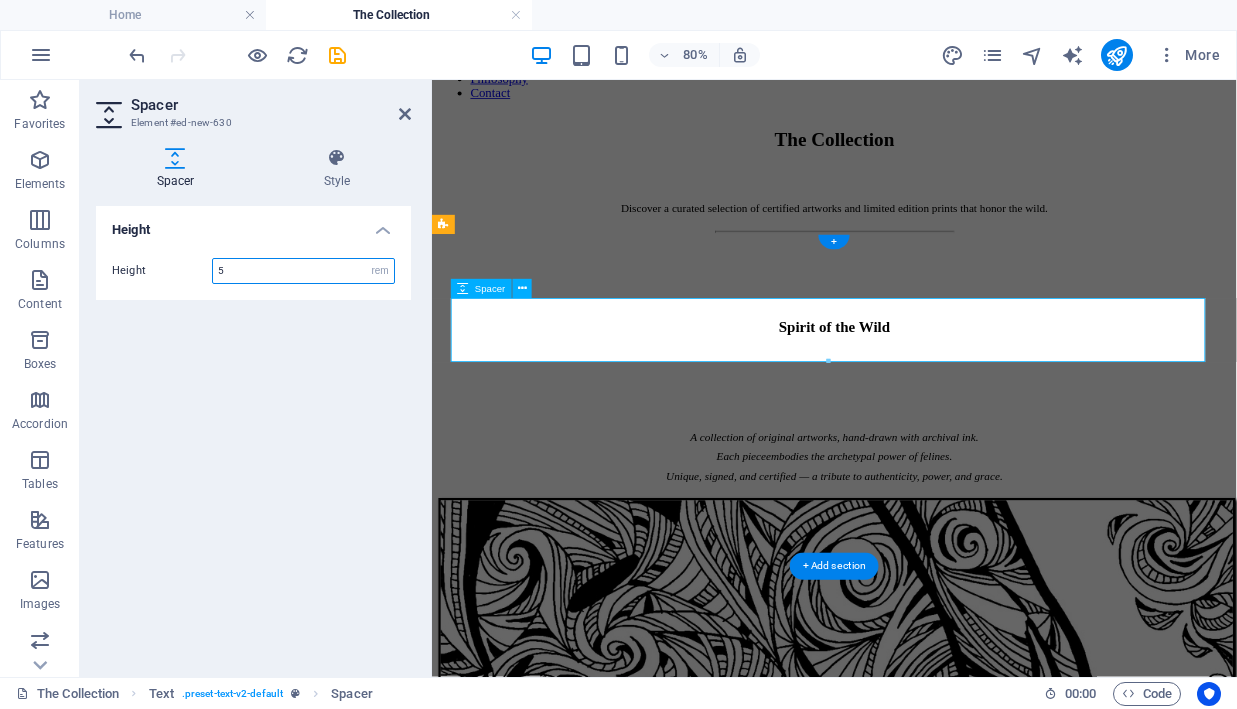 click on "5" at bounding box center (303, 271) 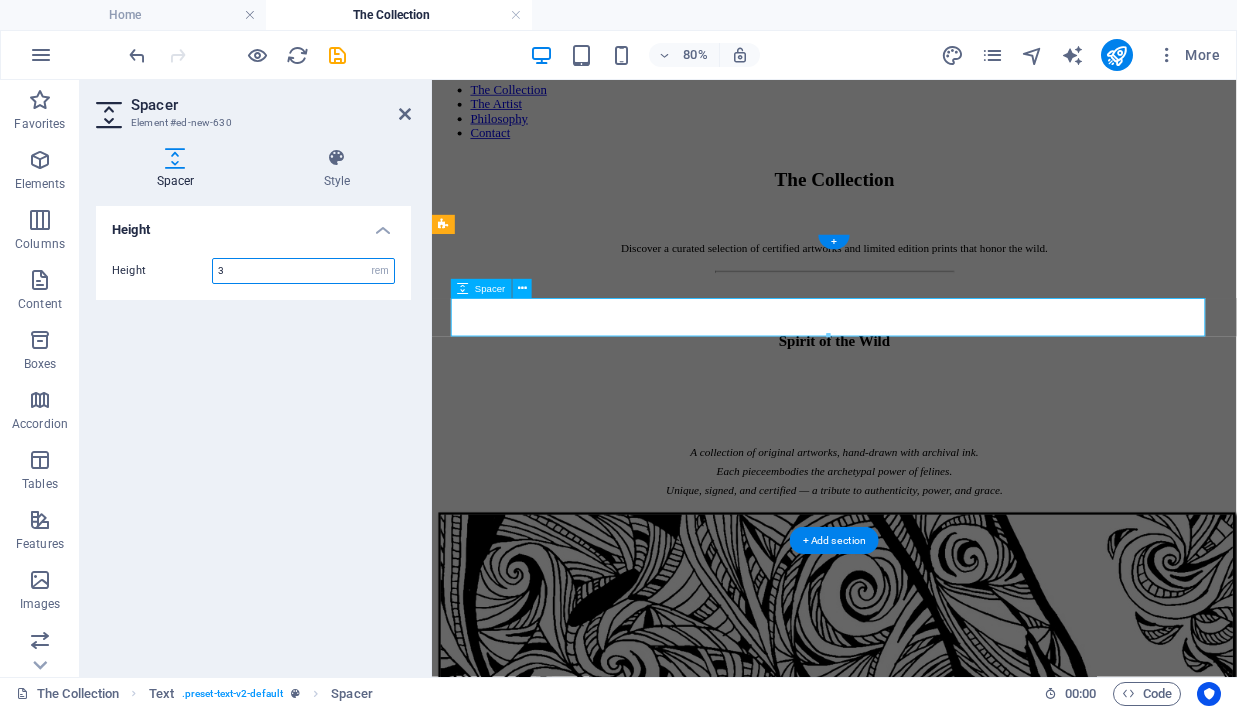 type on "3" 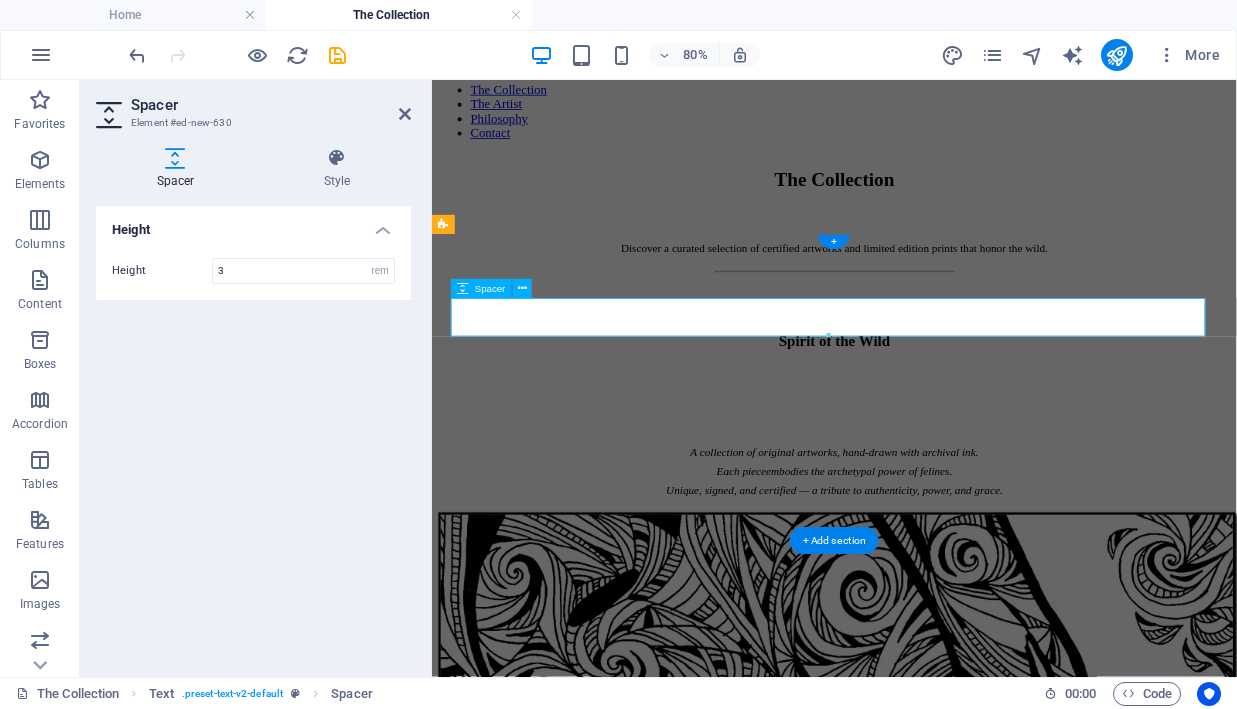 click on "Spirit of the Wild A collection of original artworks, hand-drawn with archival ink. Each piece  embodies   the archetypal power of felines. Unique, signed, and certified — a tribute to authenticity, power, and grace." at bounding box center (935, 467) 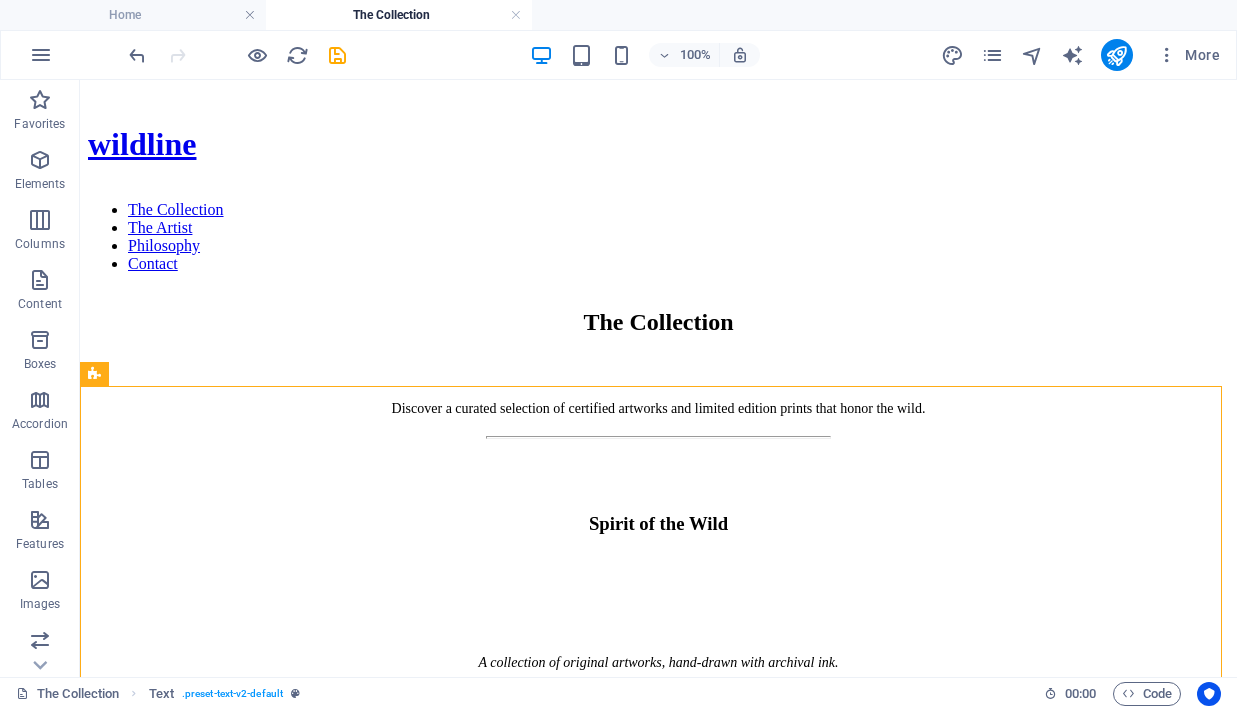 scroll, scrollTop: 0, scrollLeft: 0, axis: both 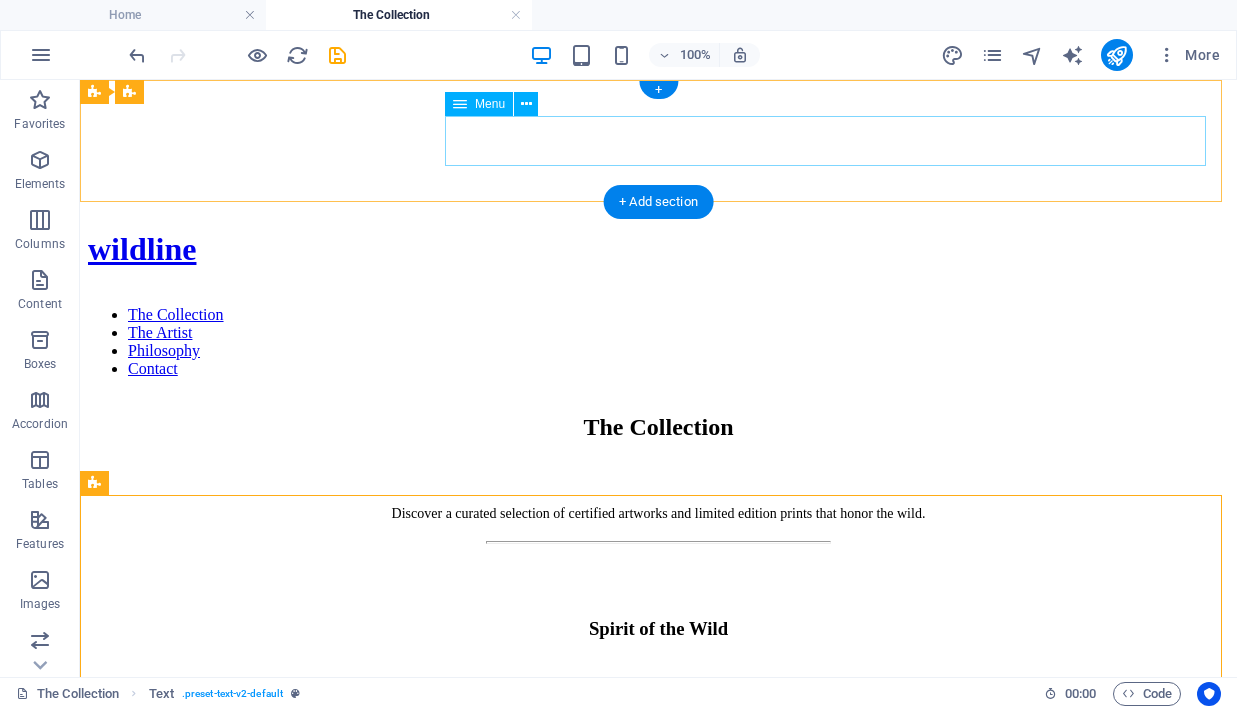 click on "The Collection The Artist Philosophy Contact" at bounding box center [658, 342] 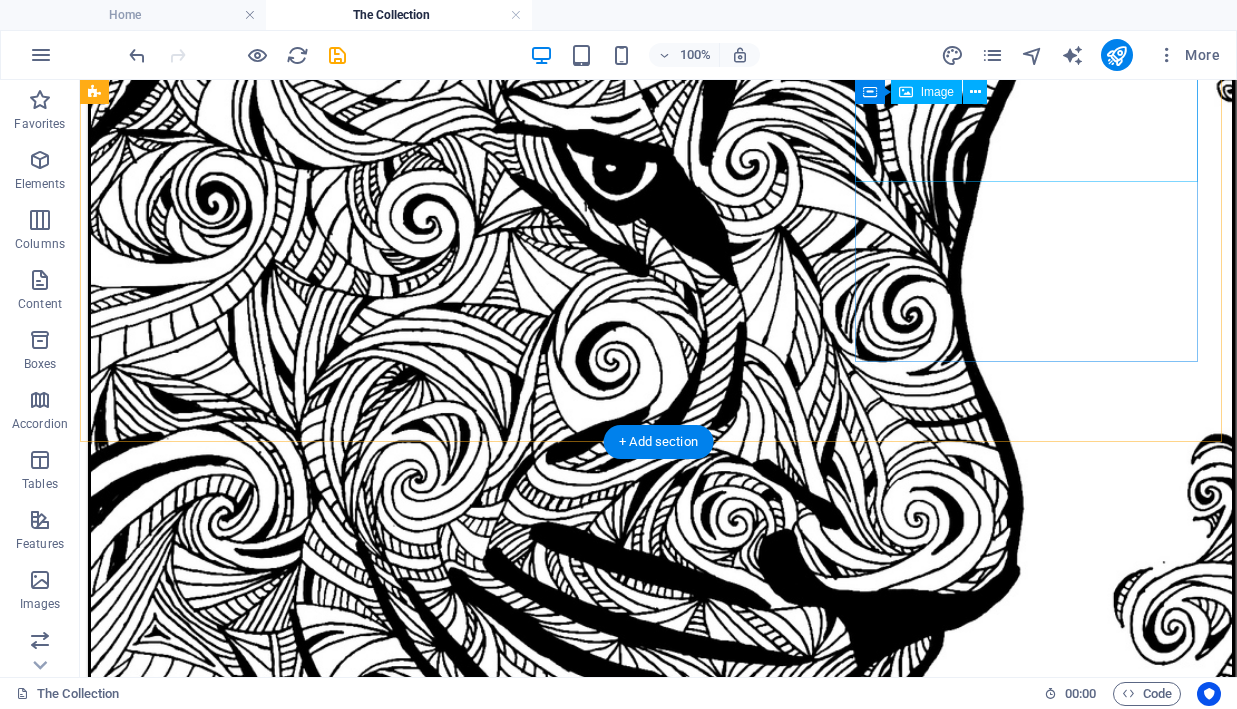 scroll, scrollTop: 1119, scrollLeft: 0, axis: vertical 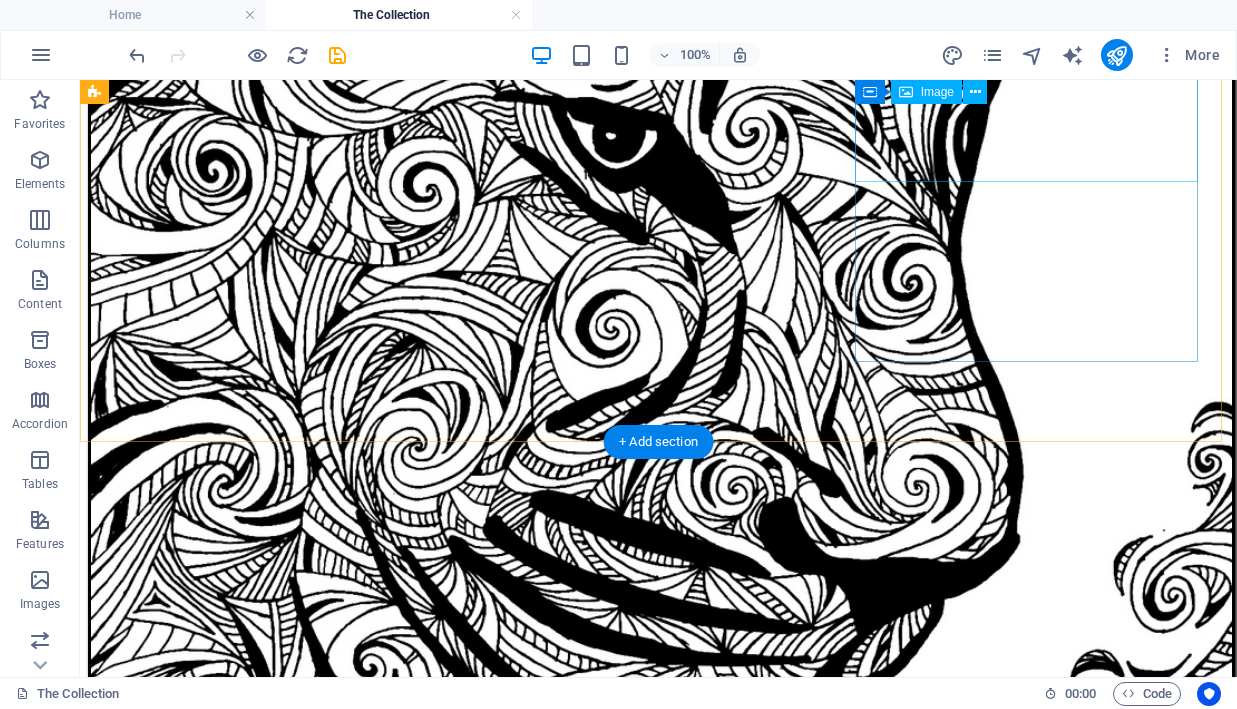 click on "The Natural Bond A series about connection, trust, and presence. Each work captures a real, instinctive bond, tender and balanced. Hand-drawn in archival ink on canvas." at bounding box center (658, 3907) 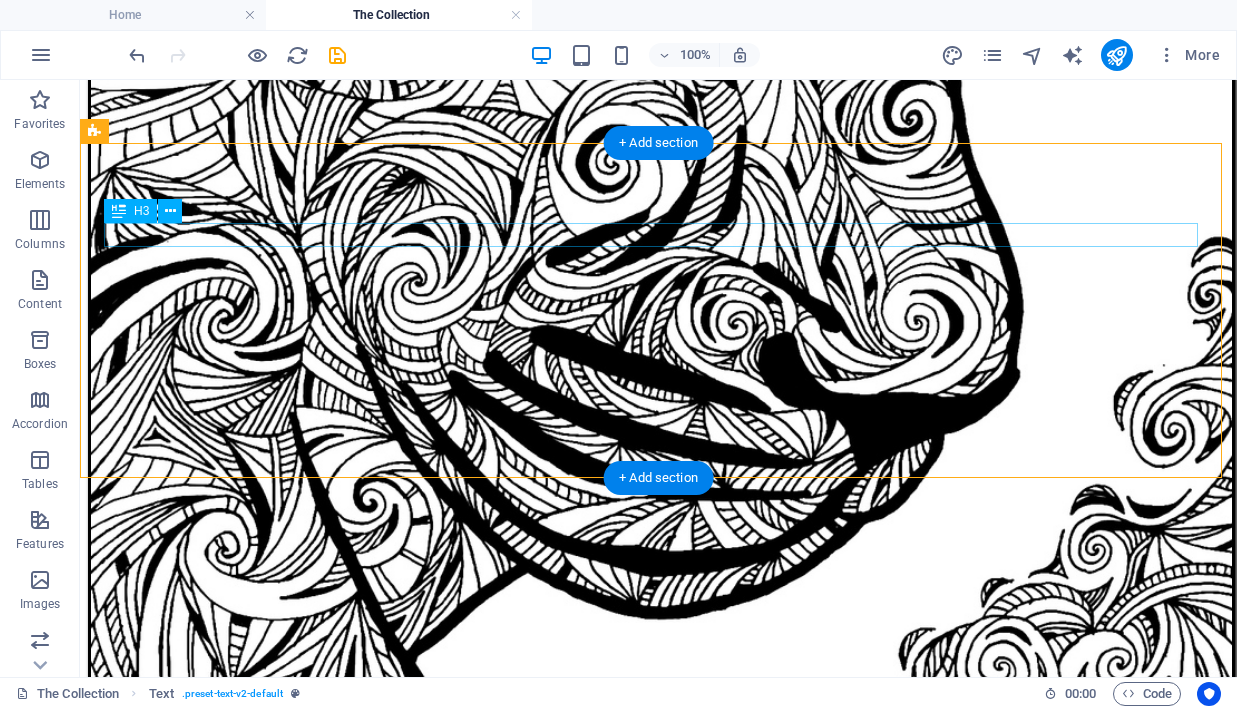 scroll, scrollTop: 1418, scrollLeft: 0, axis: vertical 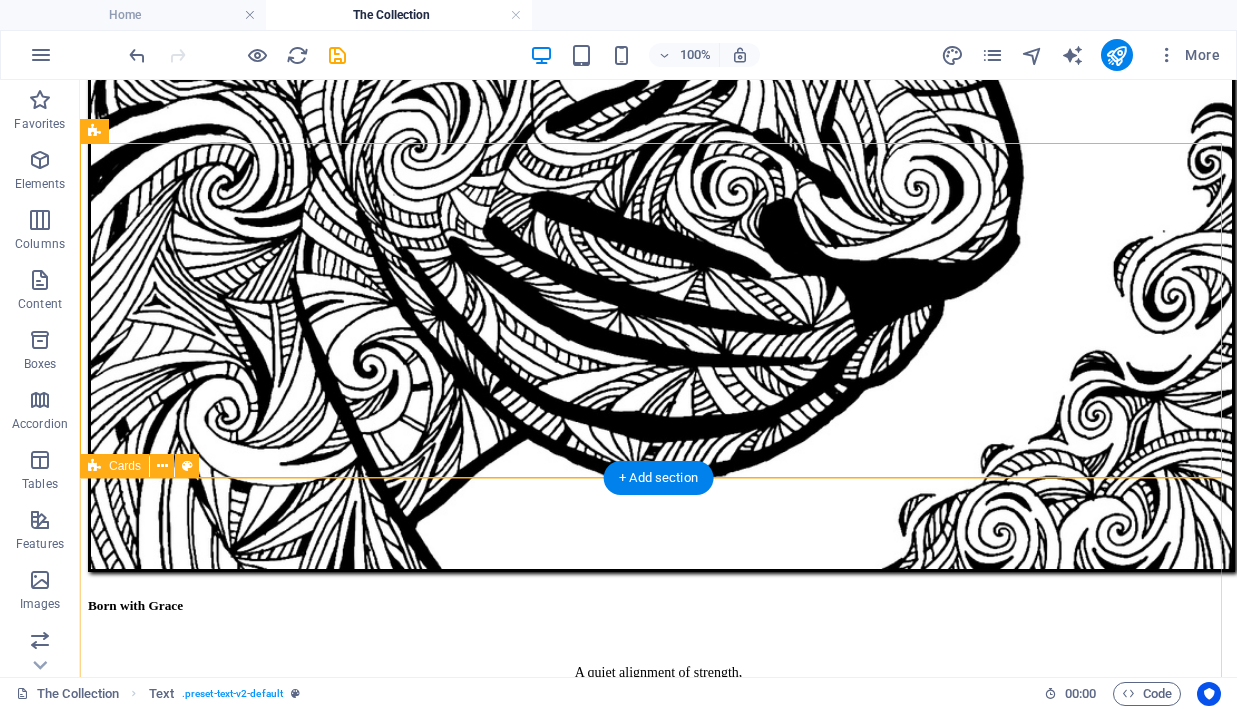 click on "A series about connection, trust, and presence. Each work captures a real, instinctive bond, tender and balanced. Hand-drawn in archival ink on canvas." at bounding box center (658, 3645) 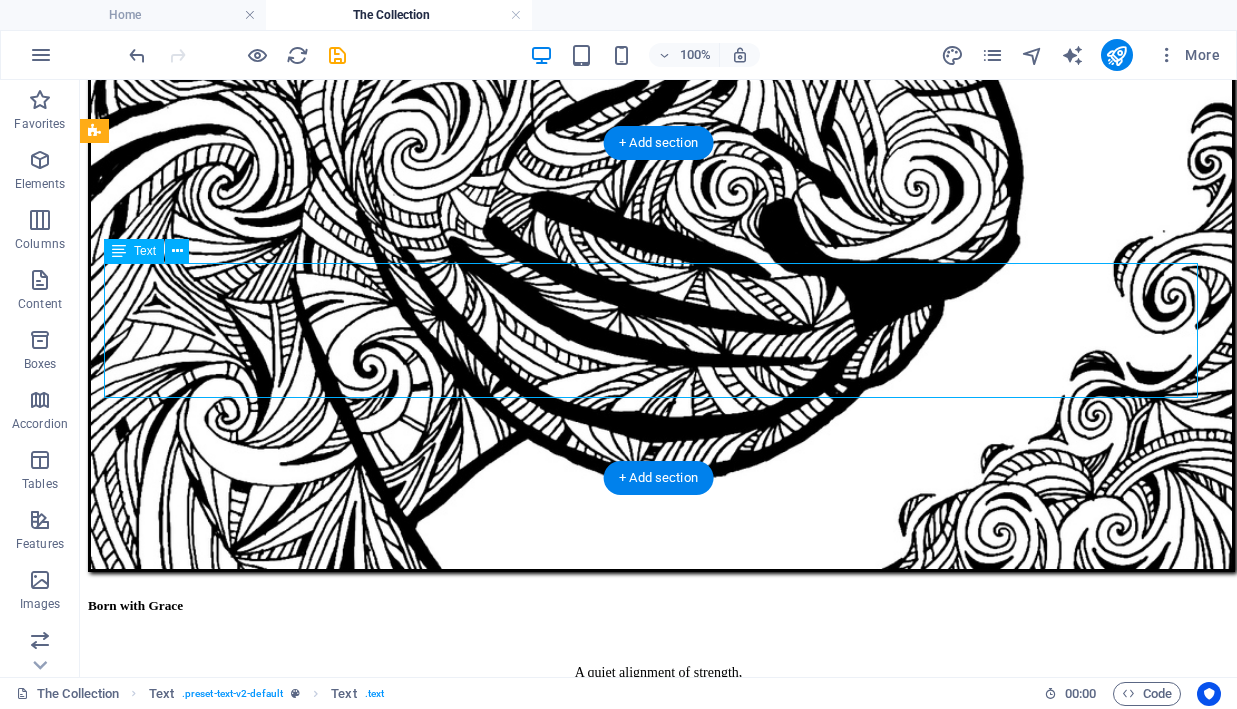 click at bounding box center [658, 3553] 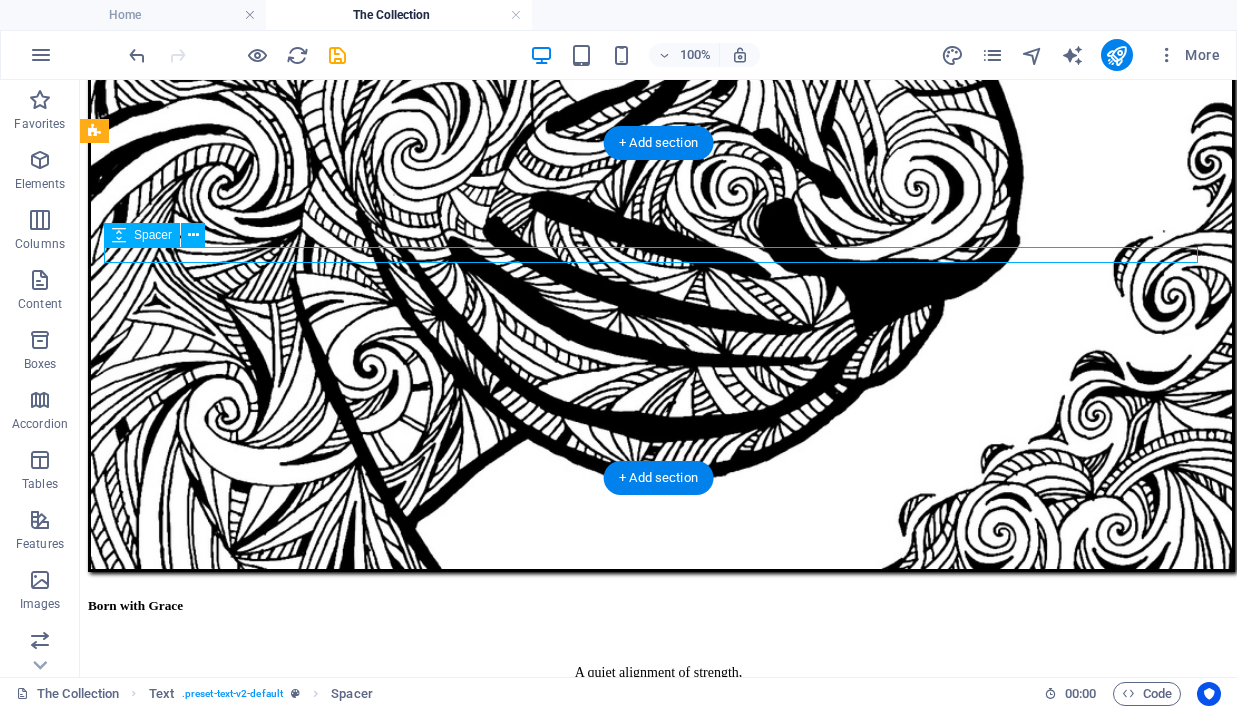 click at bounding box center (193, 235) 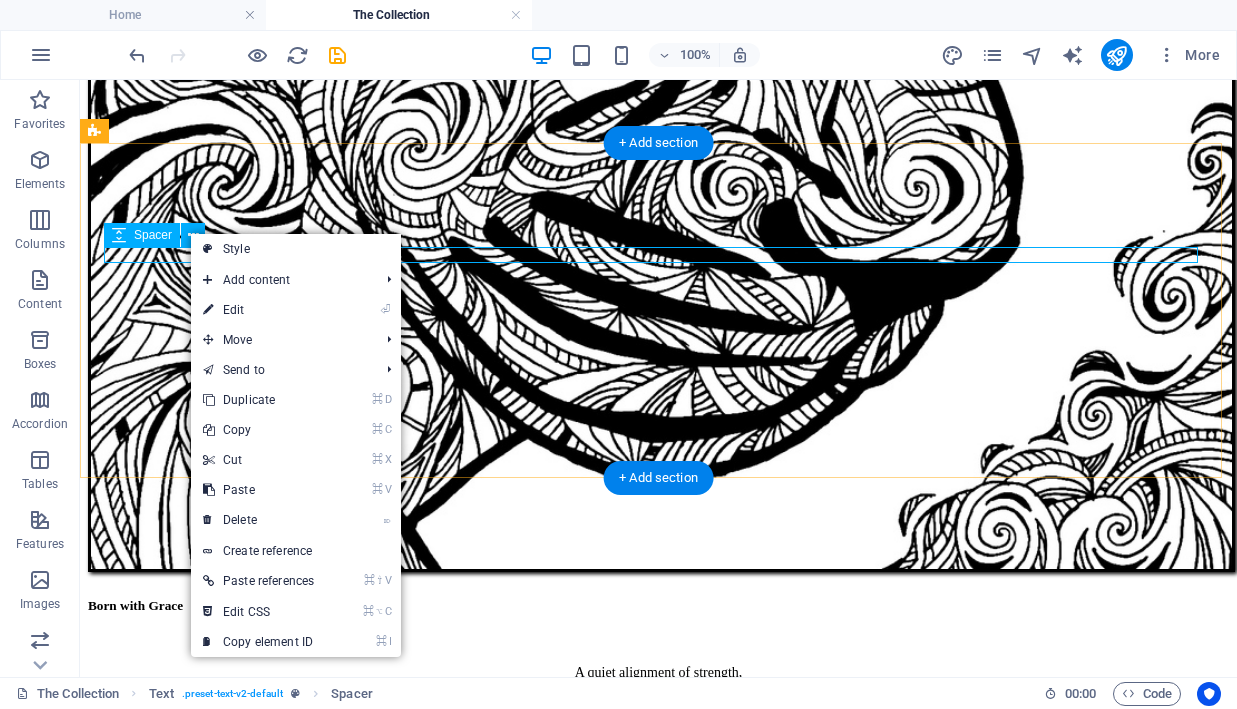 click on "⌘ D  Duplicate" at bounding box center [258, 400] 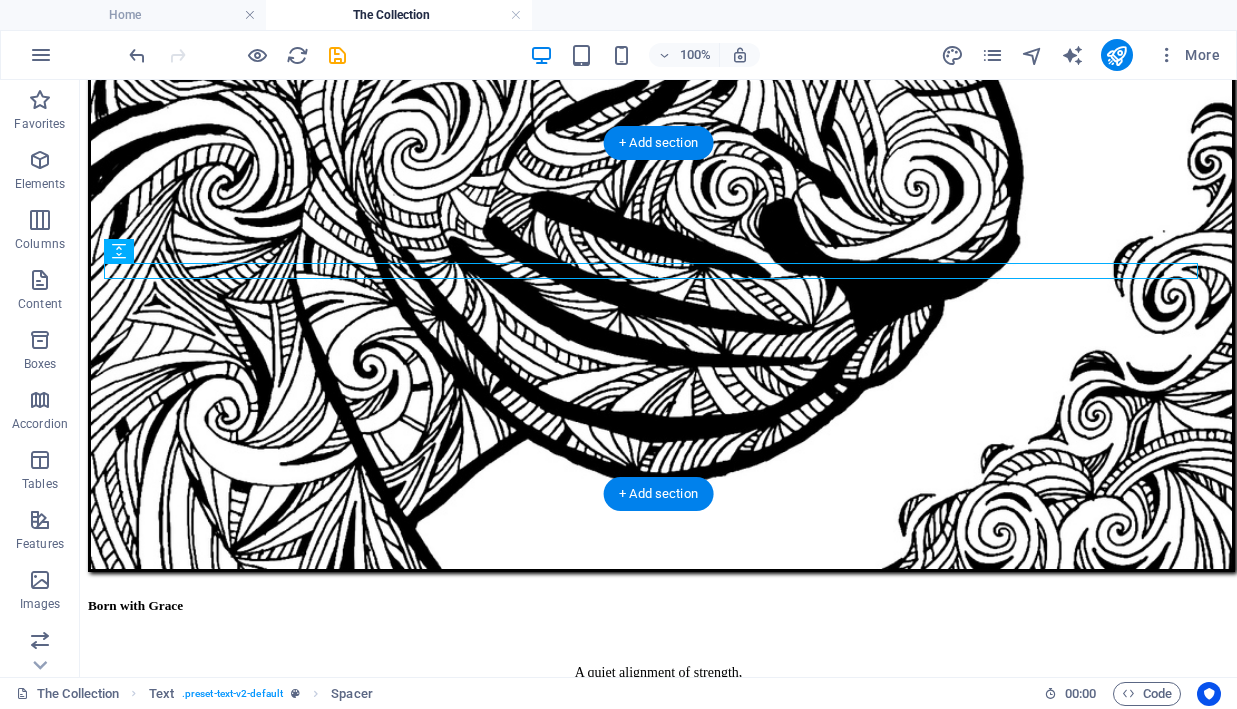 click on "Spacer" at bounding box center [126, 251] 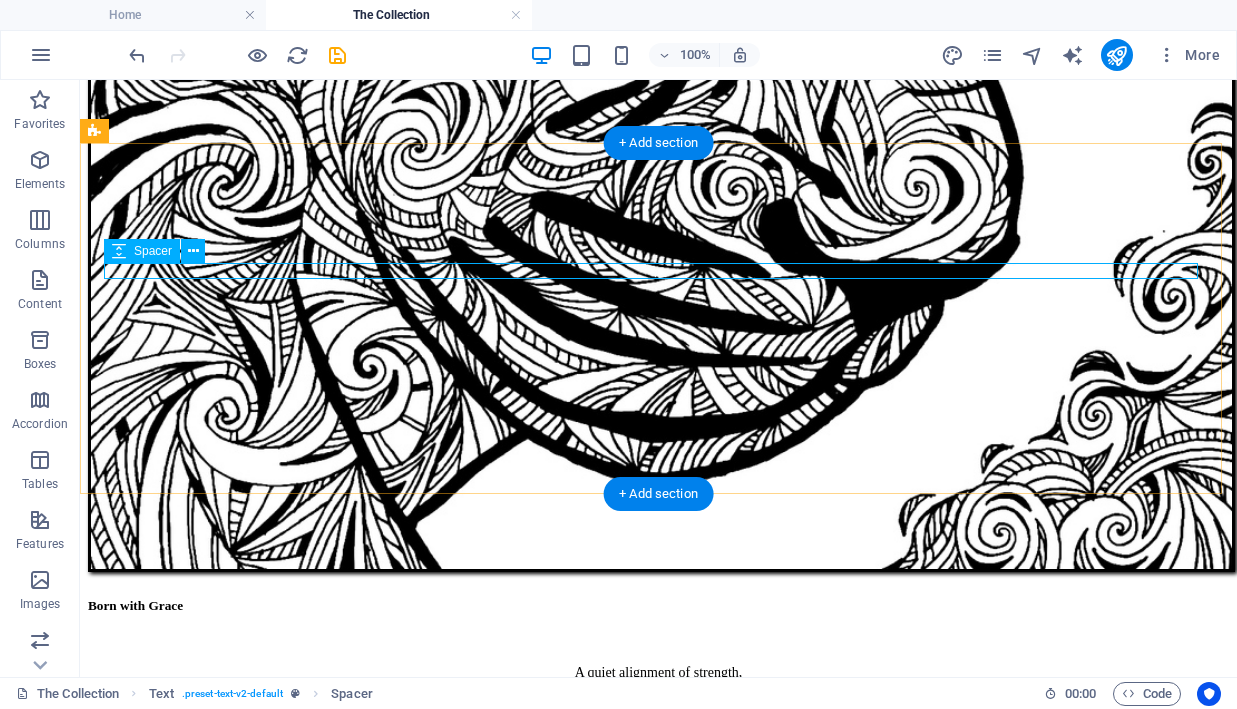 click at bounding box center [658, 3553] 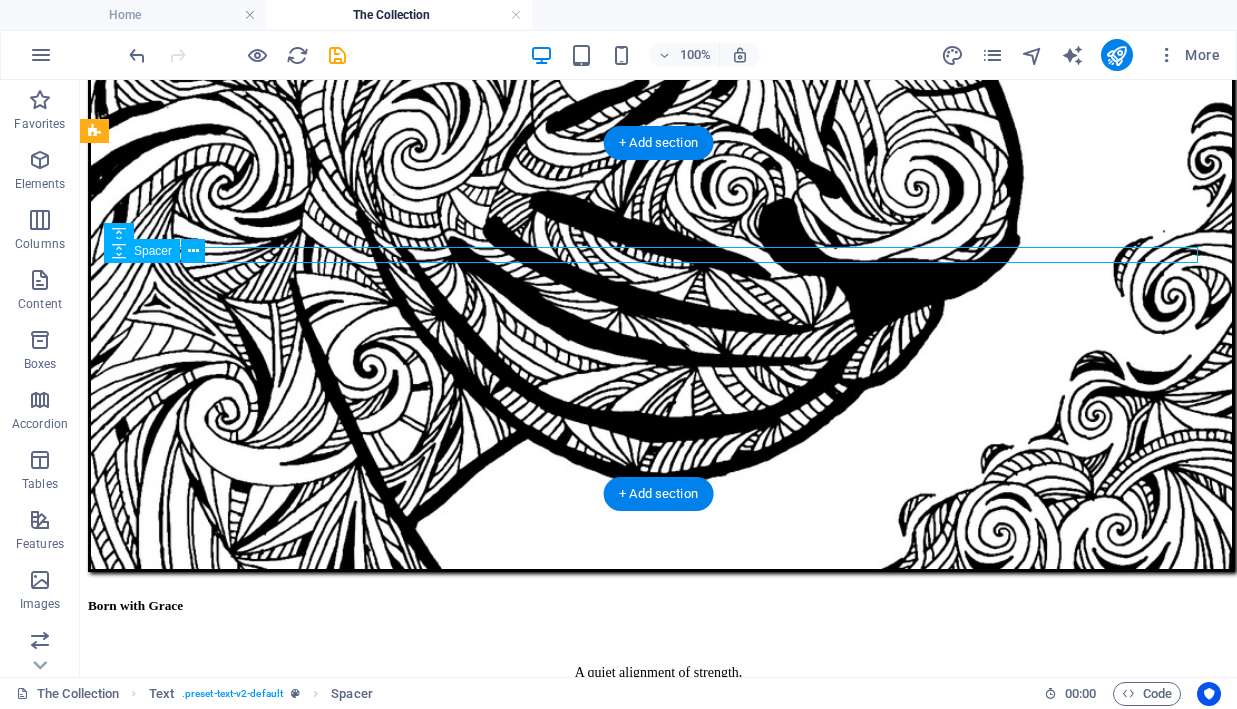 click at bounding box center [193, 251] 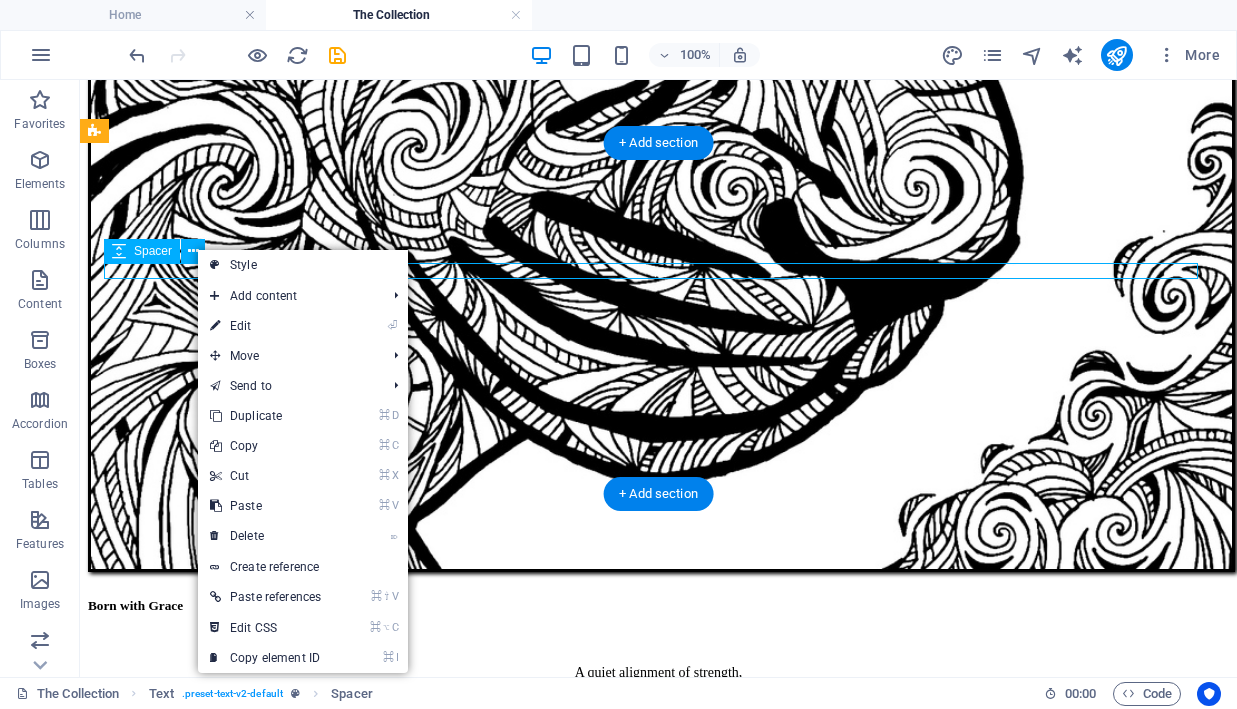 click at bounding box center (658, 3553) 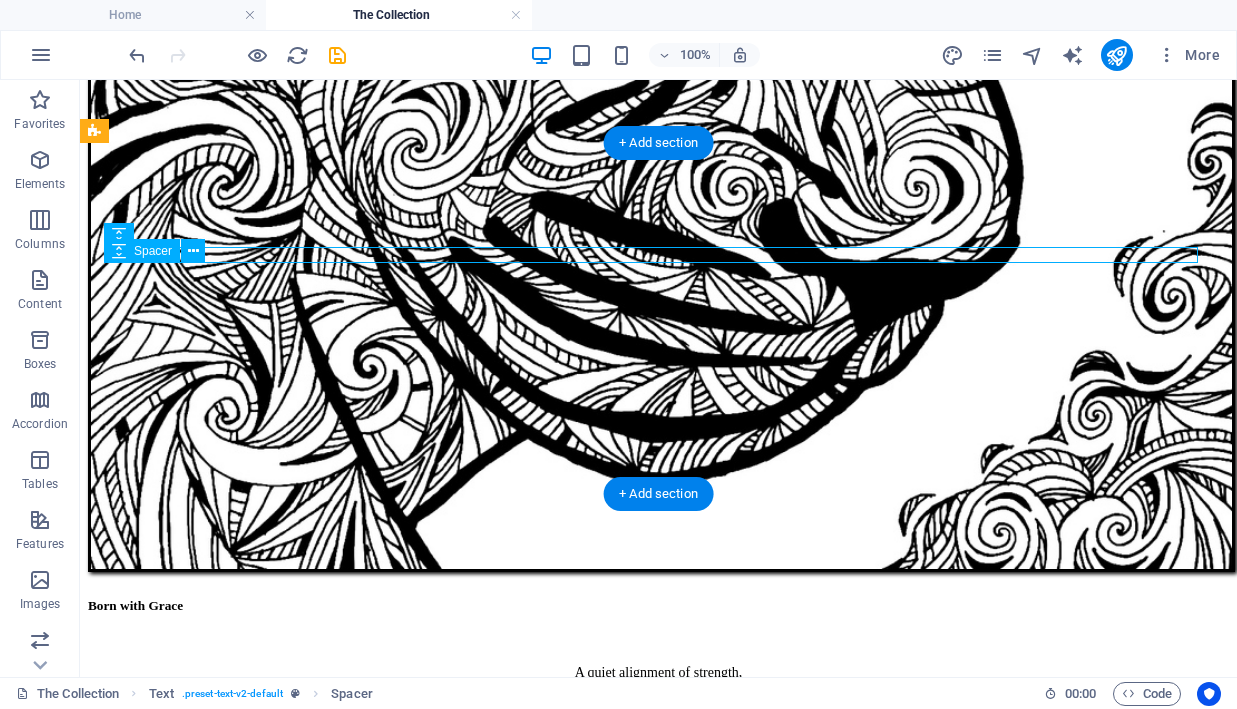 click at bounding box center (119, 235) 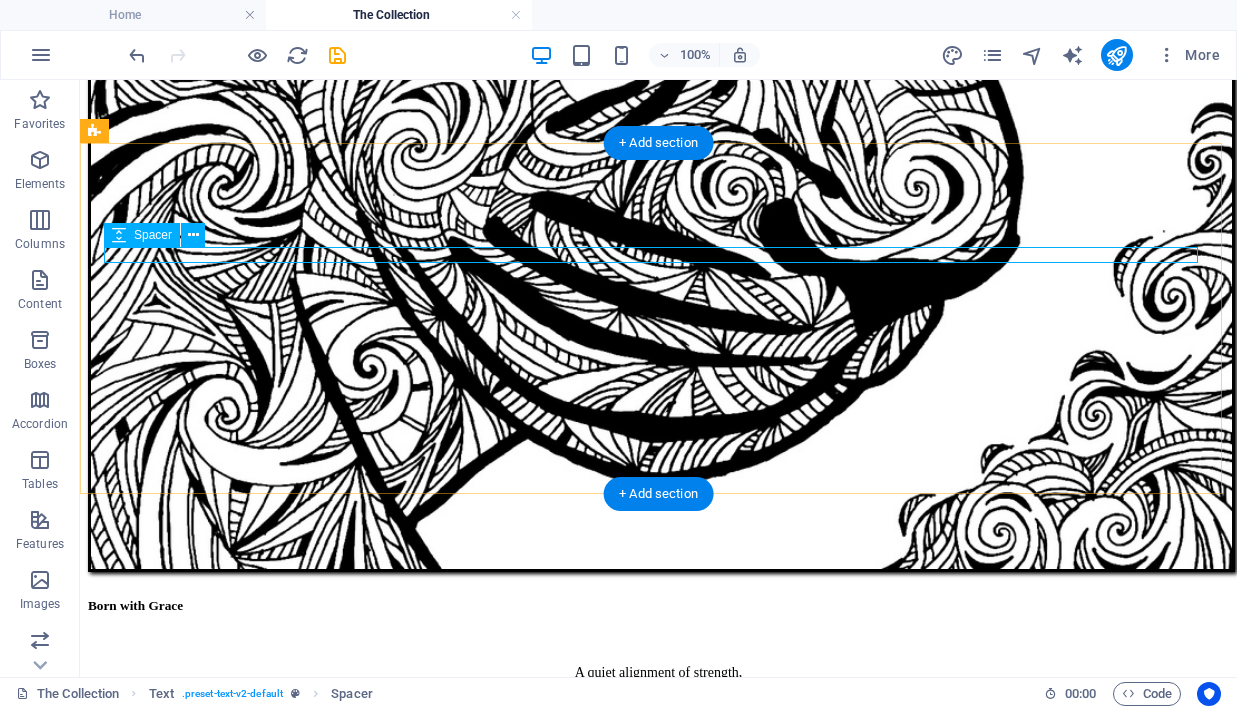 click at bounding box center [193, 235] 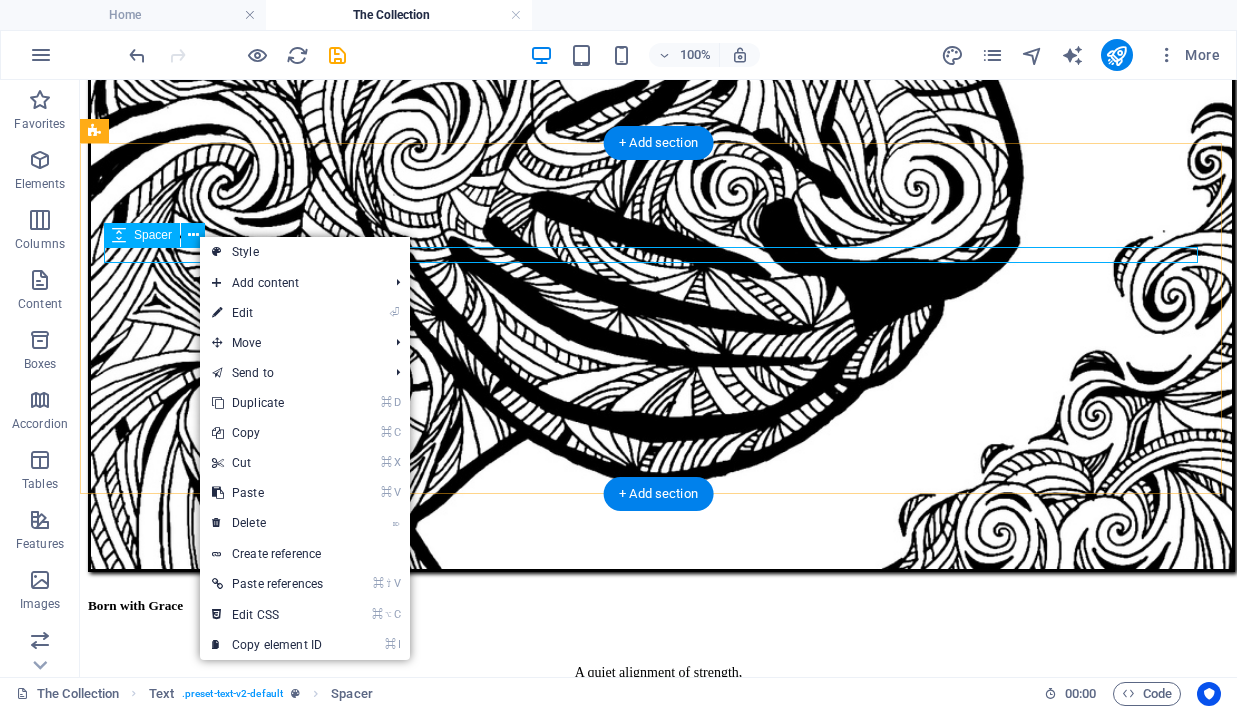 click on "Move ⌘ ⇧ ⬆  Move element up on the same level ⌘ ⇧ ⬇  Move element down on the same level ⌘ ⬆  Move the element up ⌘ ⬇  Move the element down" at bounding box center (305, 343) 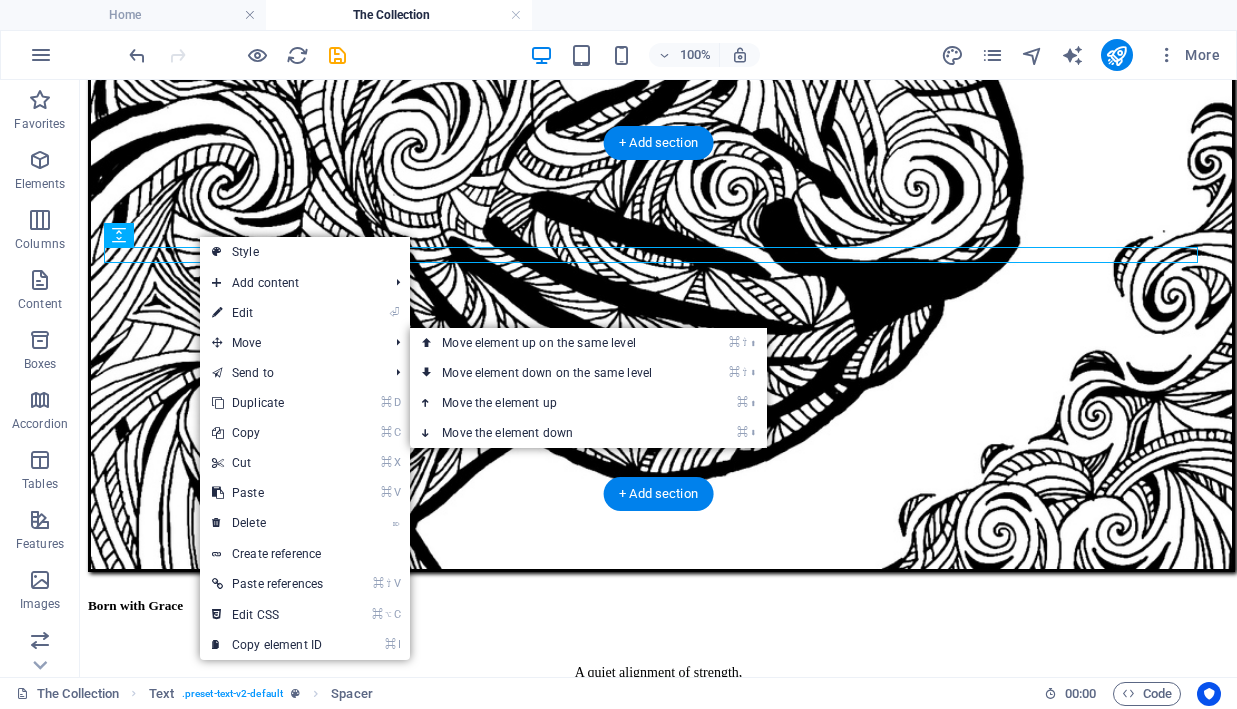 click on "⌘ ⇧ ⬆  Move element up on the same level" at bounding box center (551, 343) 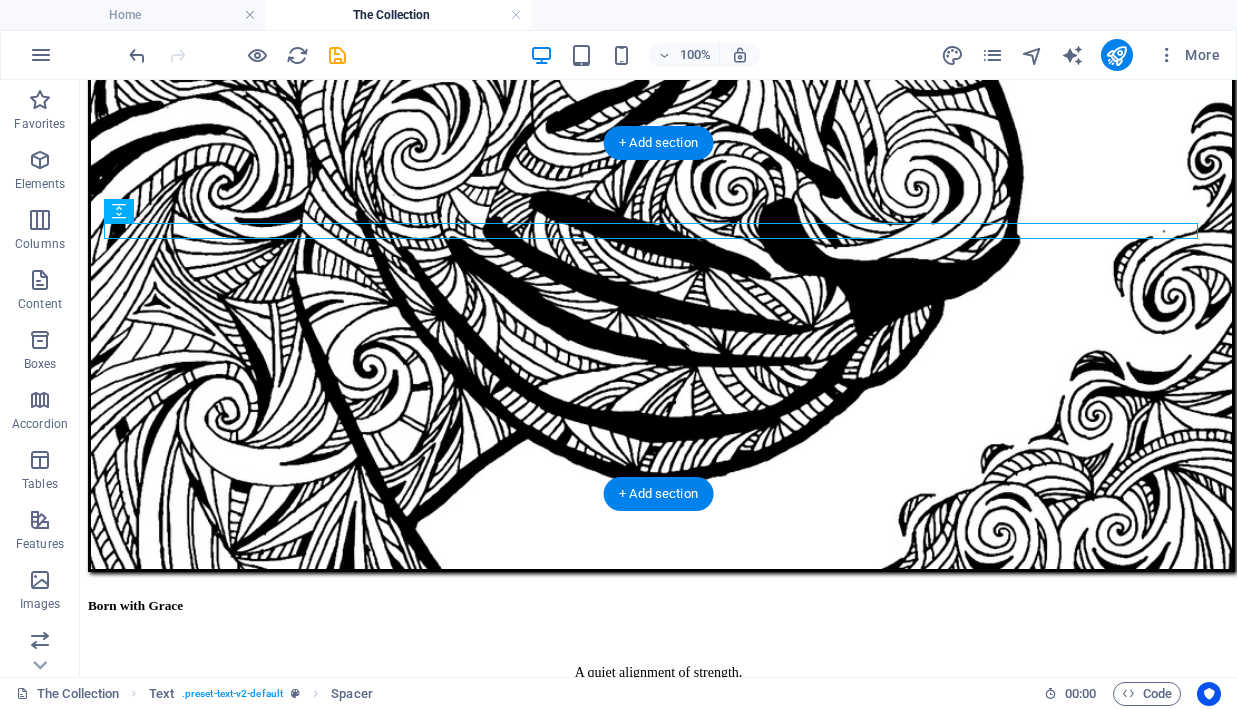 click at bounding box center (658, 3493) 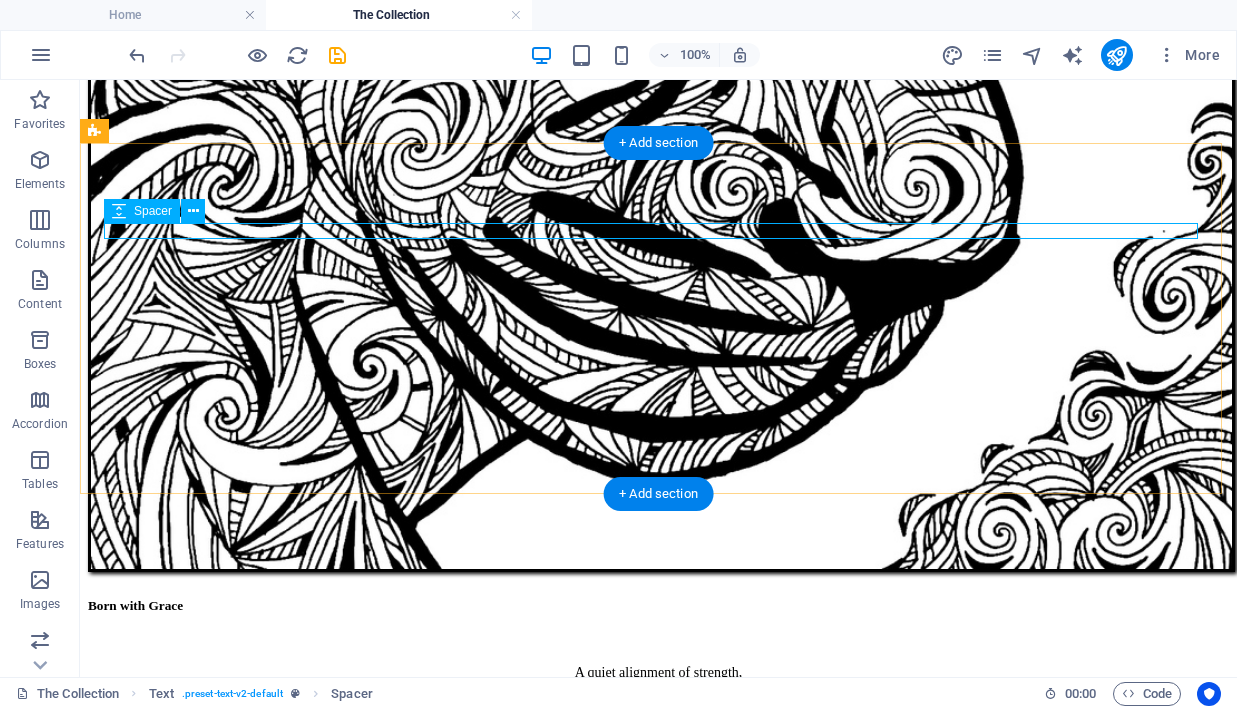 click at bounding box center (119, 211) 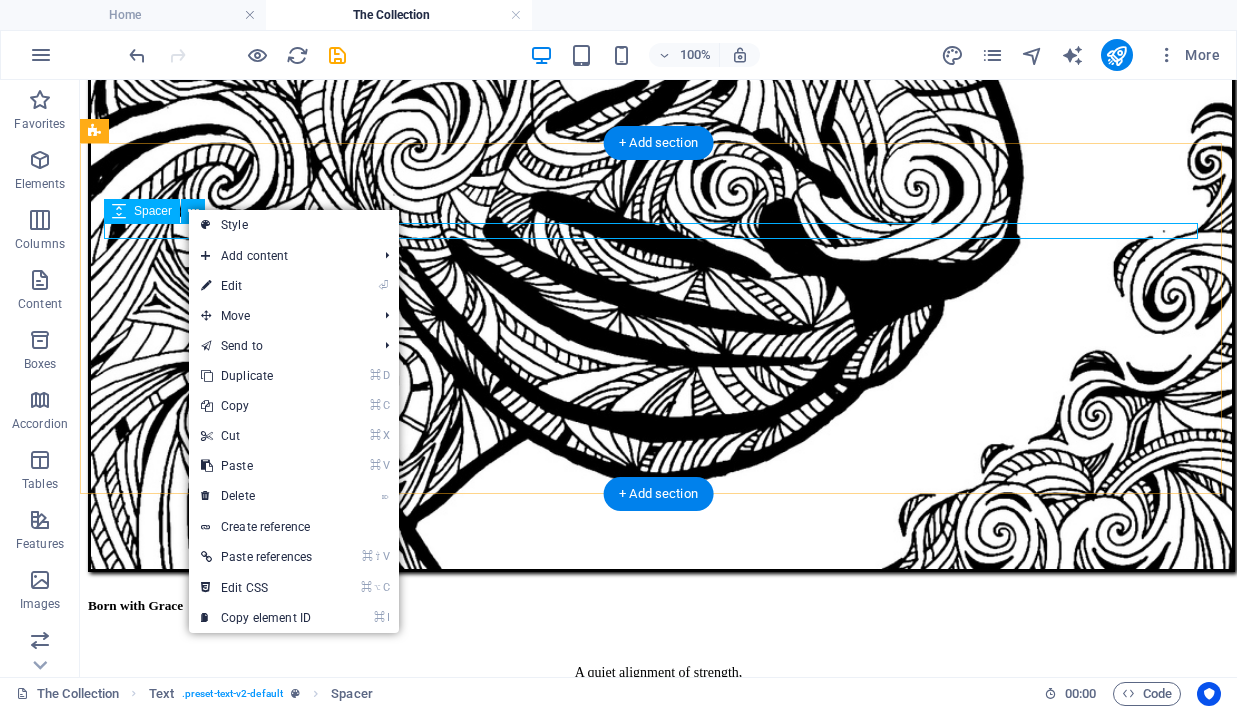 click at bounding box center [658, 3493] 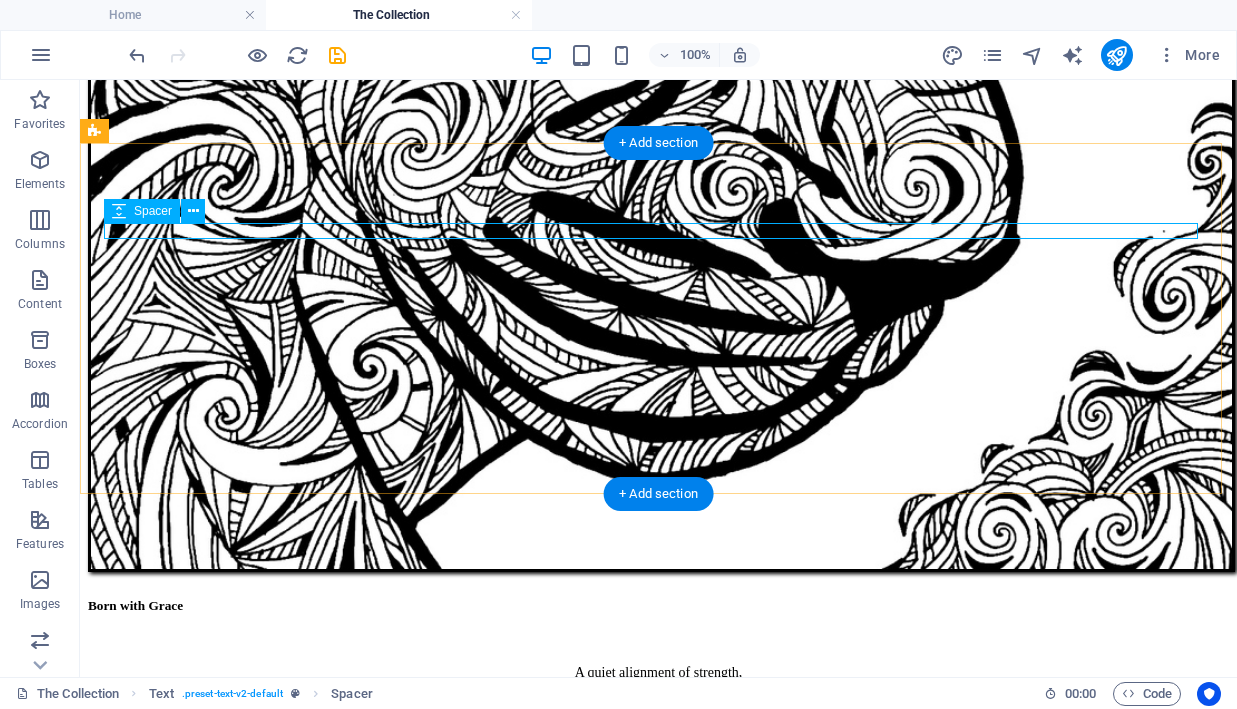click at bounding box center [658, 3493] 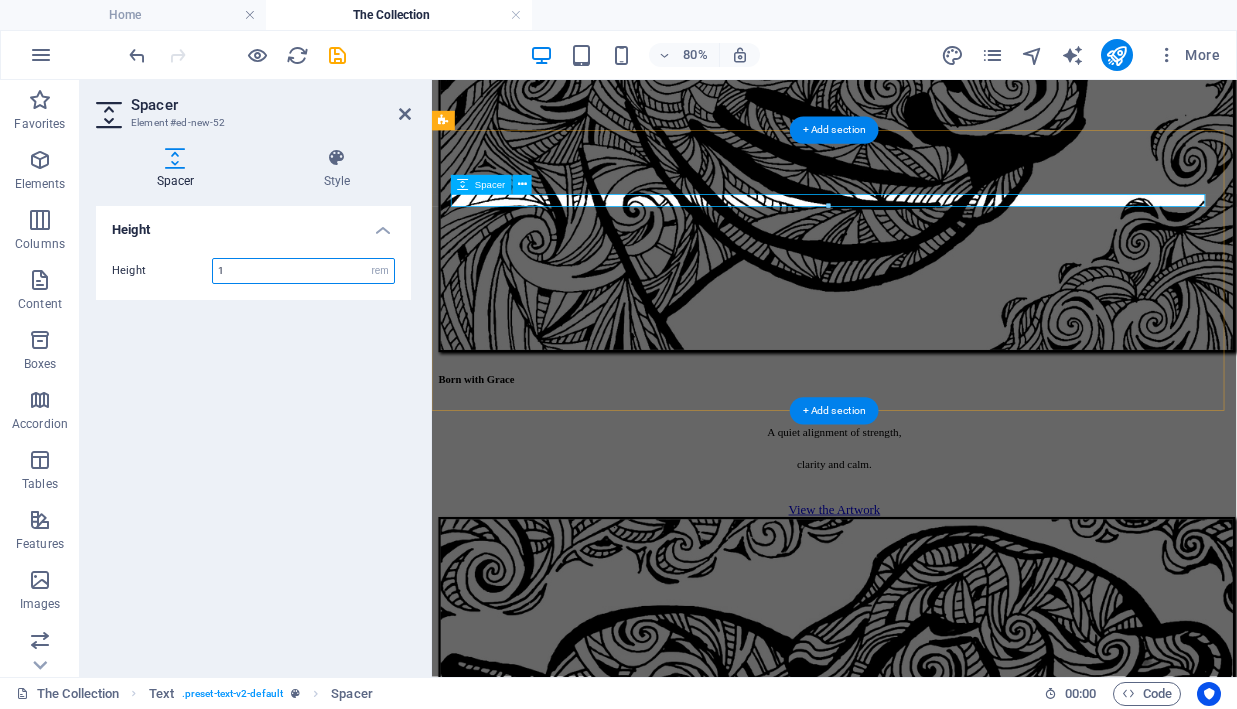 click on "1" at bounding box center [303, 271] 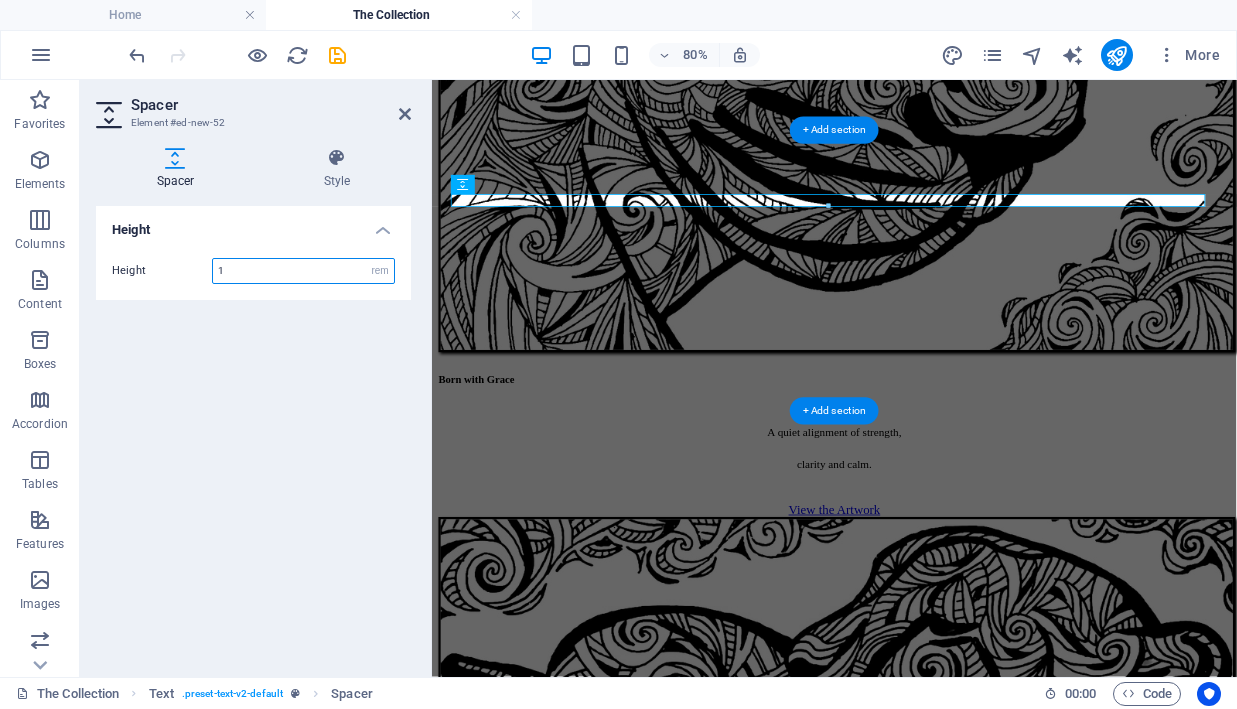 click on "1" at bounding box center (303, 271) 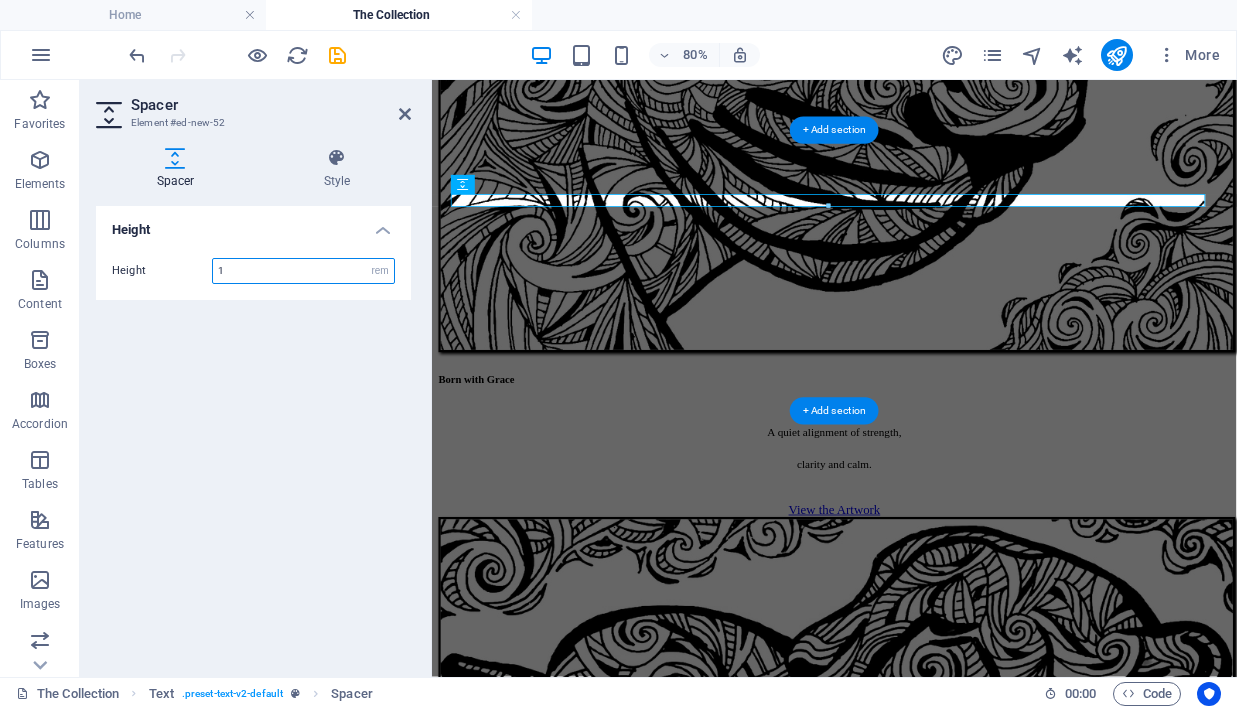 click on "1" at bounding box center (303, 271) 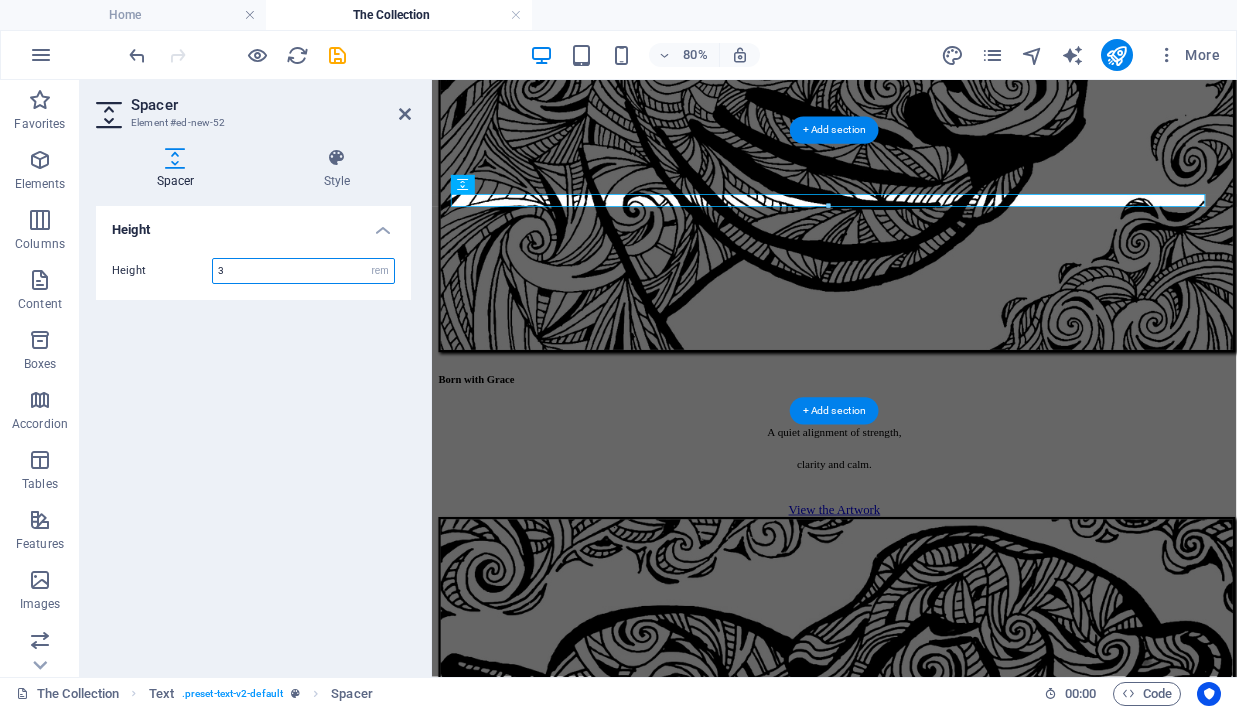 type on "3" 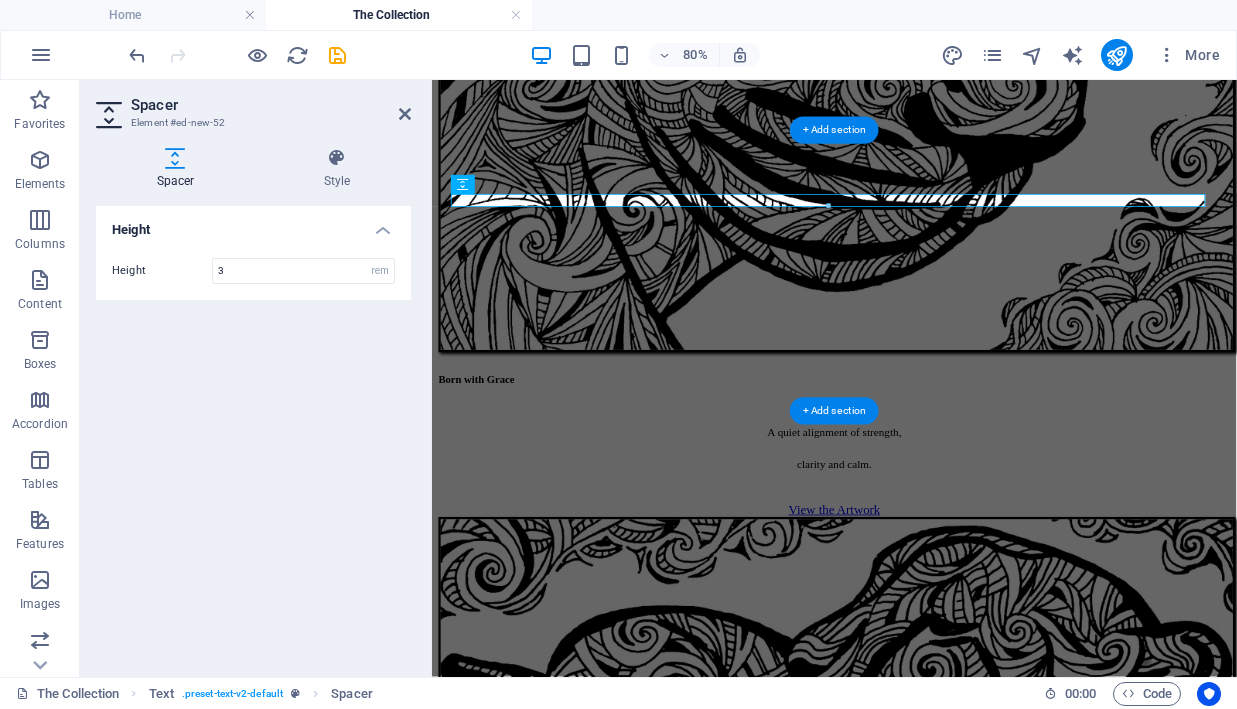 click on "Height Height 3 px rem vh vw" at bounding box center [253, 433] 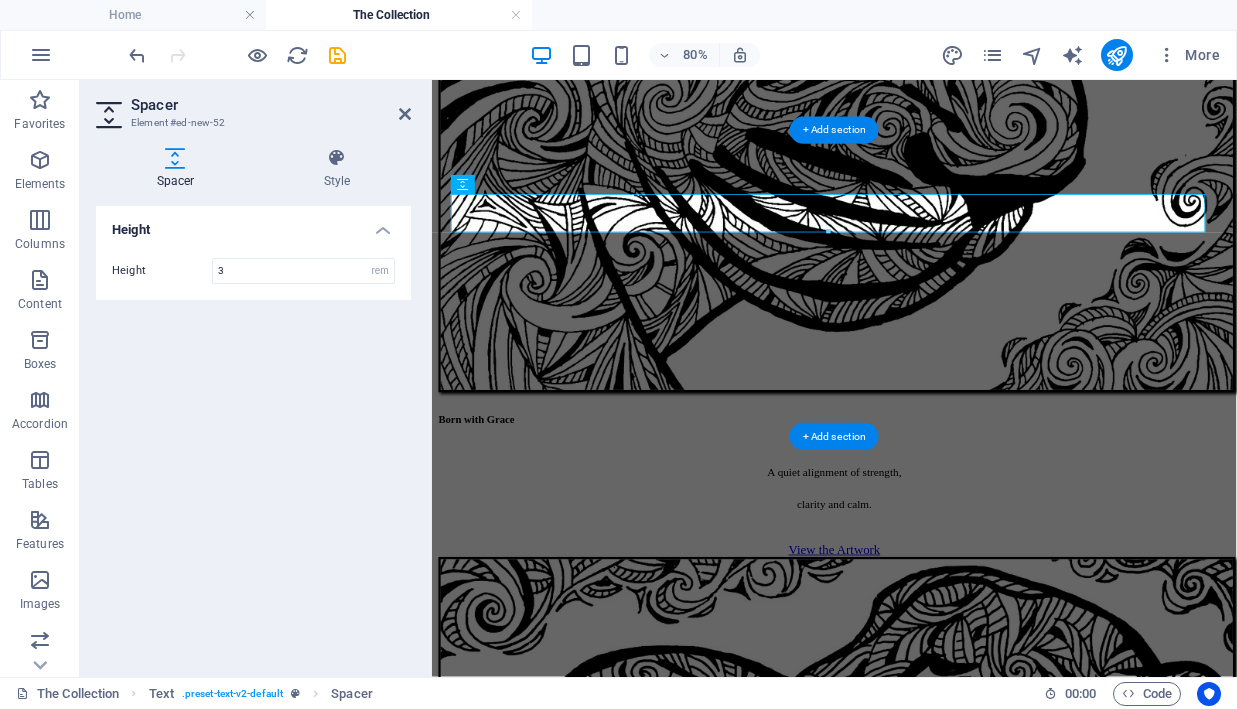 click at bounding box center (405, 114) 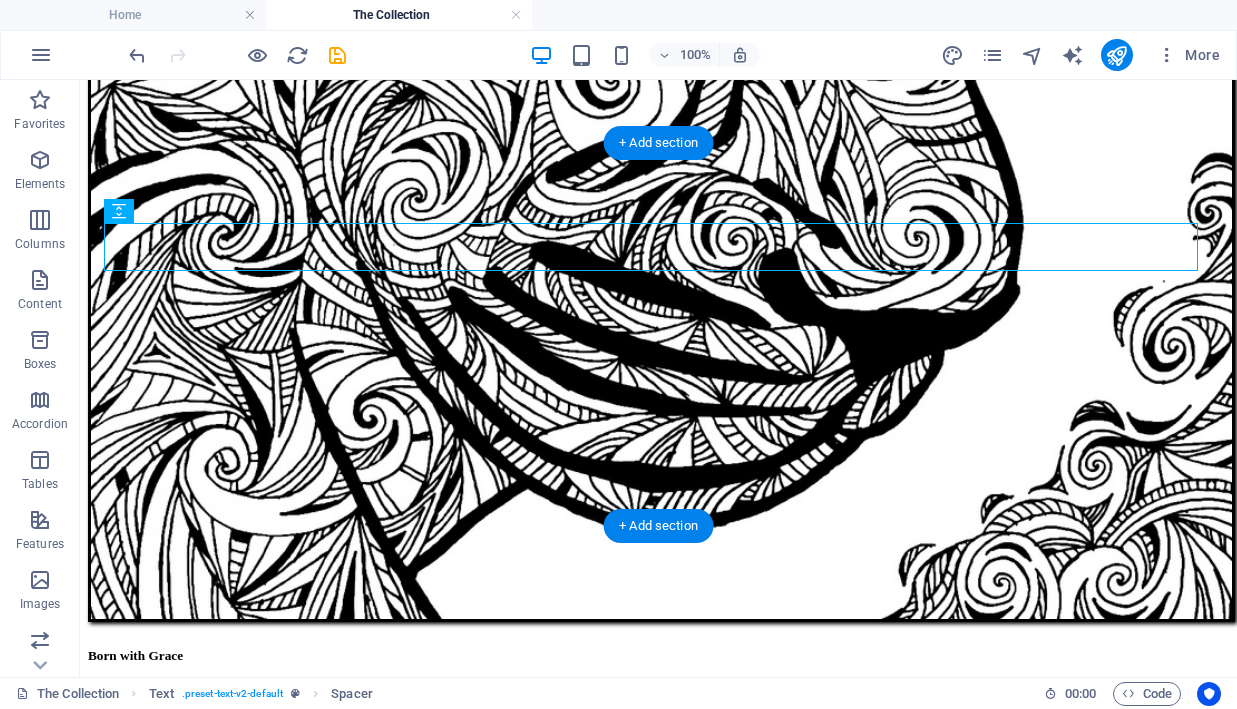 click on "The Natural Bond A series about connection, trust, and presence. Each work captures a real, instinctive bond, tender and balanced. Hand-drawn in archival ink on canvas." at bounding box center (658, 3672) 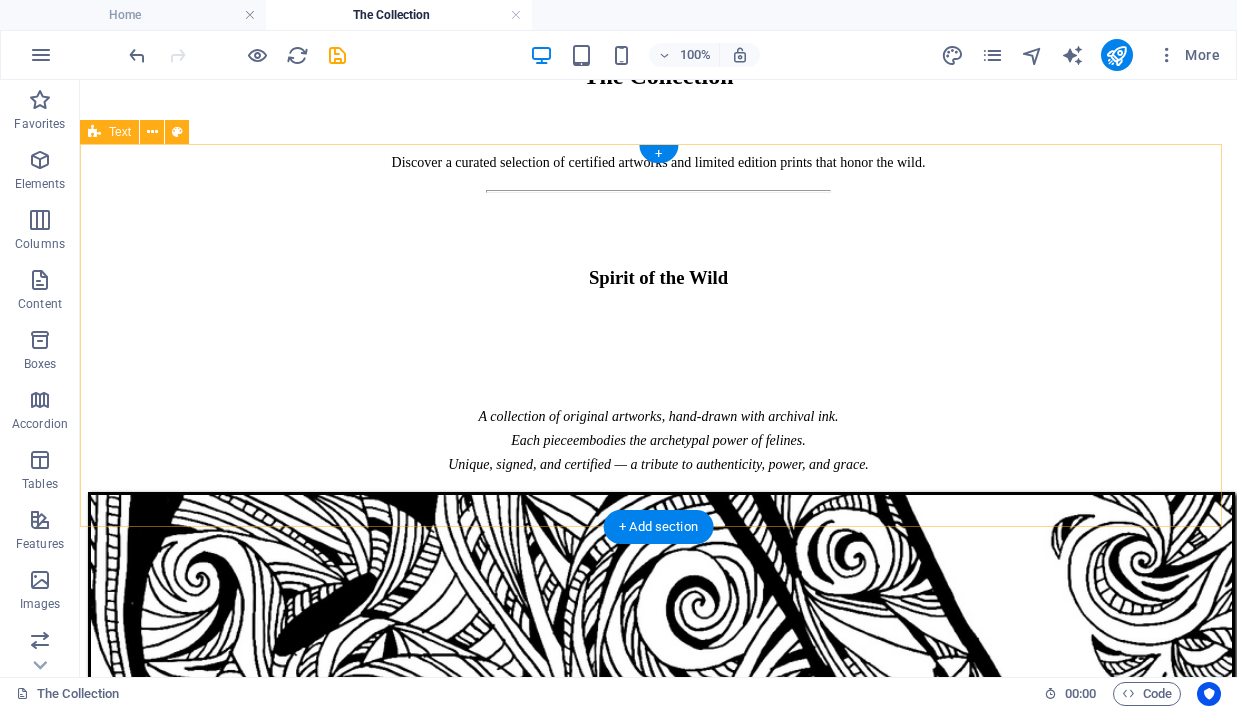 scroll, scrollTop: 367, scrollLeft: 0, axis: vertical 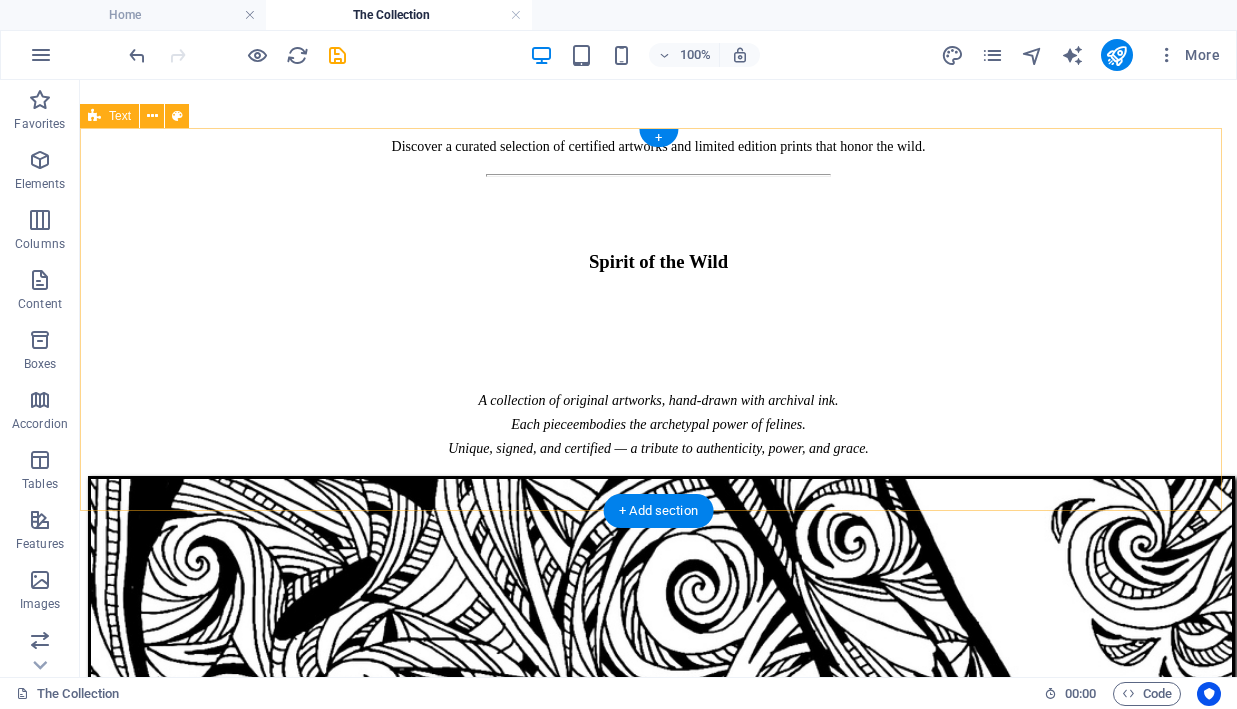 click on "A collection of original artworks, hand-drawn with archival ink. Each piece  embodies   the archetypal power of felines. Unique, signed, and certified — a tribute to authenticity, power, and grace." at bounding box center [658, 392] 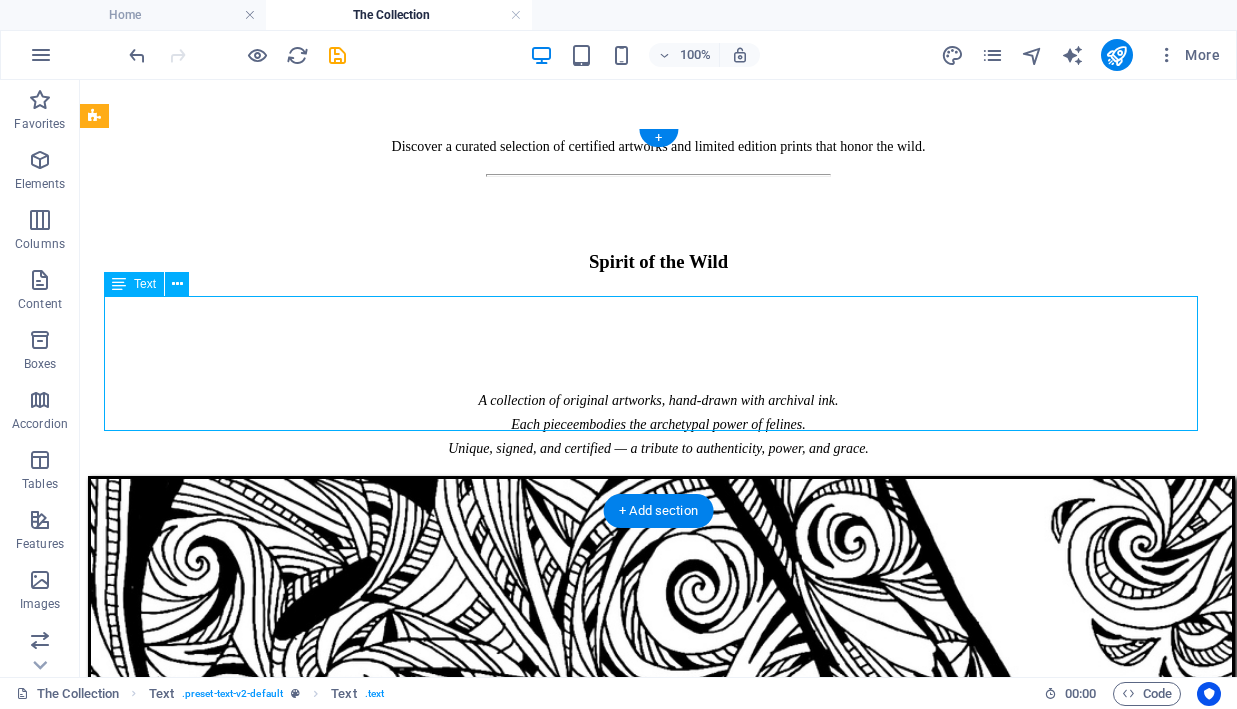 drag, startPoint x: 519, startPoint y: 170, endPoint x: 821, endPoint y: 468, distance: 424.2735 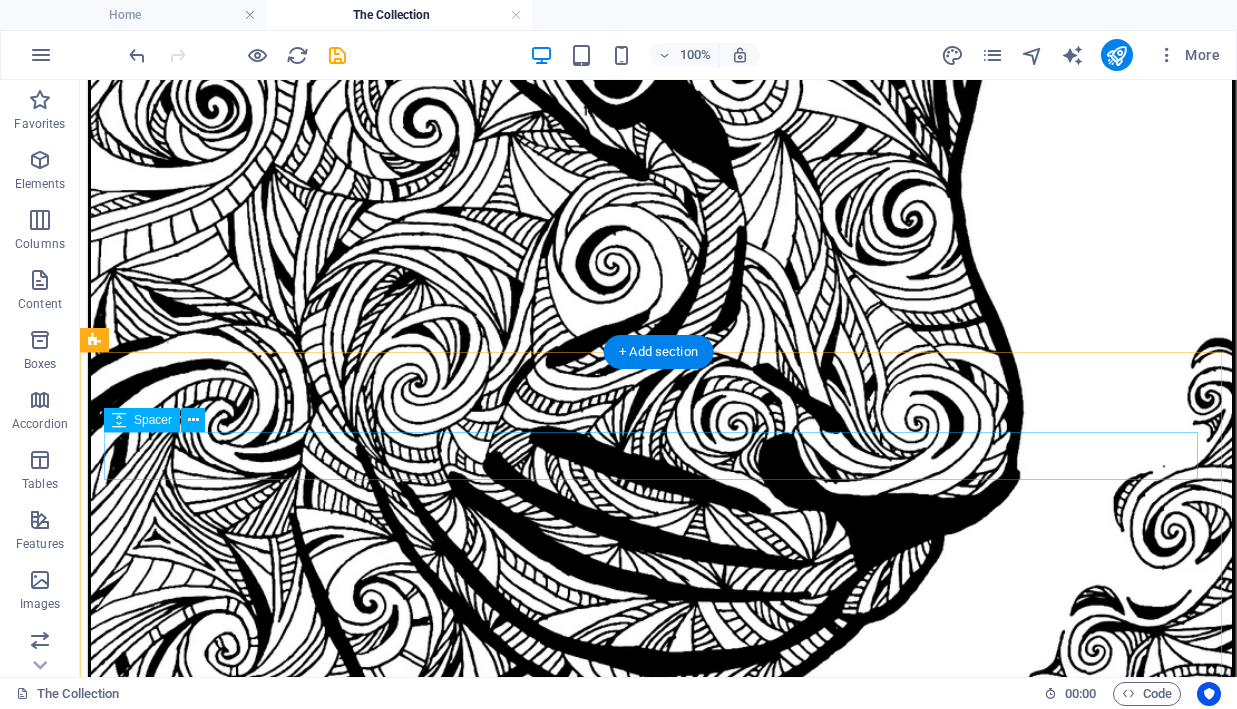 scroll, scrollTop: 1285, scrollLeft: 0, axis: vertical 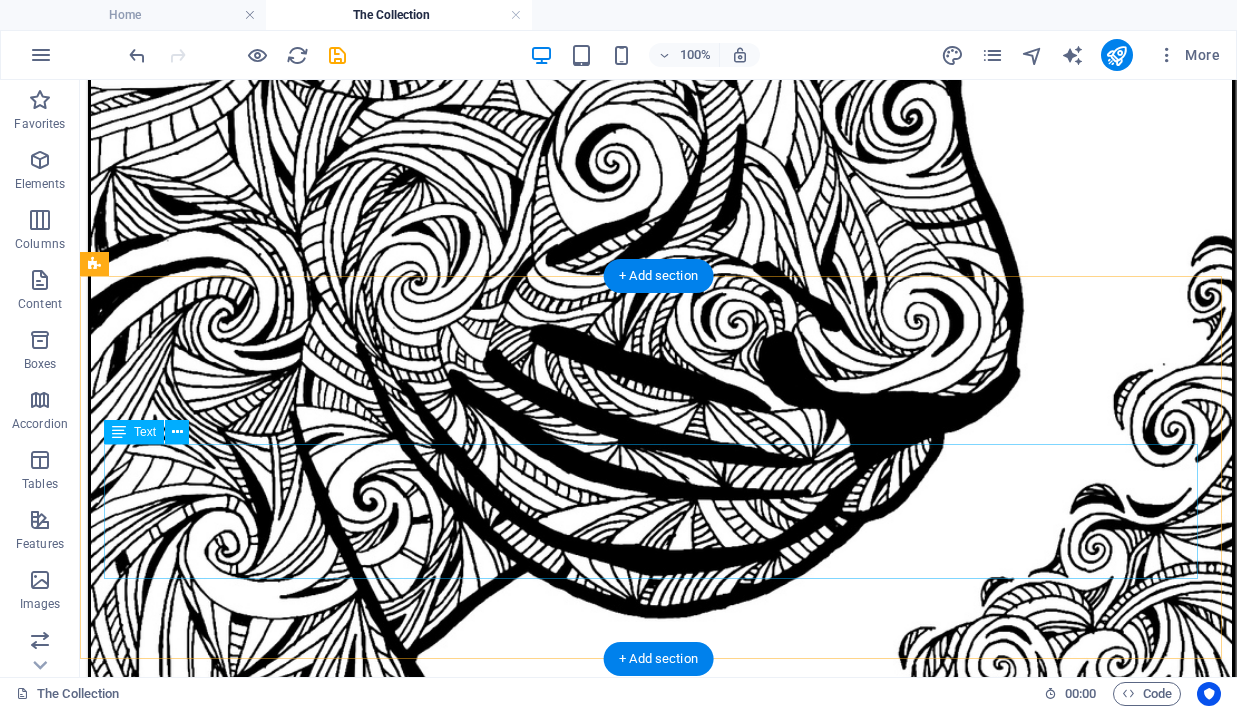 click at bounding box center [337, 55] 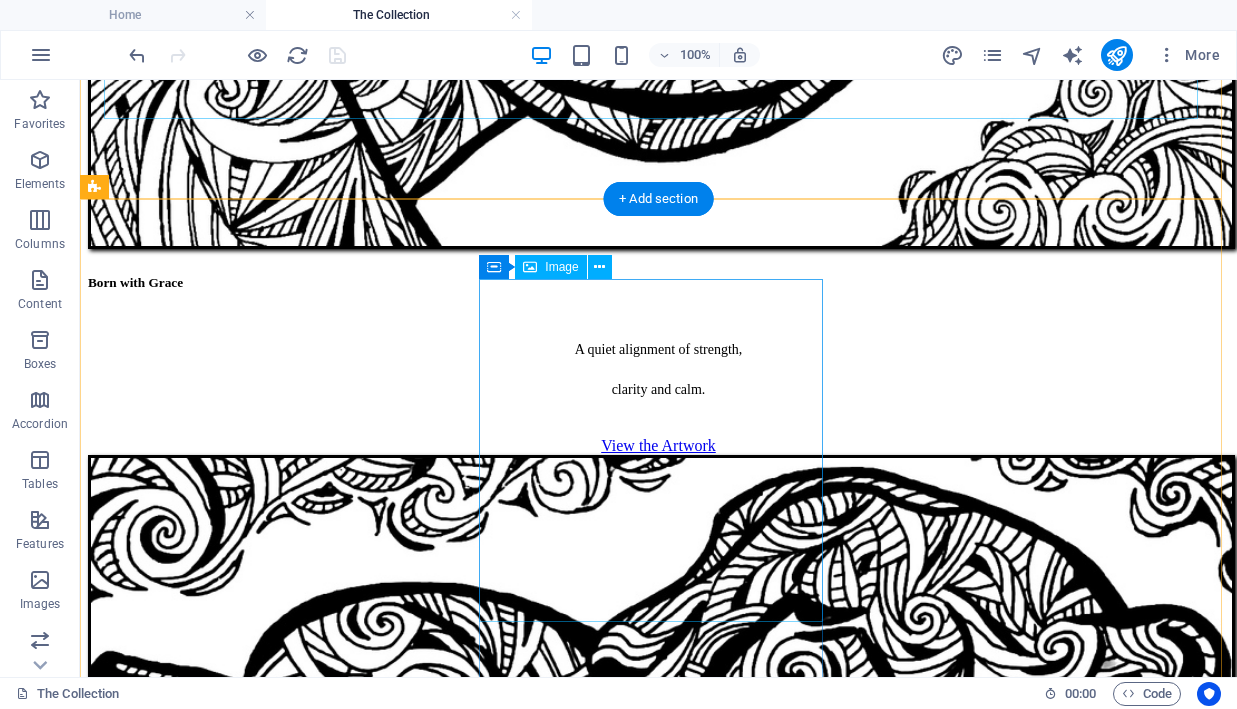 scroll, scrollTop: 2009, scrollLeft: 0, axis: vertical 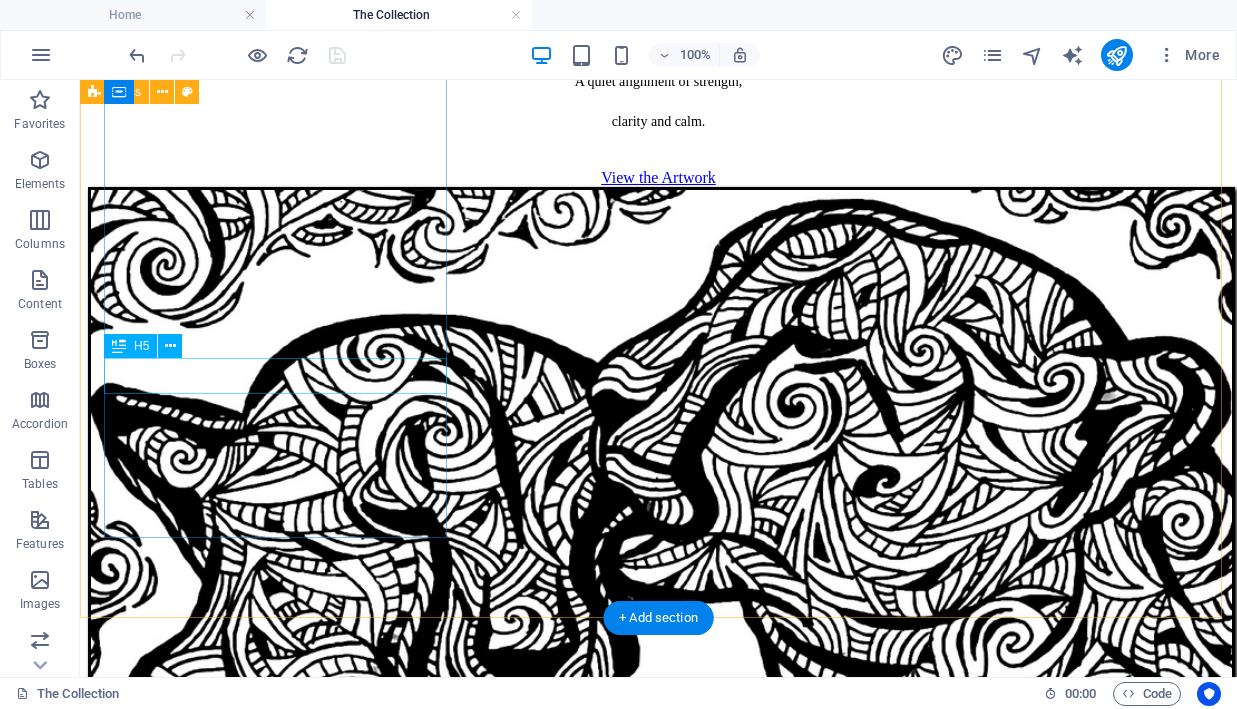 click on "Born with Grace" at bounding box center (658, 4367) 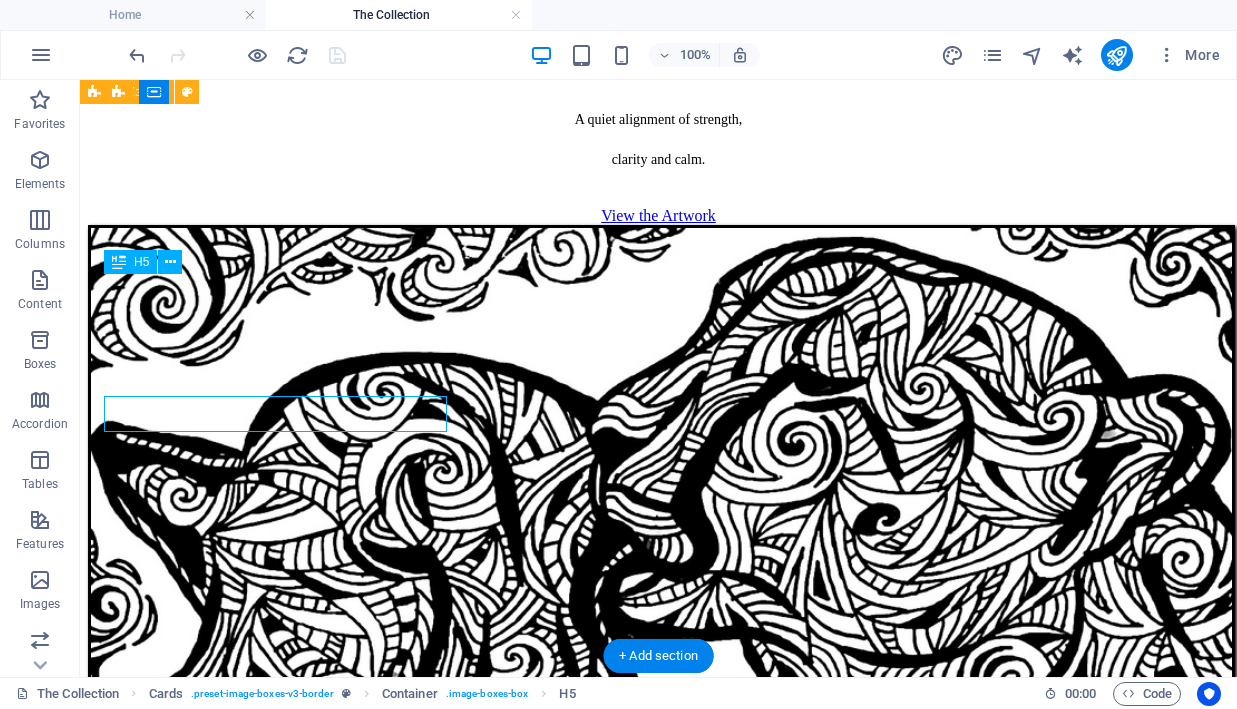 scroll, scrollTop: 2009, scrollLeft: 0, axis: vertical 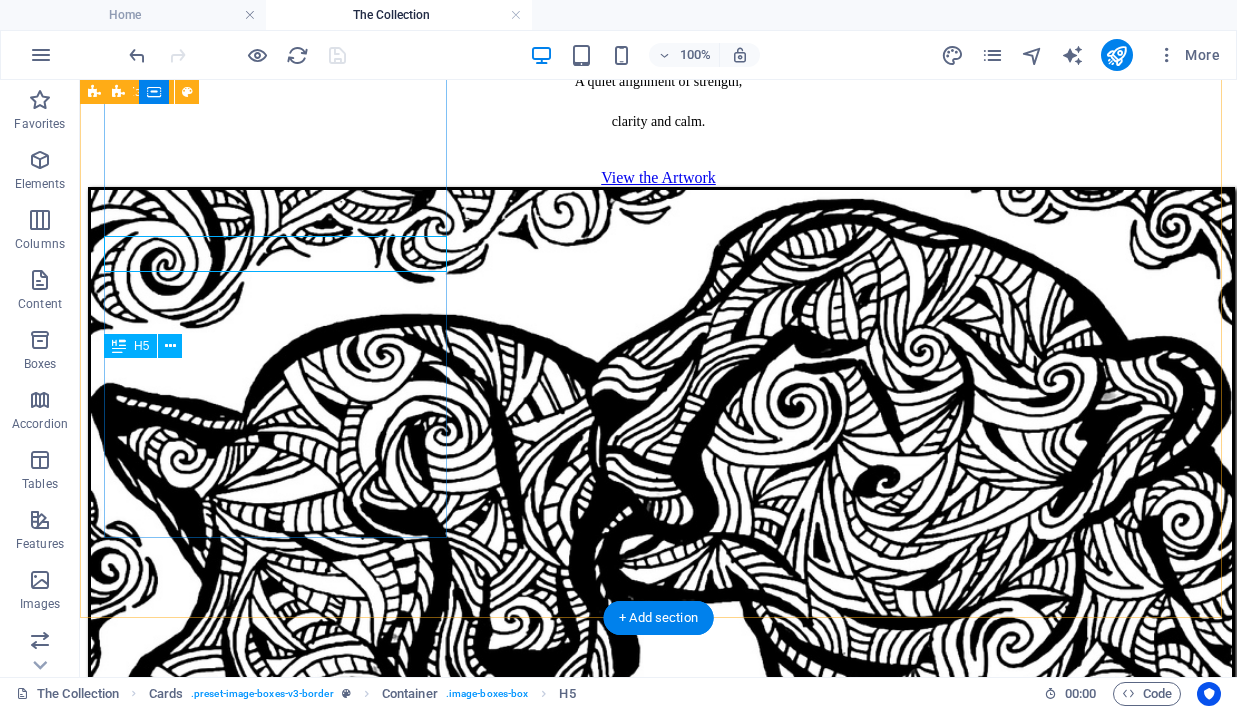 click on "Born with Grace" at bounding box center [658, 4367] 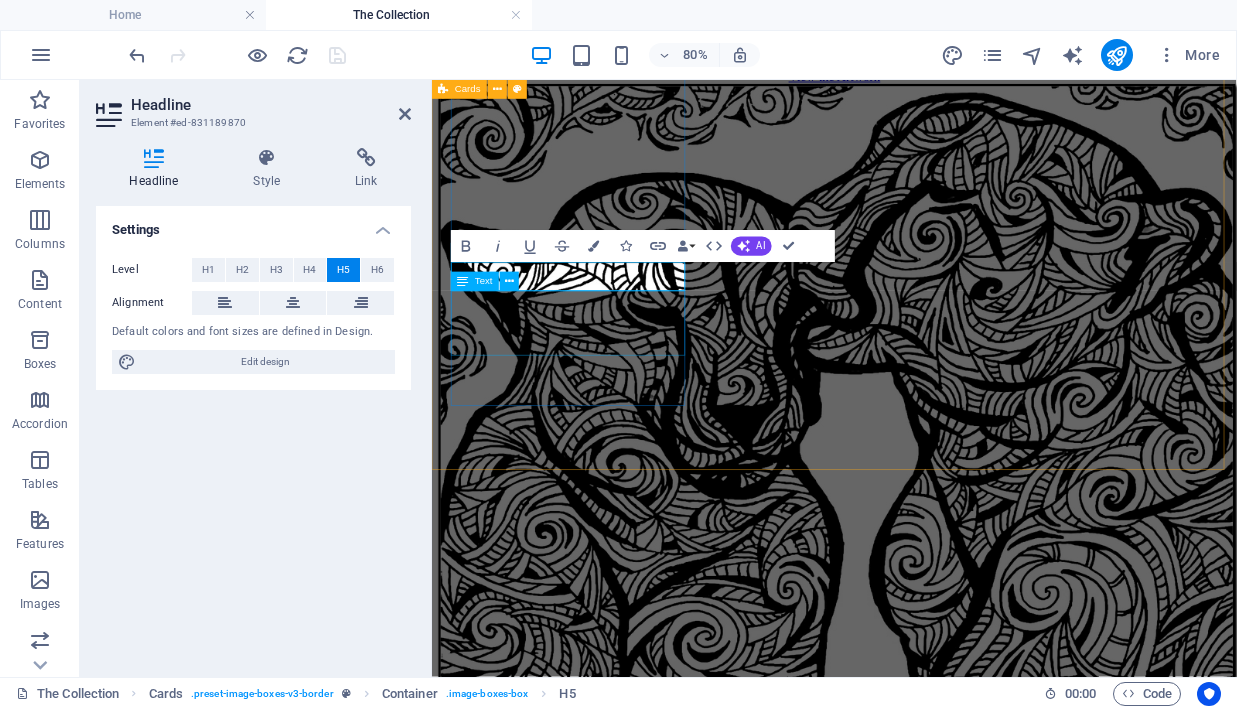 click on "A quiet alignment of strength,  clarity and calm." at bounding box center (935, 3887) 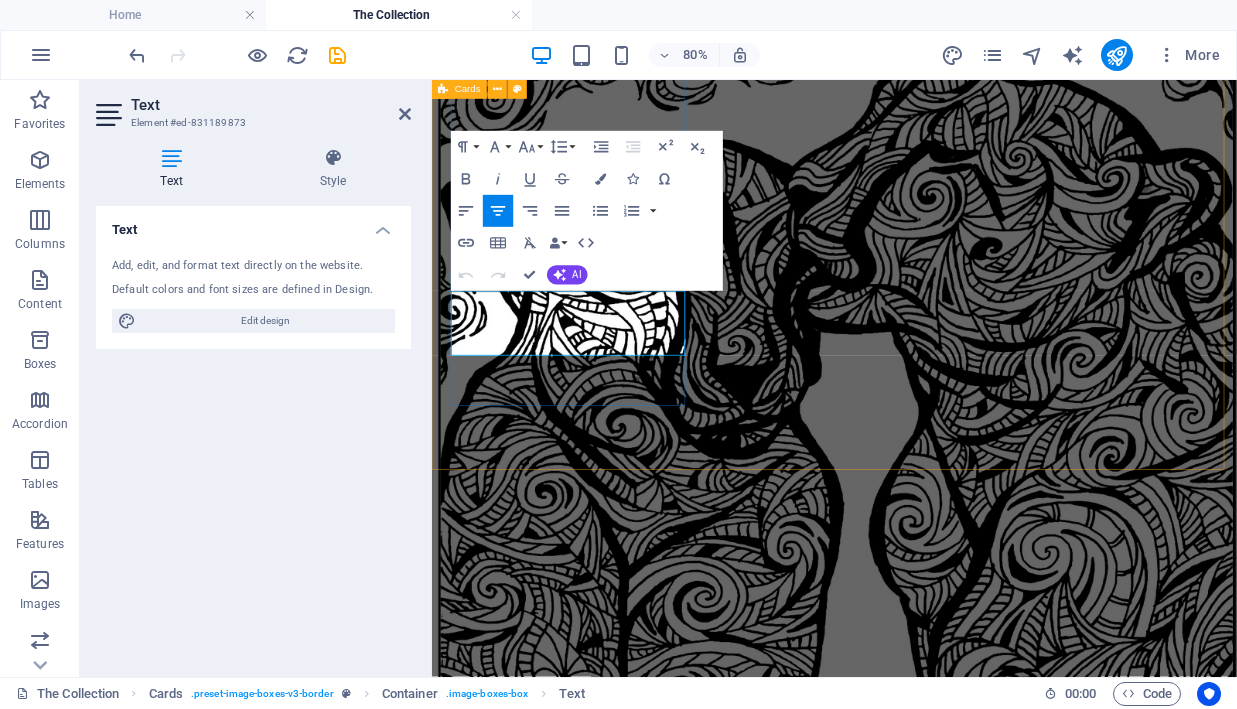 click on "A quiet alignment of strength," at bounding box center [935, 3817] 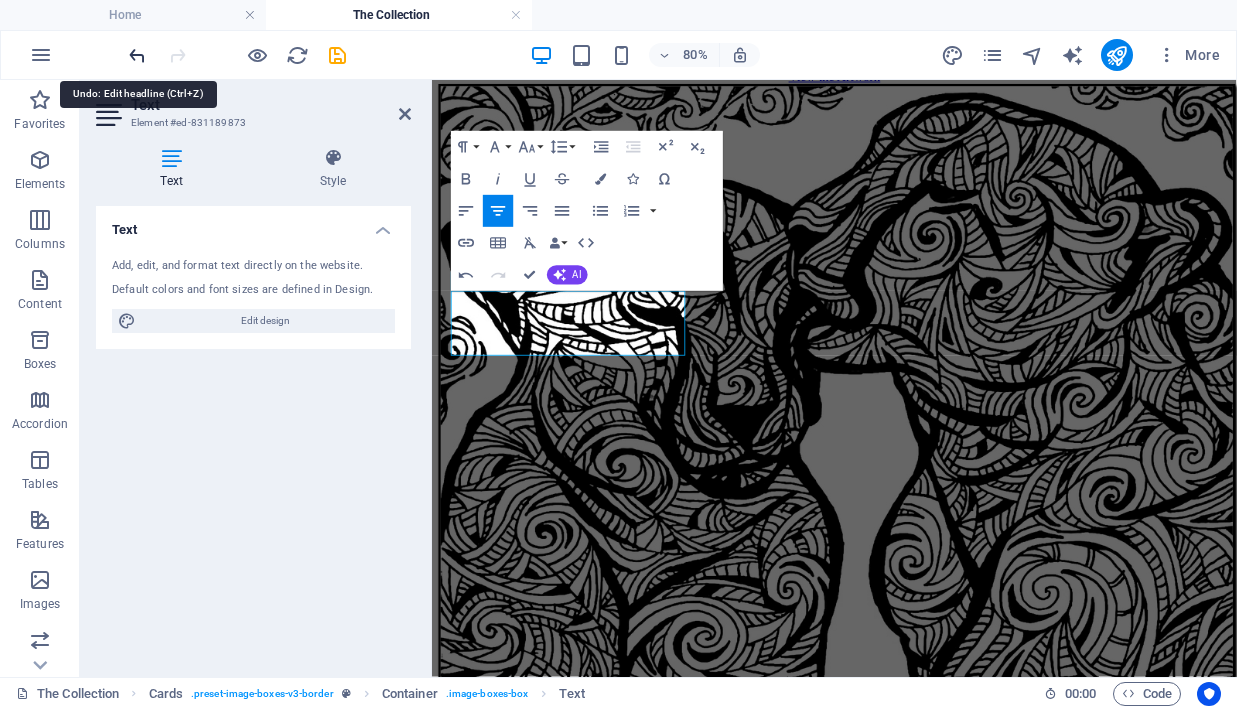 click at bounding box center [137, 55] 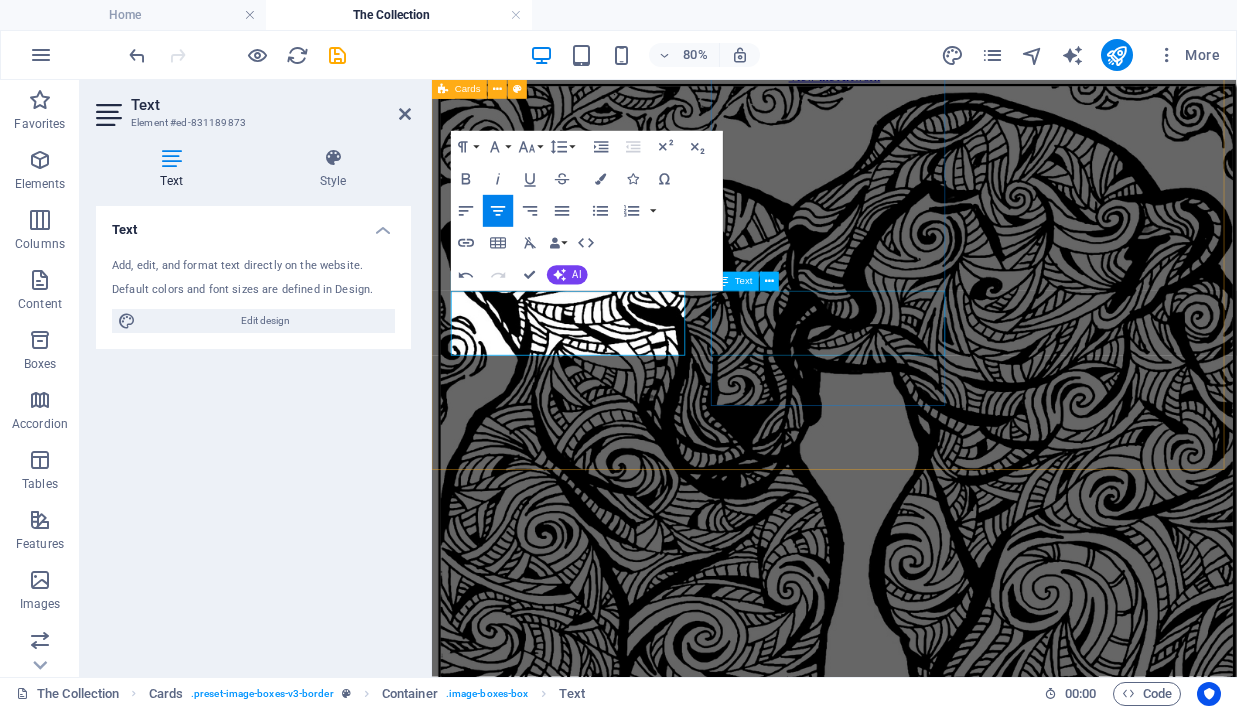 click on "Connection, presence  and trust." at bounding box center [935, 5049] 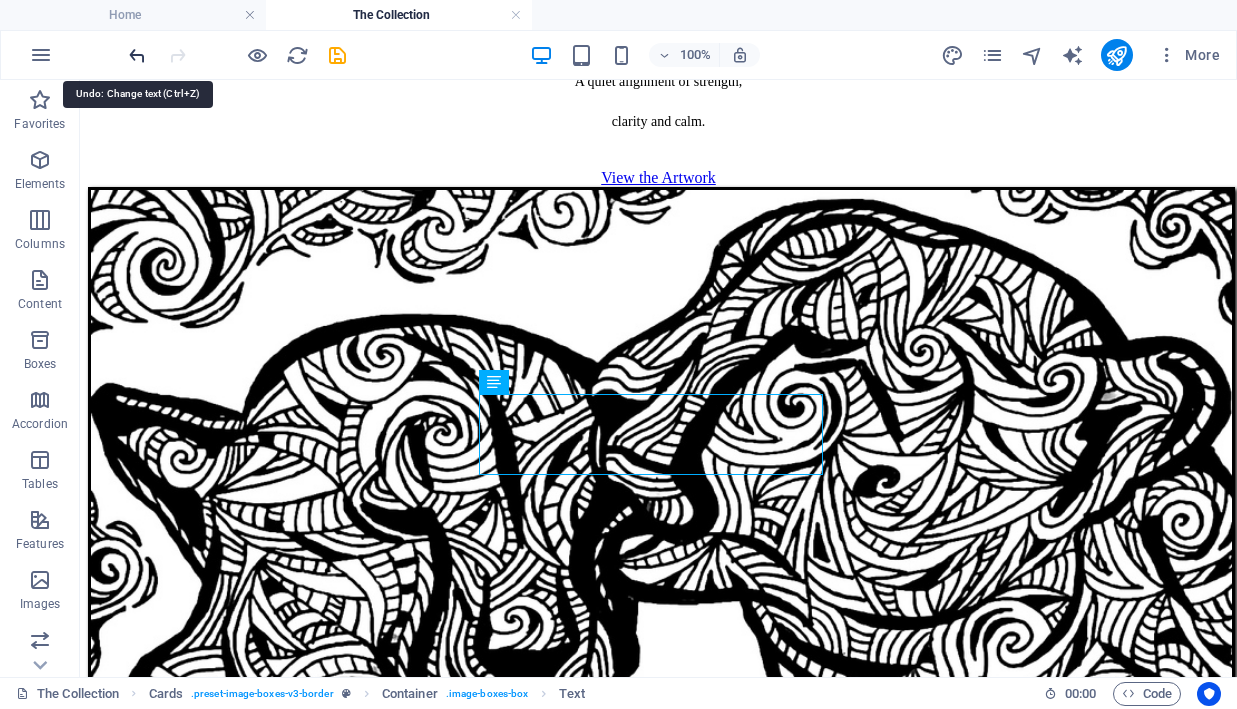 click at bounding box center [137, 55] 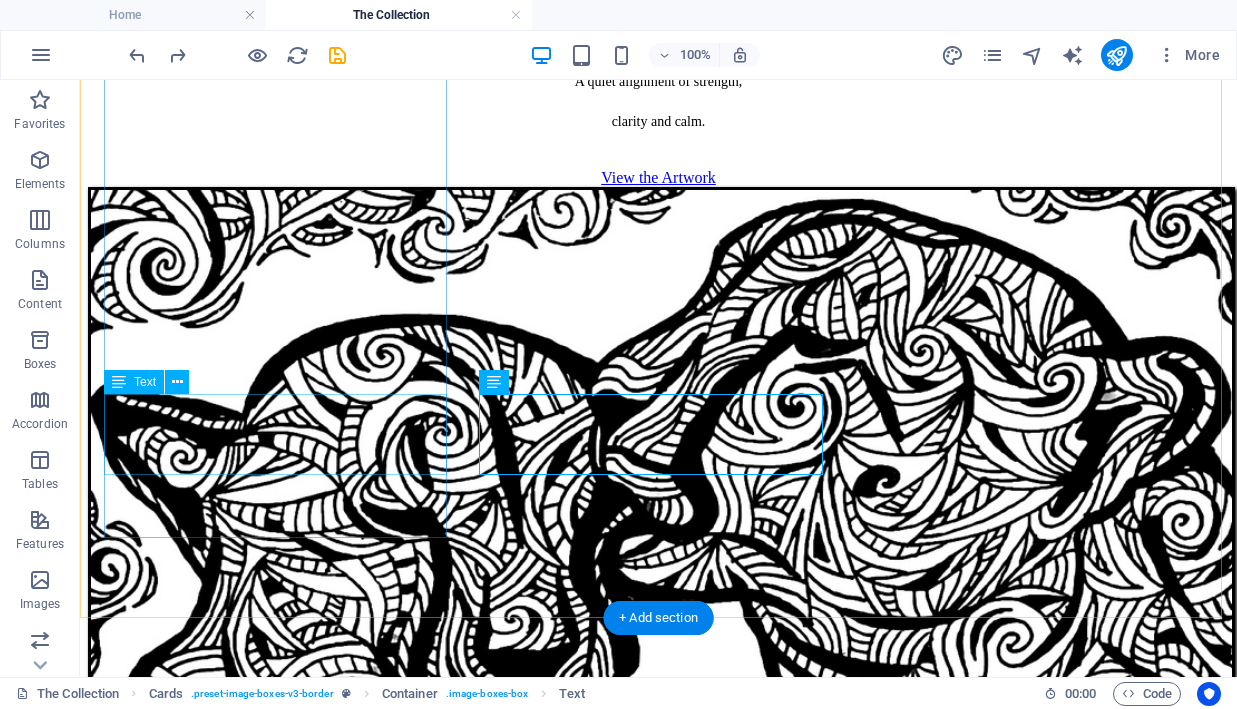 click on "A quiet alignment of strength,  clarity and calm." at bounding box center (658, 4441) 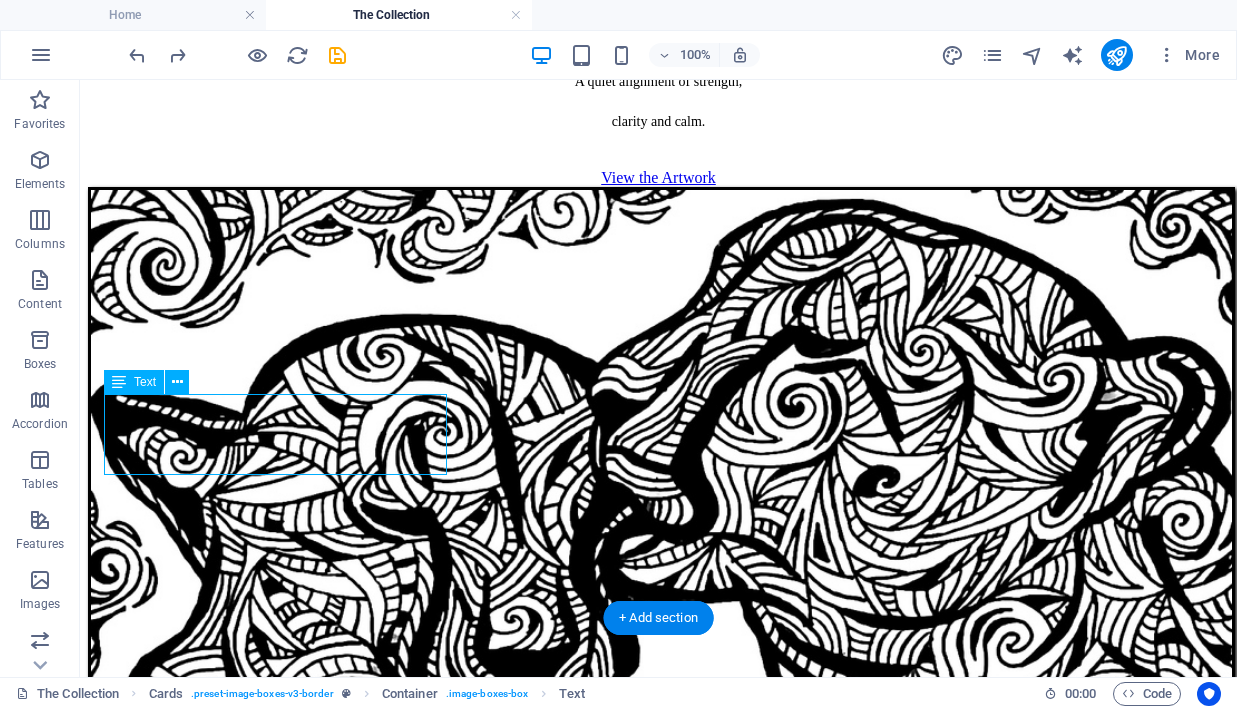 click on "A quiet alignment of strength,  clarity and calm." at bounding box center (658, 4441) 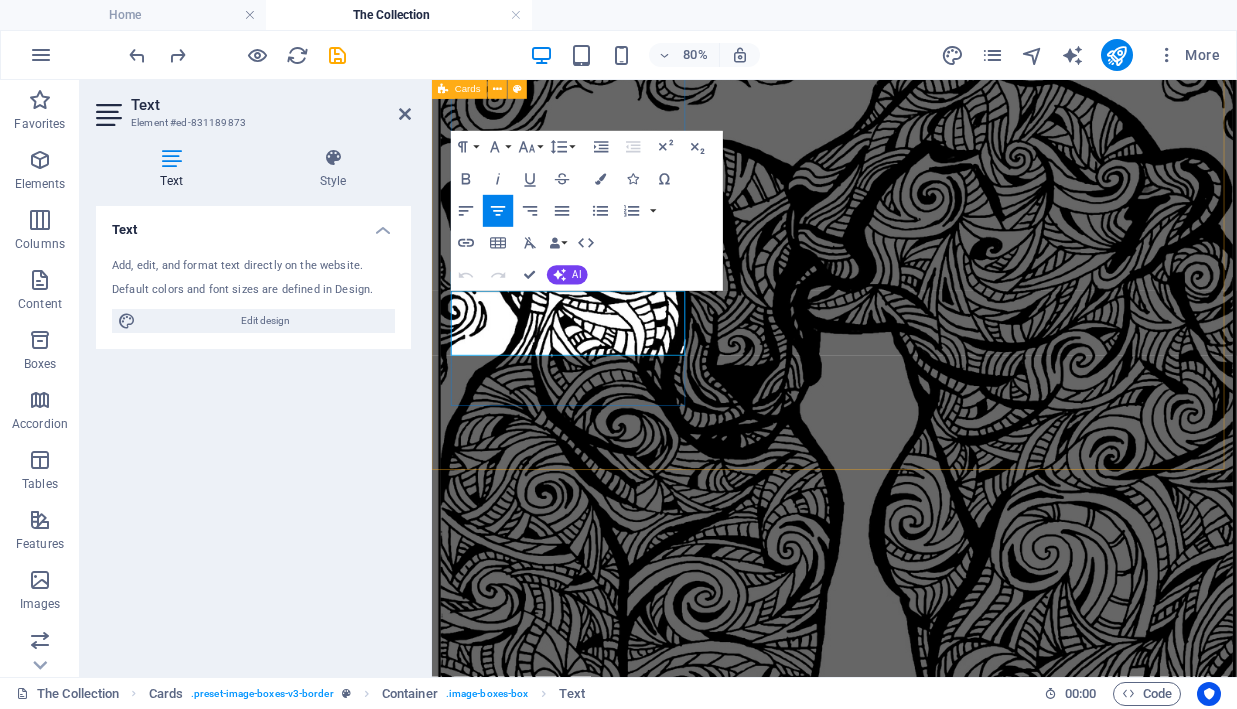 click on "clarity and calm." at bounding box center [935, 3869] 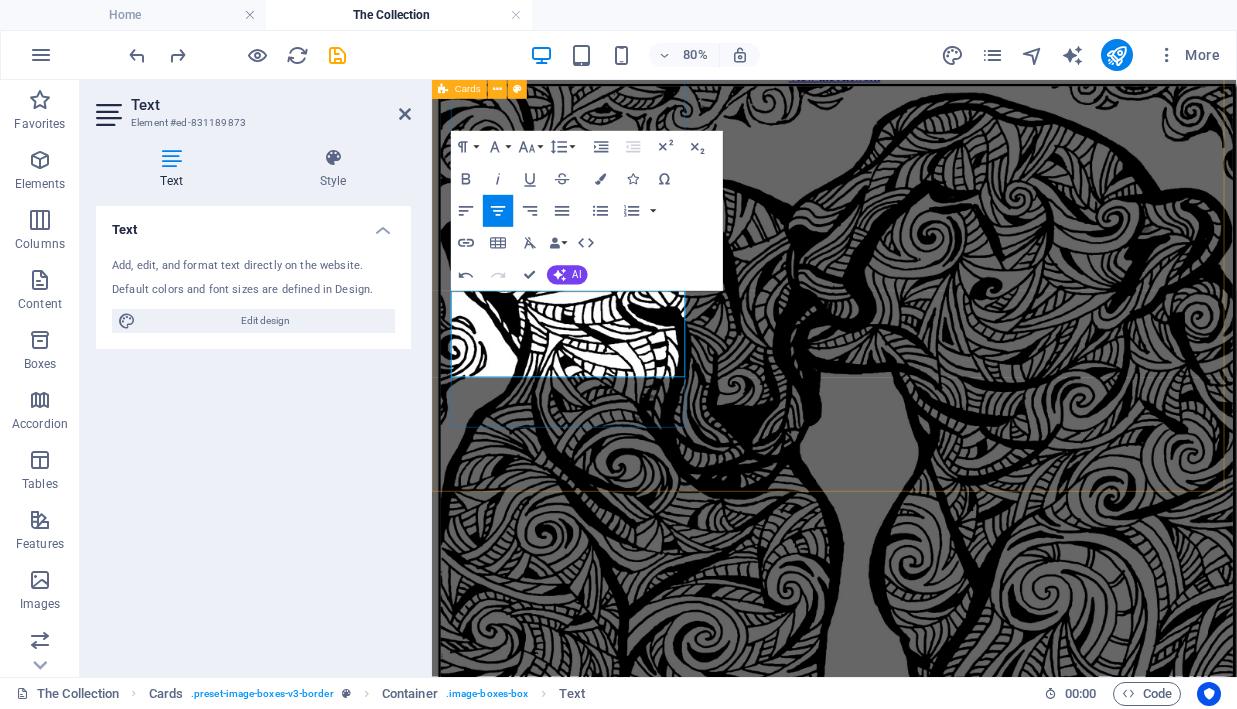 drag, startPoint x: 641, startPoint y: 429, endPoint x: 462, endPoint y: 395, distance: 182.20044 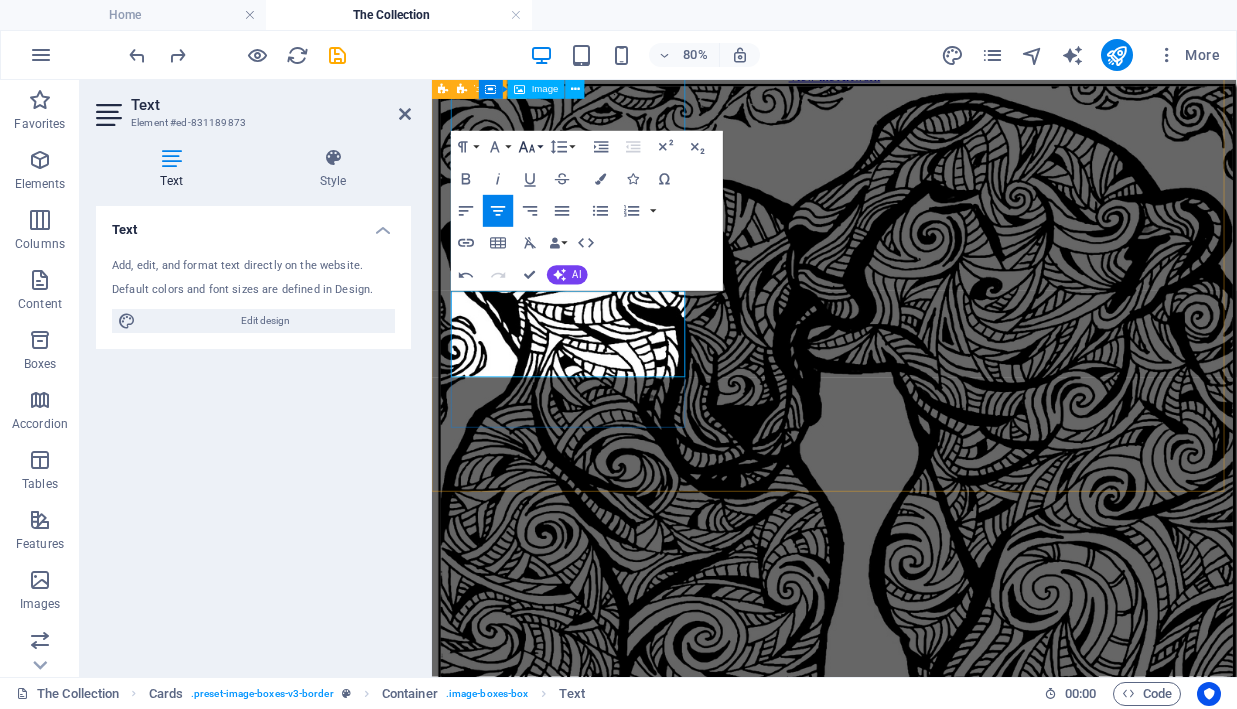 click on "Font Size" at bounding box center [530, 147] 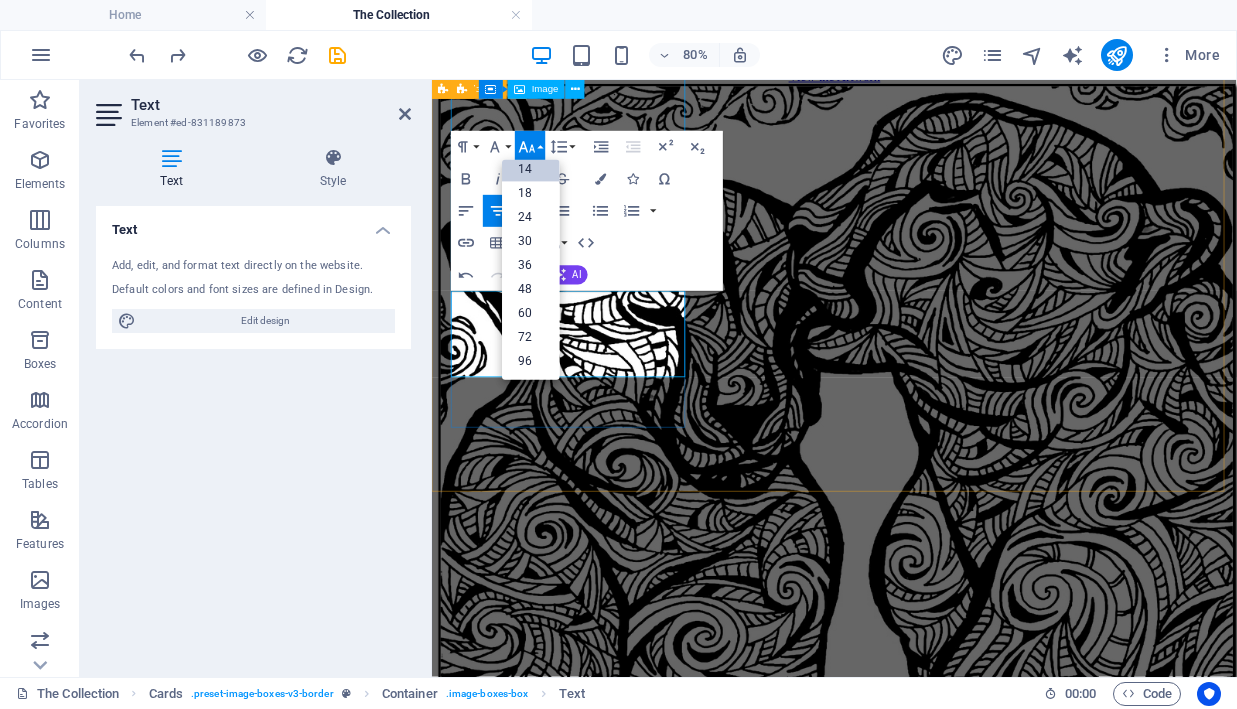 scroll, scrollTop: 161, scrollLeft: 0, axis: vertical 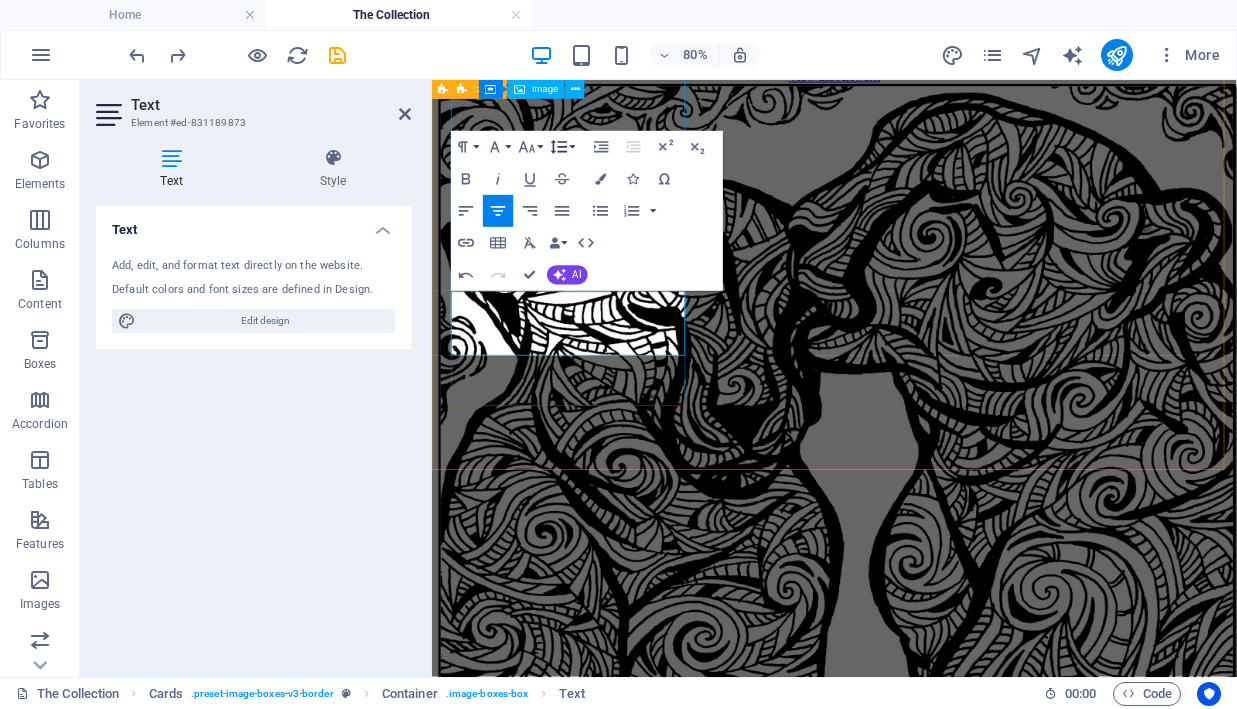 click 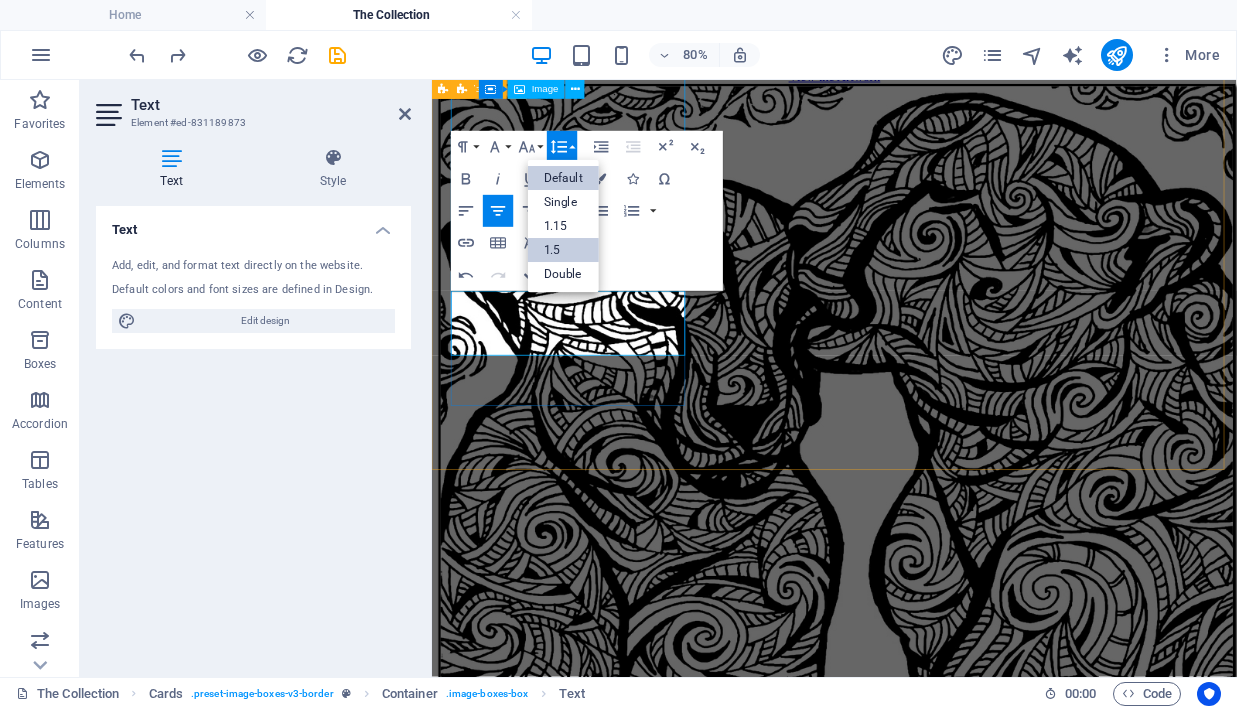scroll, scrollTop: 0, scrollLeft: 0, axis: both 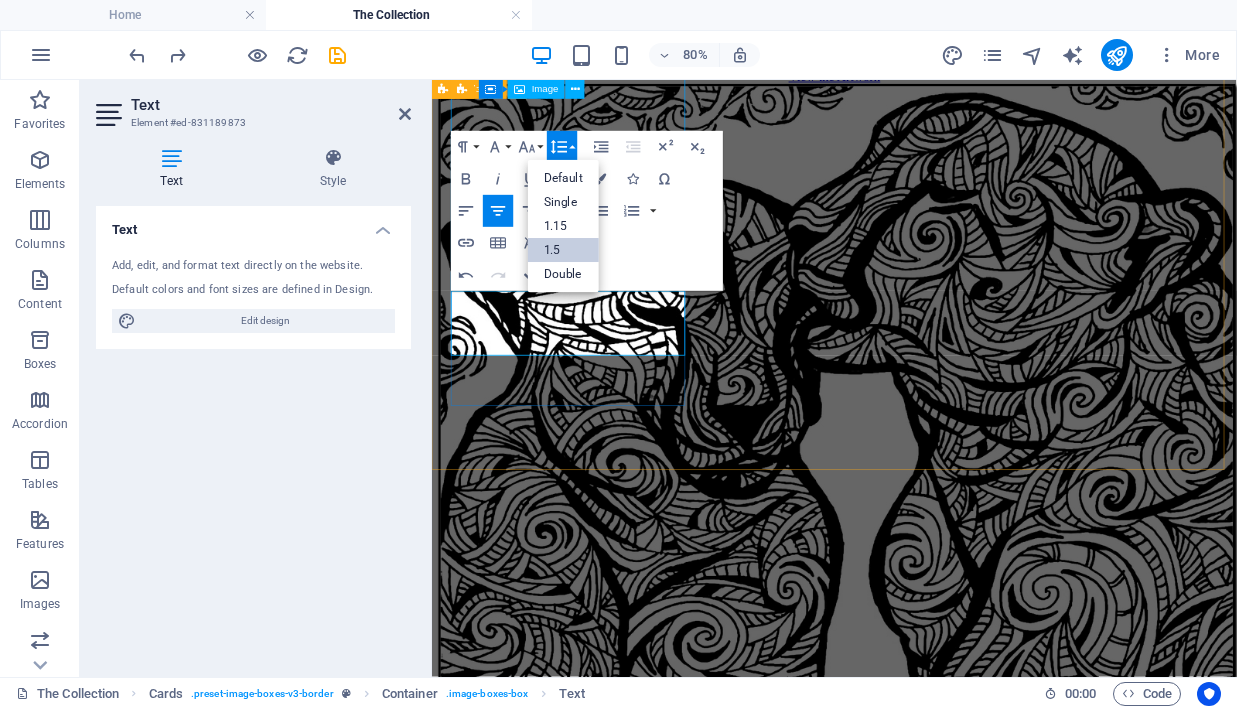 click on "1.5" at bounding box center (563, 250) 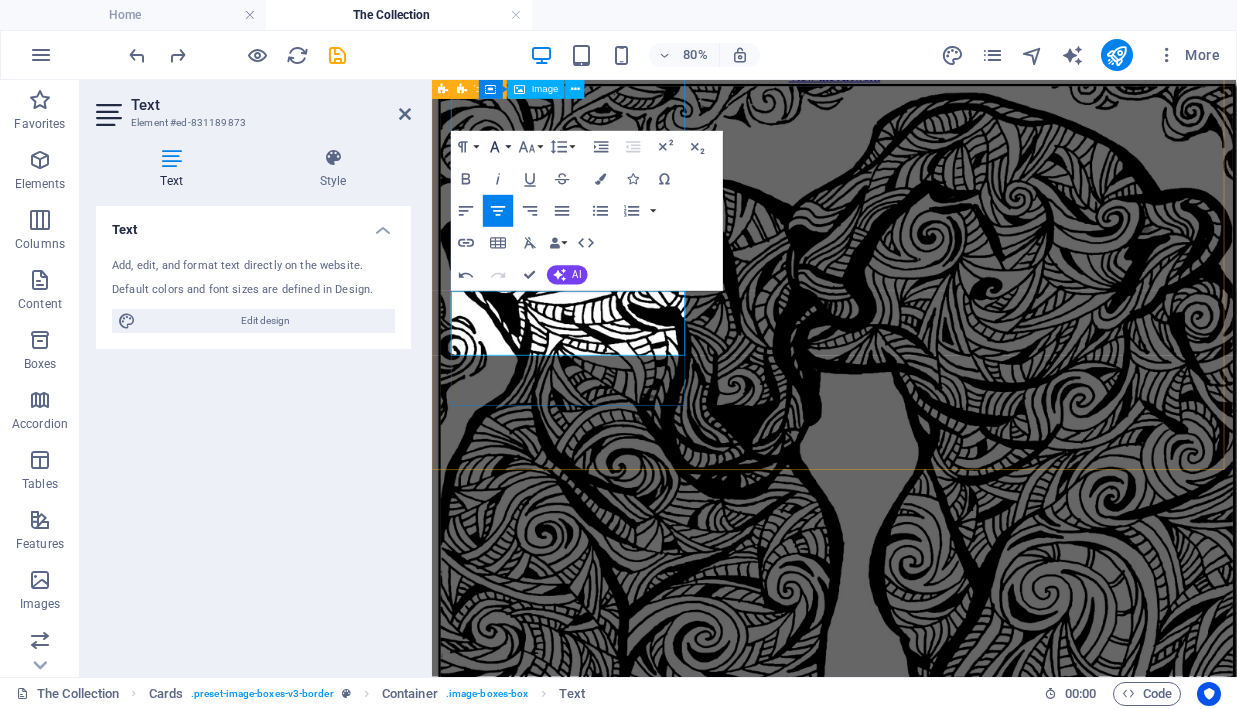 click 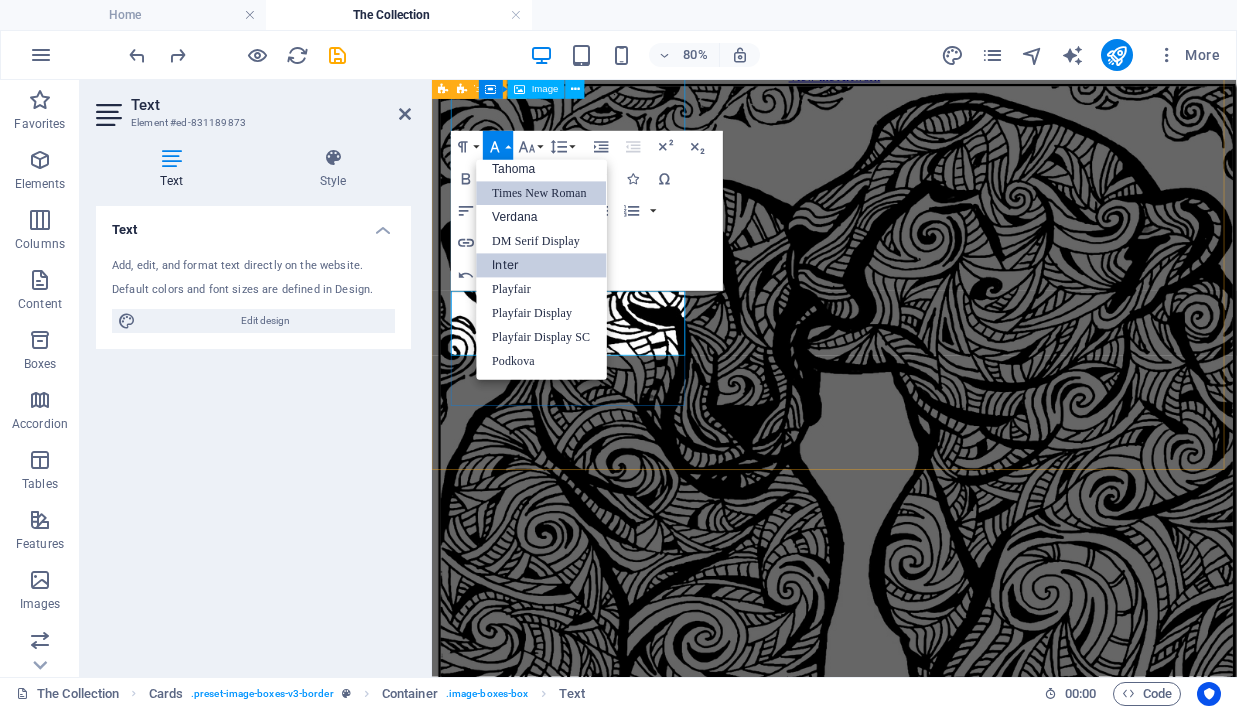 scroll, scrollTop: 101, scrollLeft: 0, axis: vertical 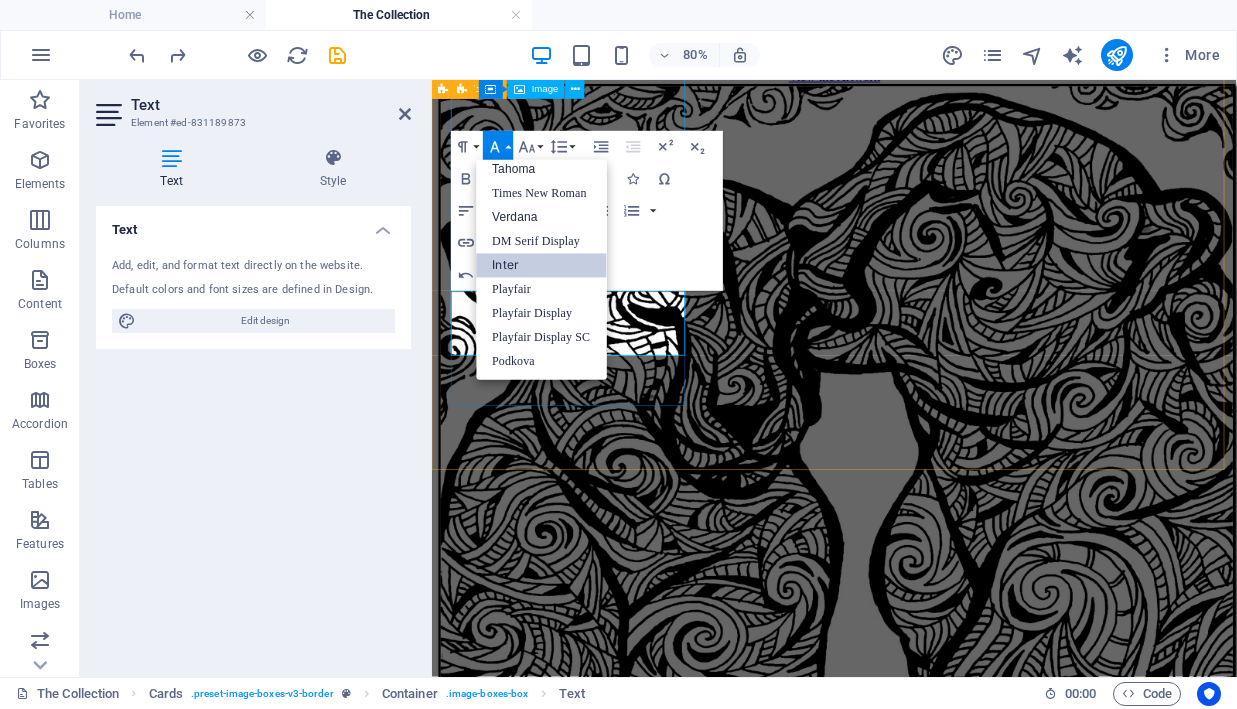 click on "Inter" at bounding box center [542, 266] 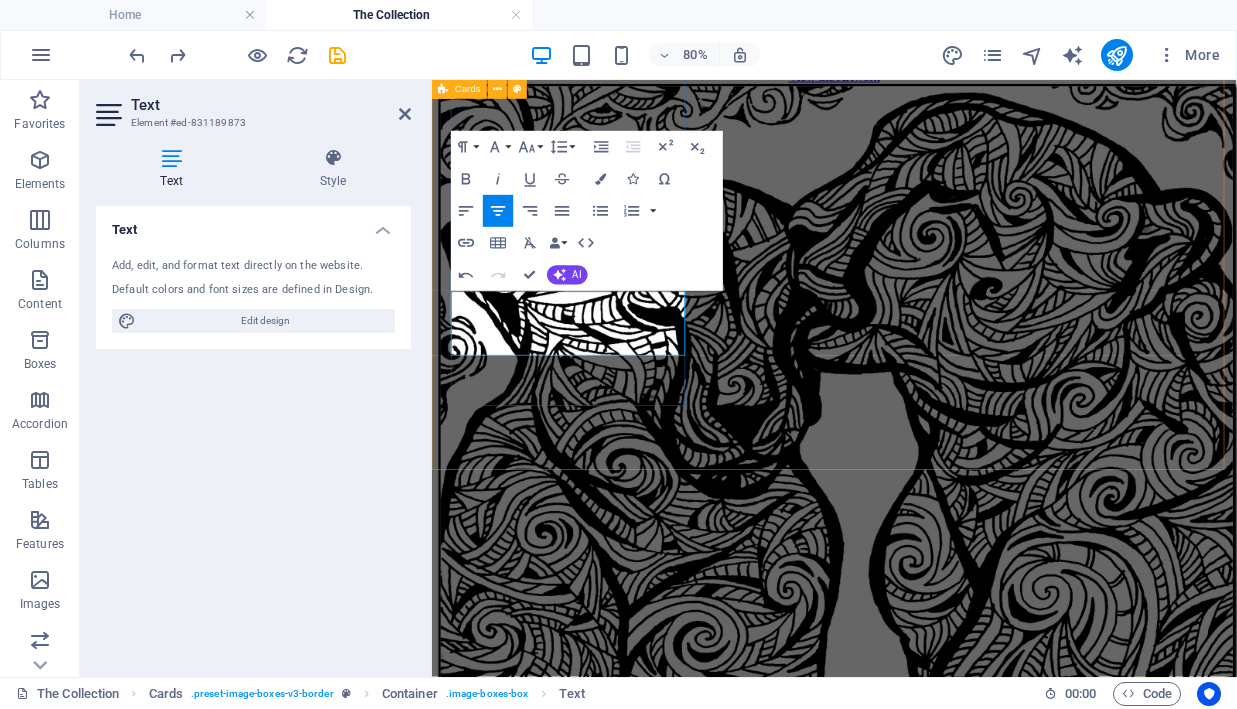 click on "The bond begins when we are seen" at bounding box center [935, 3918] 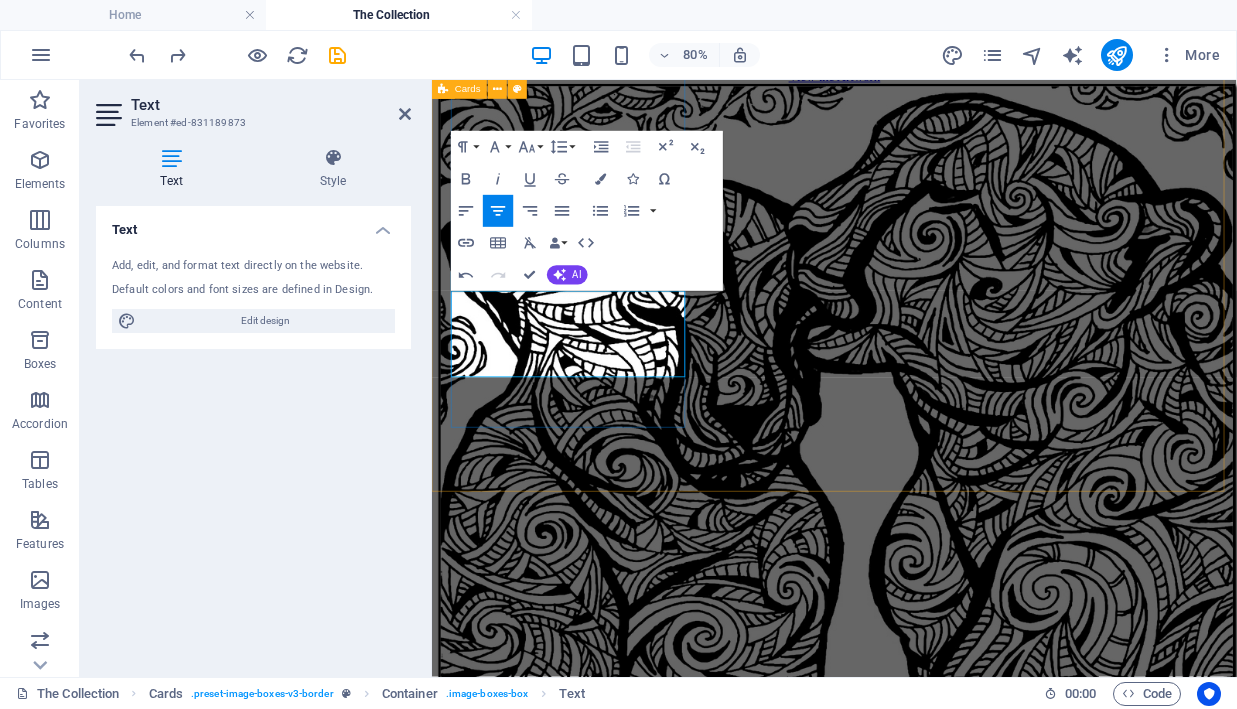 click on "A quiet alignment of strength," at bounding box center (935, 3879) 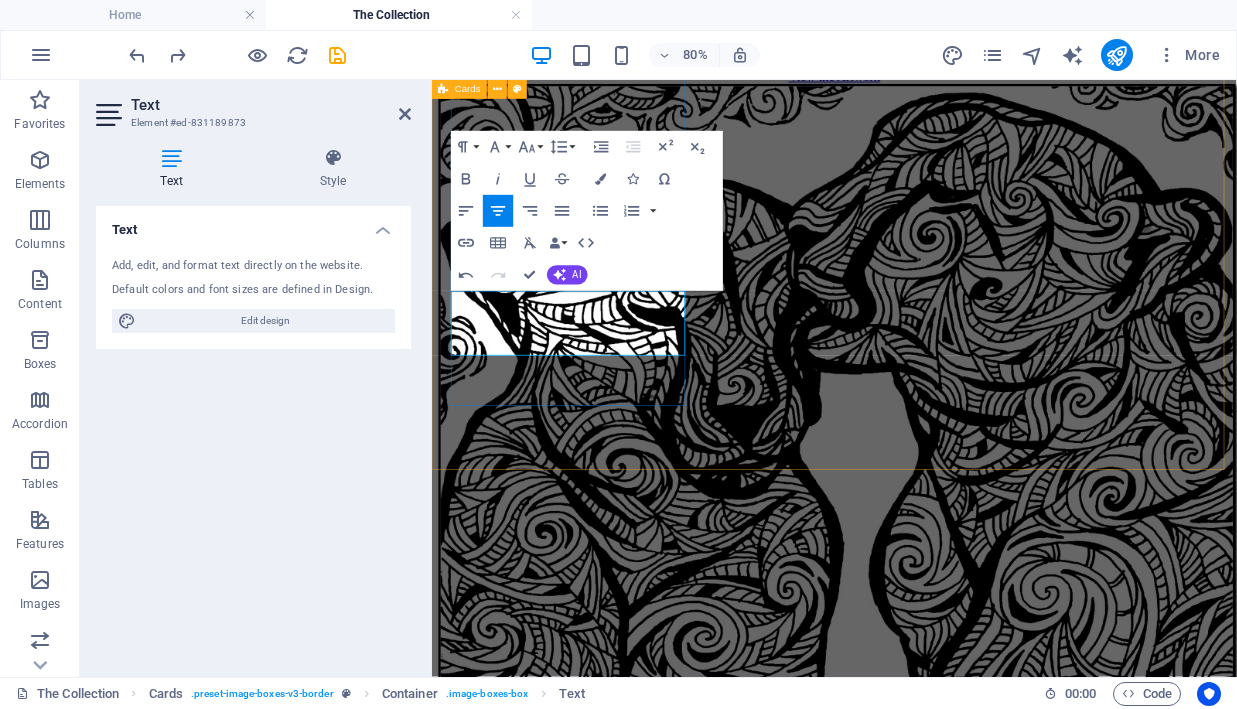 click at bounding box center [935, 3855] 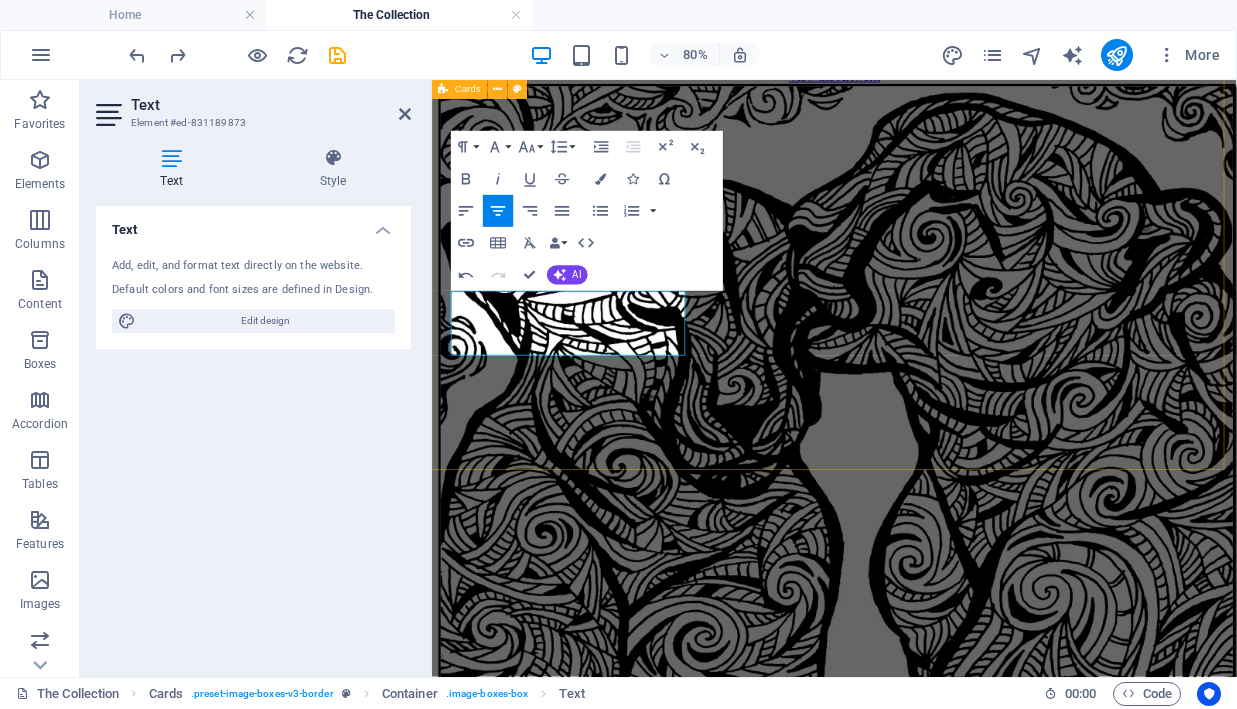 click on "Open Presence ​ The bond begins  when  we are seen View the Artwork Wild Affection Connection, presence  and trust. View the Artwork The Shape of Strength Still and steady.  Fully aware. View the Artwork" at bounding box center [935, 4594] 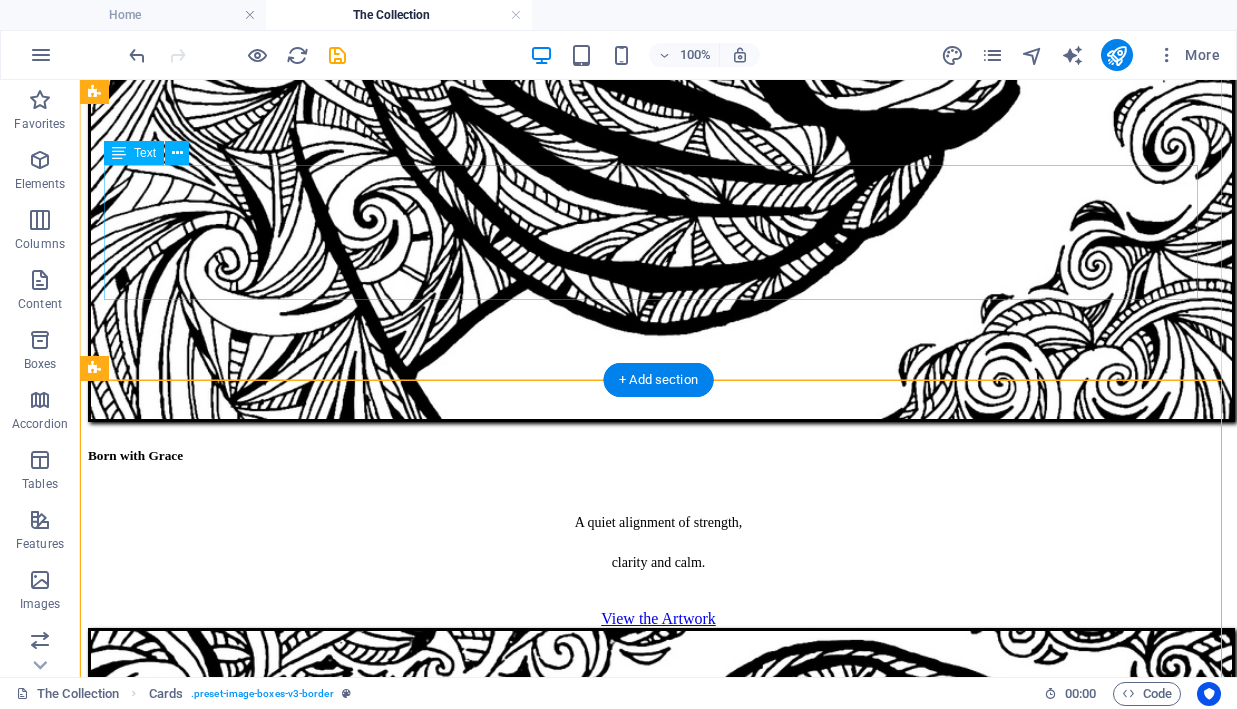 scroll, scrollTop: 1442, scrollLeft: 0, axis: vertical 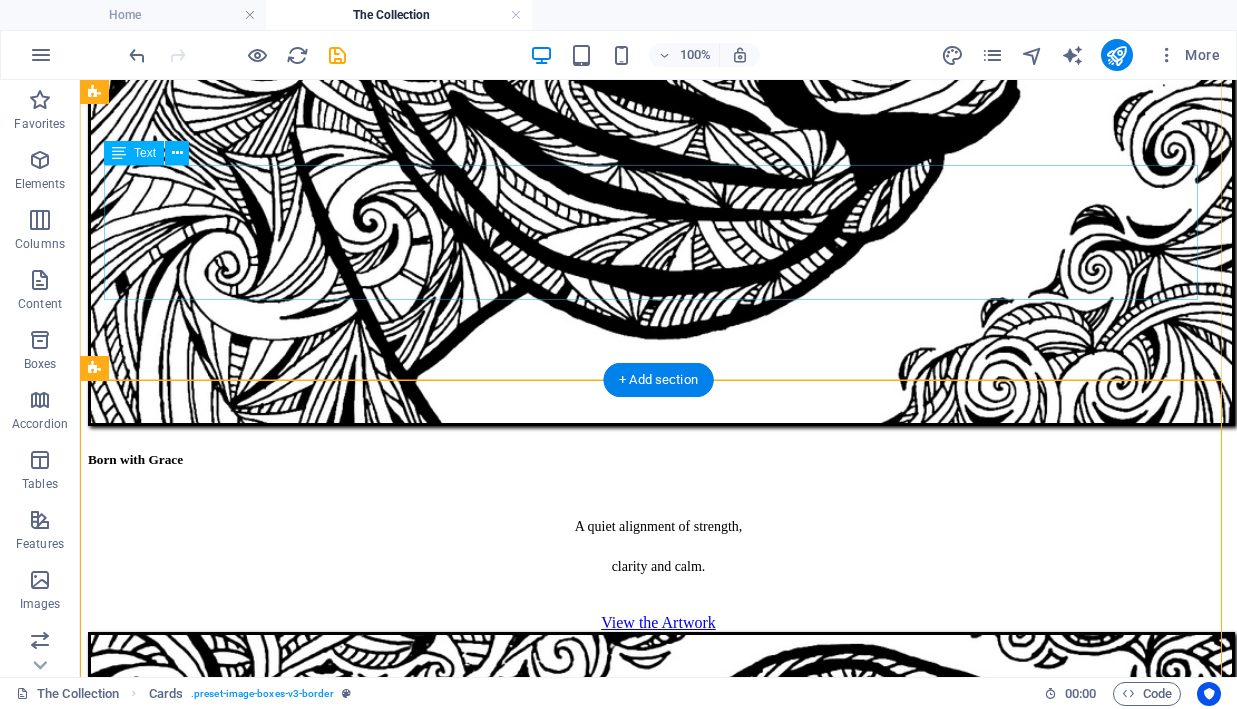 click on "A series about connection, trust, and presence. Each work captures a real, instinctive bond, tender and balanced. Hand-drawn in archival ink on canvas." at bounding box center [658, 3547] 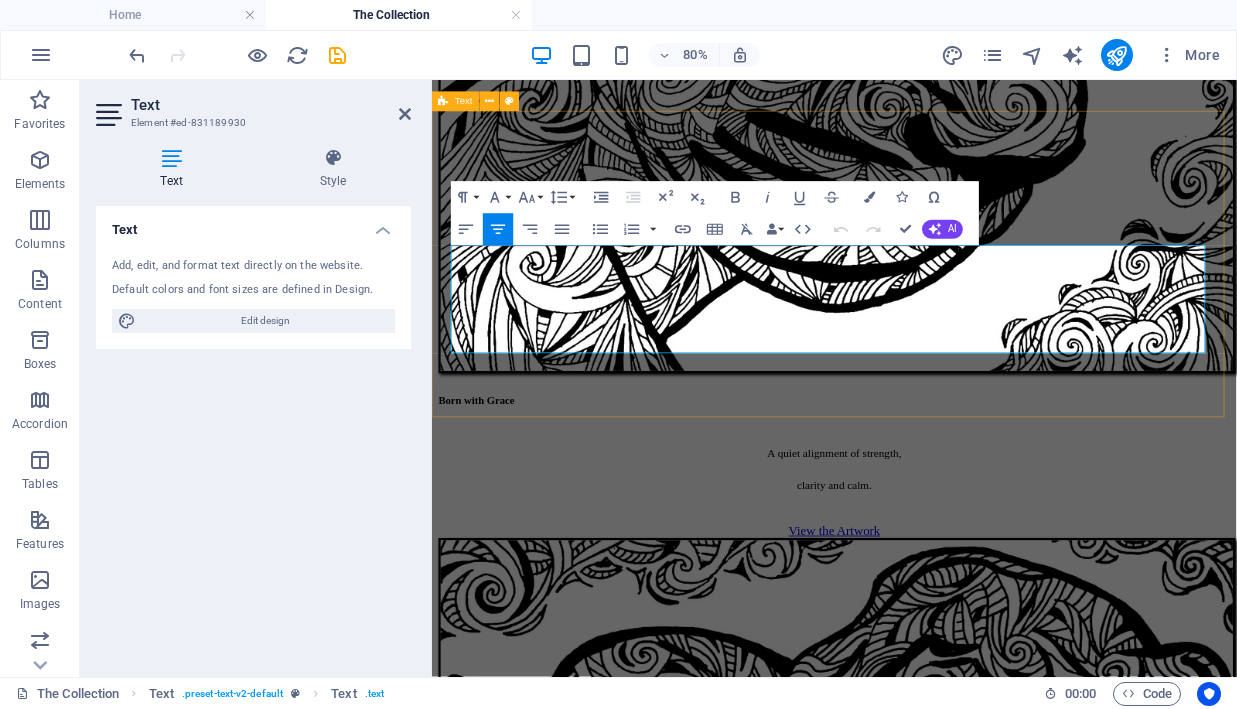 click on "The Natural Bond A series about connection, trust, and presence. Each work captures a real, instinctive bond, tender and balanced. Hand-drawn in archival ink on canvas." at bounding box center (935, 3195) 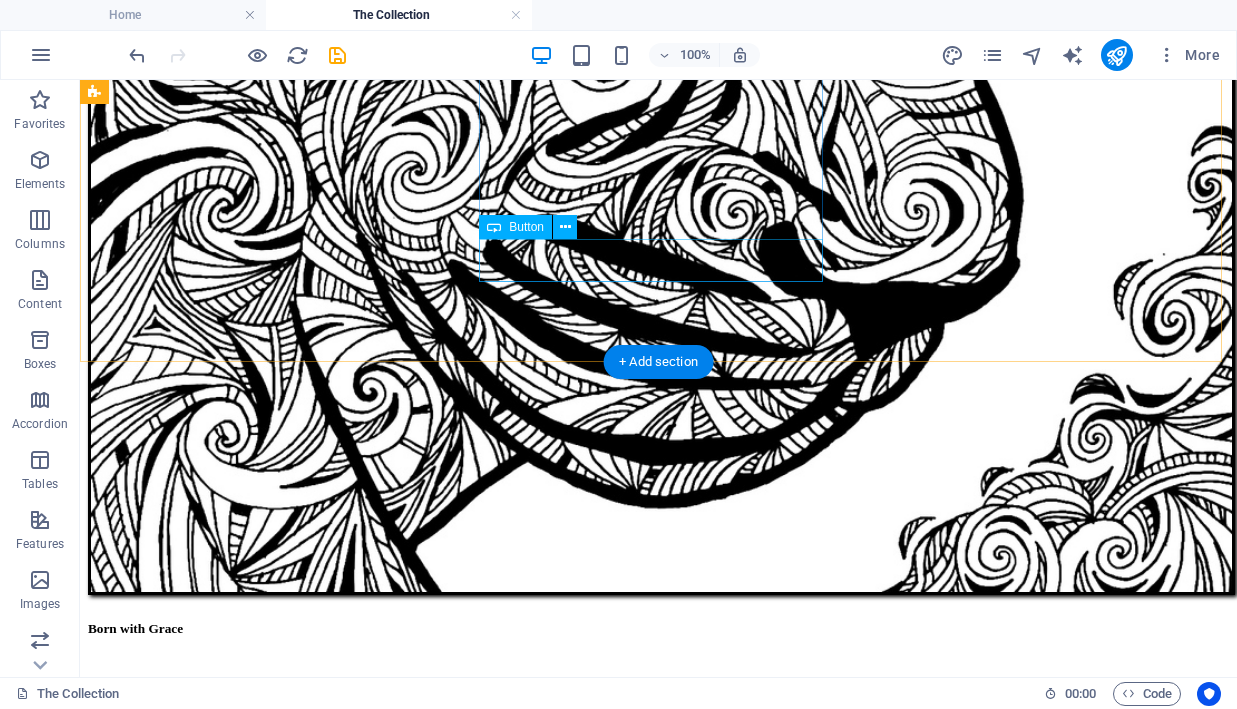 scroll, scrollTop: 1077, scrollLeft: 0, axis: vertical 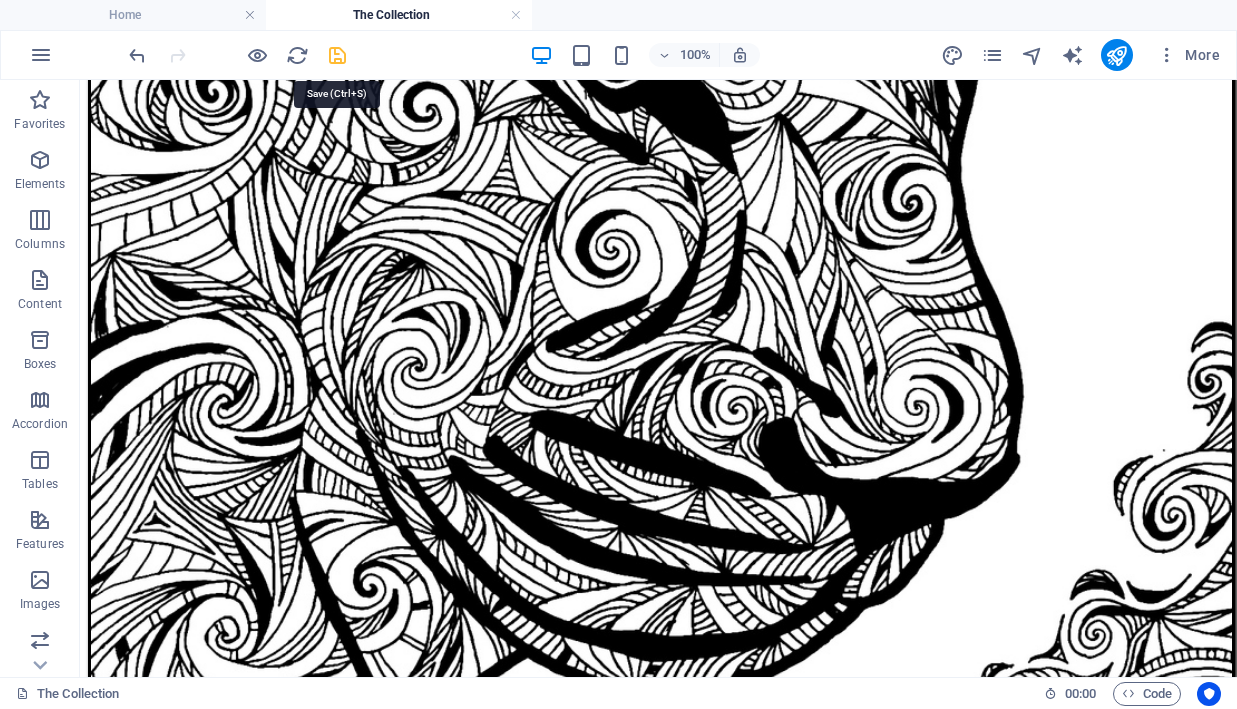 click at bounding box center (337, 55) 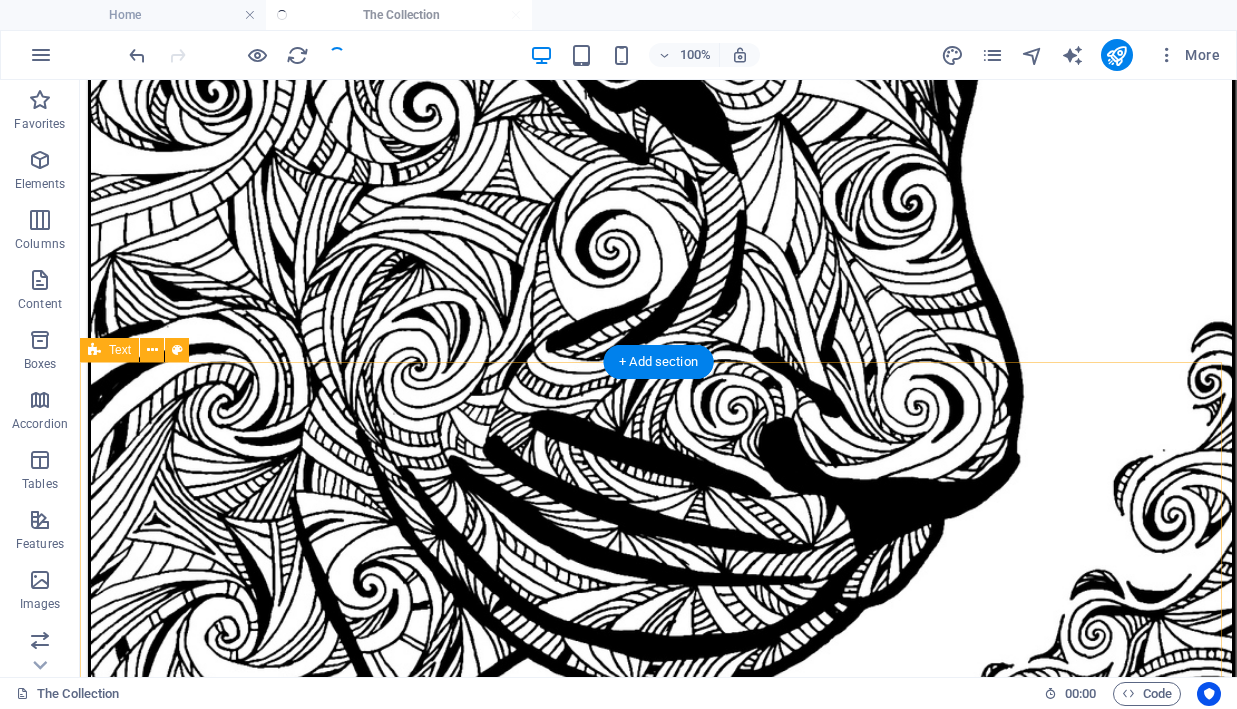 scroll, scrollTop: 1270, scrollLeft: 0, axis: vertical 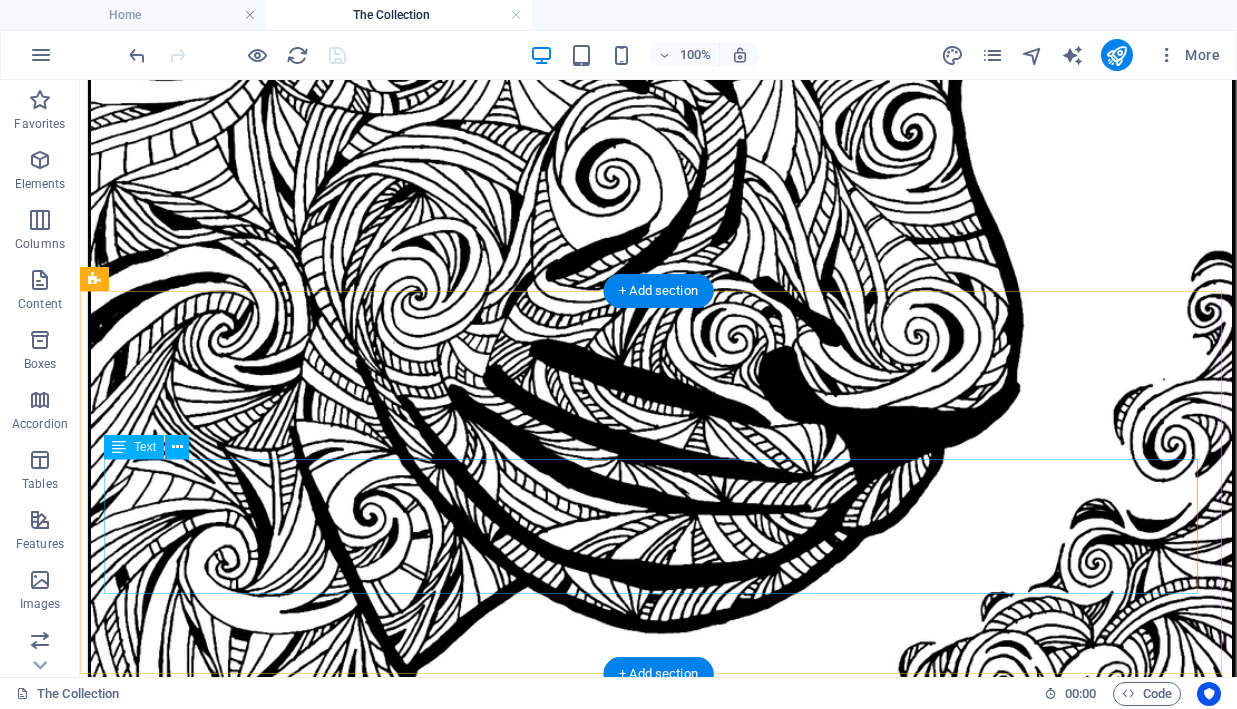 click on "A series about connection, trust, and presence. Each work captures a real, instinctive bond, tender and balanced. Hand-drawn in archival ink on canvas." at bounding box center (658, 3841) 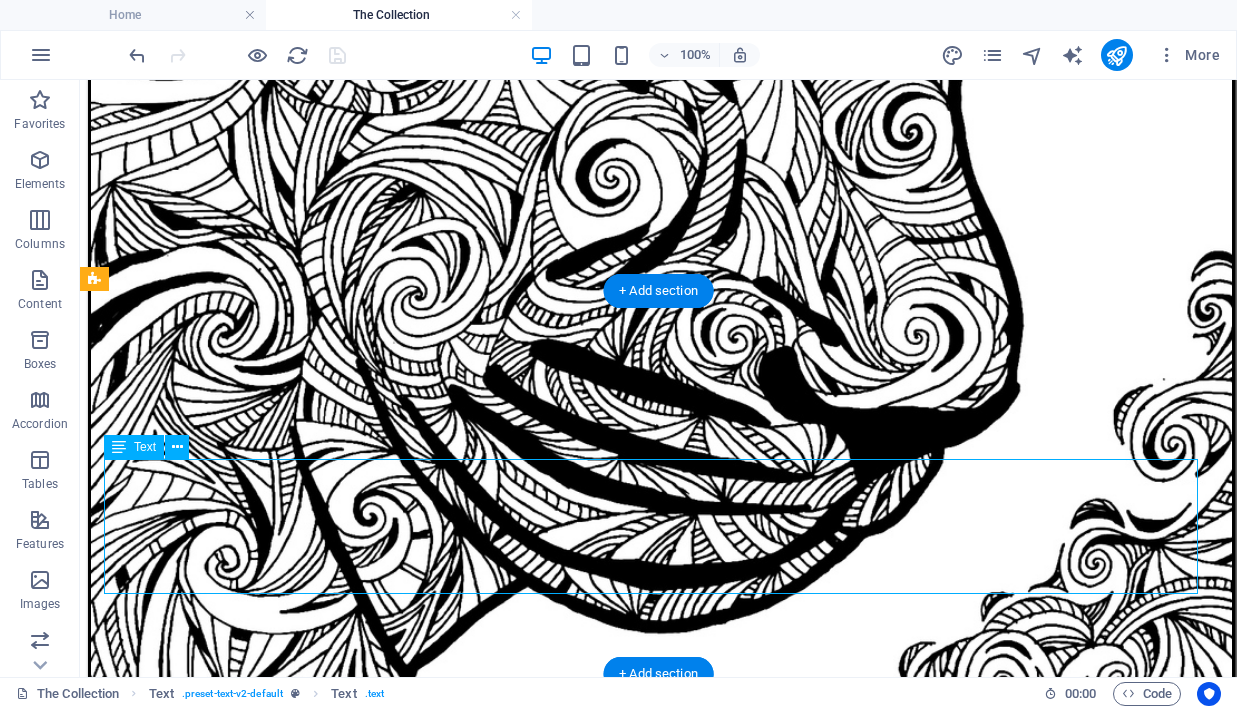 click on "A series about connection, trust, and presence. Each work captures a real, instinctive bond, tender and balanced. Hand-drawn in archival ink on canvas." at bounding box center [658, 3841] 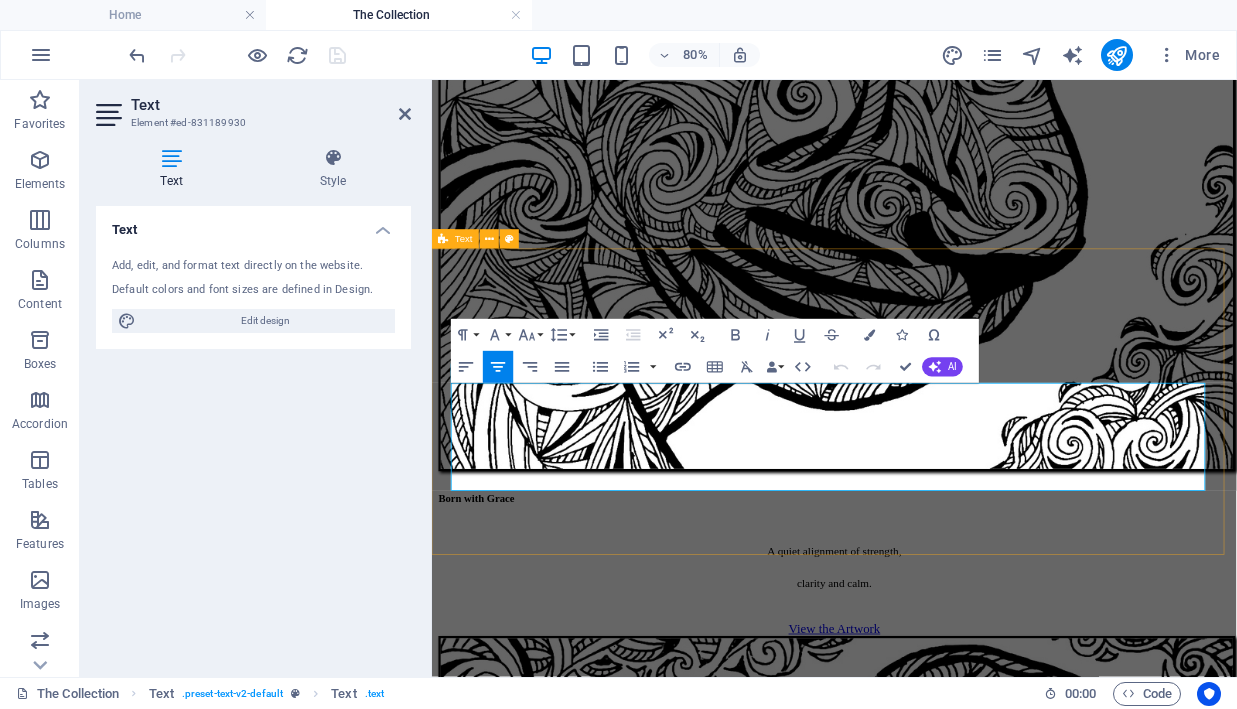 drag, startPoint x: 1085, startPoint y: 576, endPoint x: 747, endPoint y: 514, distance: 343.63934 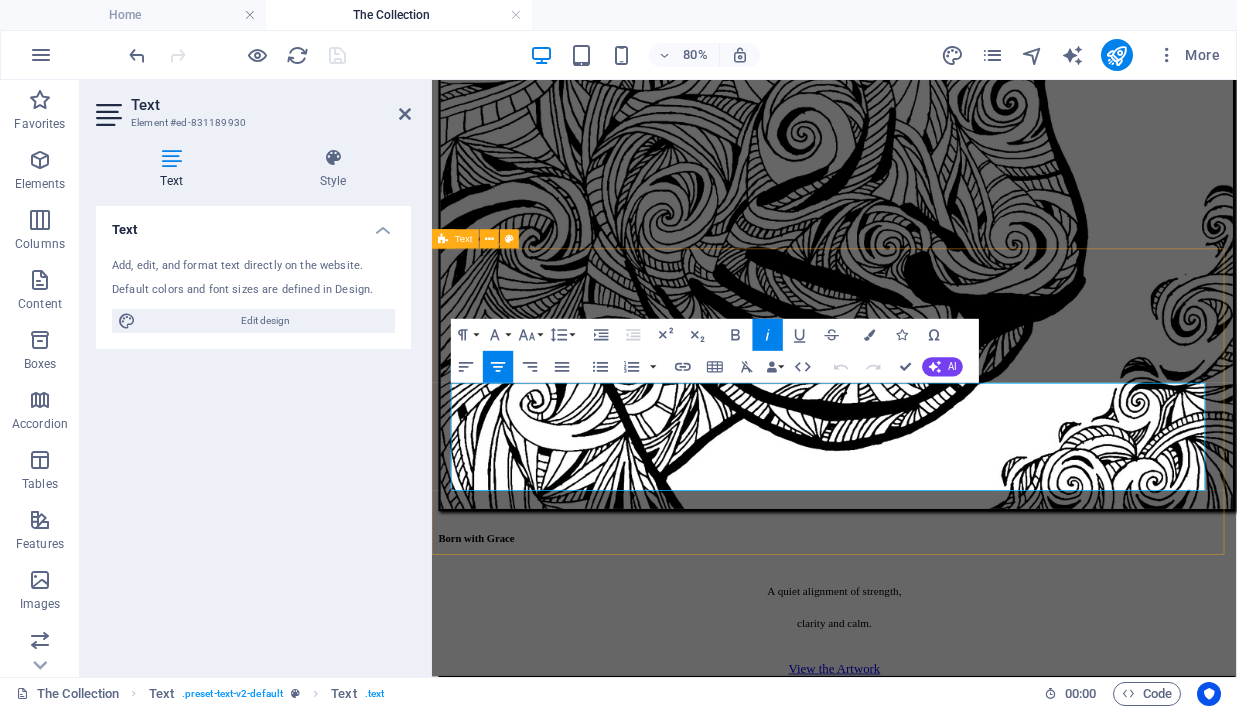 copy on "A series about connection, trust, and presence. Each work captures a real, instinctive bond, tender and balanced. Hand-drawn in archival ink on canvas." 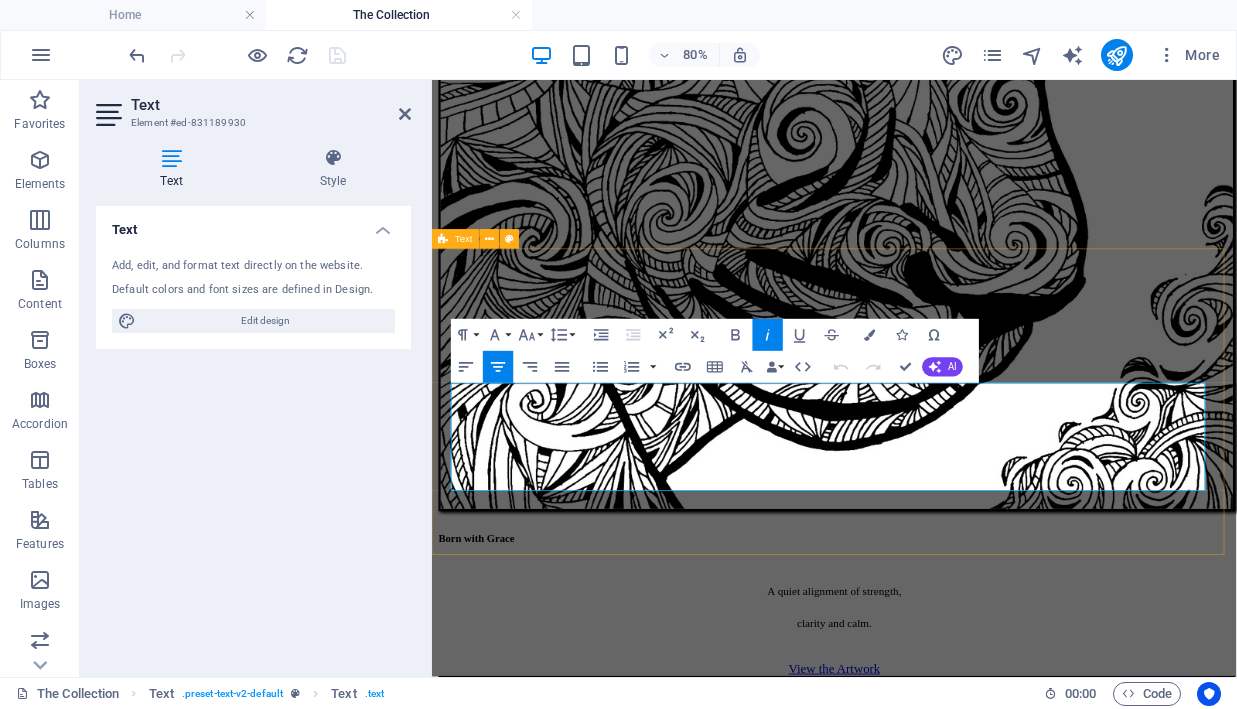 click on "The Natural Bond A series about connection, trust, and presence. Each work captures a real, instinctive bond, tender and balanced. Hand-drawn in archival ink on canvas." at bounding box center (935, 3367) 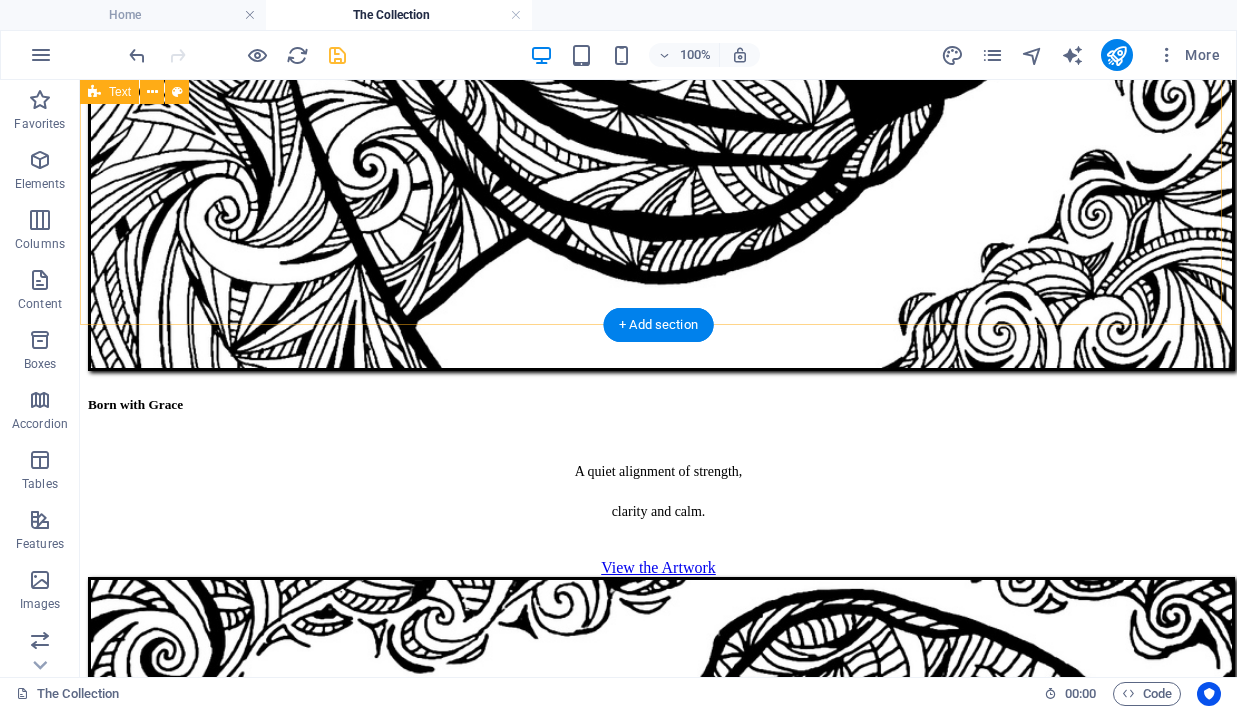 scroll, scrollTop: 1415, scrollLeft: 0, axis: vertical 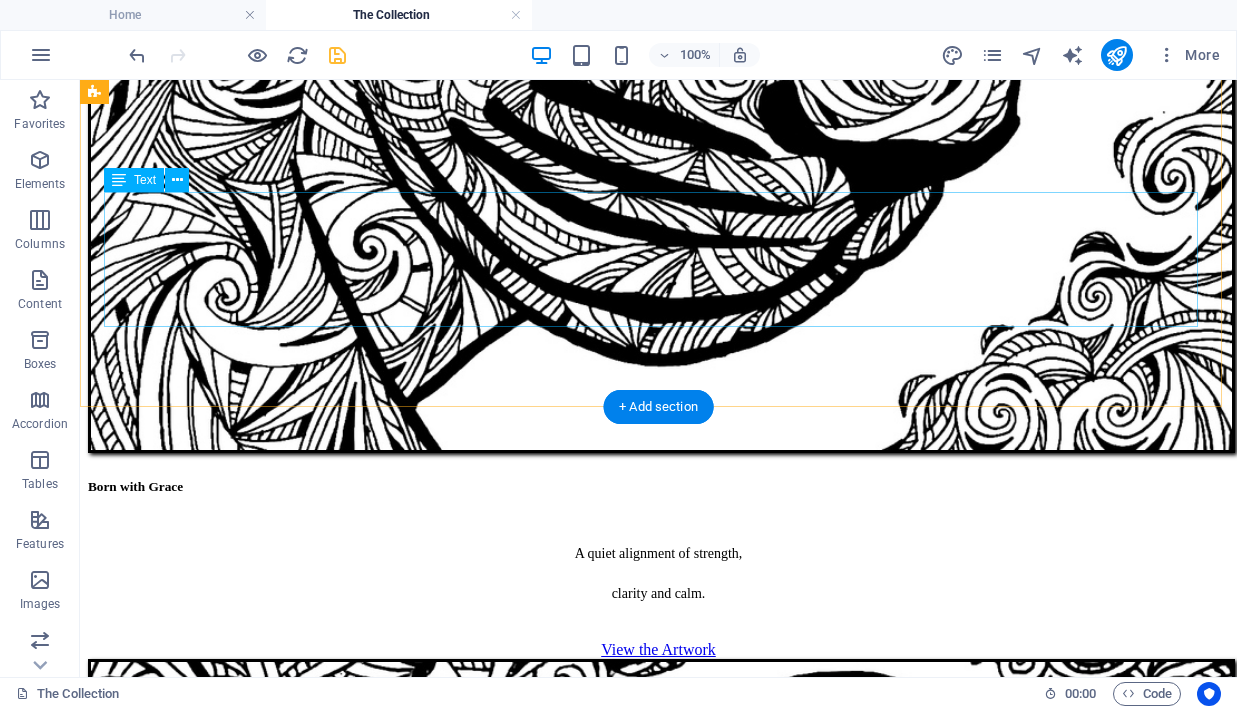 click on "A series about connection, trust, and presence. Each work captures a real, instinctive bond, tender and balanced. Hand-drawn in archival ink on canvas." at bounding box center (658, 3574) 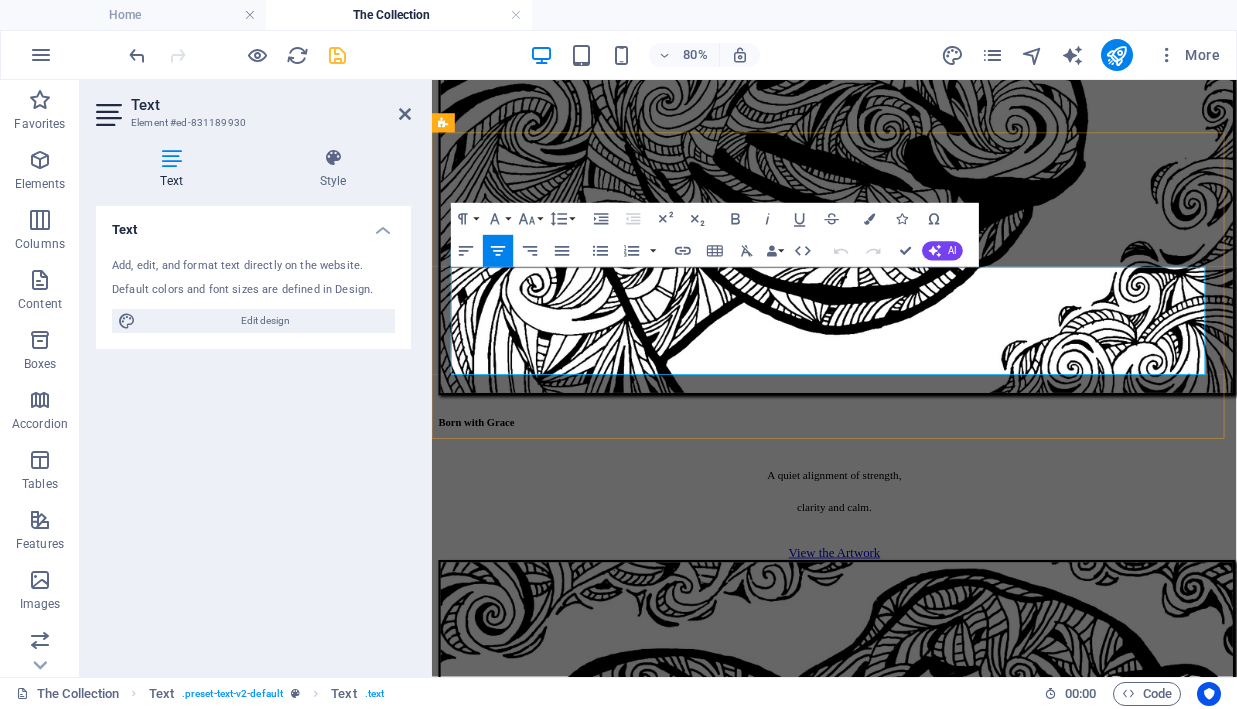 click on "A series about connection, trust, and presence." at bounding box center [935, 3300] 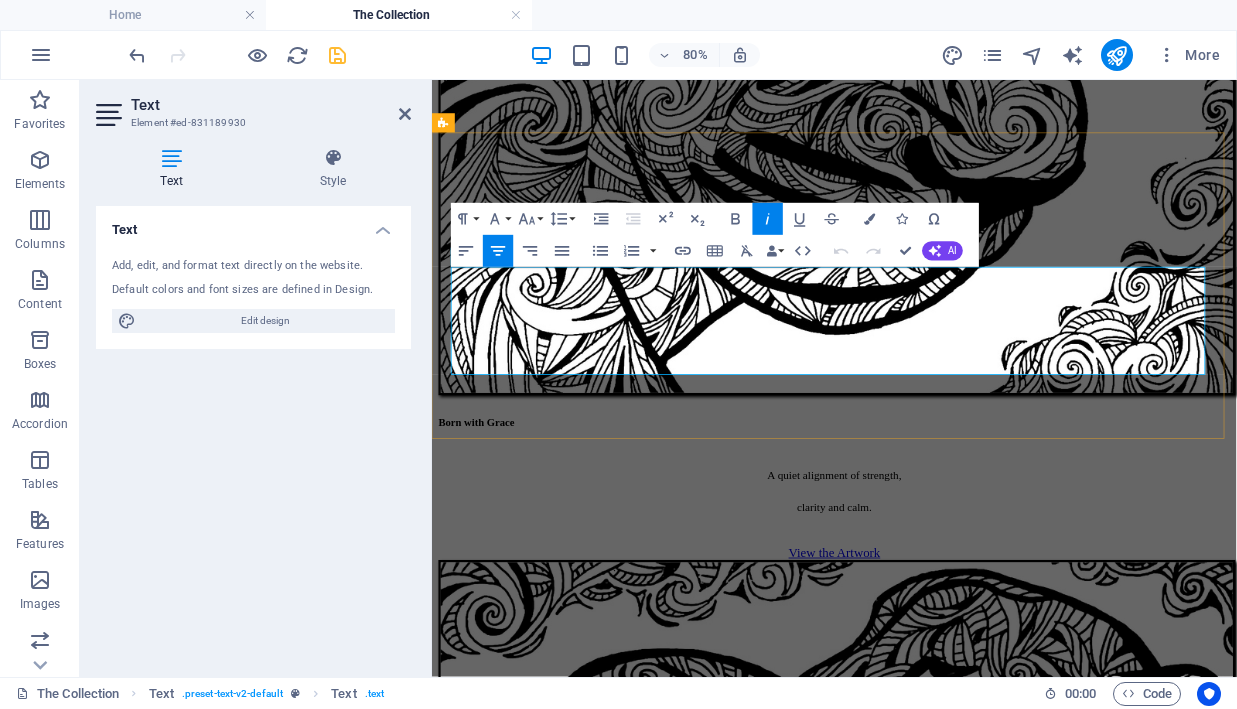 click on "A series about connection, trust, and presence." at bounding box center (935, 3300) 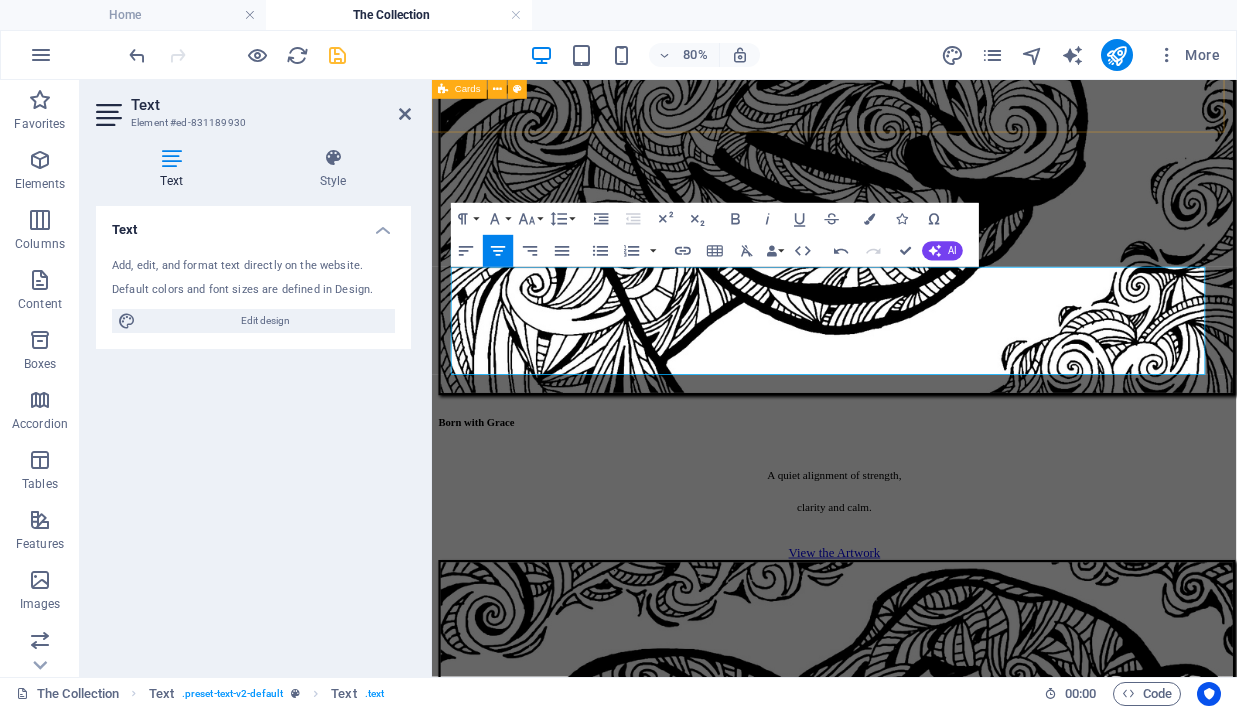 click on "Born with Grace A quiet alignment of strength,  clarity and calm. View the Artwork Wild Affection Connection, presence  and trust. View the Artwork The Shape of Strength Still and steady.  Fully aware. View the Artwork" at bounding box center [935, 1281] 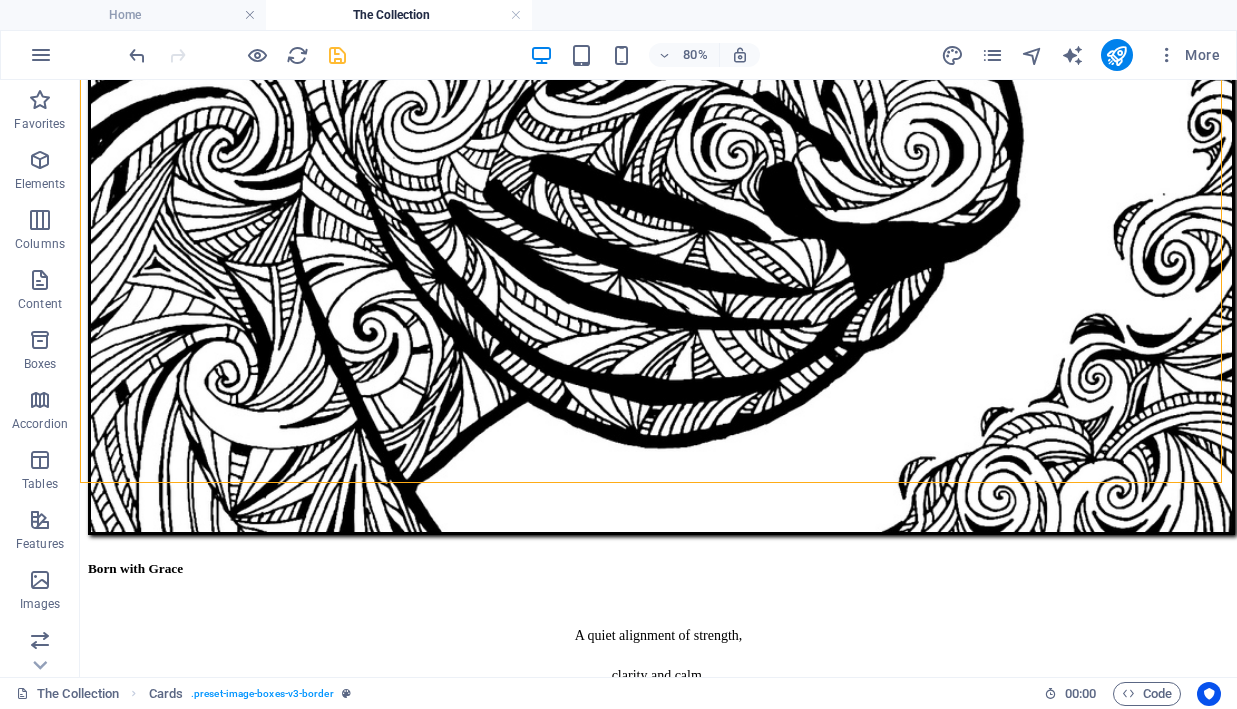 scroll, scrollTop: 841, scrollLeft: 0, axis: vertical 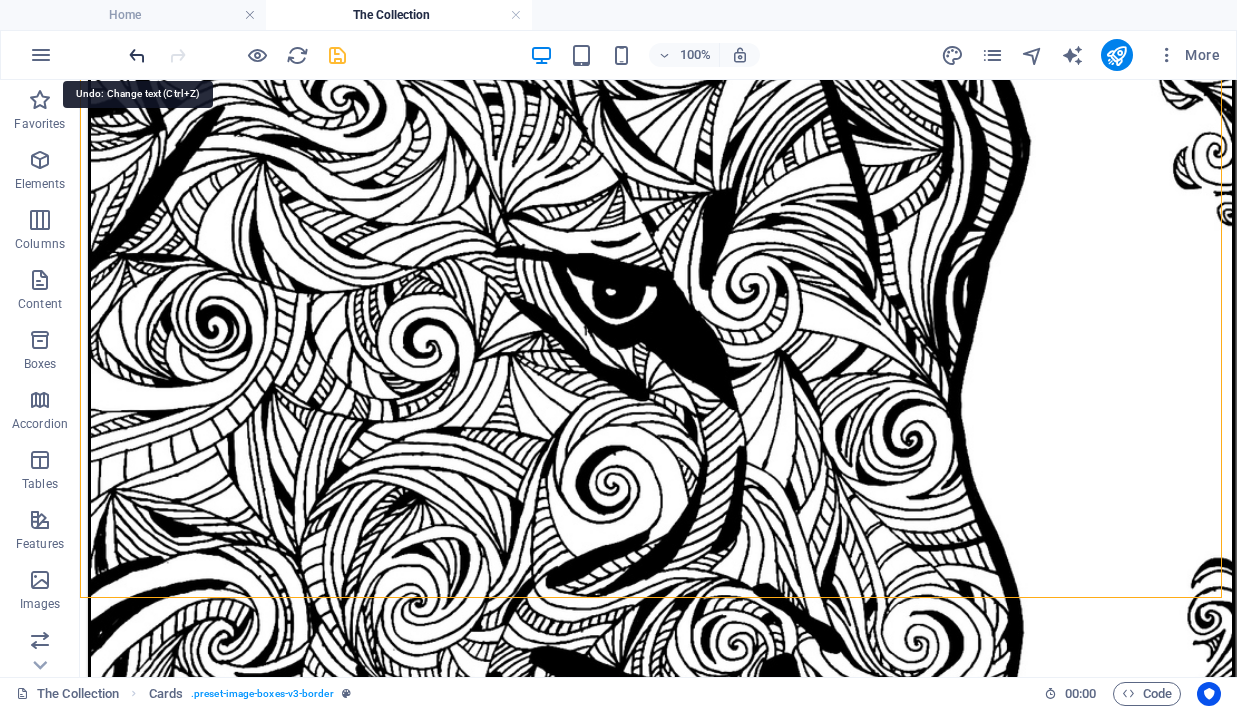 click at bounding box center (137, 55) 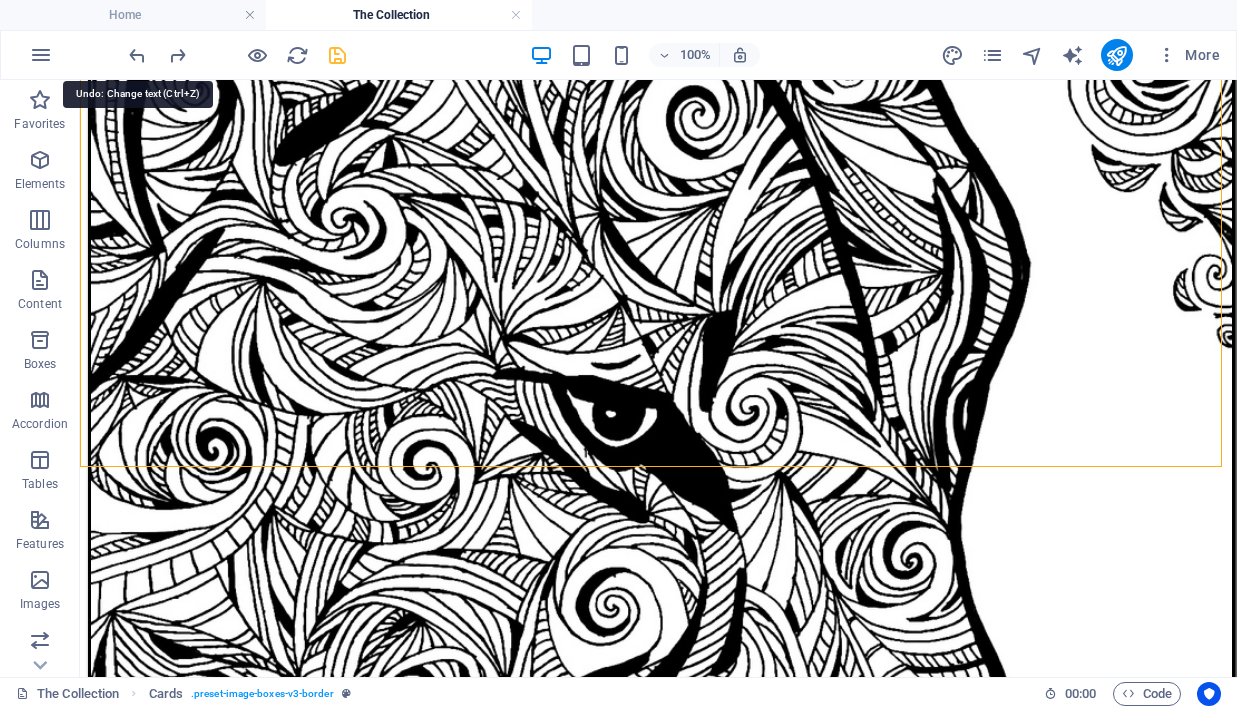 scroll, scrollTop: 1418, scrollLeft: 0, axis: vertical 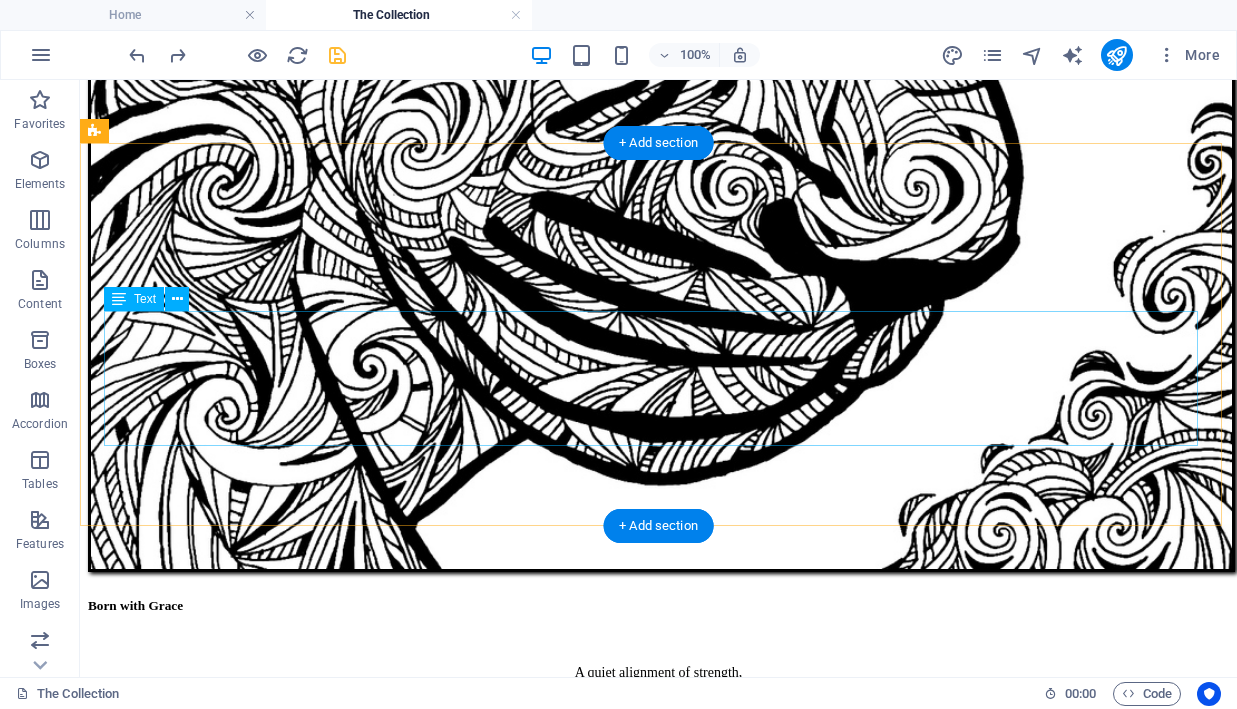 click on "A series about connection, trust, and presence. Each work captures a real, instinctive bond, tender and balanced. Hand-drawn in archival ink on canvas." at bounding box center [658, 3693] 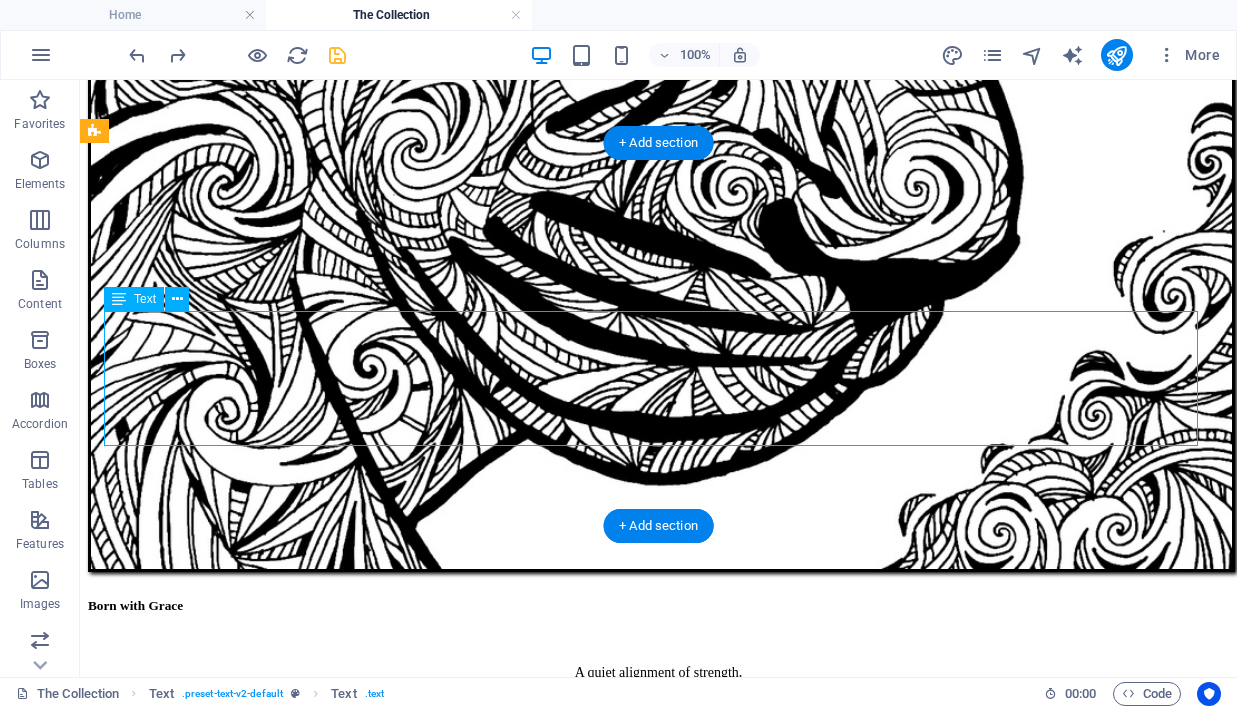 click on "A series about connection, trust, and presence. Each work captures a real, instinctive bond, tender and balanced. Hand-drawn in archival ink on canvas." at bounding box center [658, 3693] 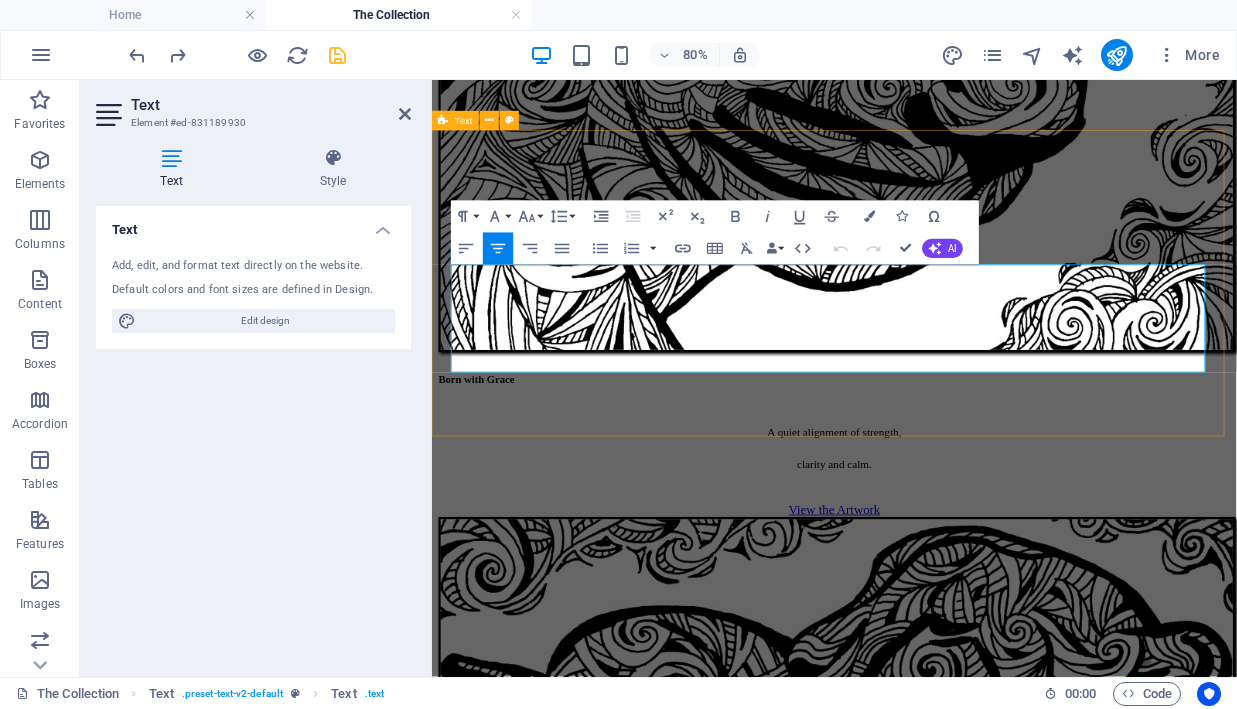drag, startPoint x: 872, startPoint y: 378, endPoint x: 1098, endPoint y: 385, distance: 226.10838 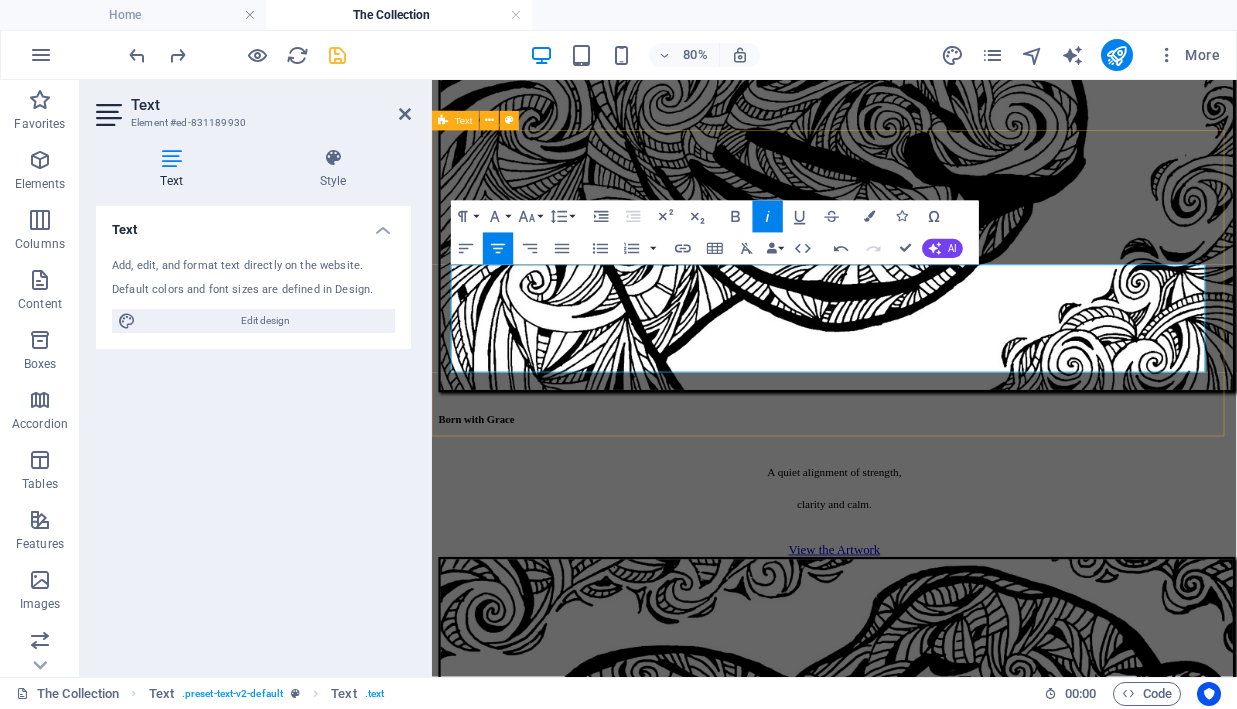 drag, startPoint x: 1080, startPoint y: 383, endPoint x: 877, endPoint y: 389, distance: 203.08865 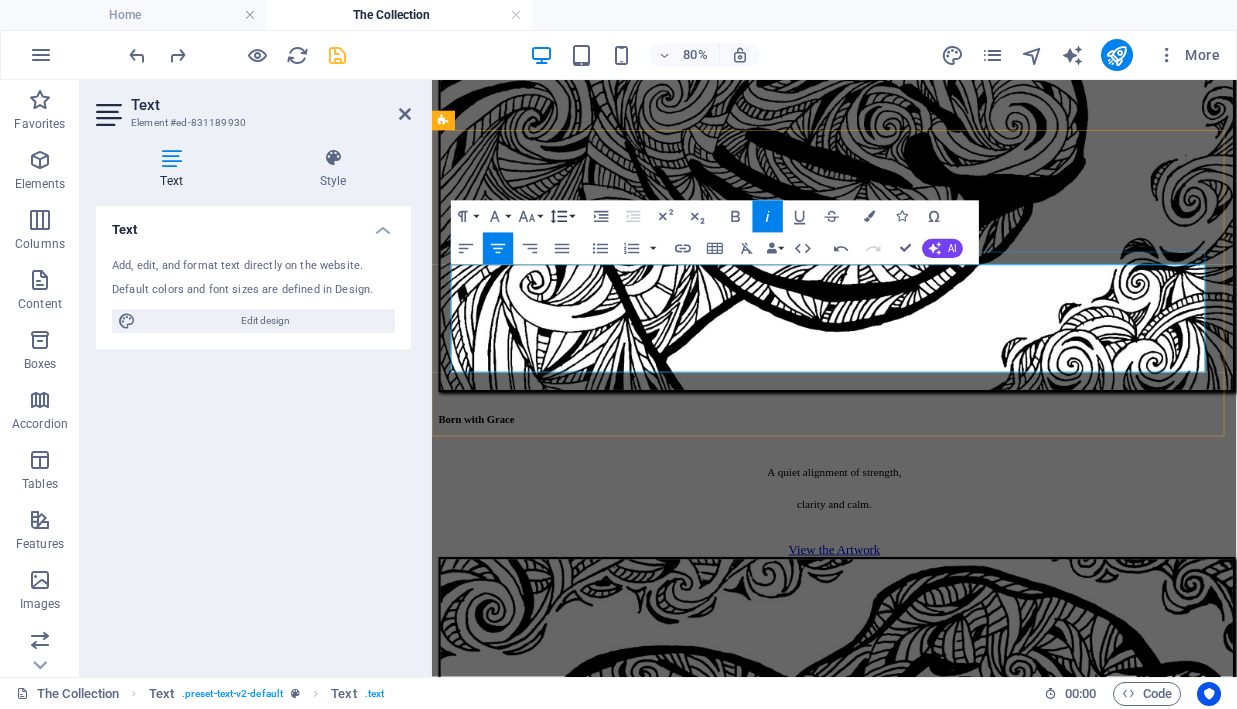 click 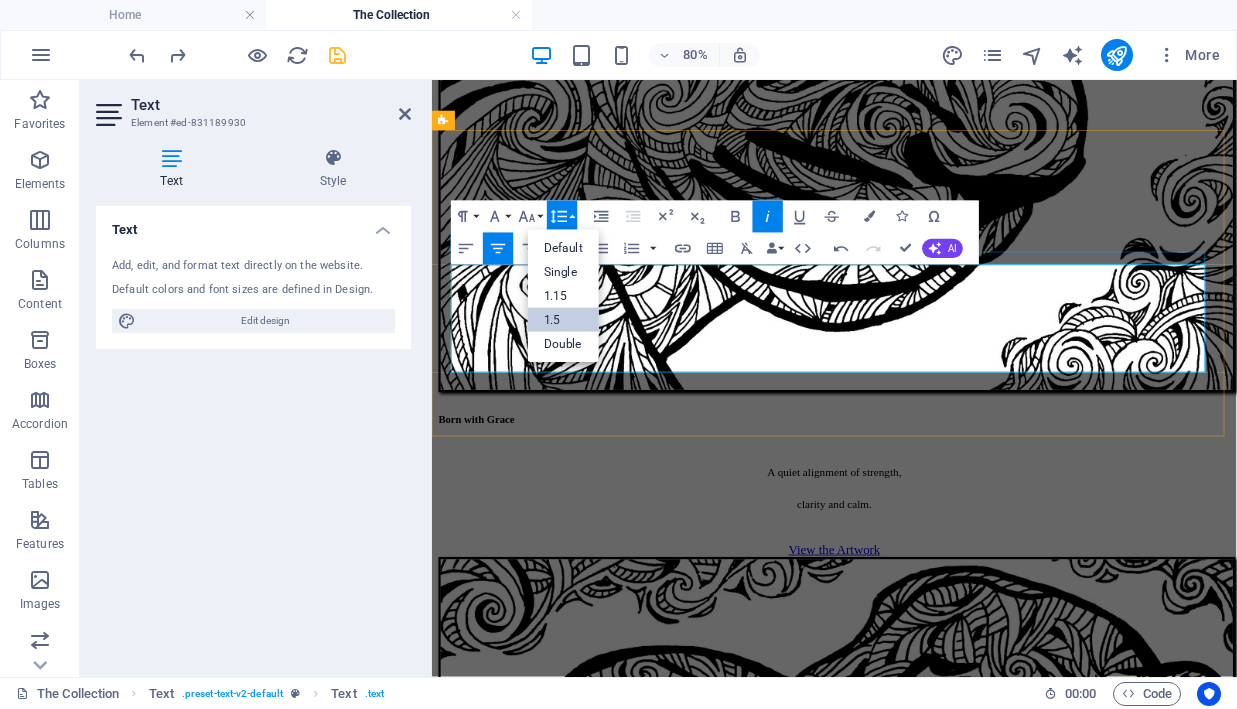 scroll, scrollTop: 0, scrollLeft: 0, axis: both 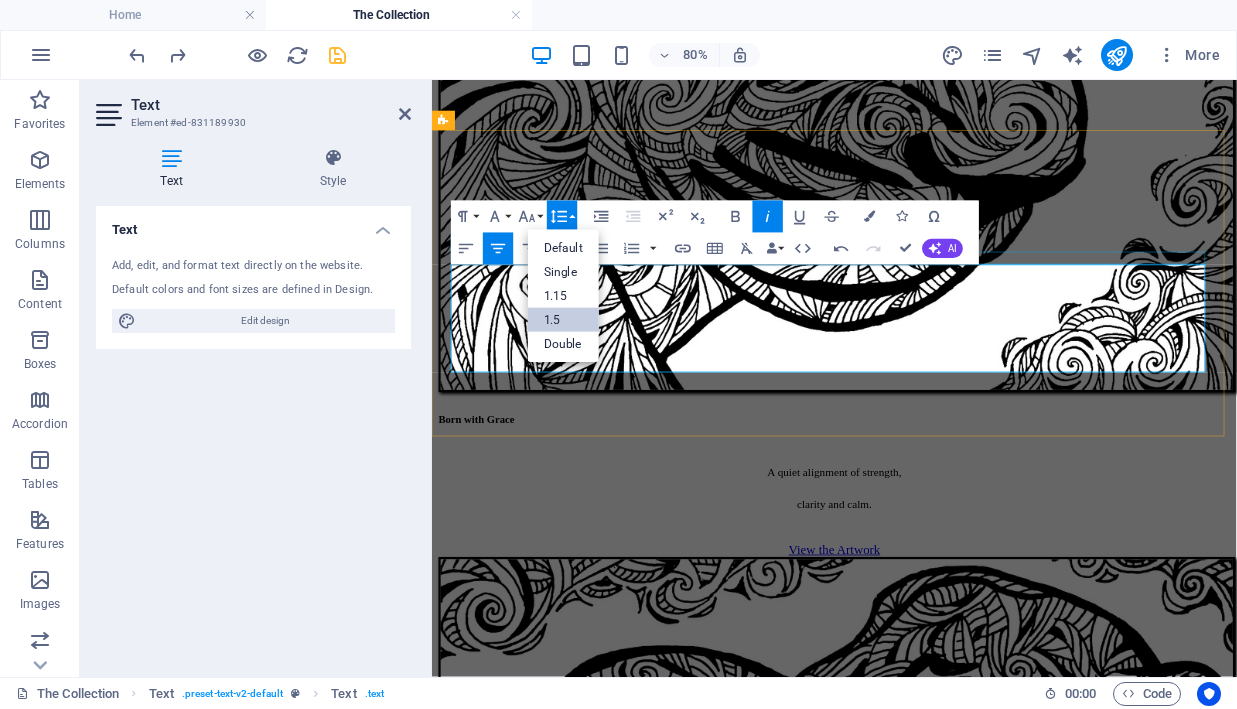 click on "1.5" at bounding box center (563, 320) 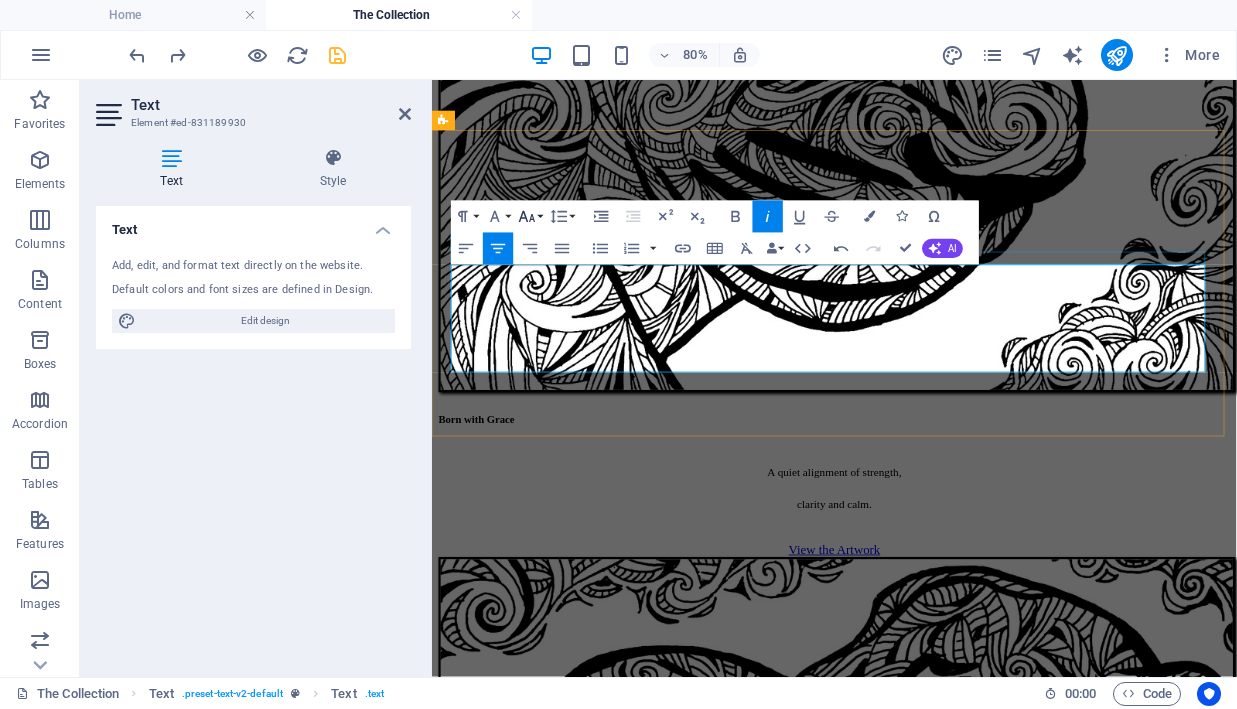 click 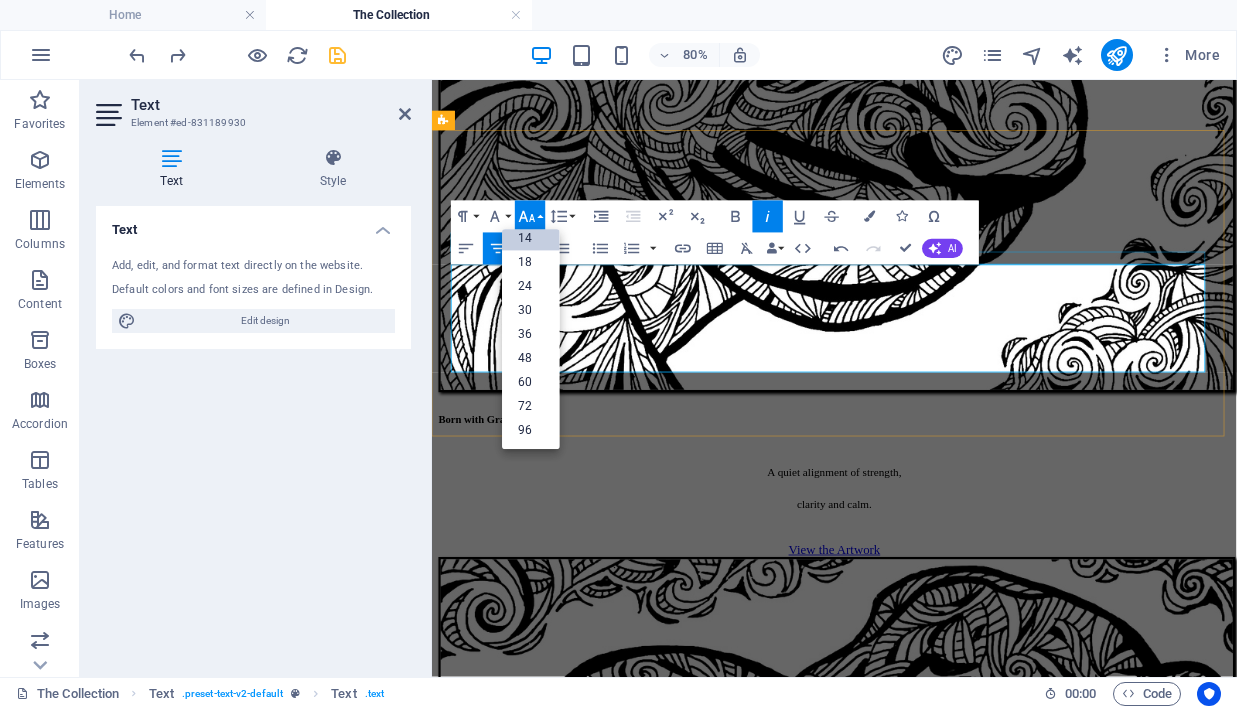 scroll, scrollTop: 161, scrollLeft: 0, axis: vertical 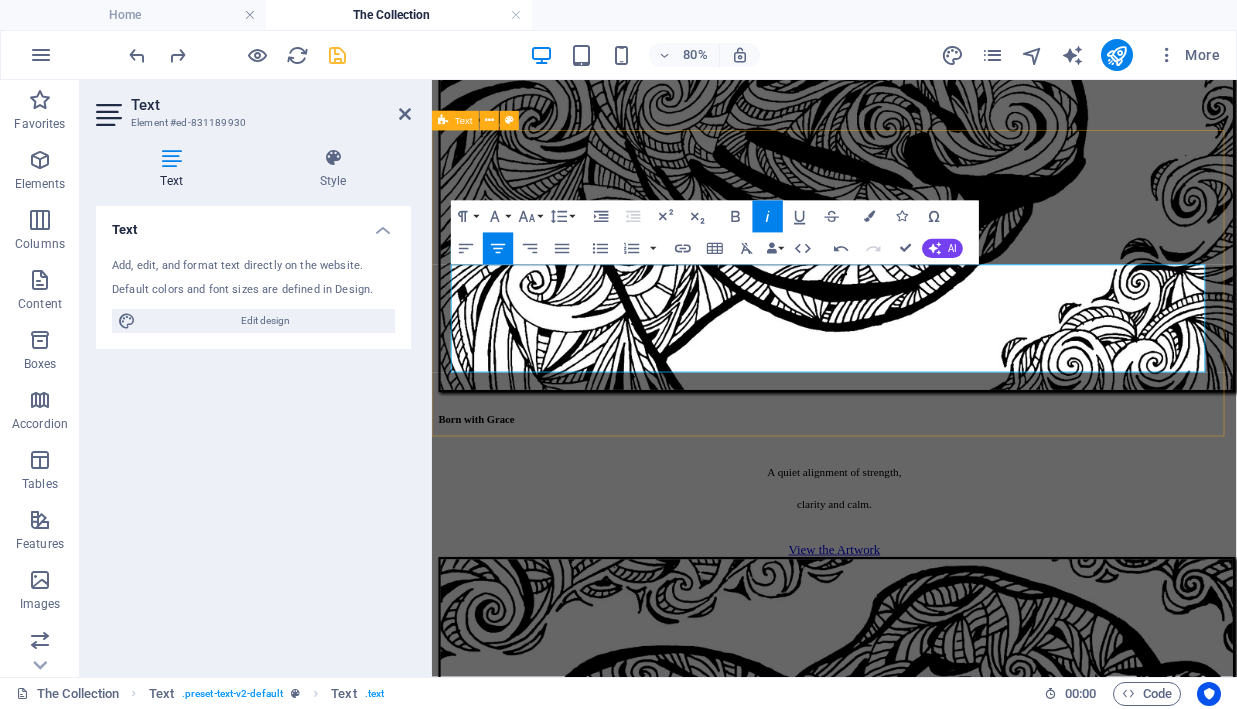 click on "trust and connection." at bounding box center (982, 3298) 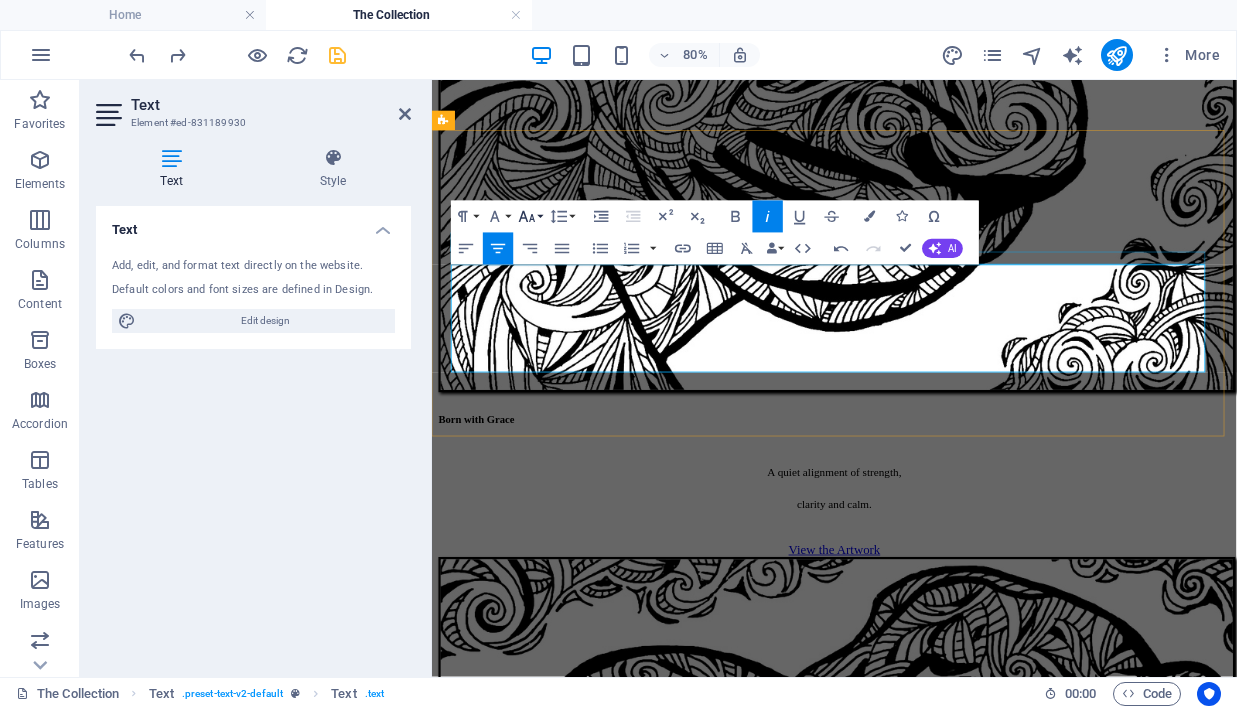 click on "Font Size" at bounding box center [530, 217] 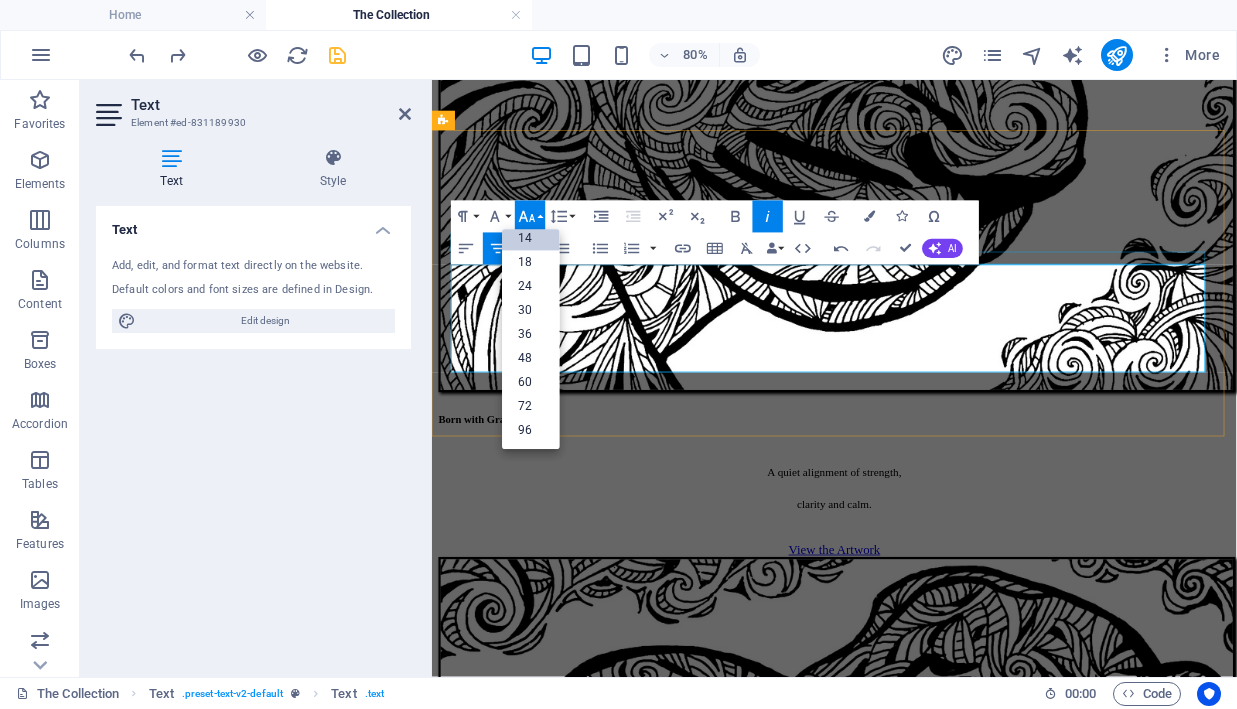 click on "14" at bounding box center [531, 239] 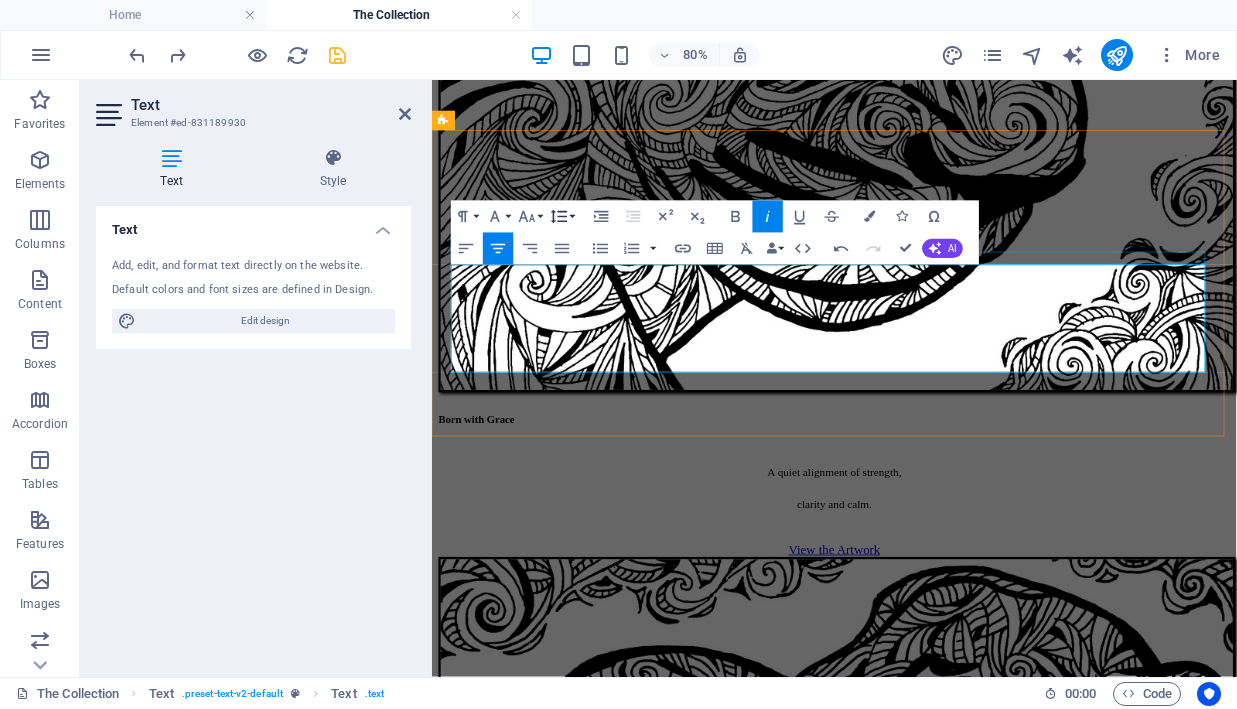 click 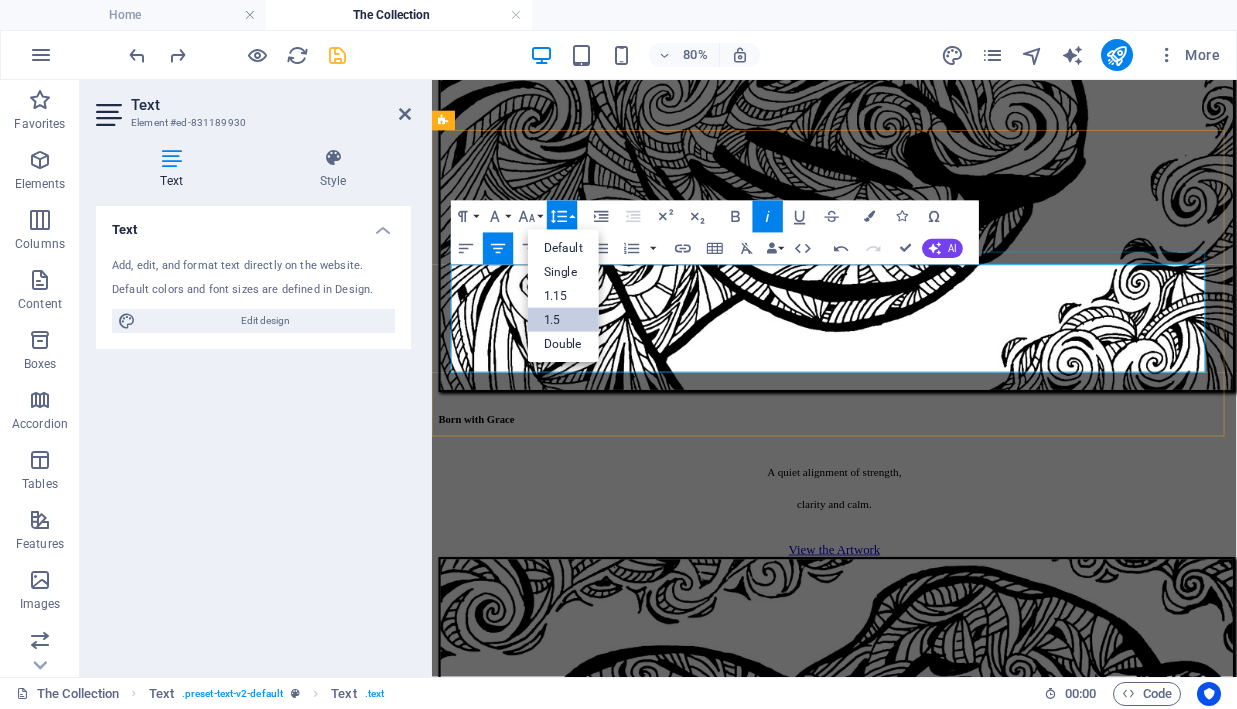 scroll, scrollTop: 0, scrollLeft: 0, axis: both 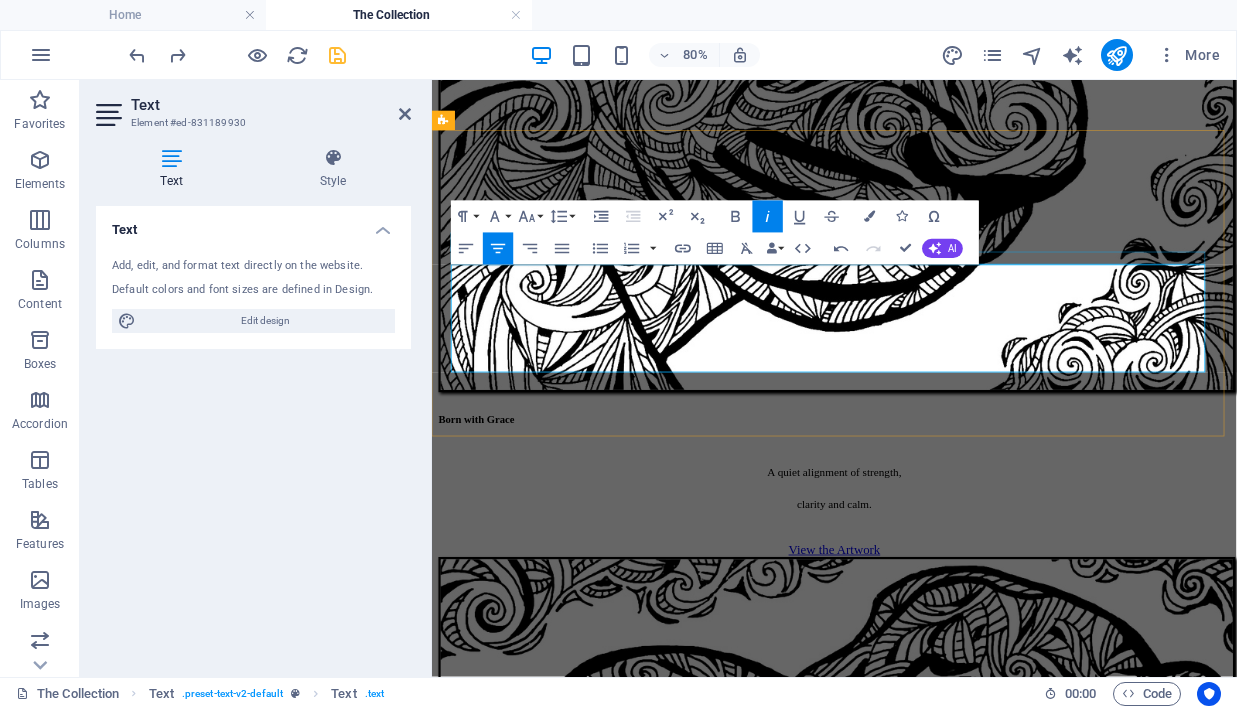 click 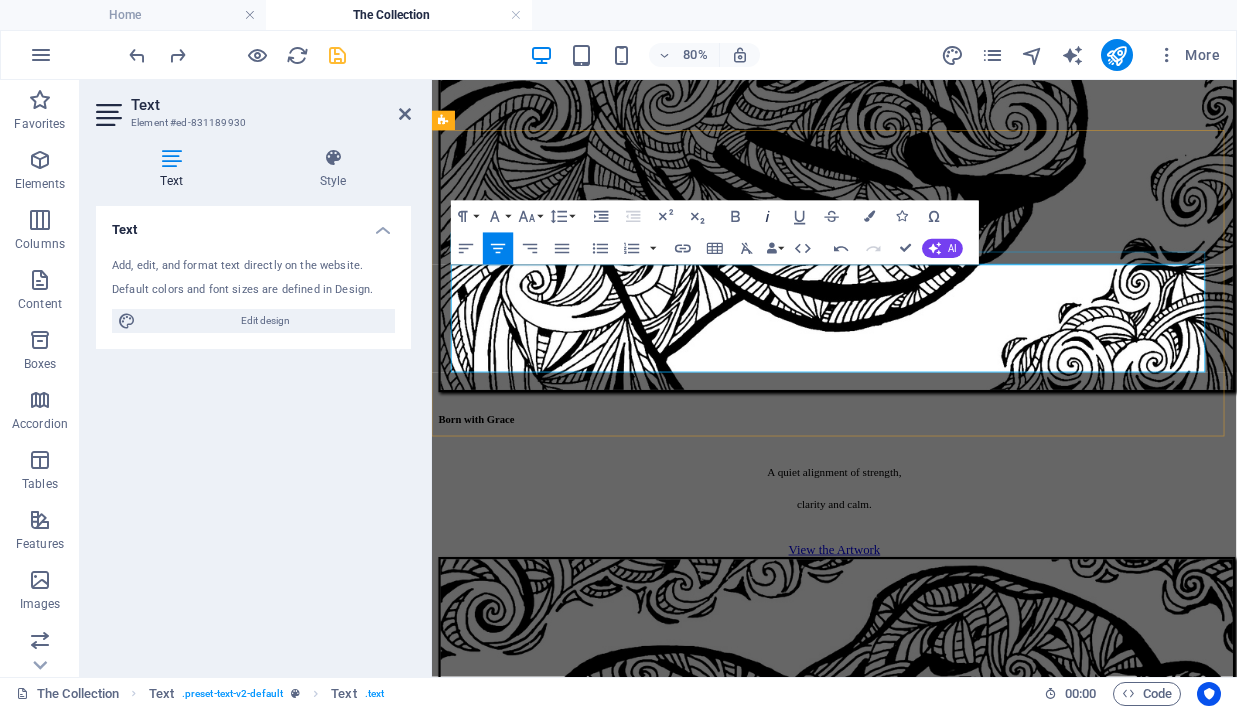 click 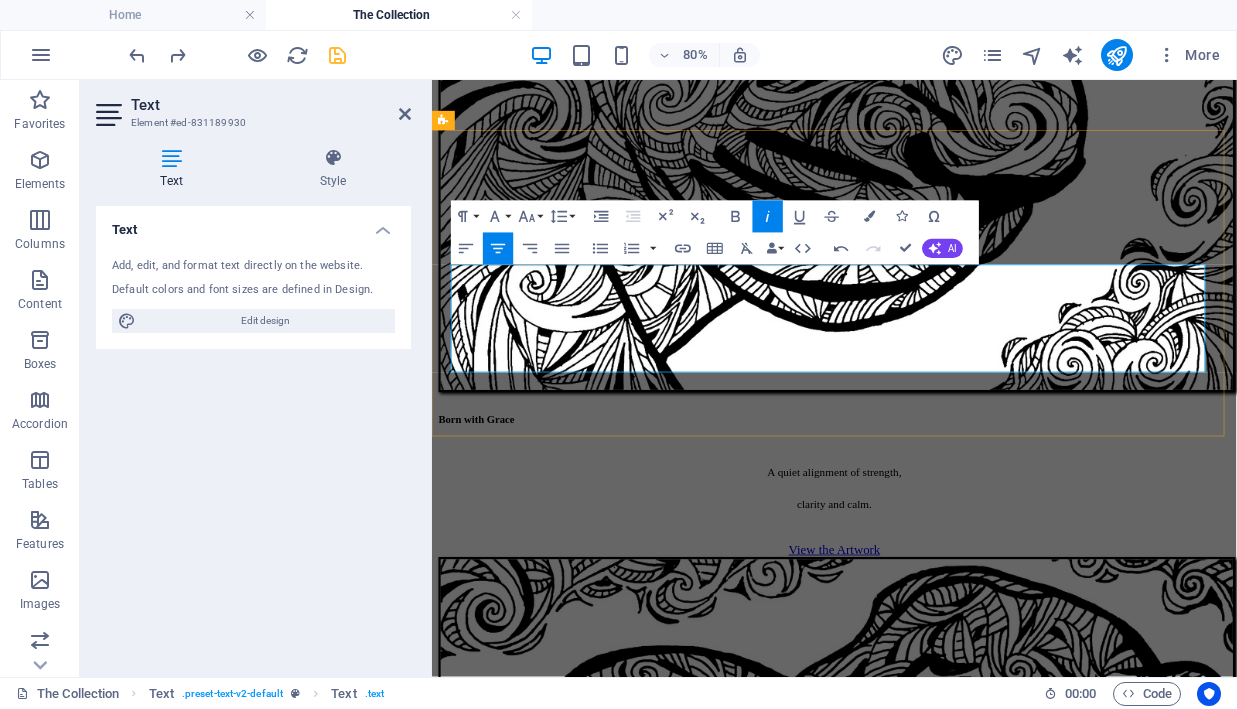 click on "A series abo ut  trust and connection. Each work captures a real,  instinctive bond, tender and balanced. Hand-drawn in archival ink on canvas." at bounding box center (935, 3310) 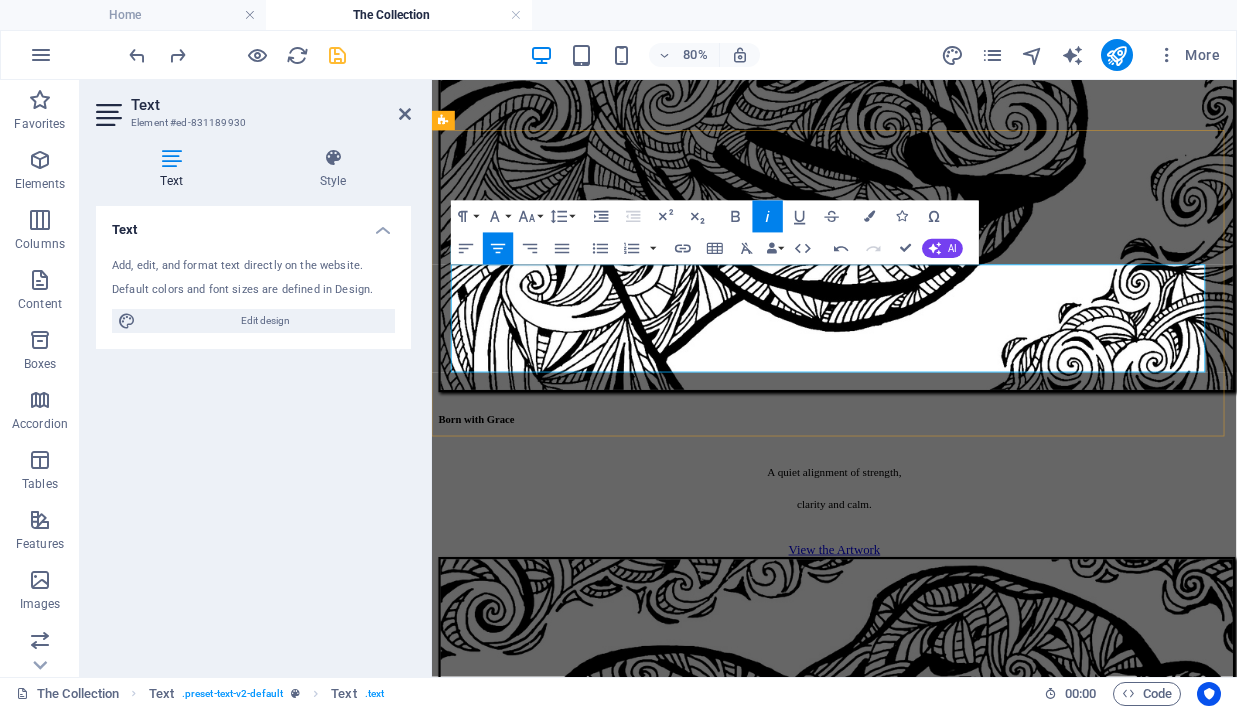 click on "Each work captures a real," at bounding box center (809, 3321) 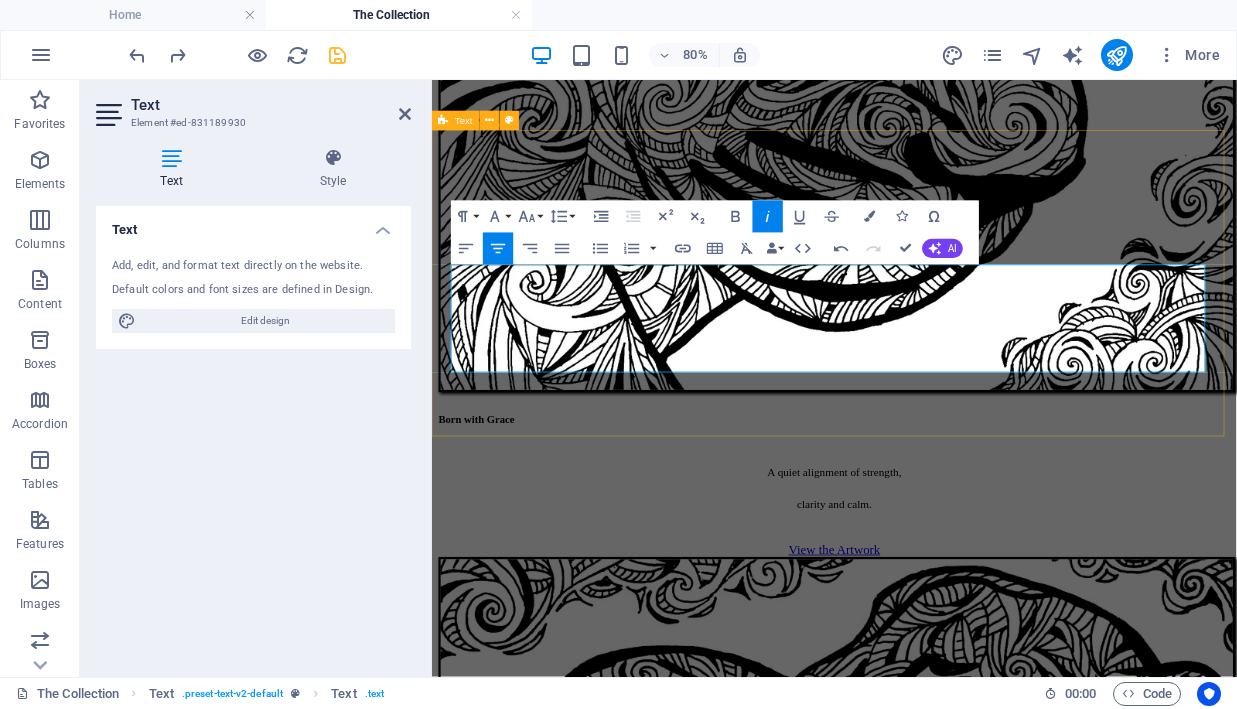 click on "The Natural Bond A series abo ut  trust and connection. Each work captures an  instinctive bond, tender and balanced. Hand-drawn in archival ink on canvas." at bounding box center [935, 3219] 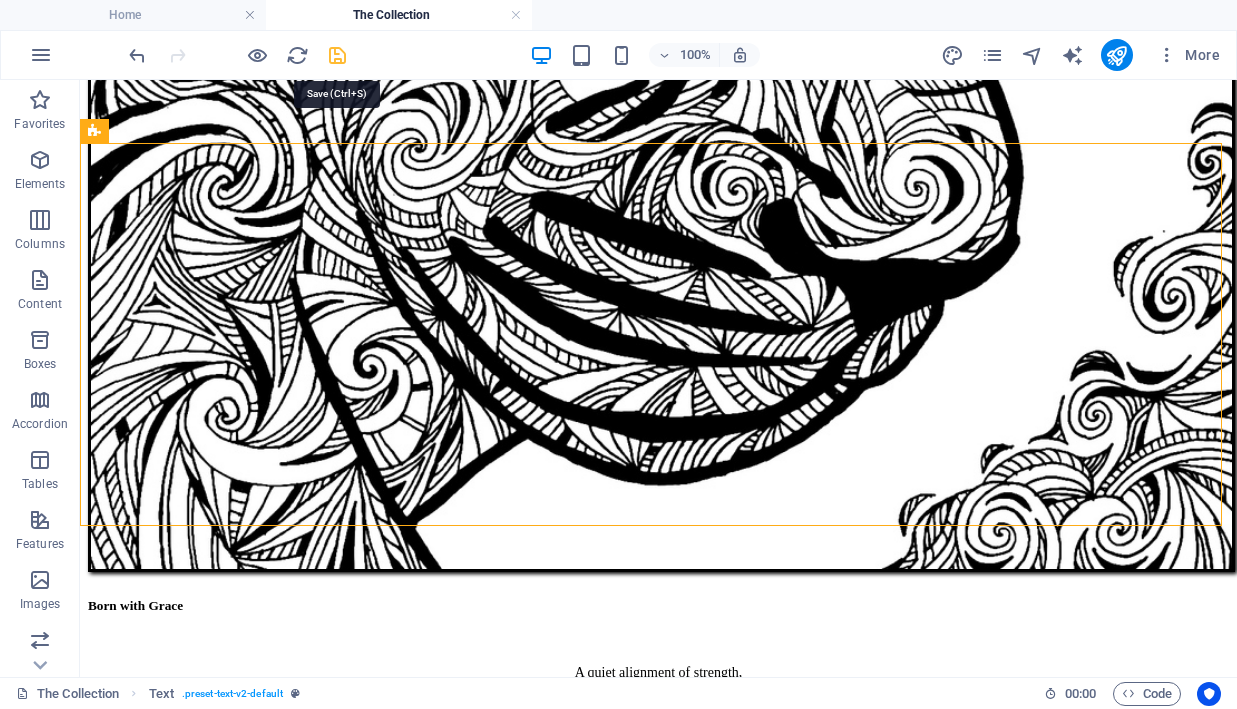 click at bounding box center [337, 55] 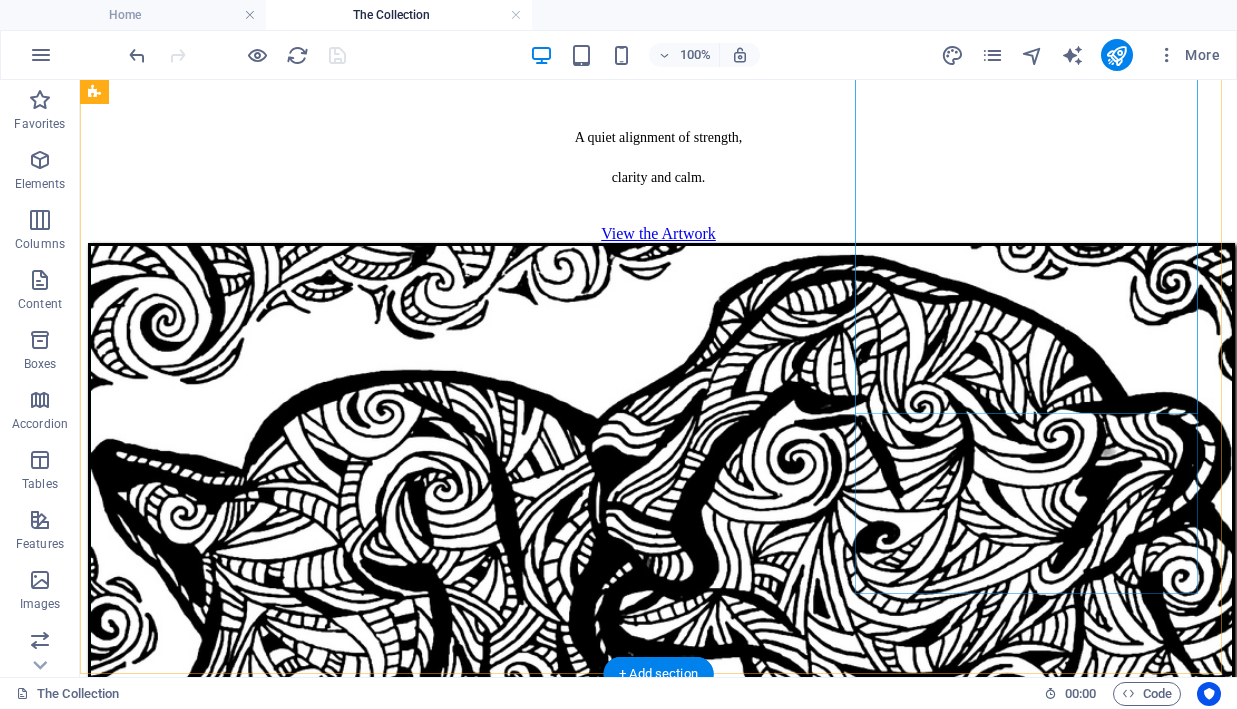 scroll, scrollTop: 2022, scrollLeft: 0, axis: vertical 